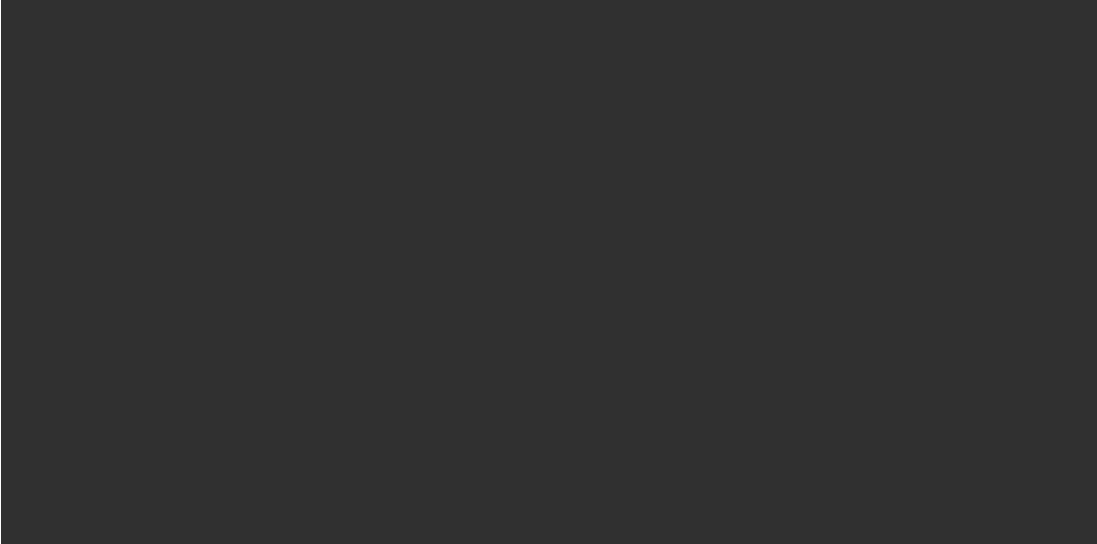 scroll, scrollTop: 0, scrollLeft: 0, axis: both 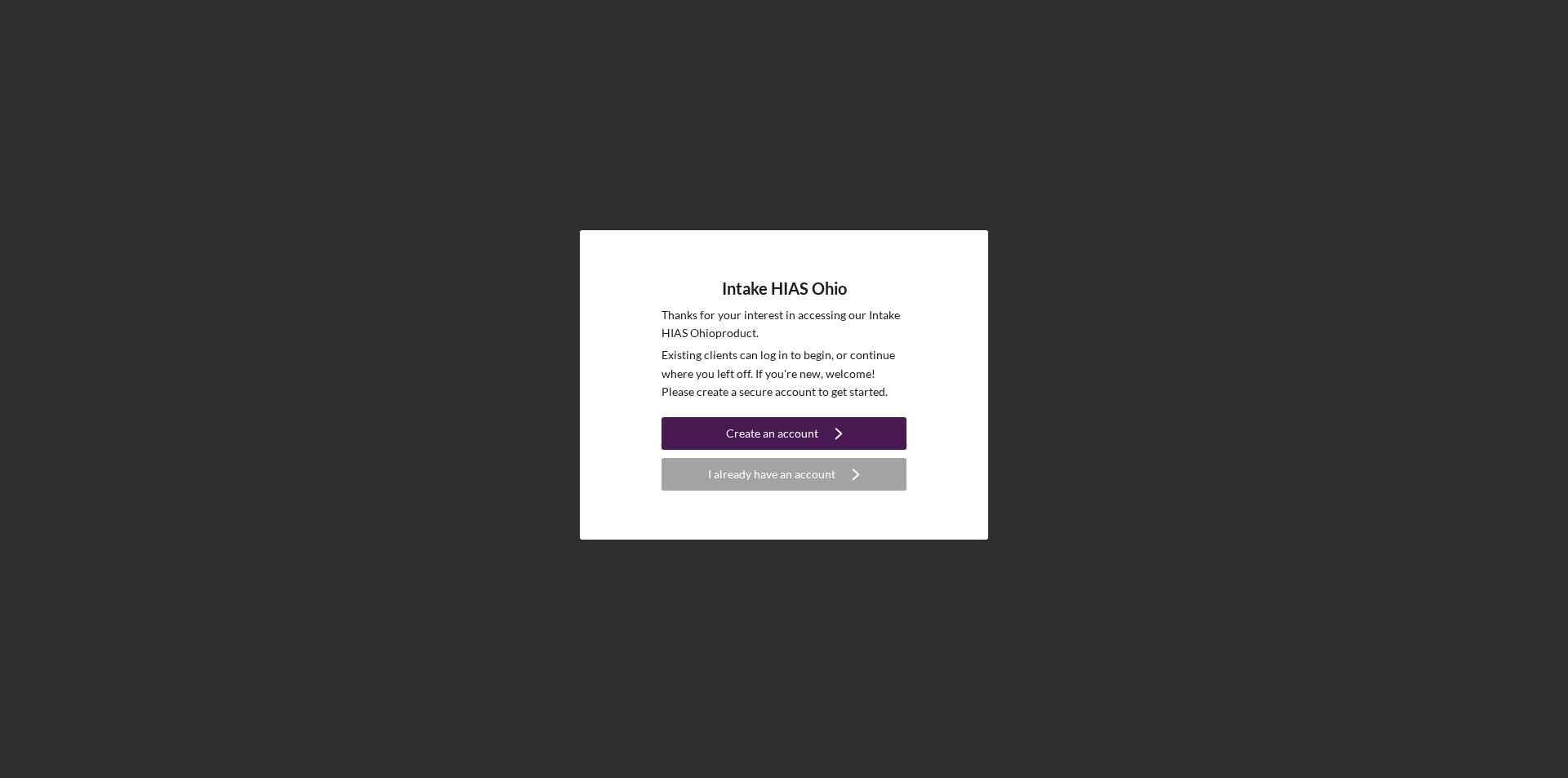 click on "Icon/Navigate" 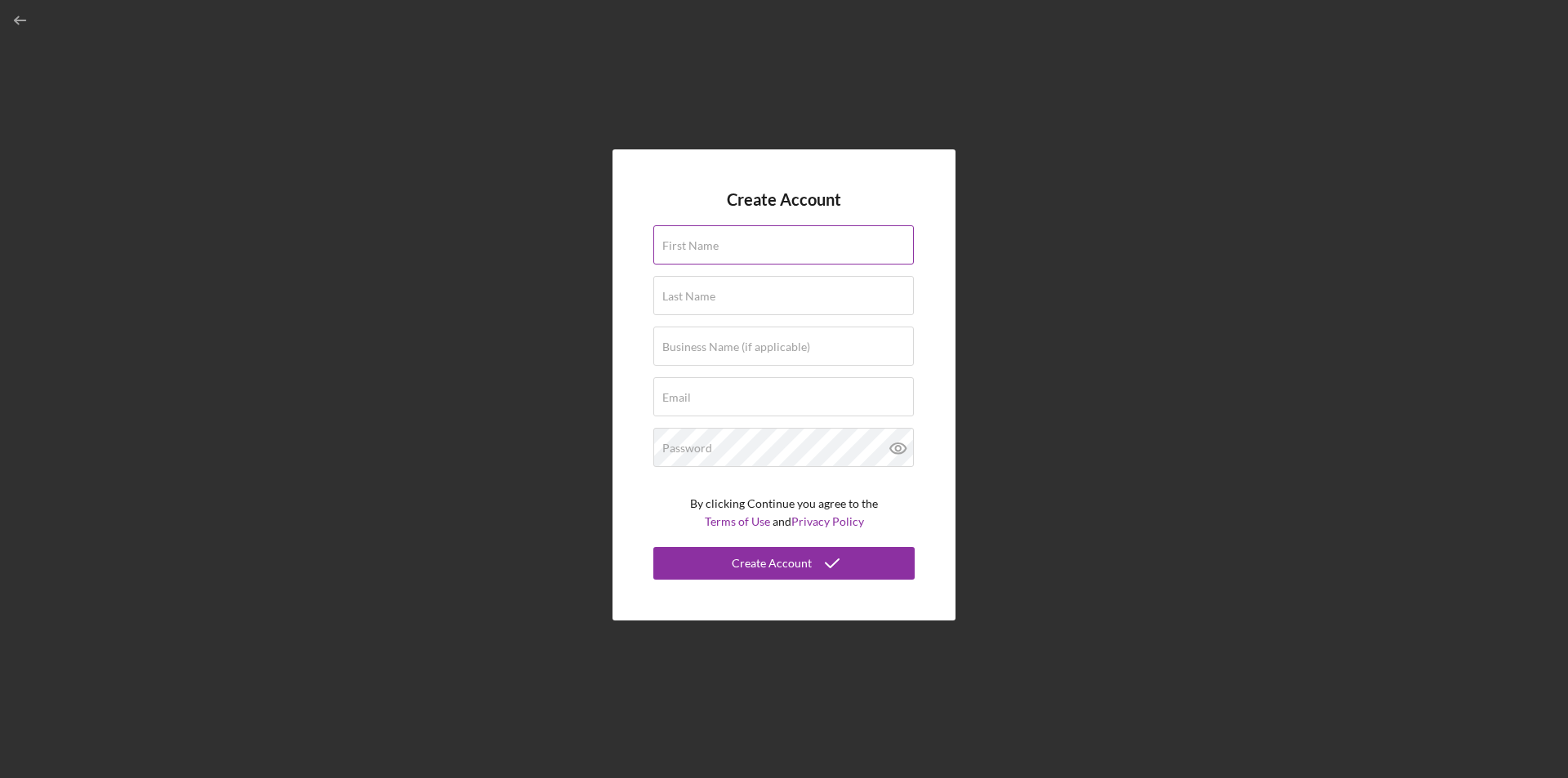 click on "First Name" at bounding box center (783, 245) 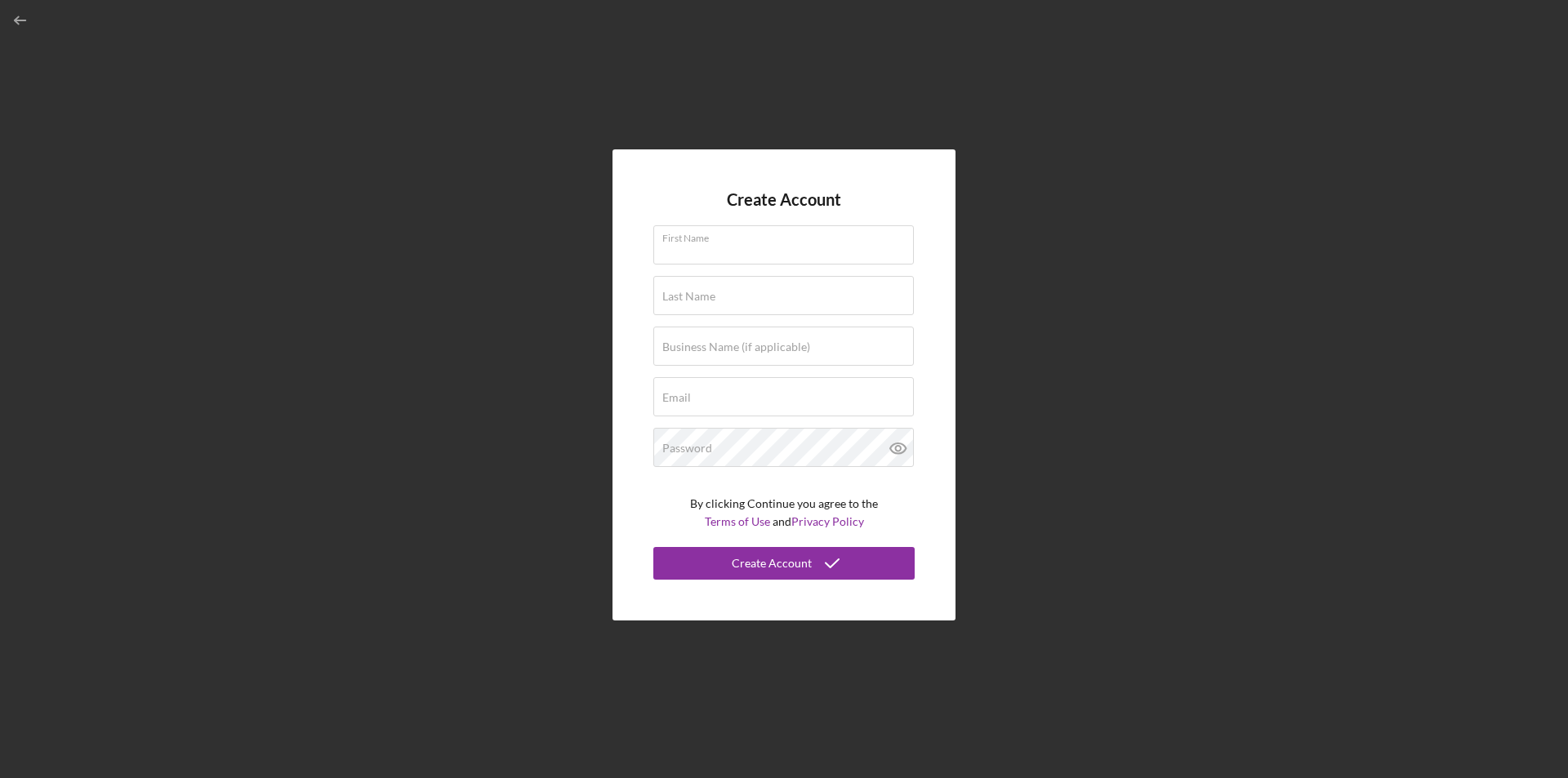 click on "Create Account First Name Last Name Business Name (if applicable) Email Password By clicking Continue you agree to the  Terms of Use   and  Privacy Policy Create Account" at bounding box center (784, 385) 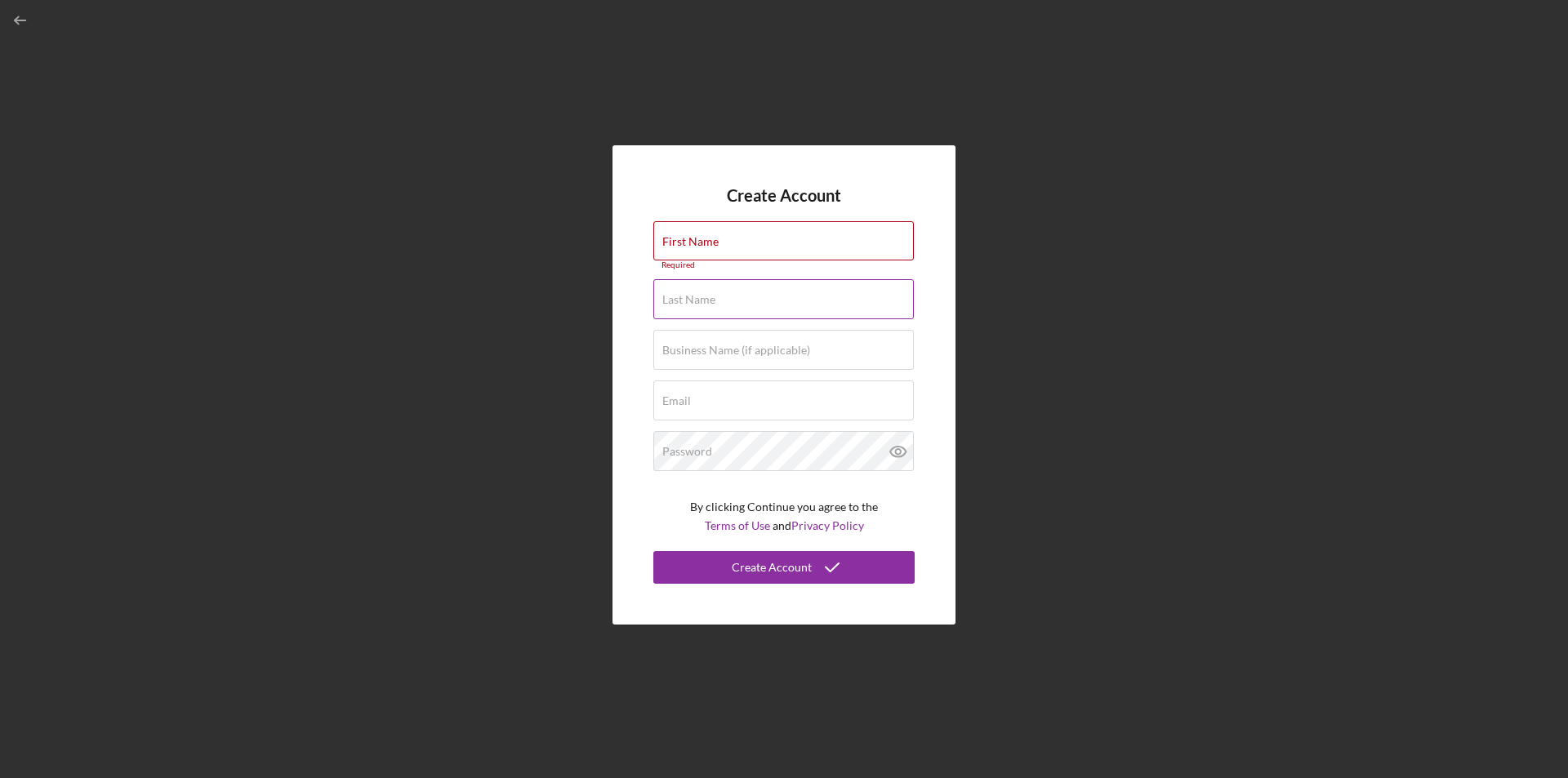 click on "Last Name" at bounding box center [688, 300] 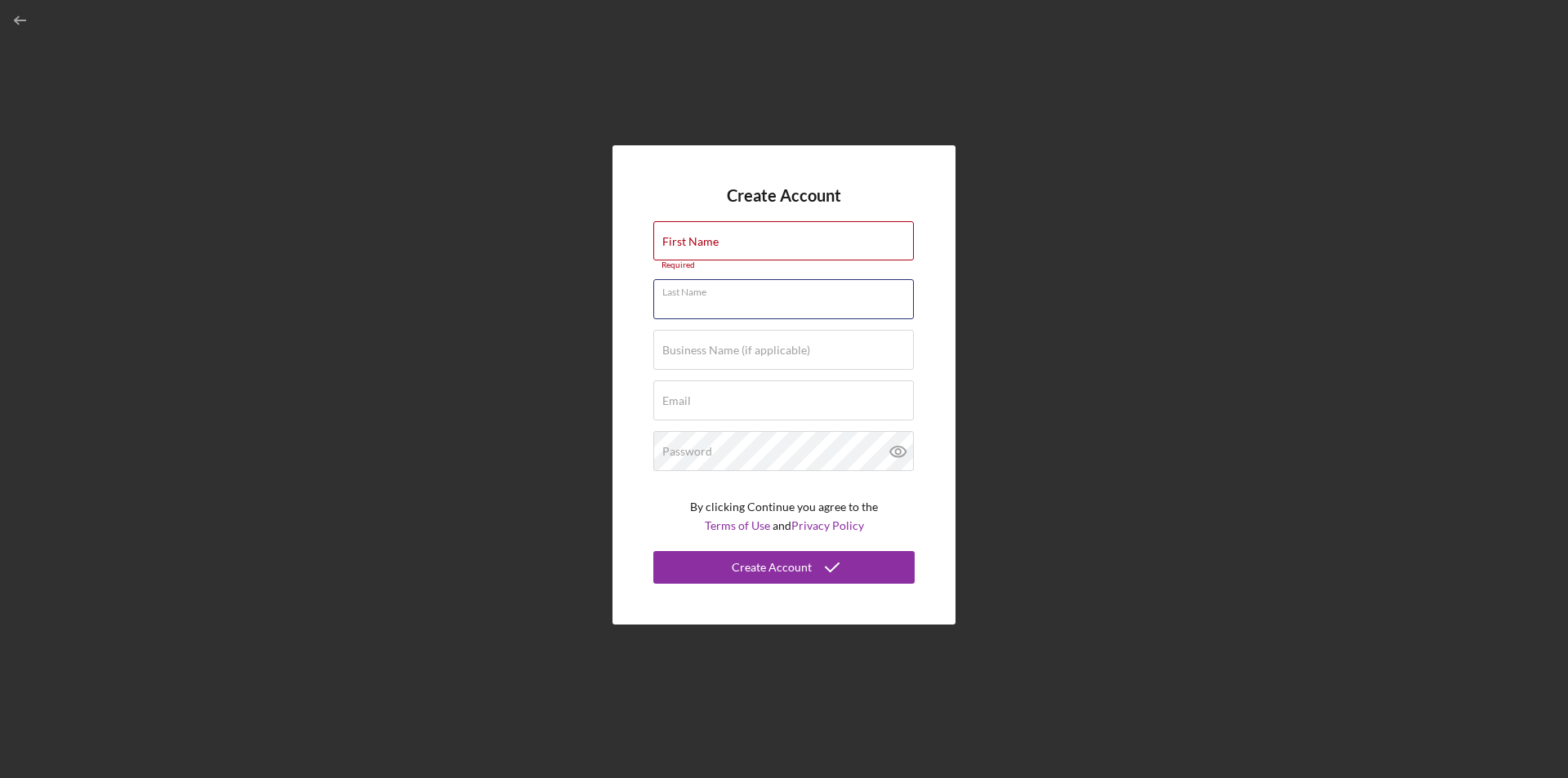 paste on "[FIRST]" 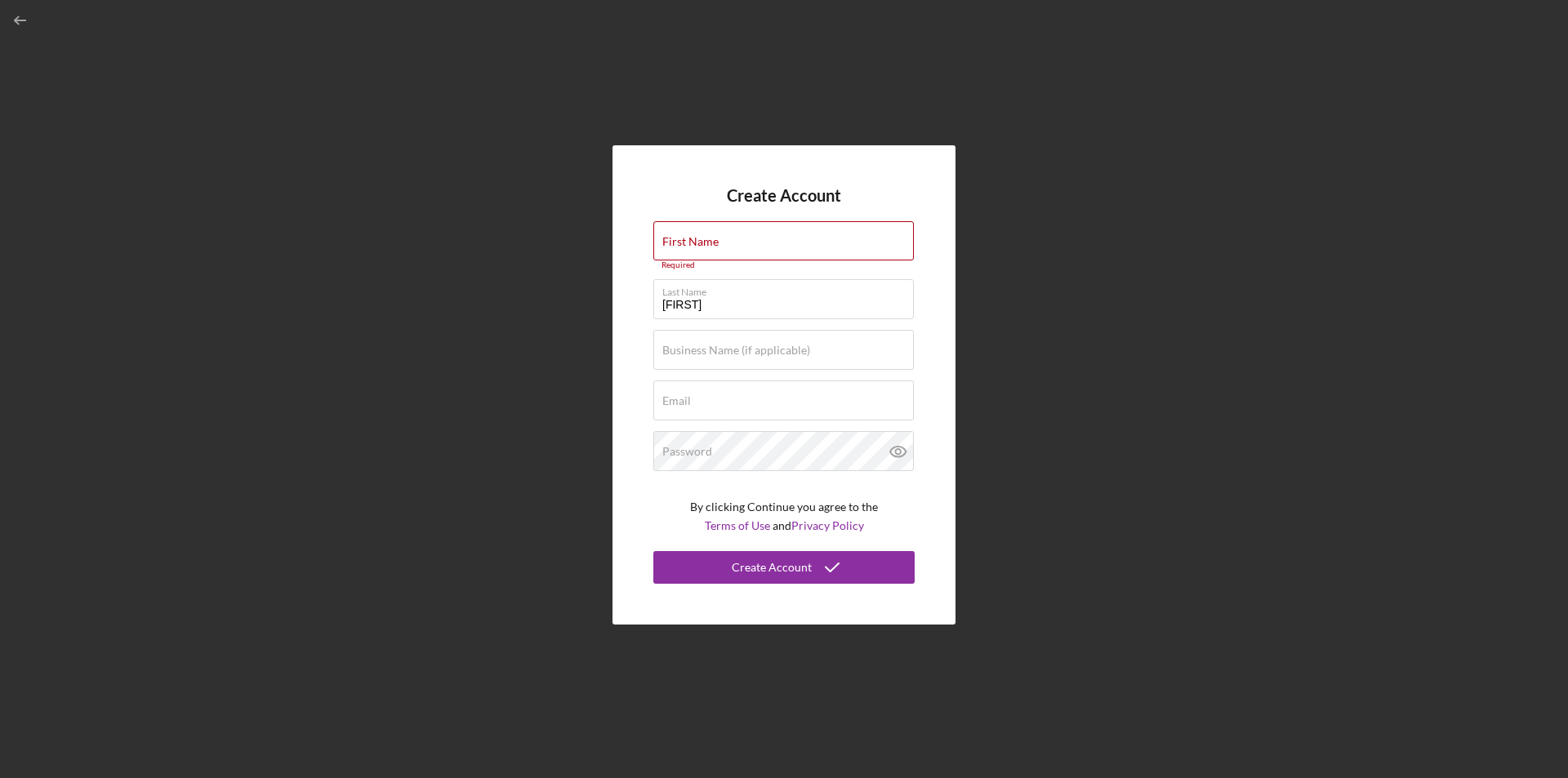drag, startPoint x: 1085, startPoint y: 383, endPoint x: 1000, endPoint y: 385, distance: 85.023526 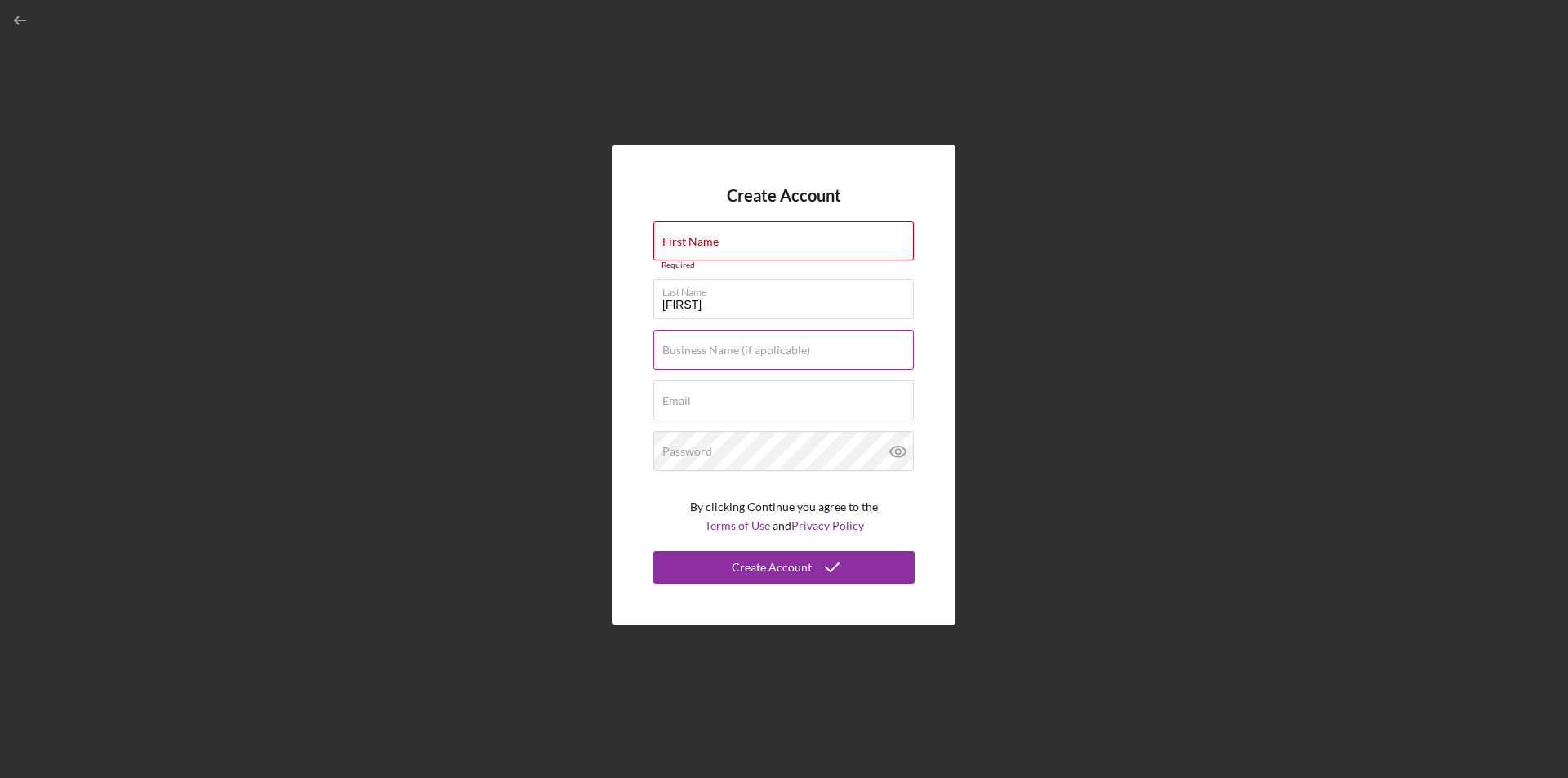 click on "Business Name (if applicable)" at bounding box center (736, 350) 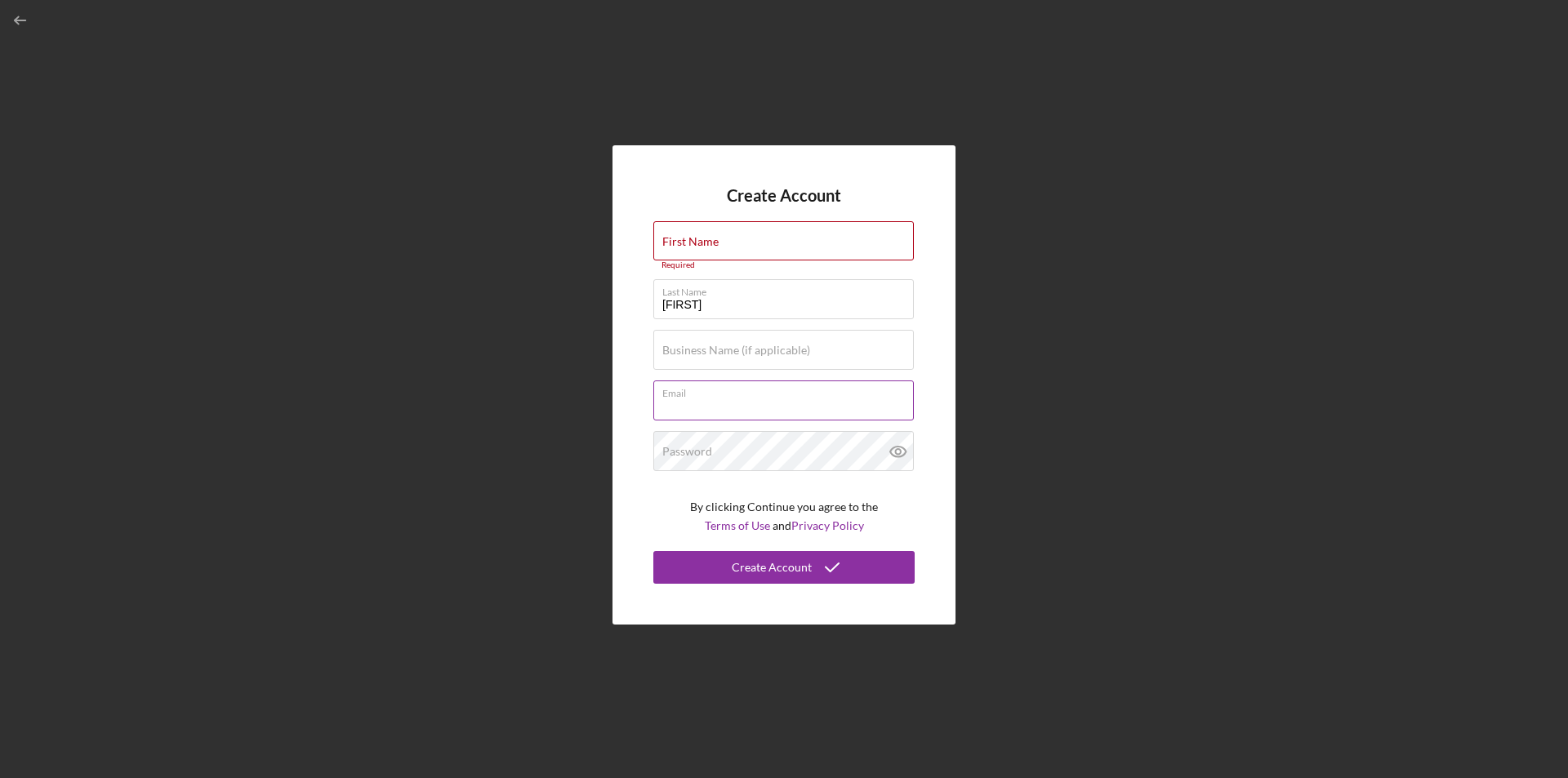click on "Email Required" at bounding box center [784, 401] 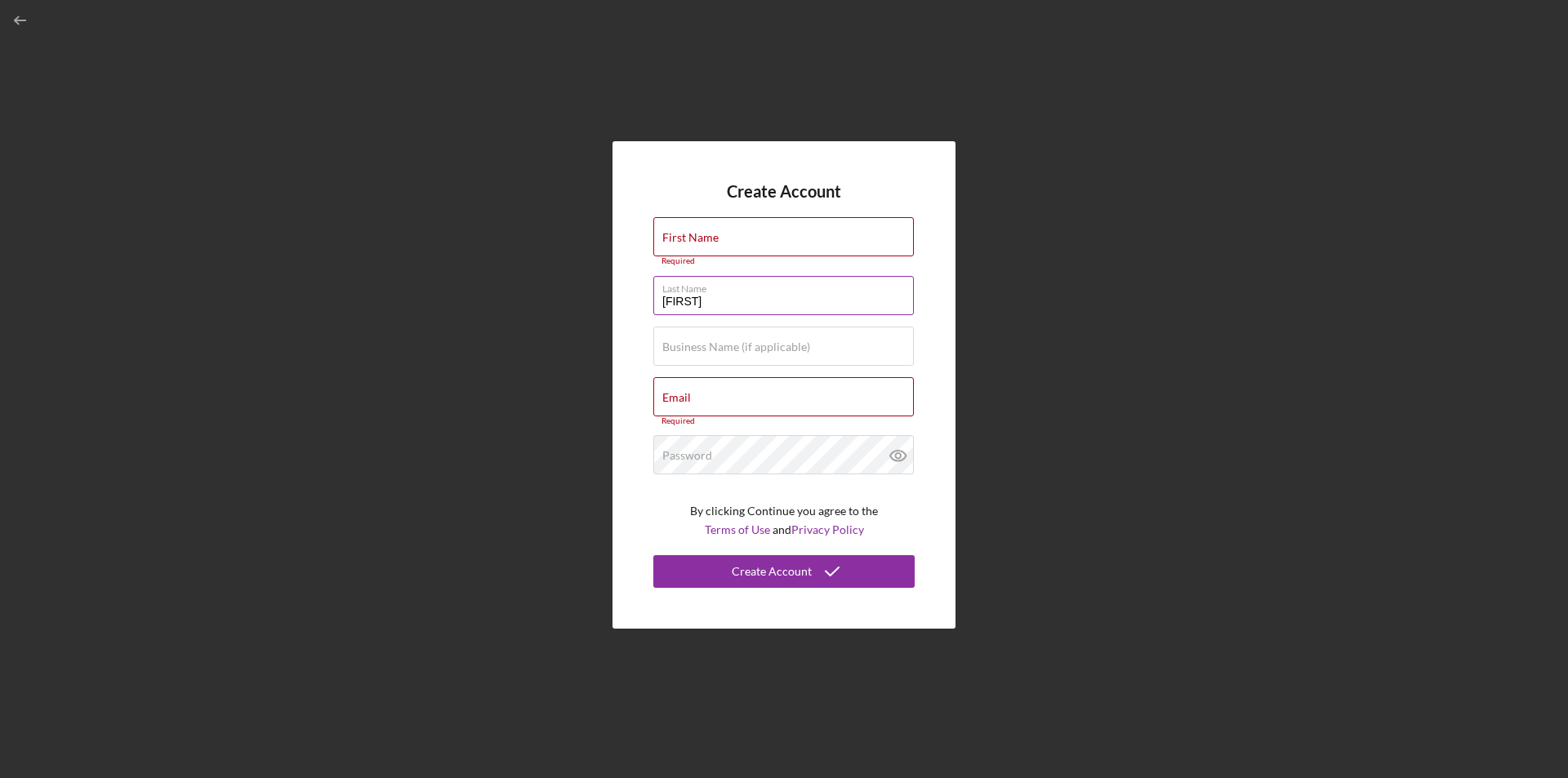 click on "[FIRST]" at bounding box center (783, 296) 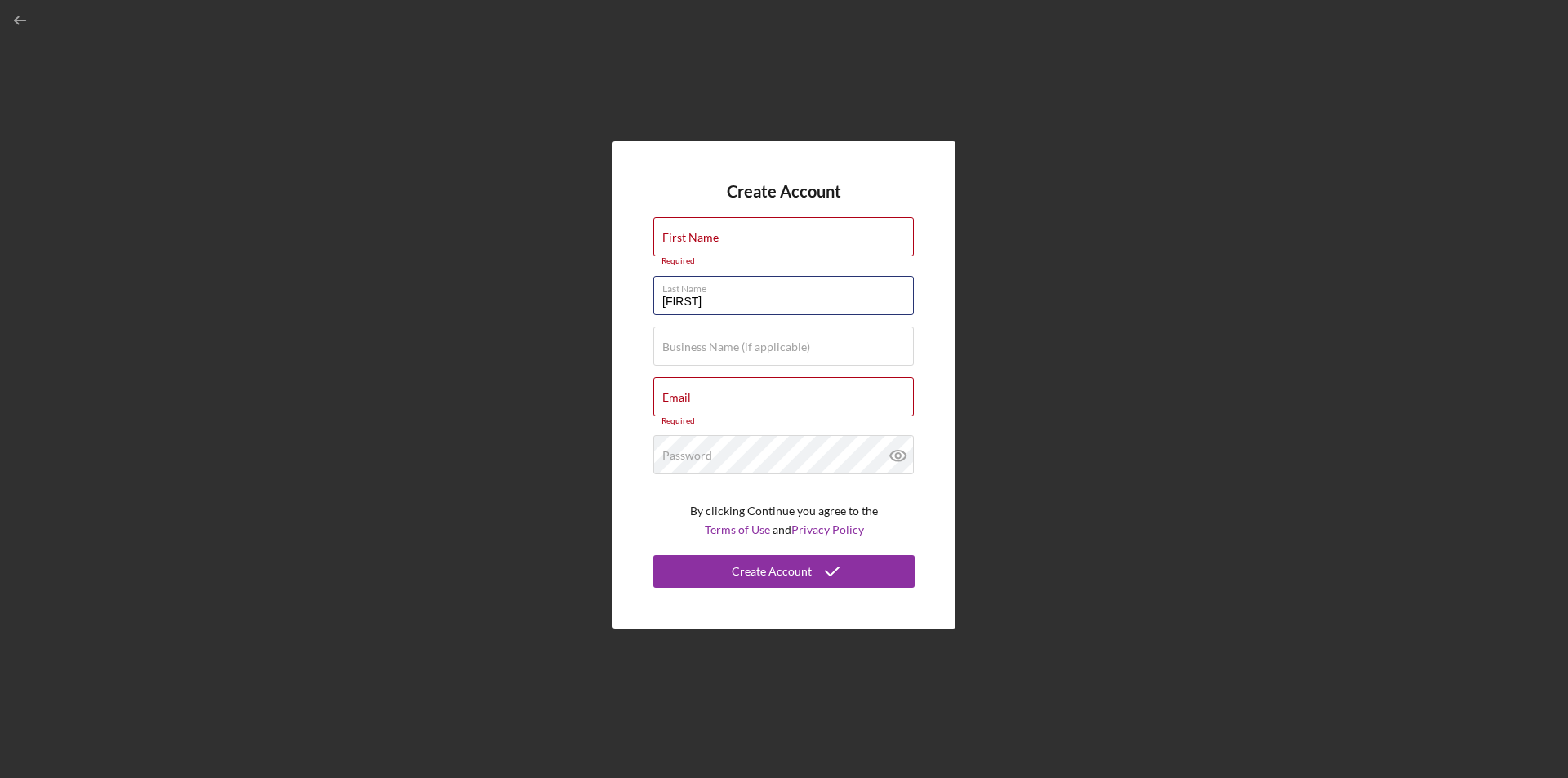 drag, startPoint x: 768, startPoint y: 313, endPoint x: 586, endPoint y: 282, distance: 184.62123 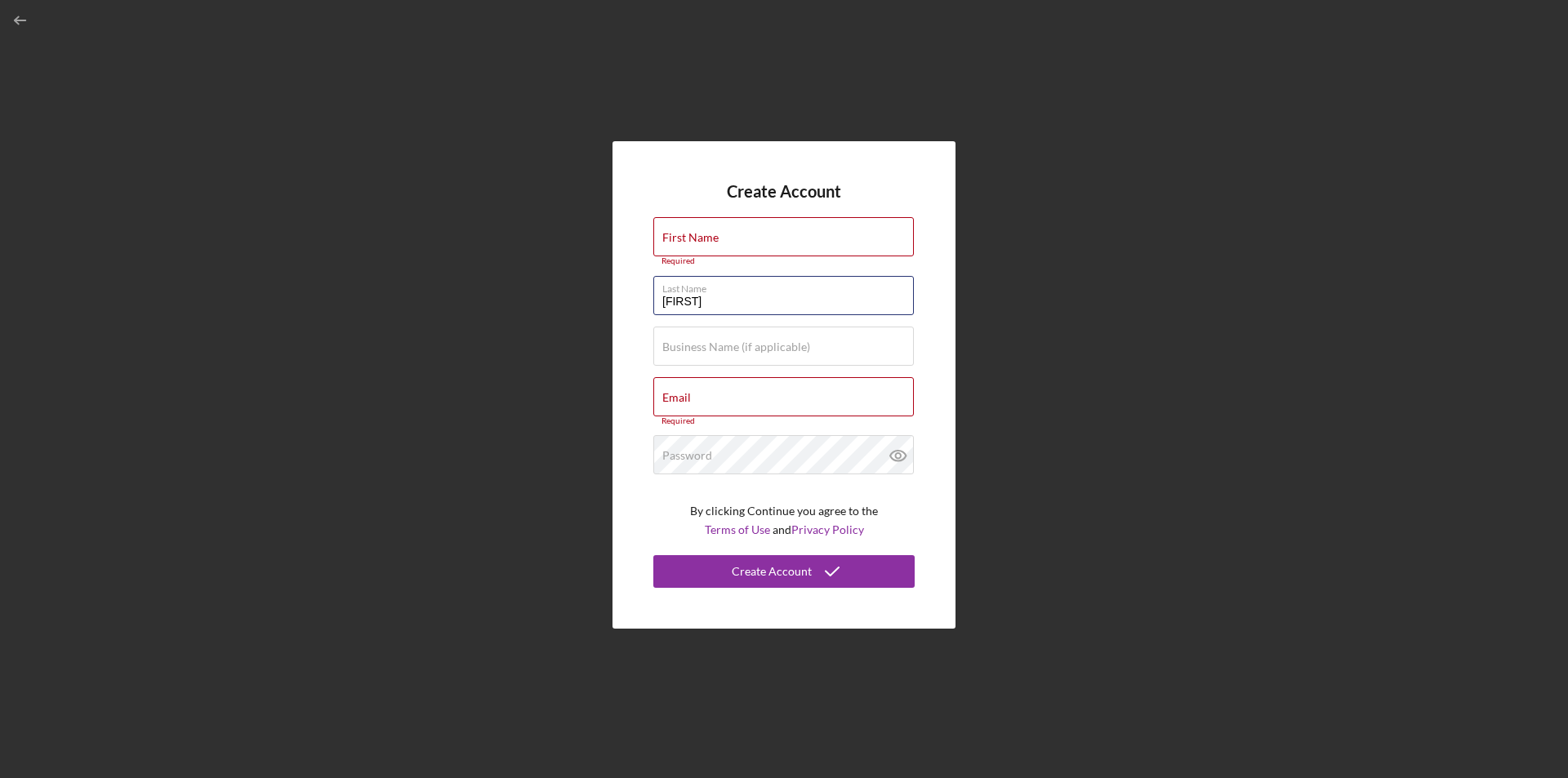 type on "[FIRST]" 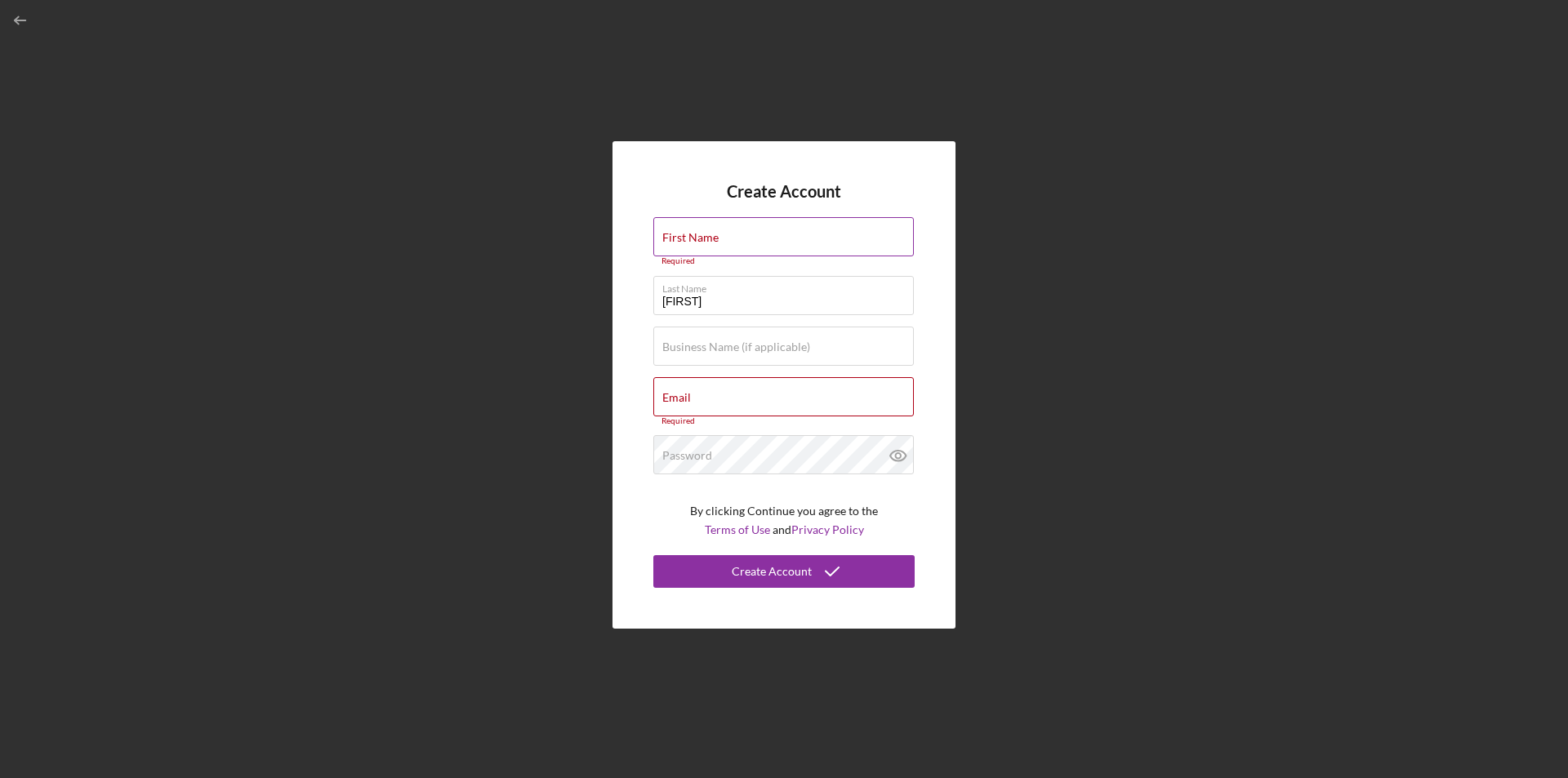 drag, startPoint x: 746, startPoint y: 219, endPoint x: 739, endPoint y: 237, distance: 19.313208 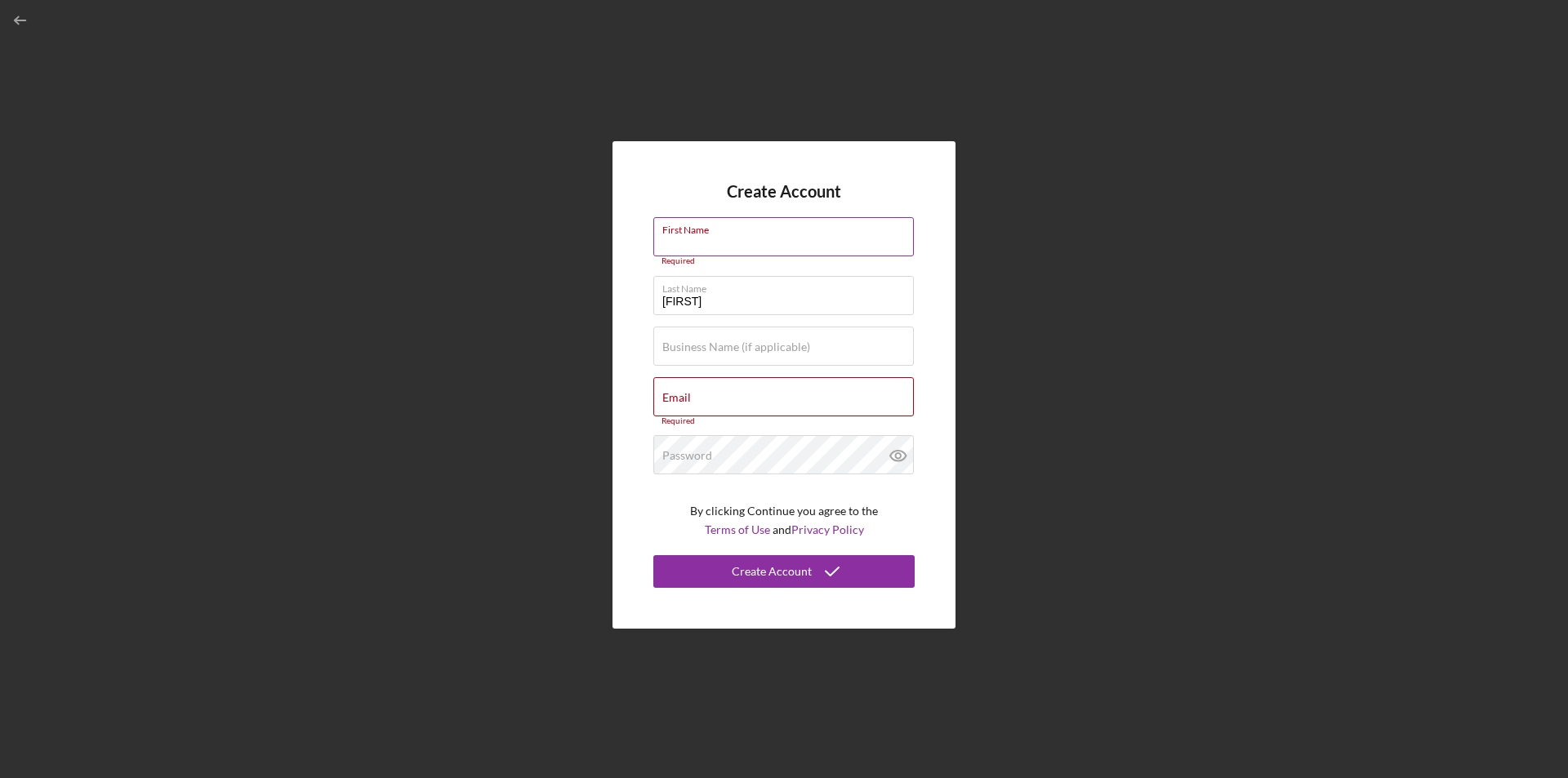 paste on "[FIRST]" 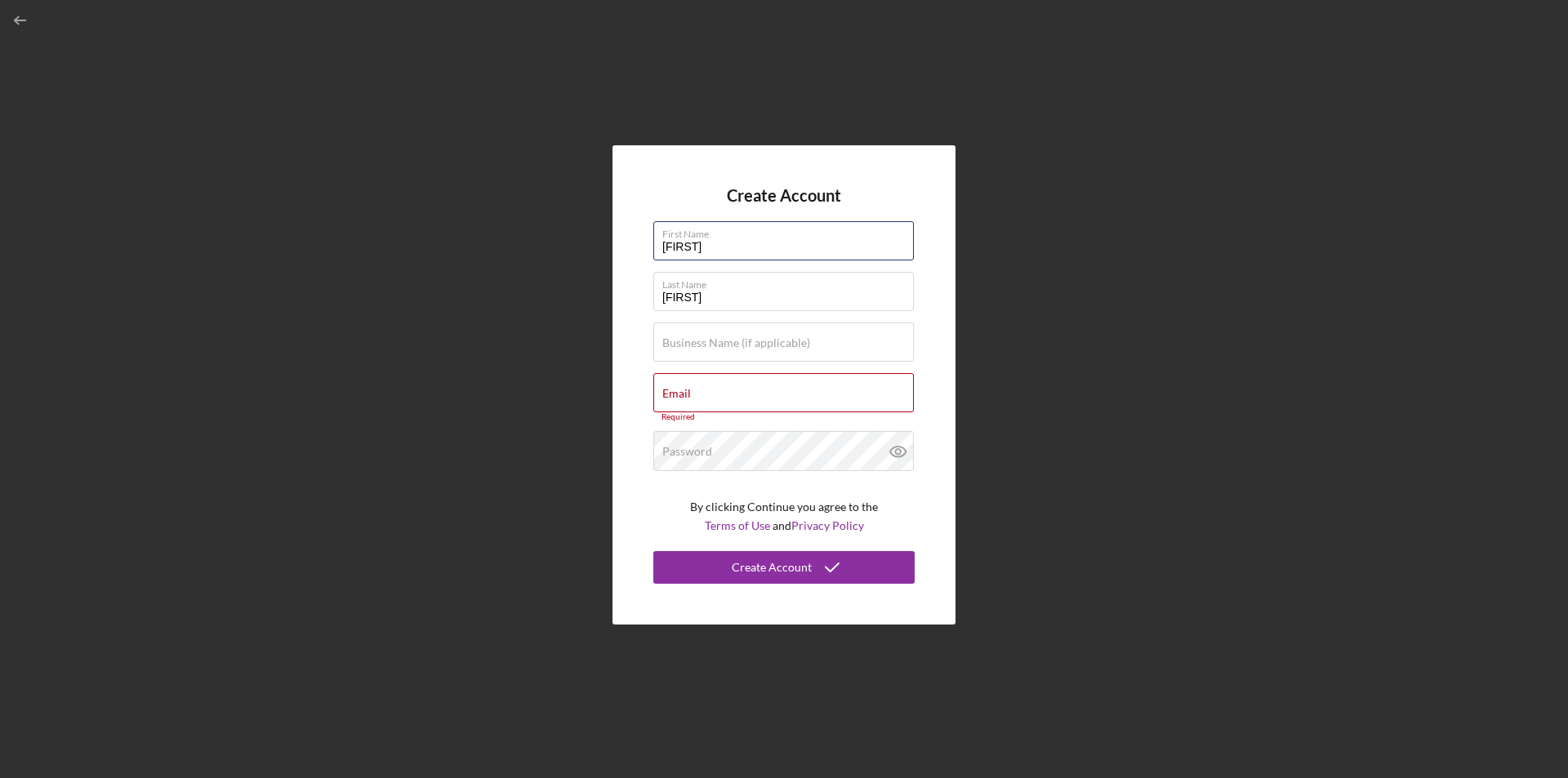 type on "[FIRST]" 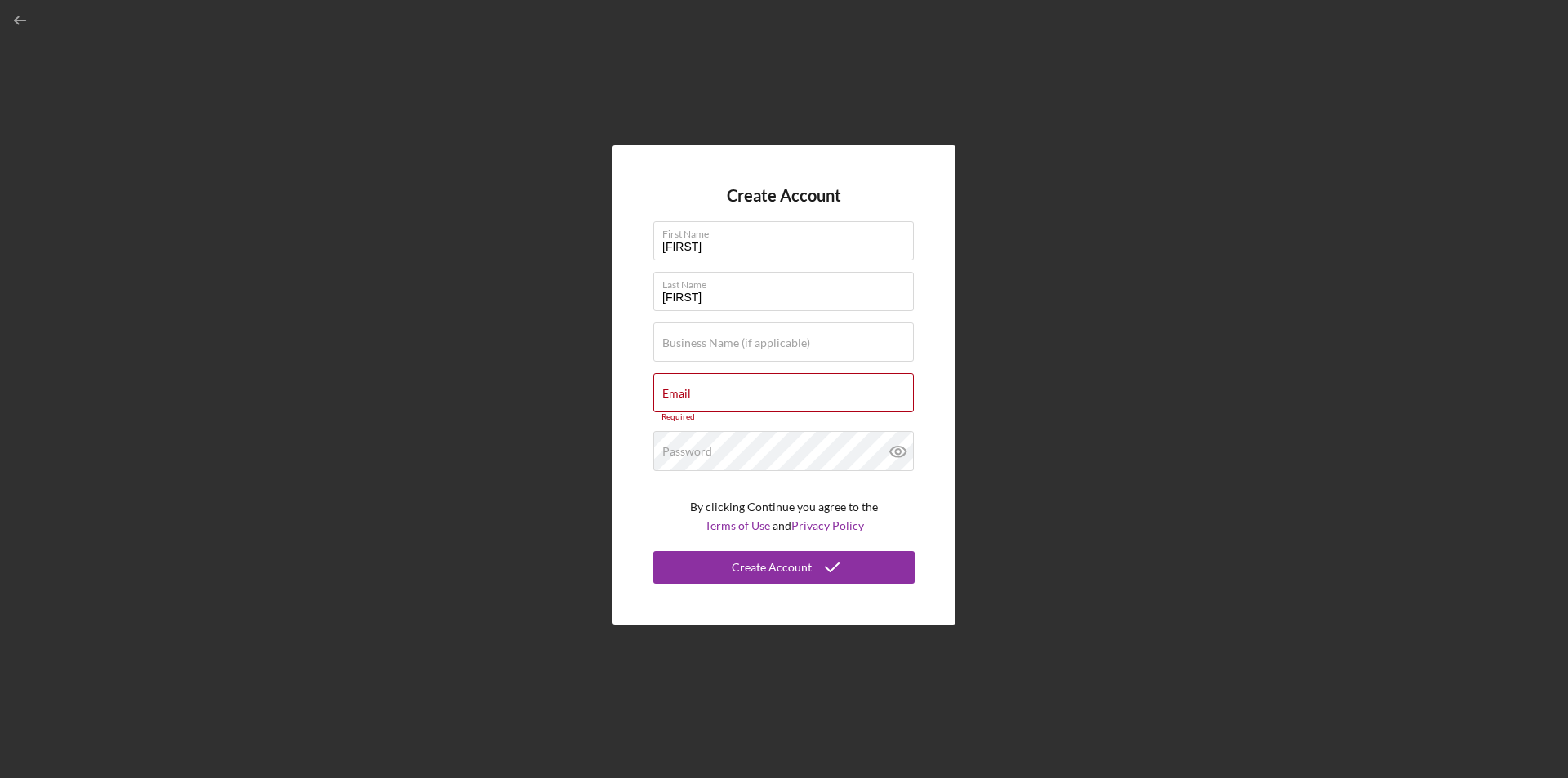 click on "Create Account First Name [FIRST] Last Name [LAST] Business Name (if applicable) Email Required Password By clicking Continue you agree to the Terms of Use and Privacy Policy Create Account" at bounding box center [784, 385] 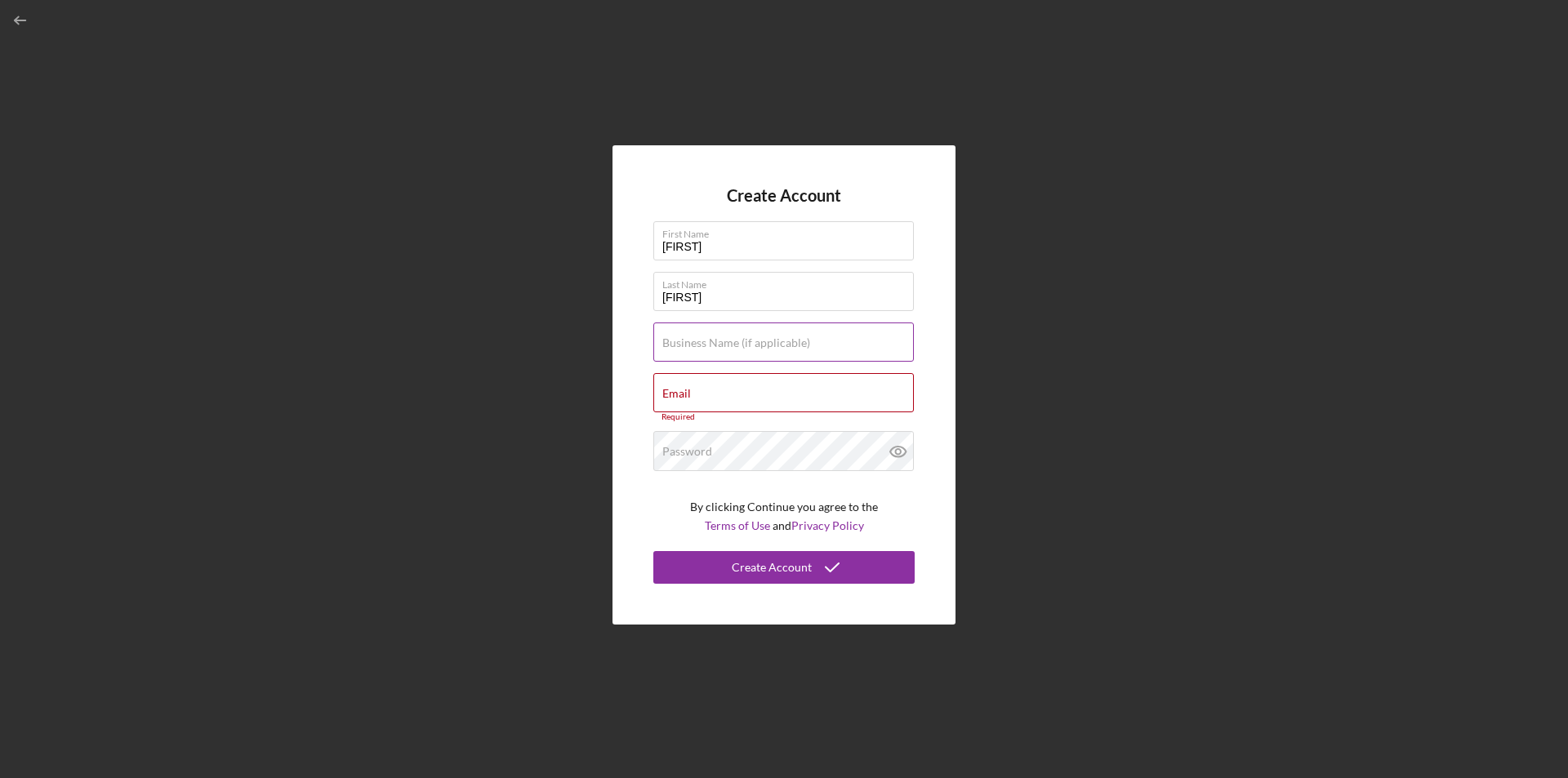 click on "Business Name (if applicable)" at bounding box center (783, 342) 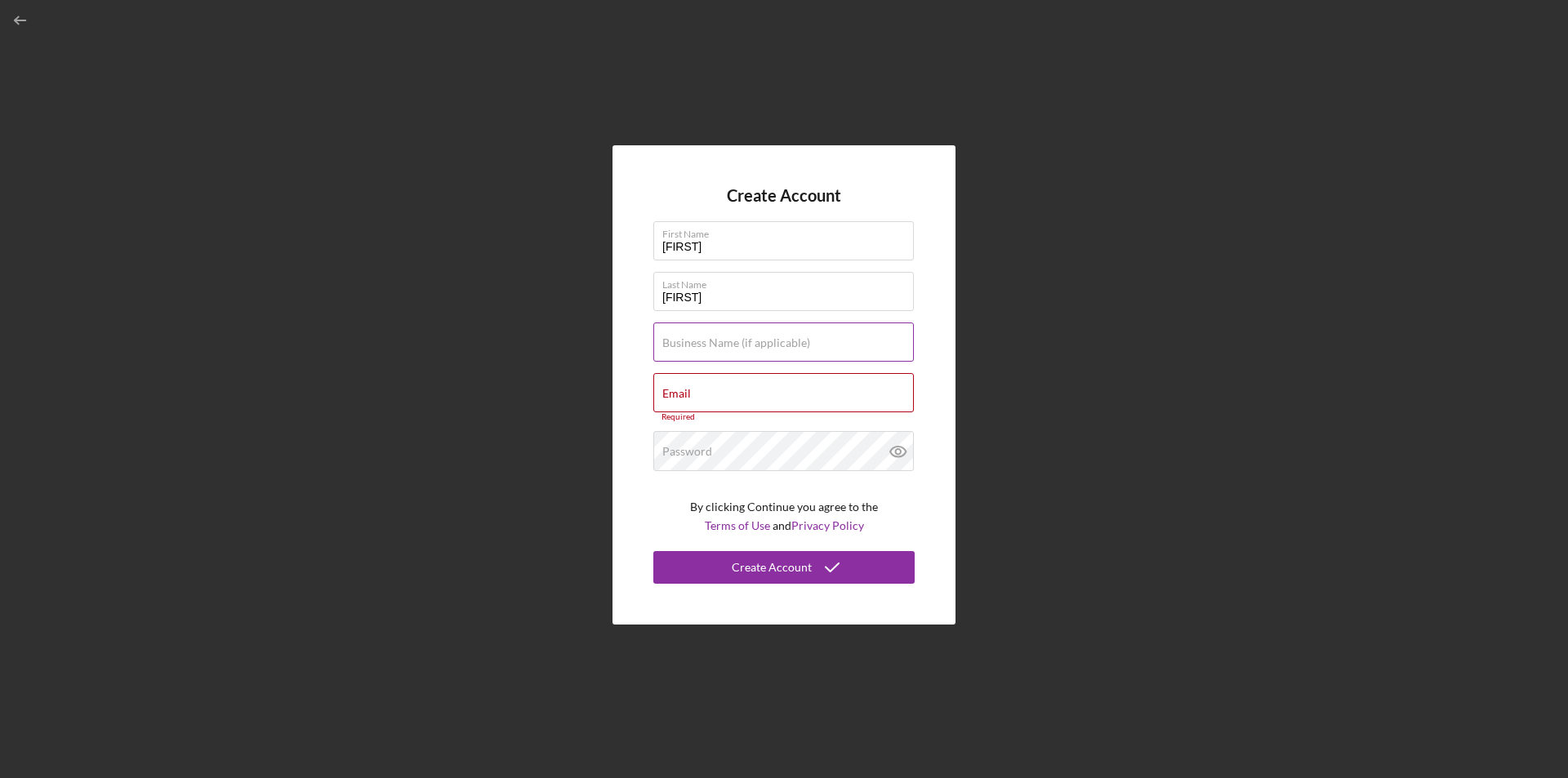 click on "Business Name (if applicable)" at bounding box center [736, 343] 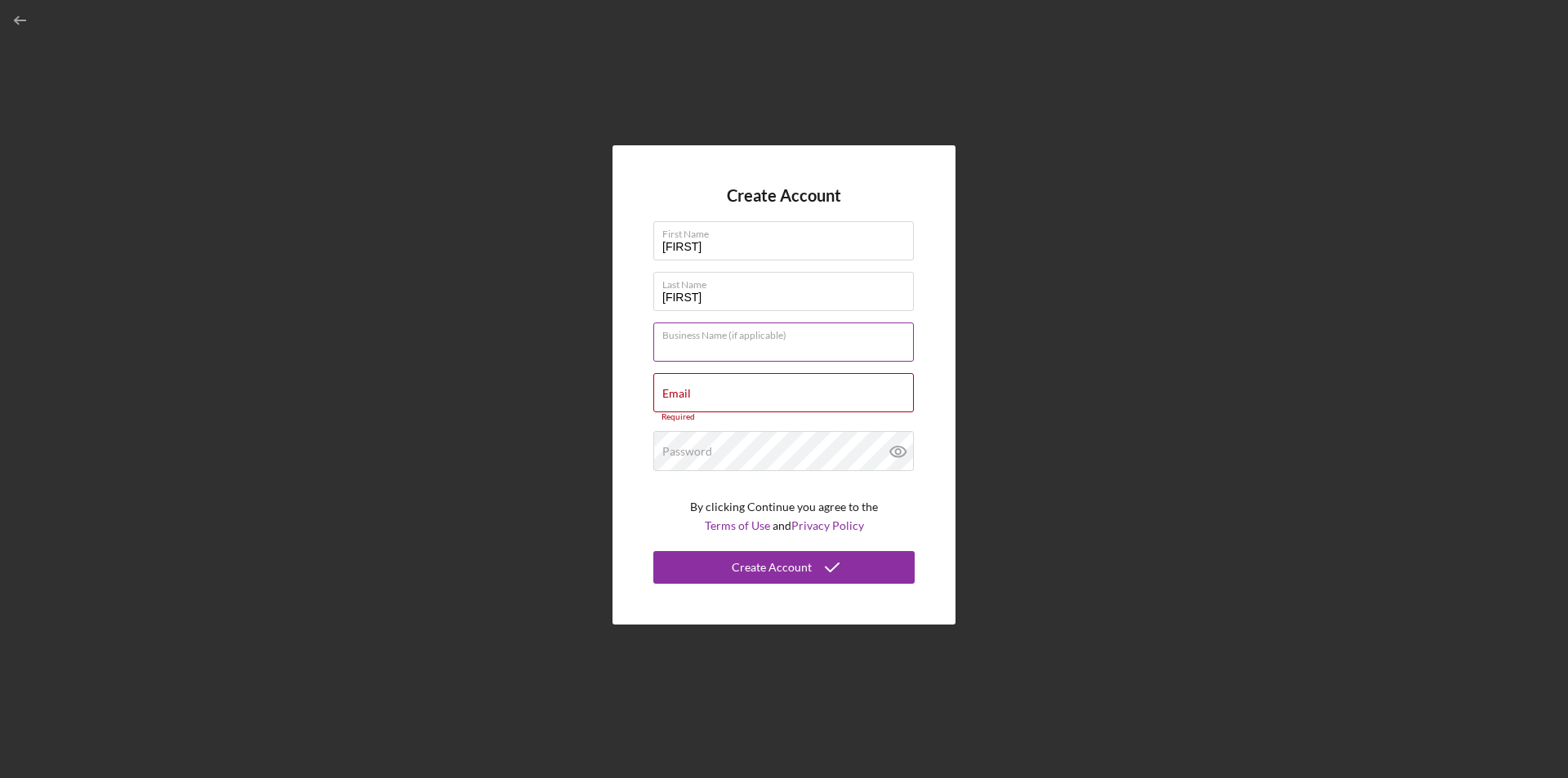 paste on "Tati Studio LLC" 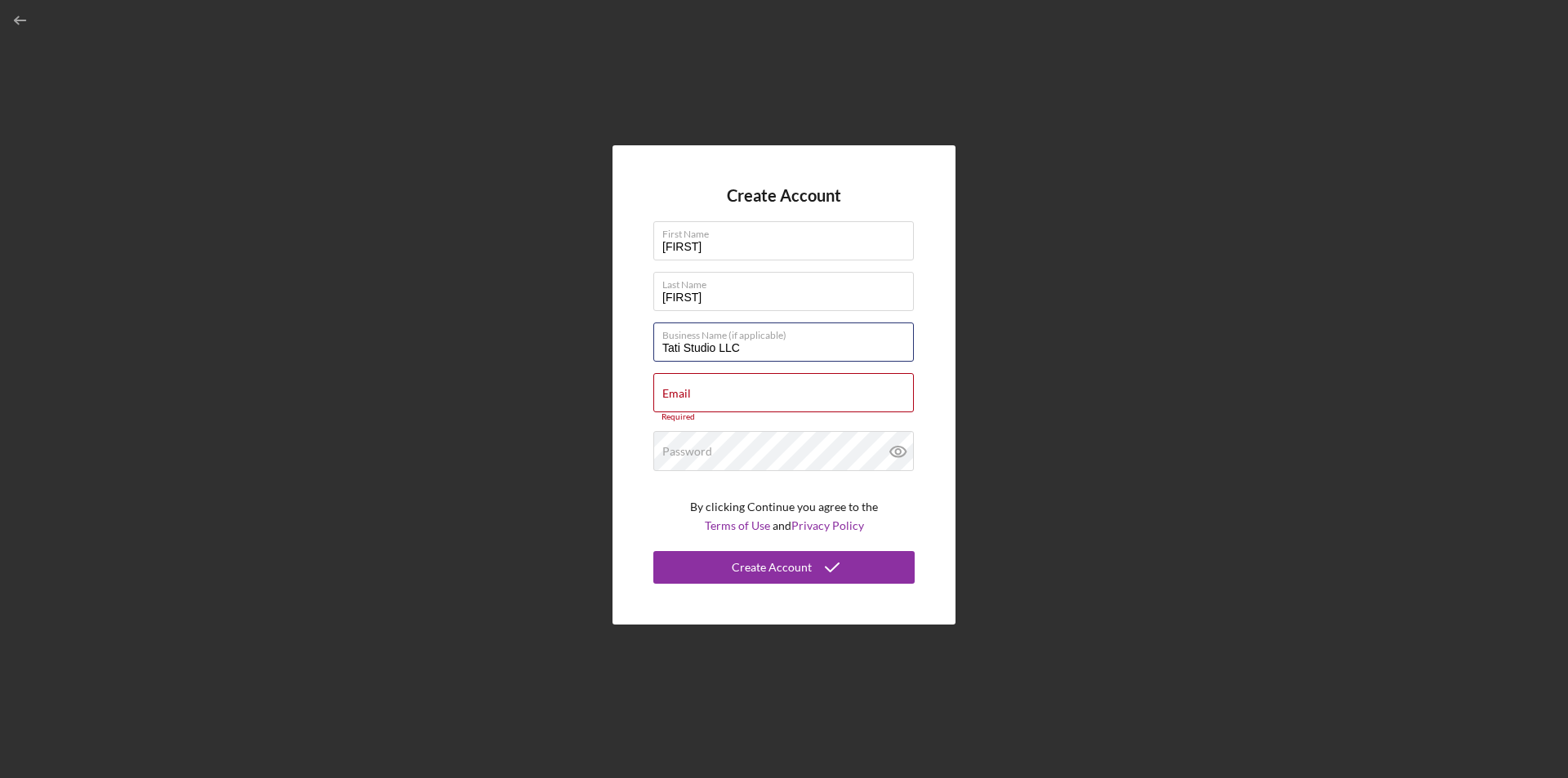 type on "Tati Studio LLC" 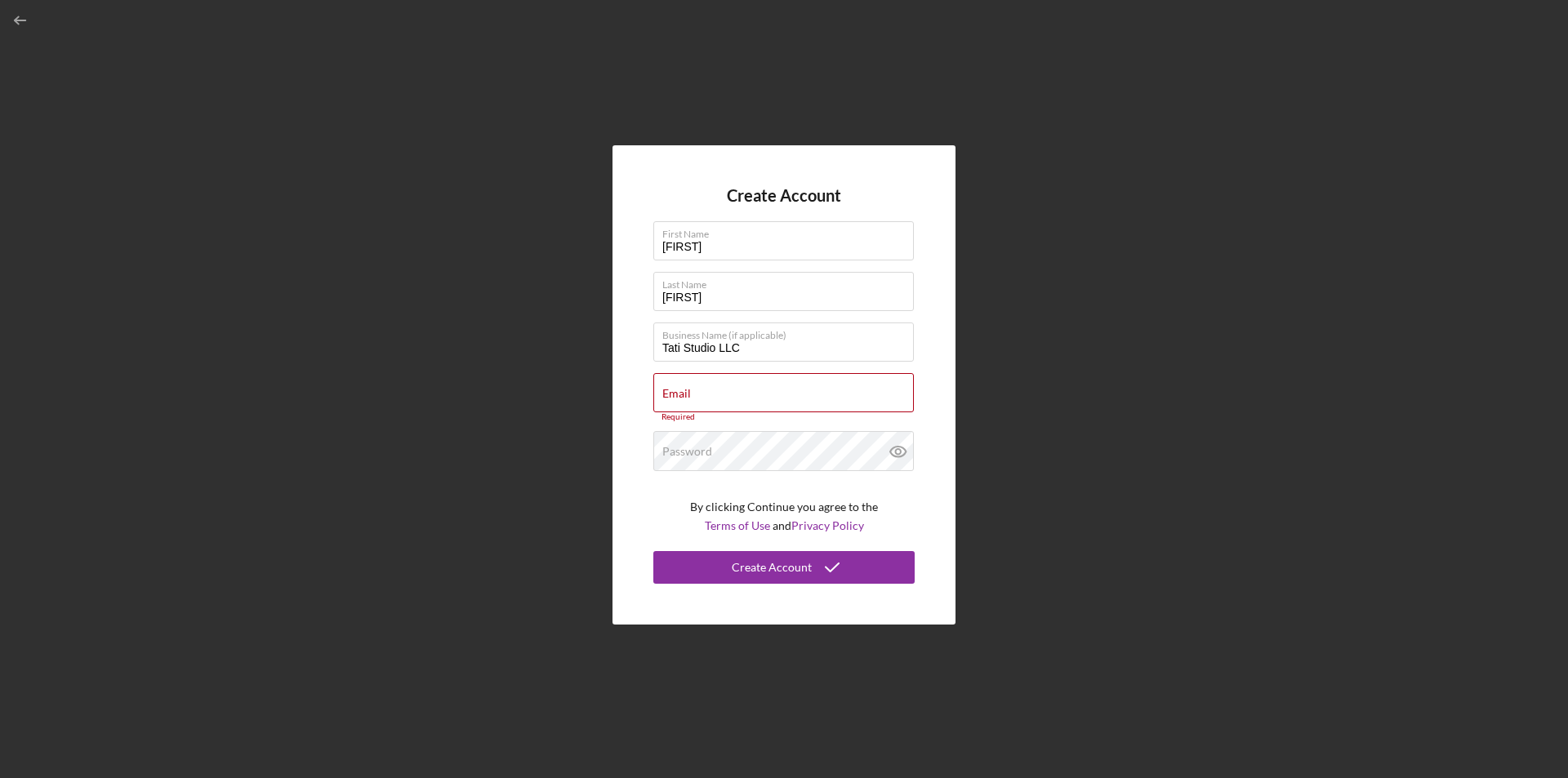 click on "Create Account First Name [FIRST] Last Name [LAST] Business Name (if applicable) [BUSINESS NAME] Email Required Password By clicking Continue you agree to the Terms of Use and Privacy Policy Create Account" at bounding box center [784, 385] 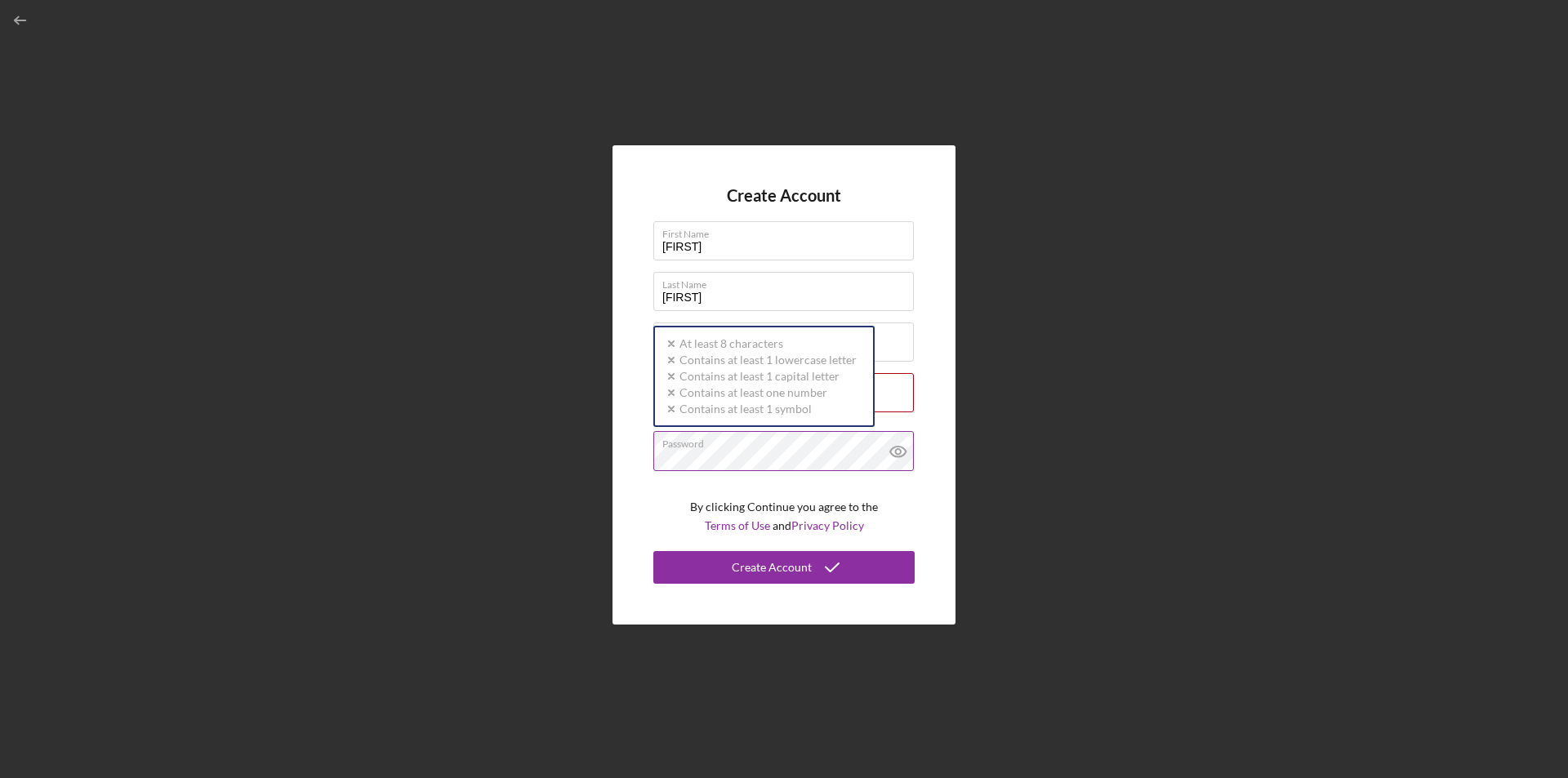 click on "Password Icon/icon-validation-no At least 8 characters Icon/icon-validation-no Contains at least 1 lowercase letter Icon/icon-validation-no Contains at least 1 capital letter Icon/icon-validation-no Contains at least one number Icon/icon-validation-no Contains at least 1 symbol" at bounding box center (784, 451) 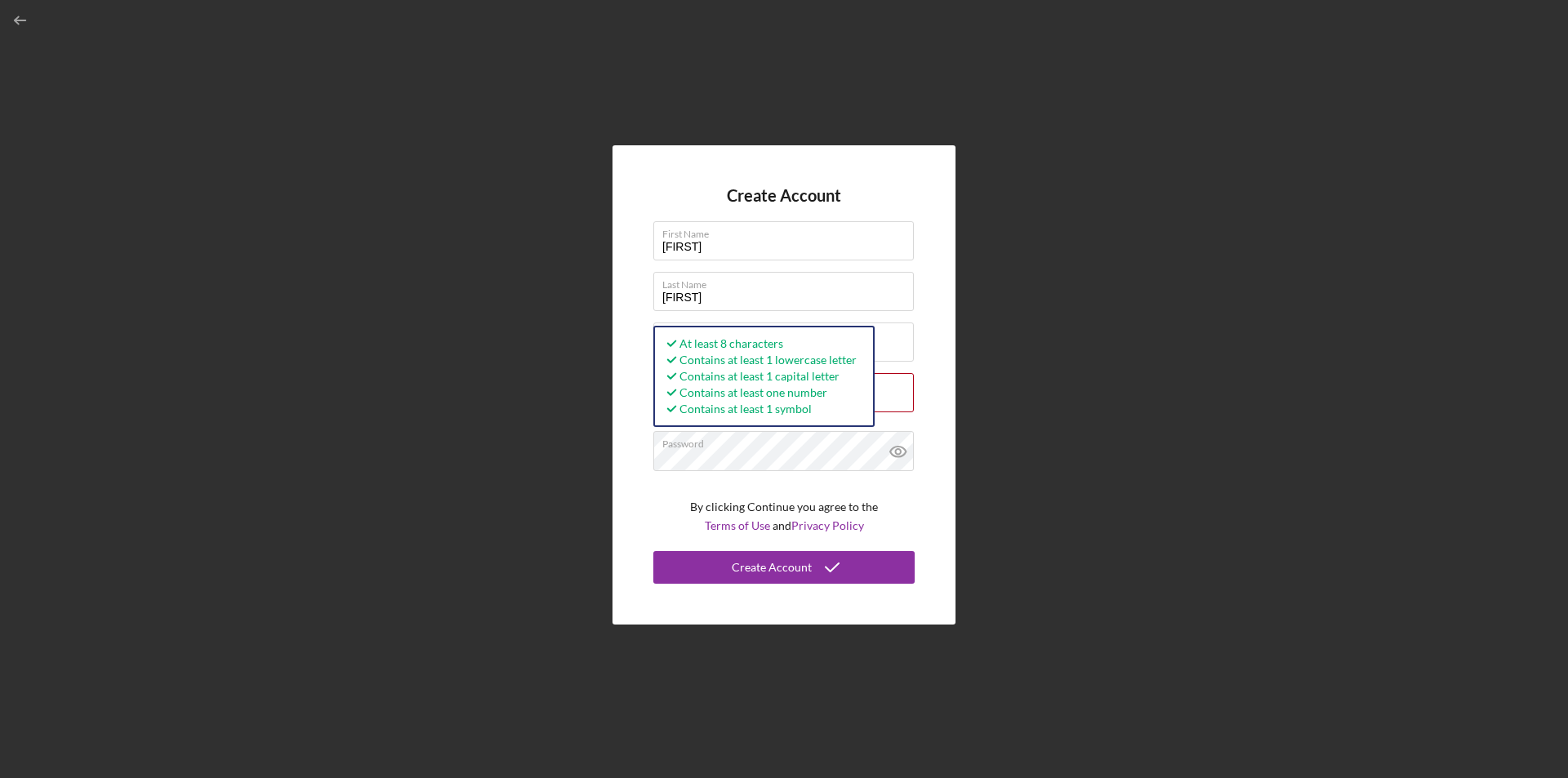 click on "Create Account First Name [FIRST] Last Name [LAST] Business Name (if applicable) [BUSINESS] Email Required Password At least 8 characters Contains at least 1 lowercase letter Contains at least 1 capital letter Contains at least one number Contains at least 1 symbol By clicking Continue you agree to the Terms of Use and Privacy Policy Create Account" at bounding box center [784, 385] 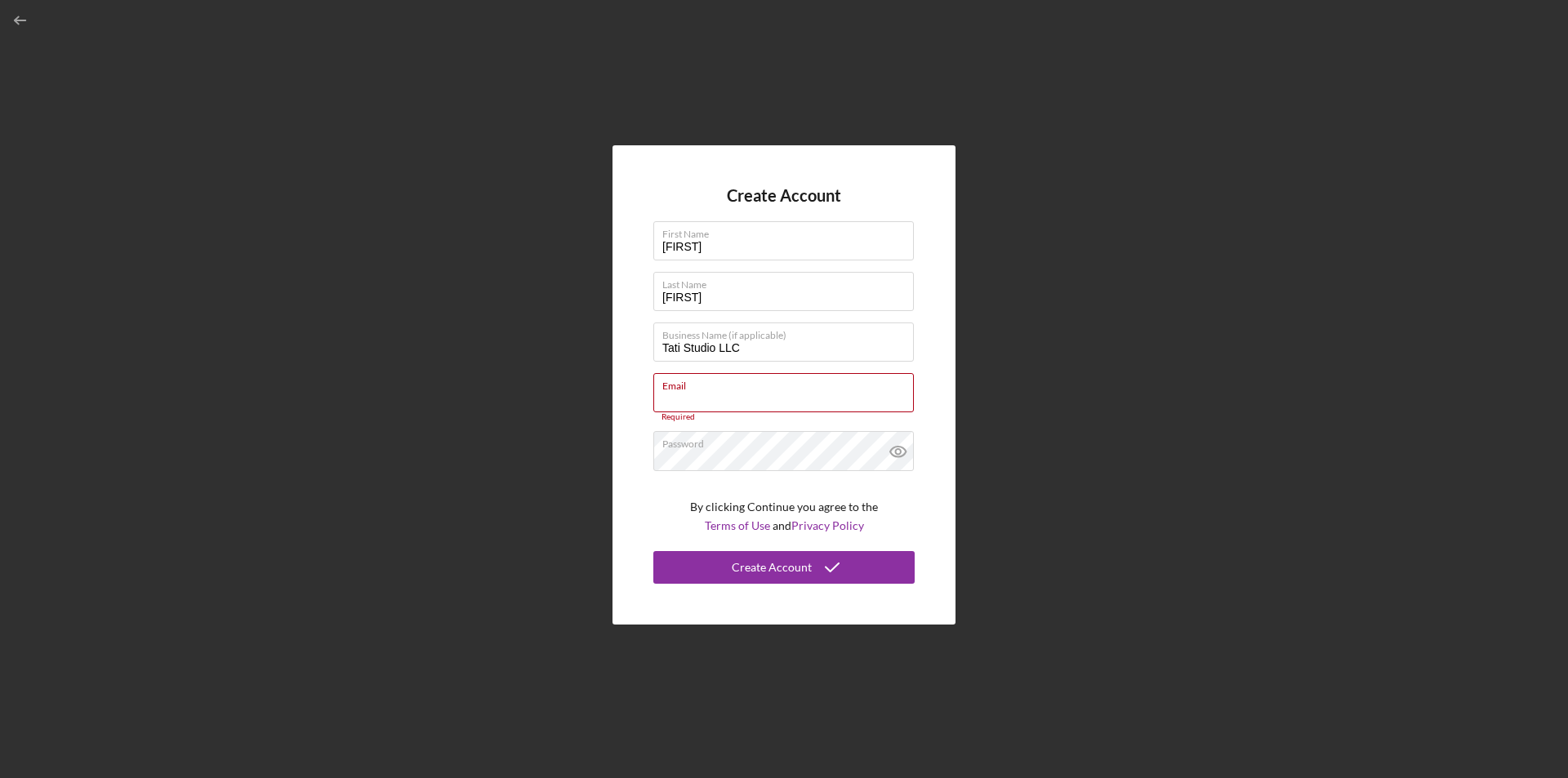 drag, startPoint x: 753, startPoint y: 403, endPoint x: 435, endPoint y: 447, distance: 321.0296 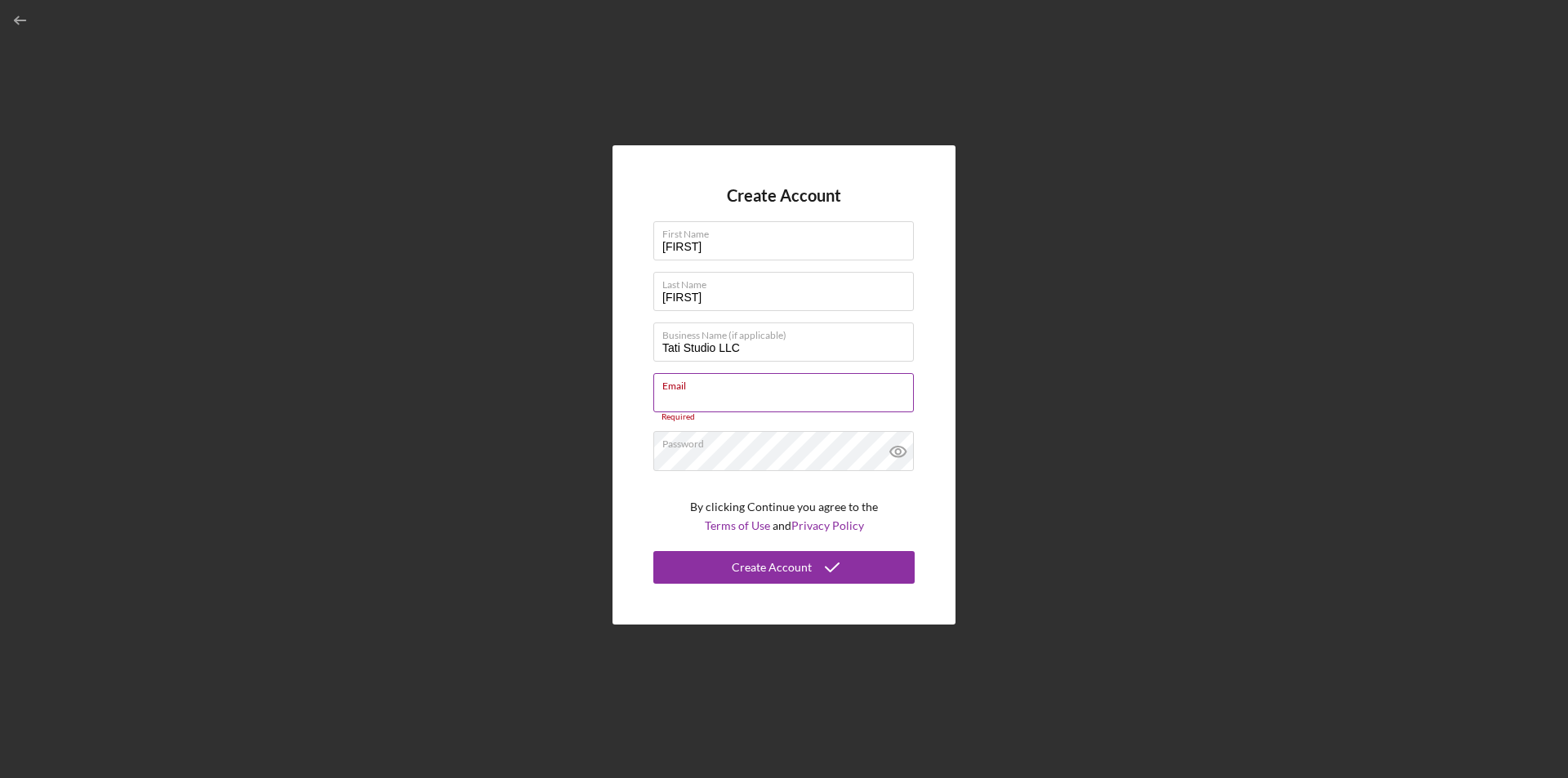 click on "Email Required" at bounding box center (784, 398) 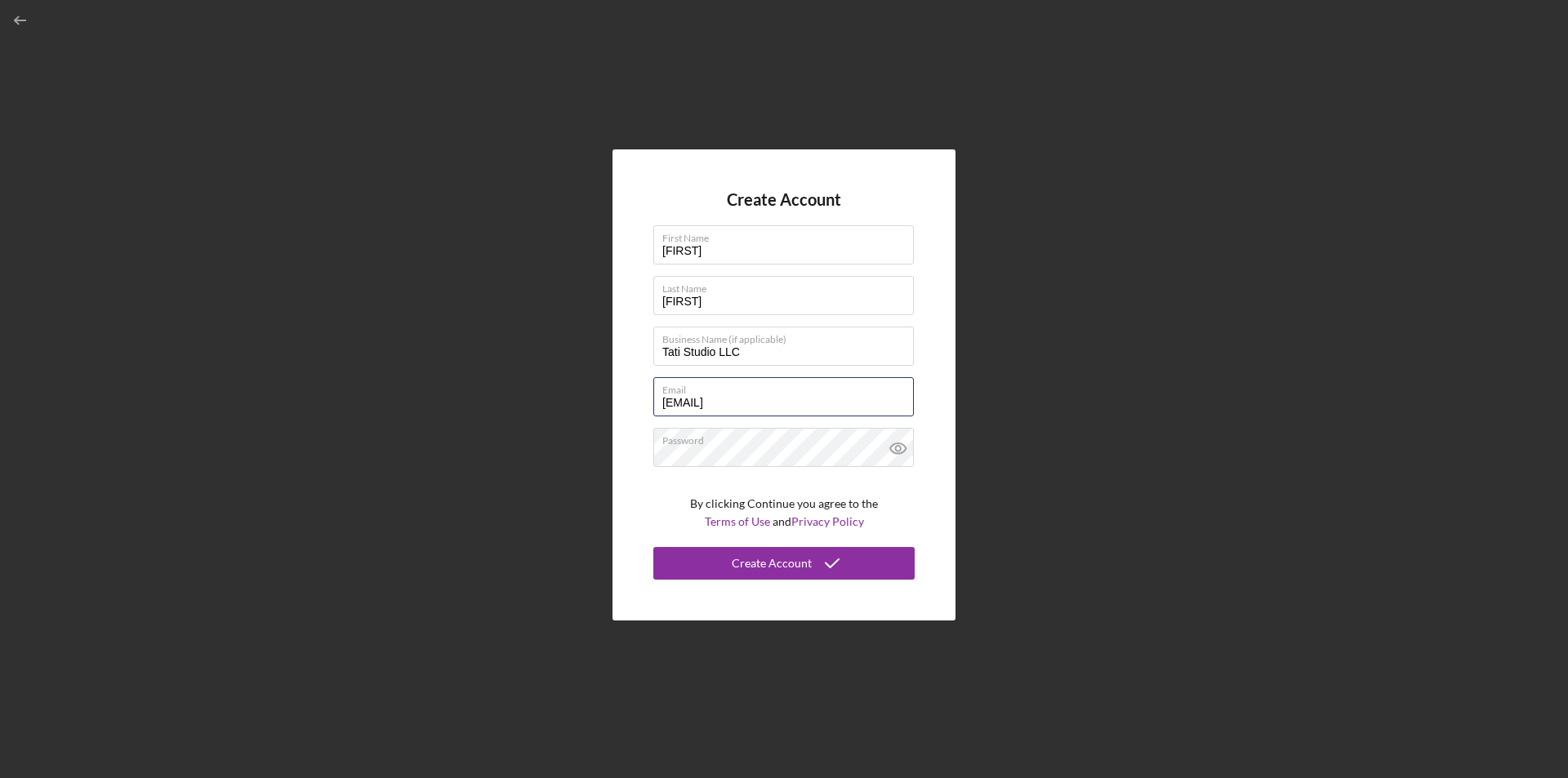 type on "[EMAIL]" 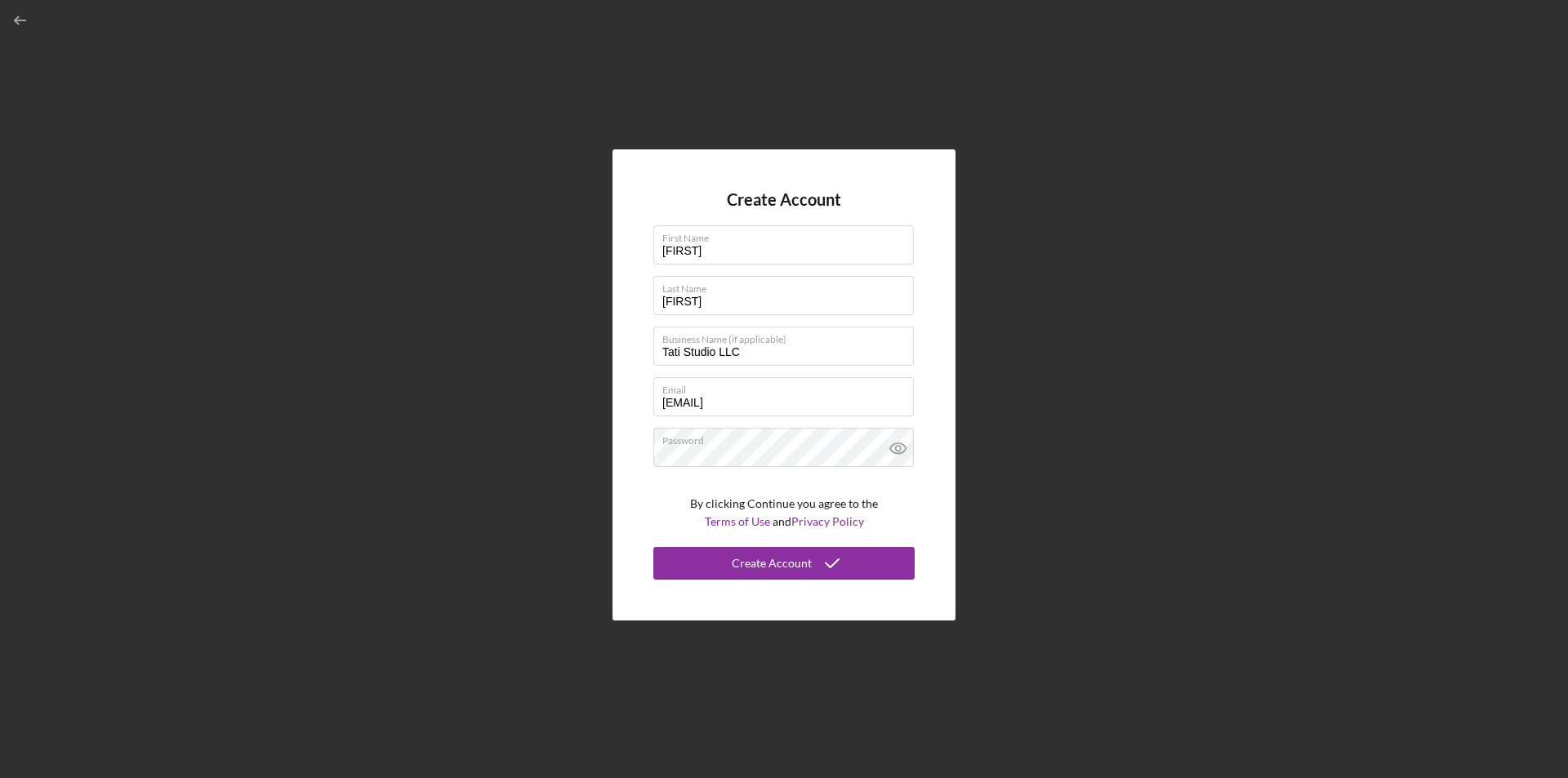 click on "Create Account First Name [FIRST] Last Name [LAST] Business Name (if applicable) [BUSINESS] Email [EMAIL] Password By clicking Continue you agree to the  Terms of Use   and  Privacy Policy Create Account" at bounding box center (784, 385) 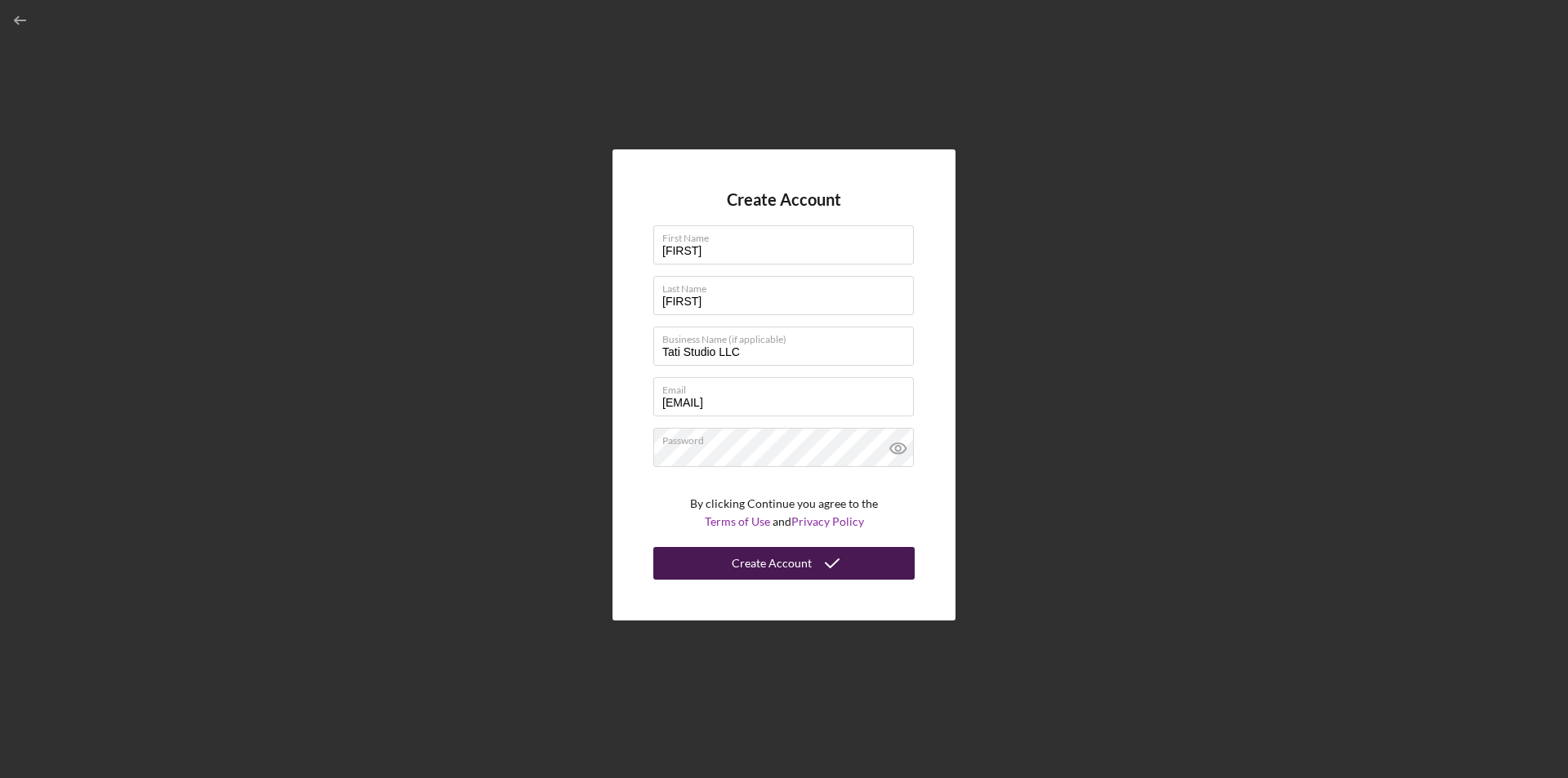 click on "Create Account" at bounding box center (772, 563) 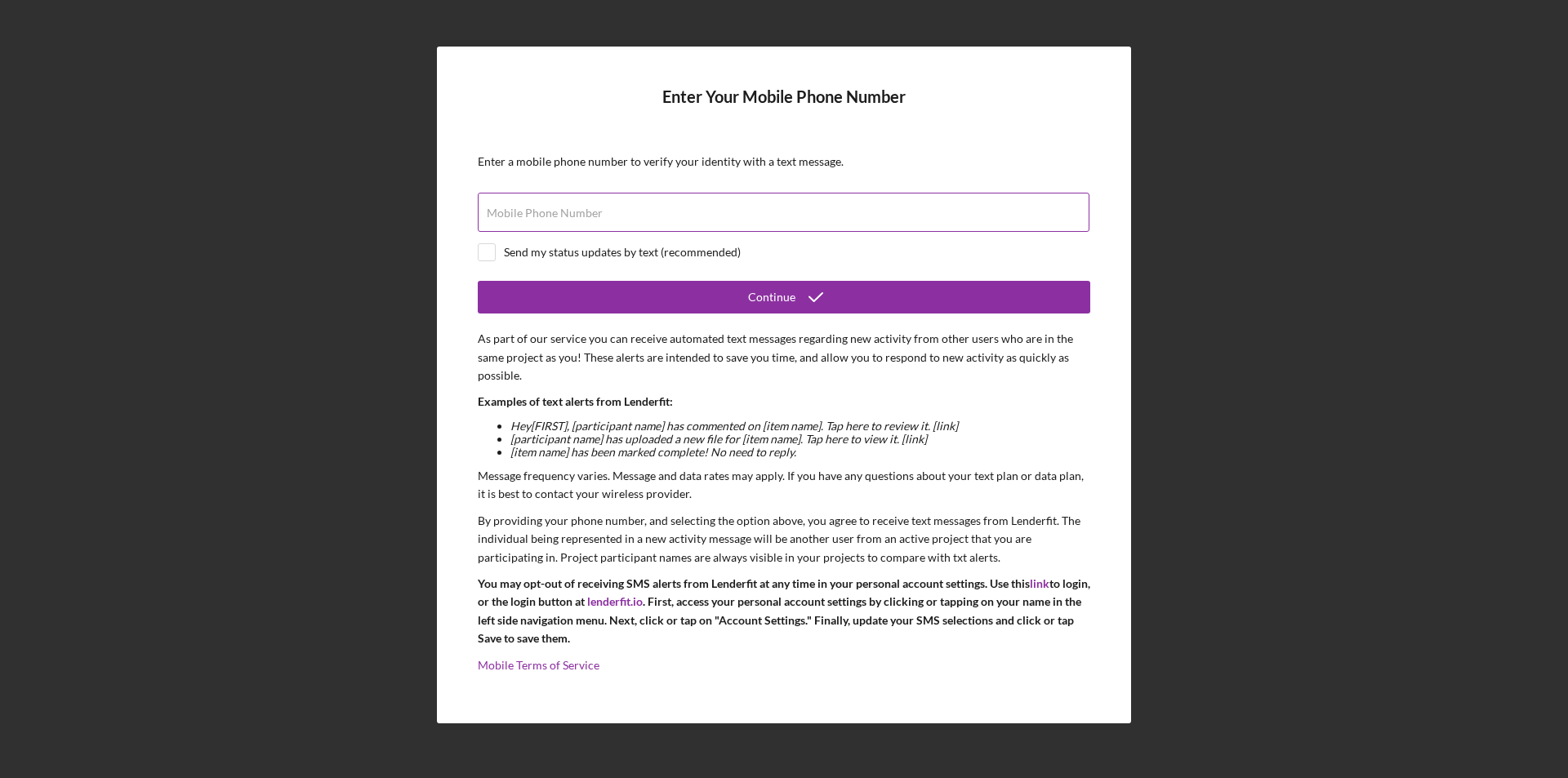 click on "Mobile Phone Number" at bounding box center (784, 213) 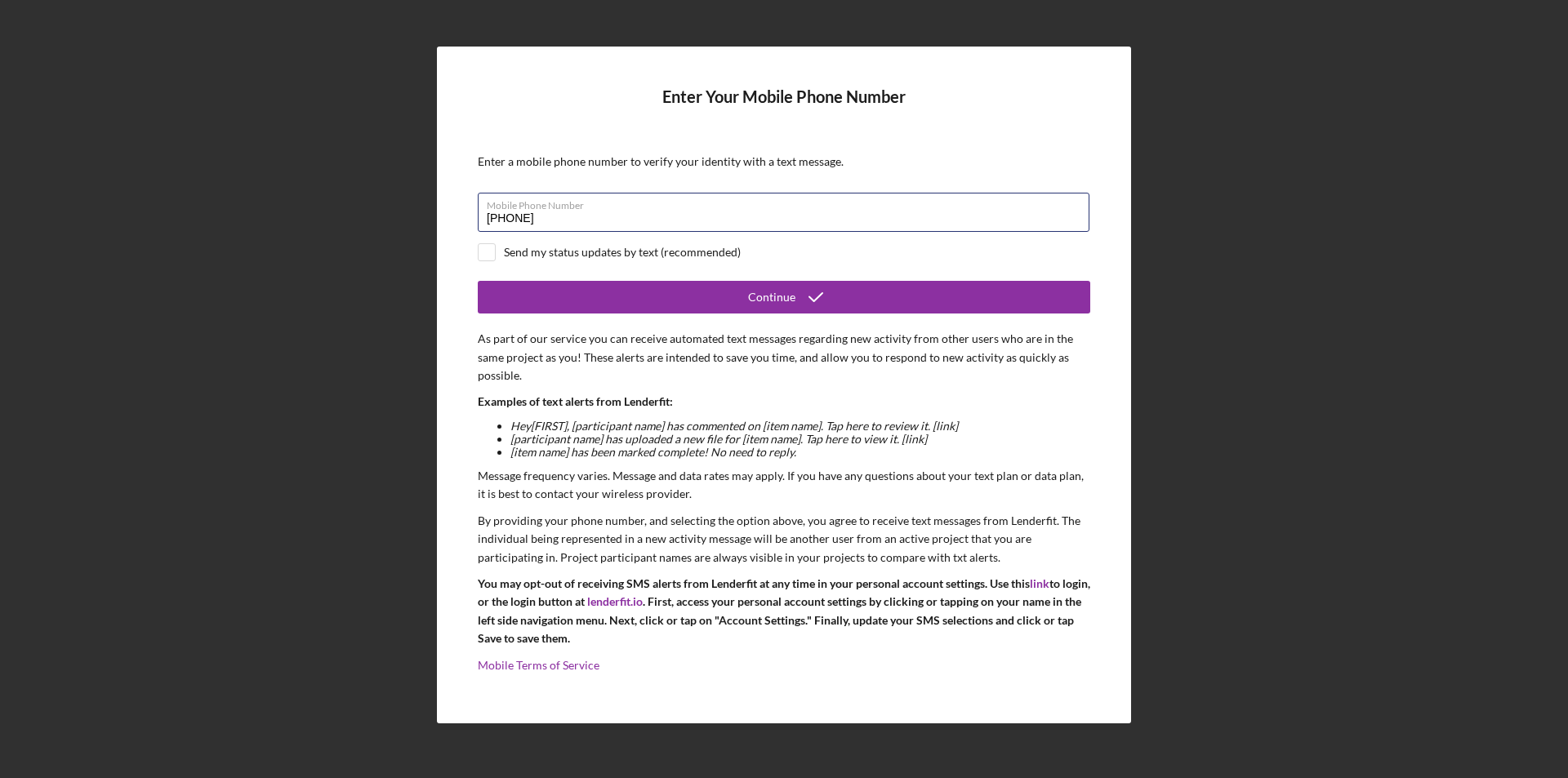 type on "[PHONE]" 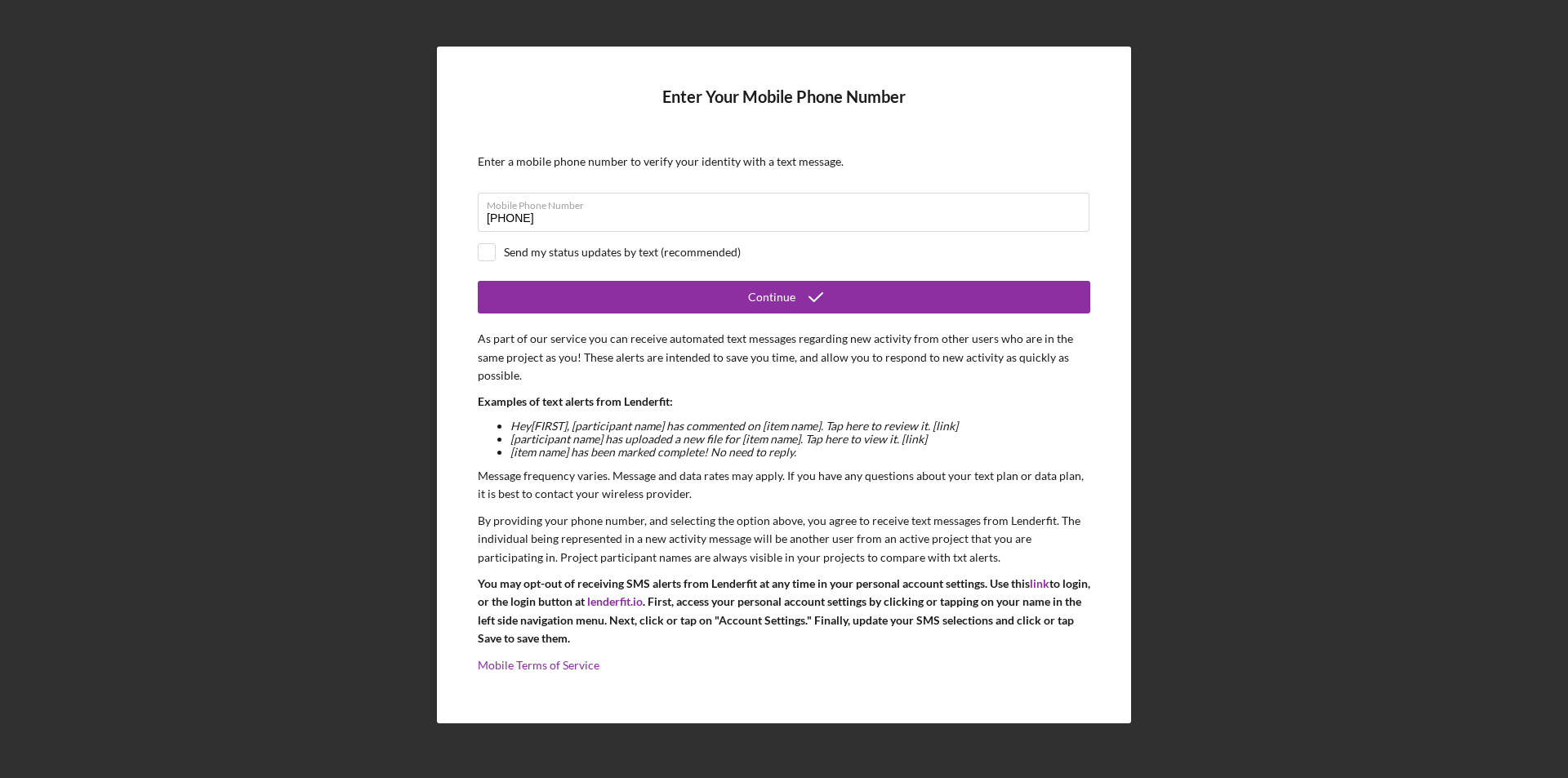 click on "Enter Your Mobile Phone Number Enter a mobile phone number to verify your identity with a text message. Mobile Phone Number ([AREA]) [PHONE] Send my status updates by text (recommended) Continue As part of our service you can receive automated text messages regarding new activity from other users who are in the same project as you! These alerts are intended to save you time, and allow you to respond to new activity as quickly as possible. Examples of text alerts from Lenderfit: Hey  [FIRST] , [participant name] has commented on [item name]. Tap here to review it. [link] [participant name] has uploaded a new file for [item name]. Tap here to view it. [link] [item name] has been marked complete! No need to reply. Message frequency varies. Message and data rates may apply. If you have any questions about your text plan or data plan, it is best to contact your wireless provider. You may opt-out of receiving SMS alerts from Lenderfit at any time in your personal account settings. Use this  link   lenderfit.io" at bounding box center (784, 385) 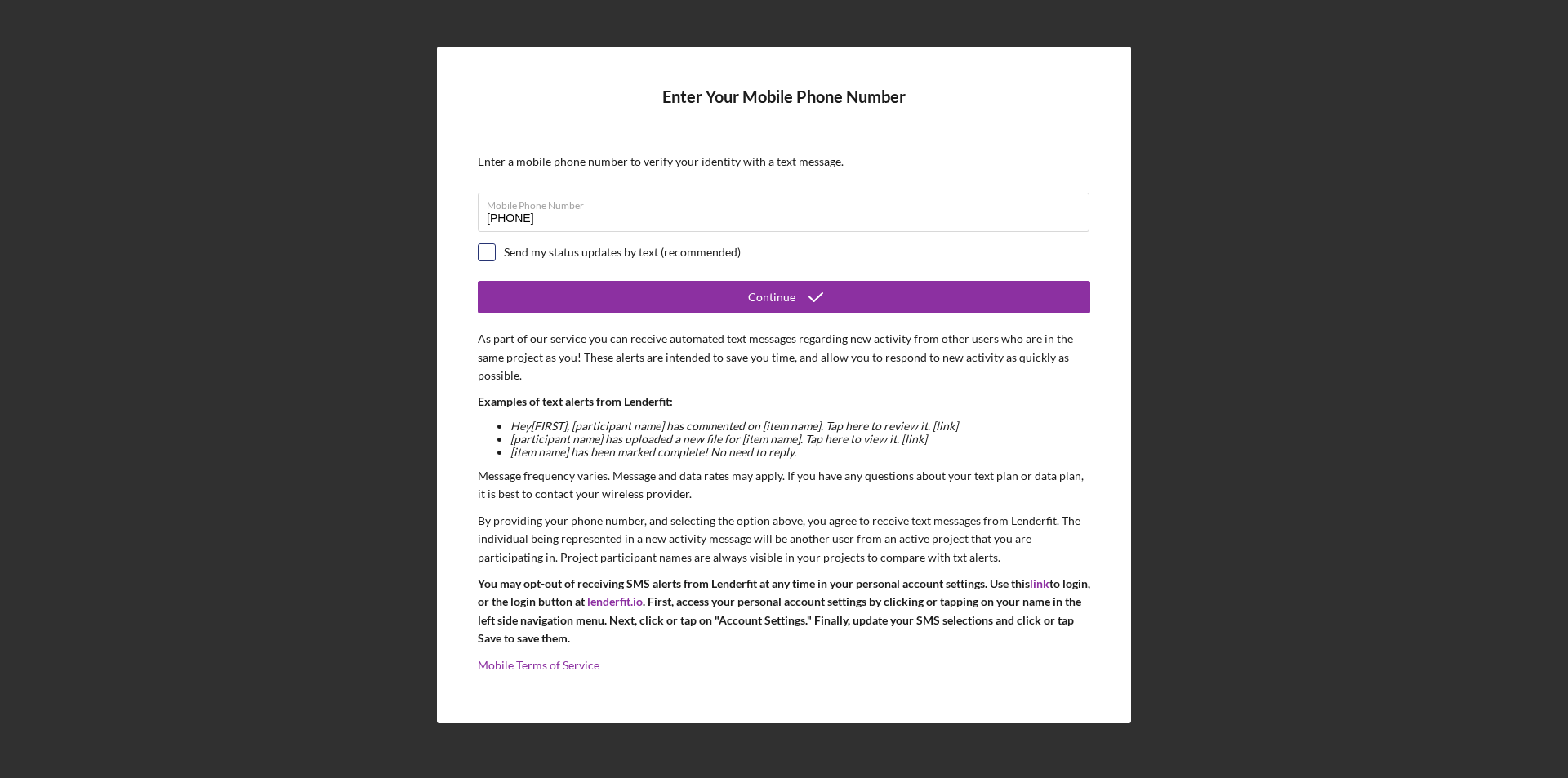 click at bounding box center (487, 252) 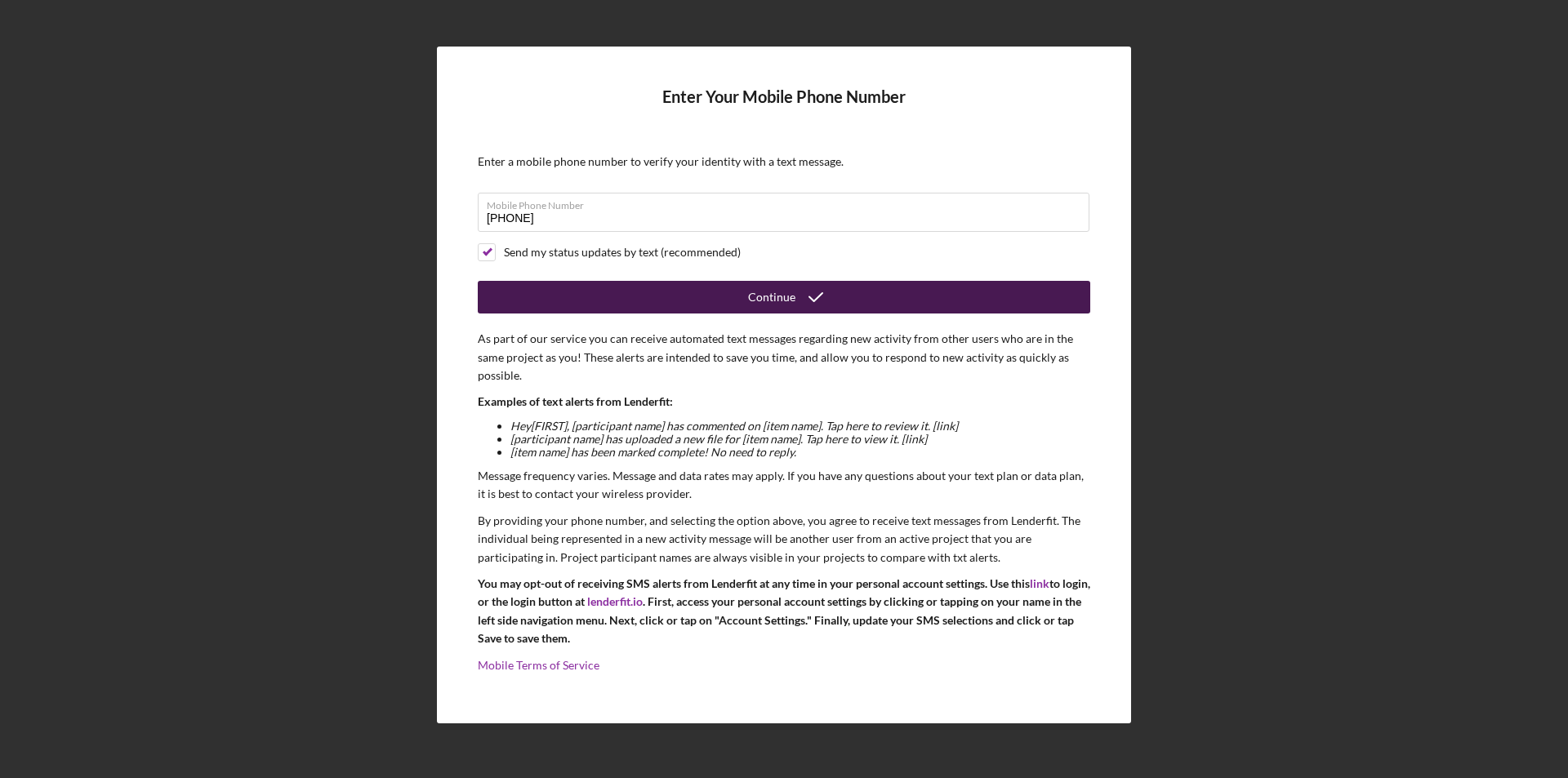 click on "Continue" at bounding box center (784, 297) 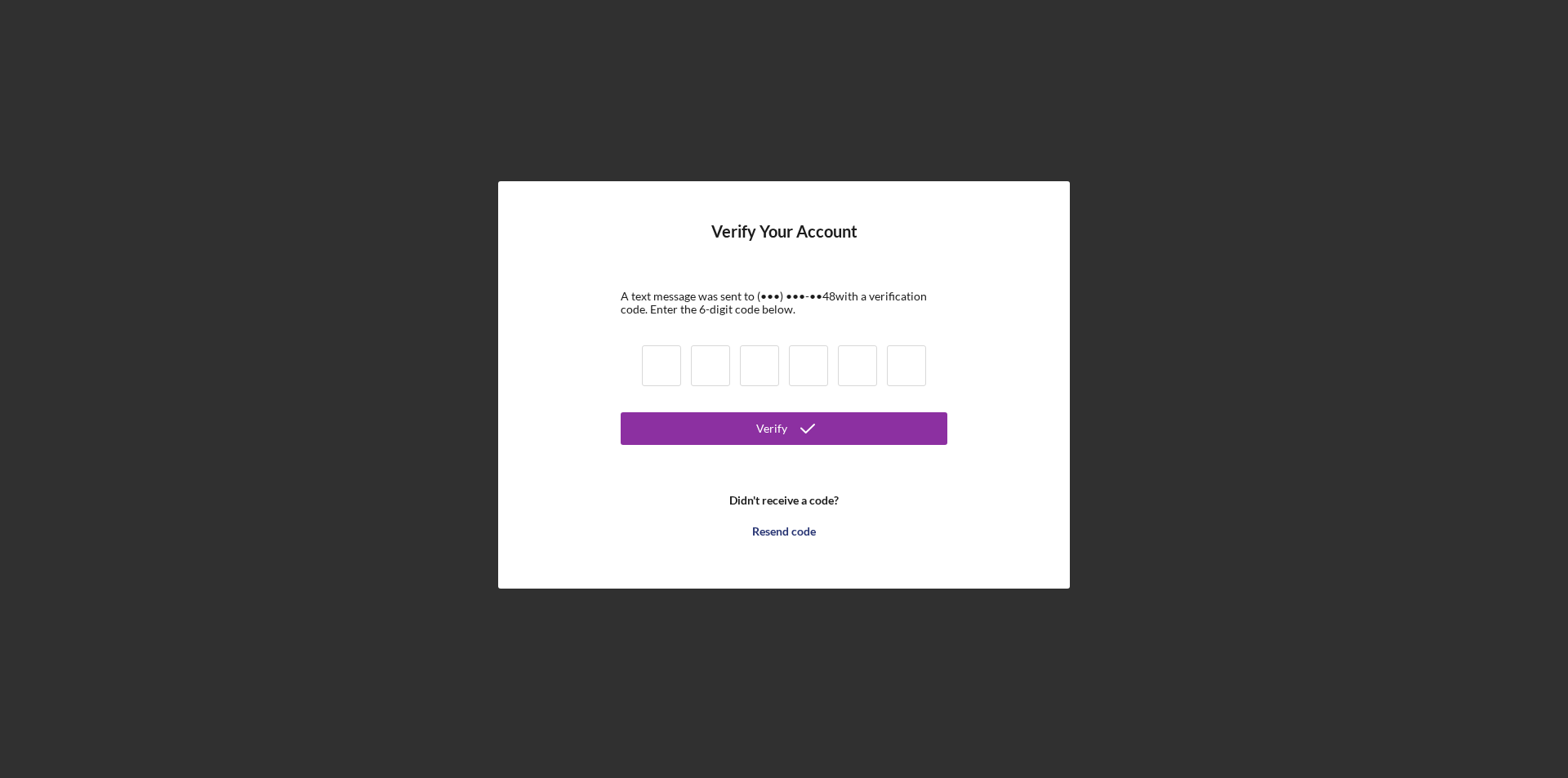 click on "Verify Your Account A text message was sent to ([PHONE])  with a verification code. Enter the 6-digit code below. Verify Didn't receive a code? Resend code" at bounding box center (784, 385) 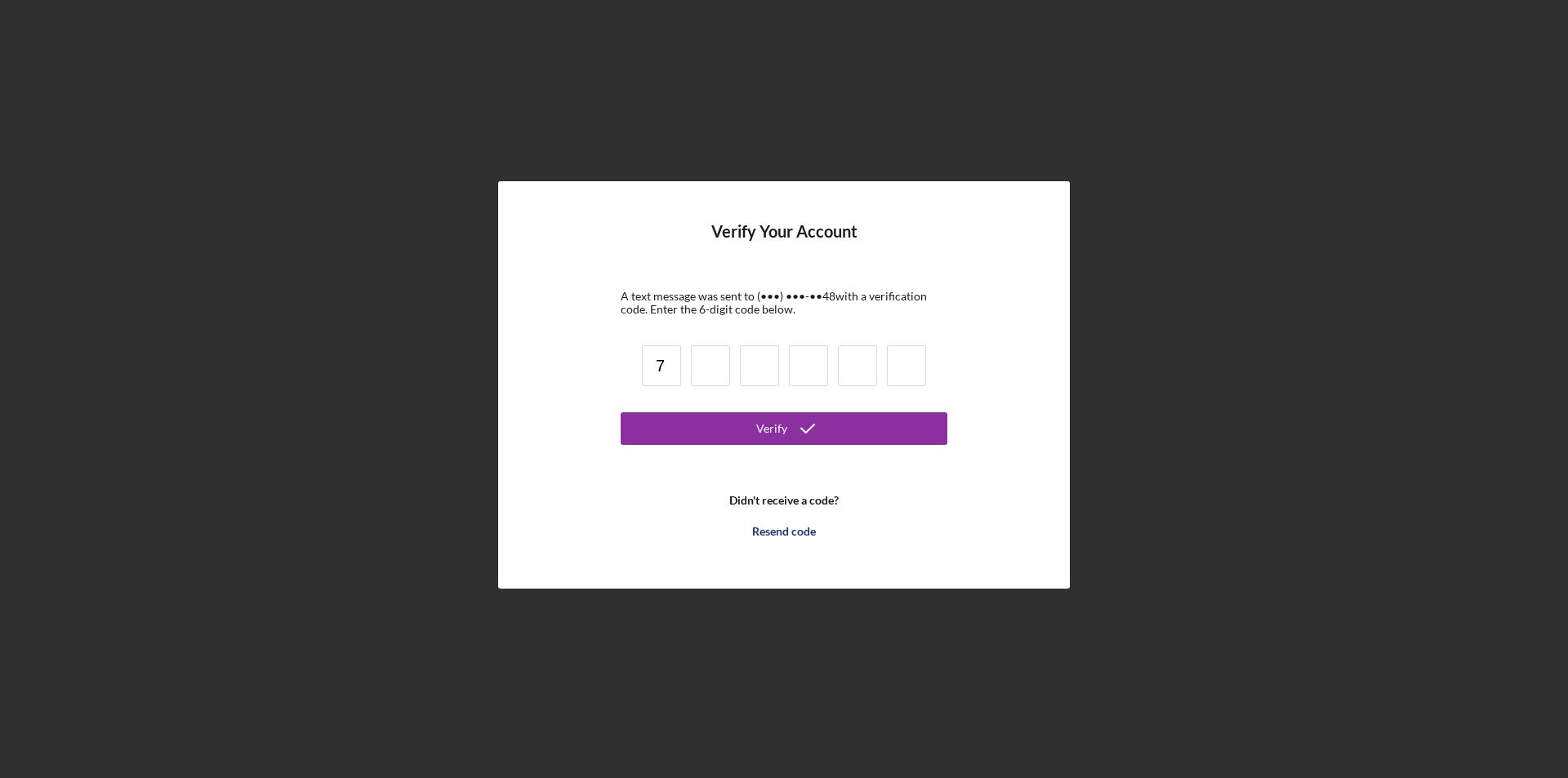 type on "7" 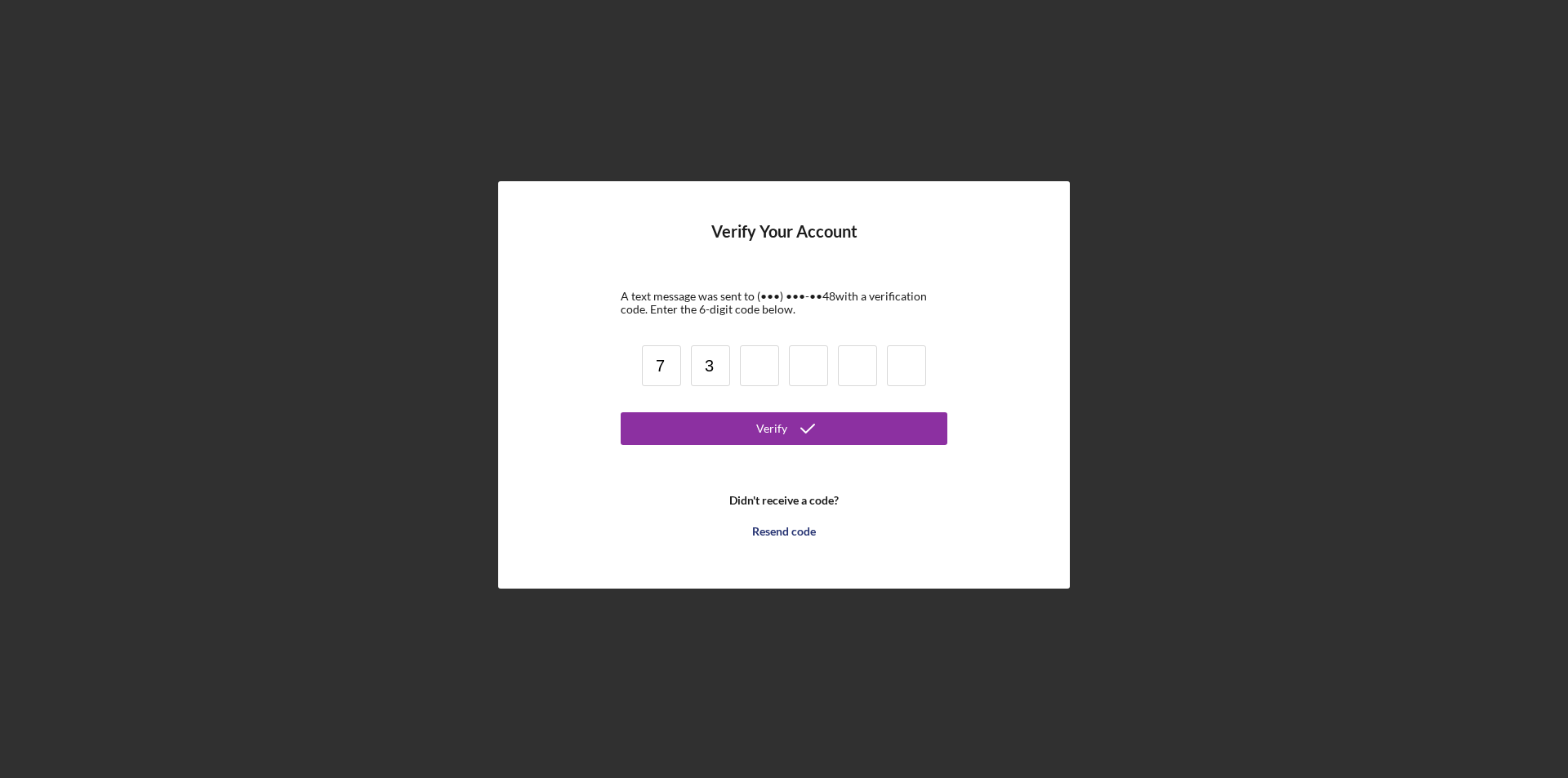 type on "3" 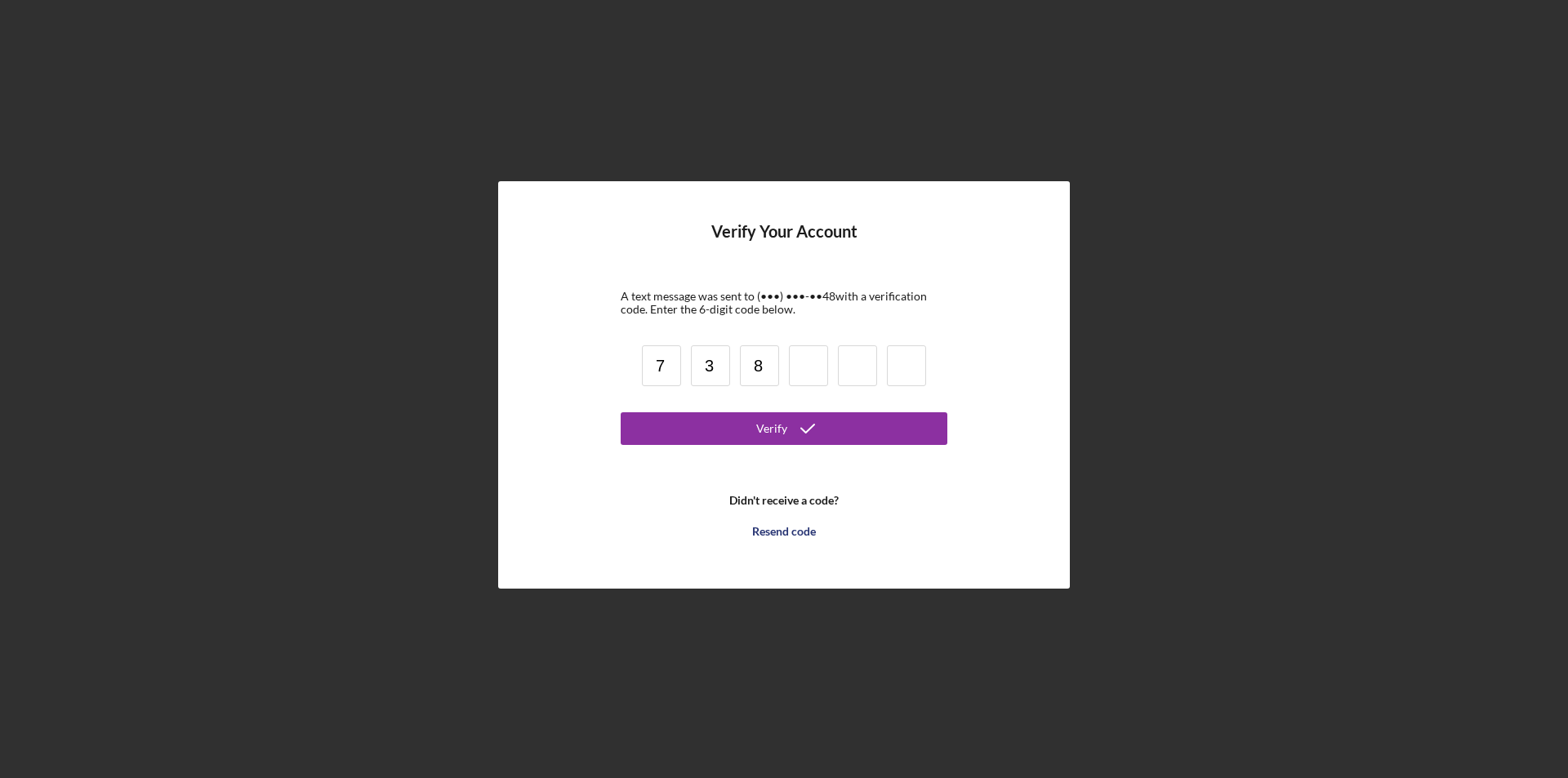 type on "8" 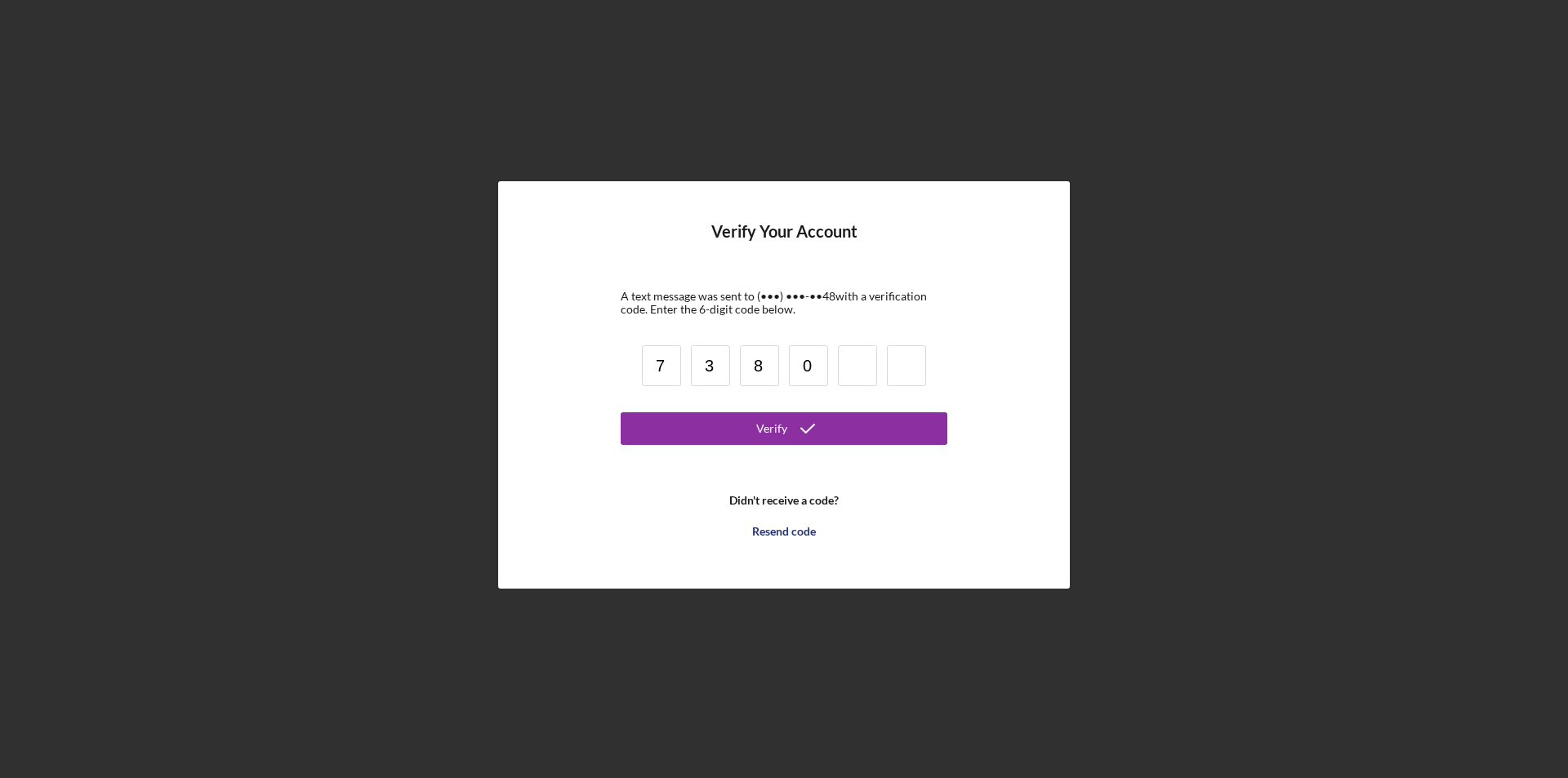 type on "0" 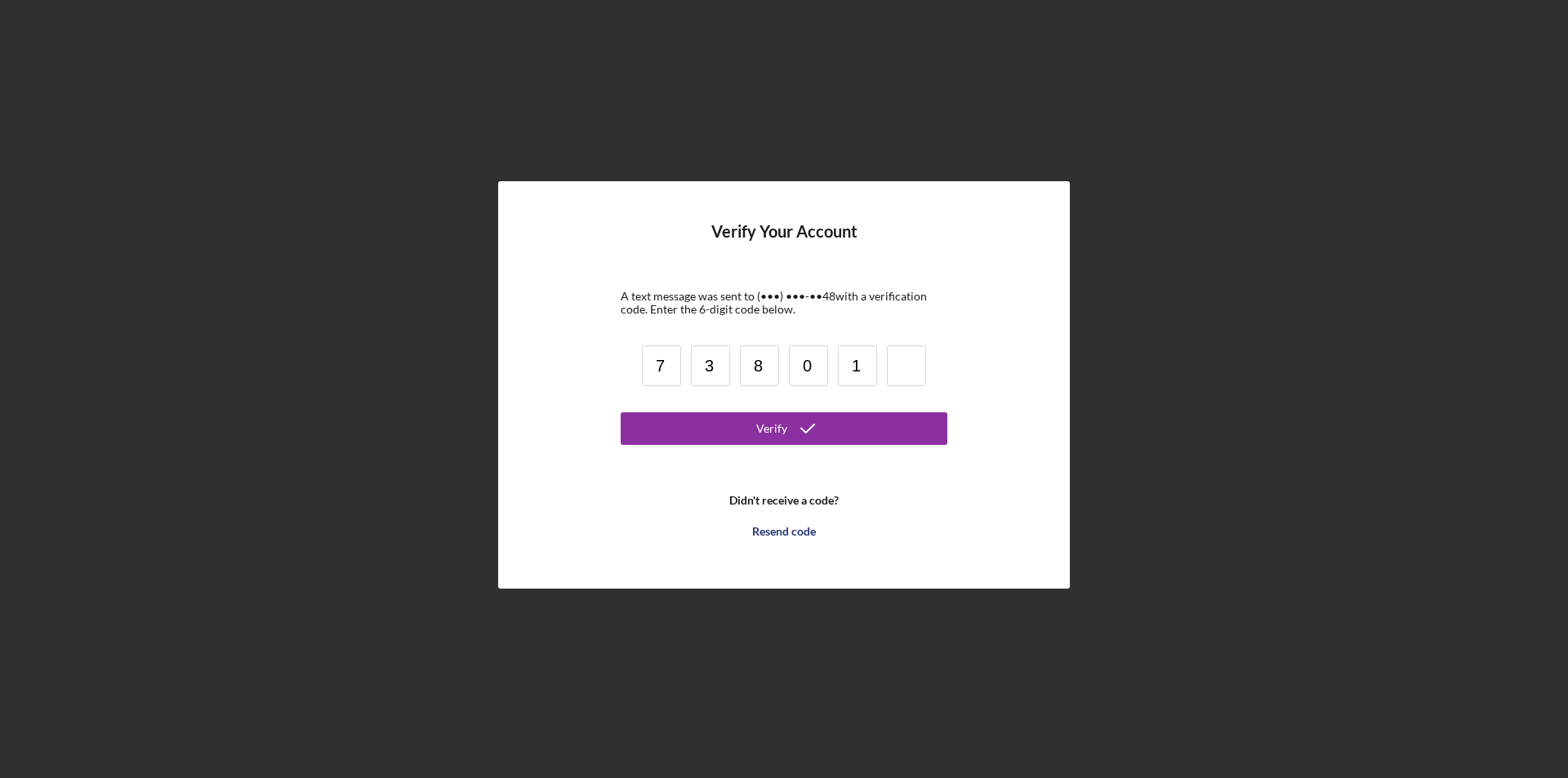 type on "1" 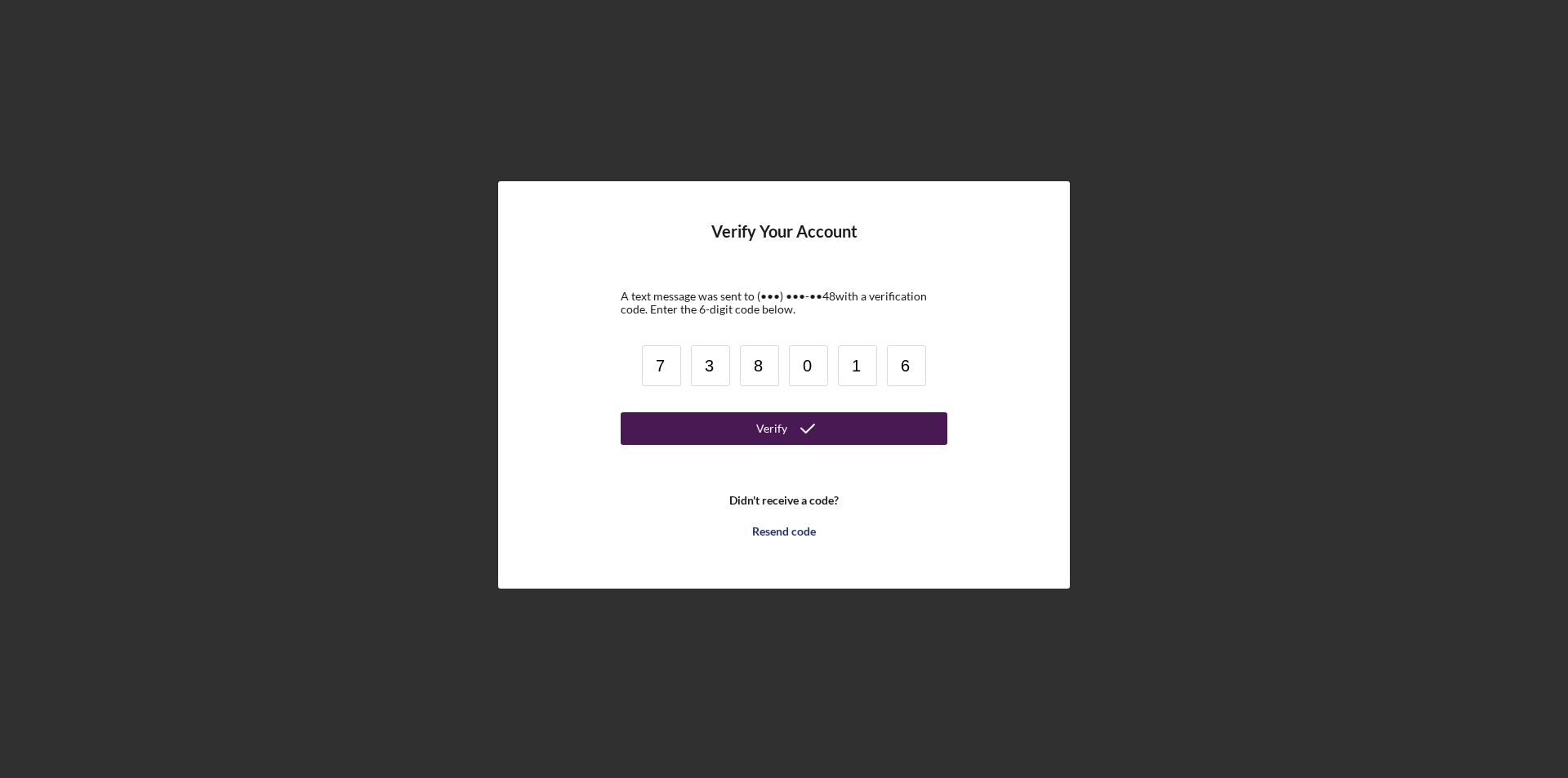 type on "6" 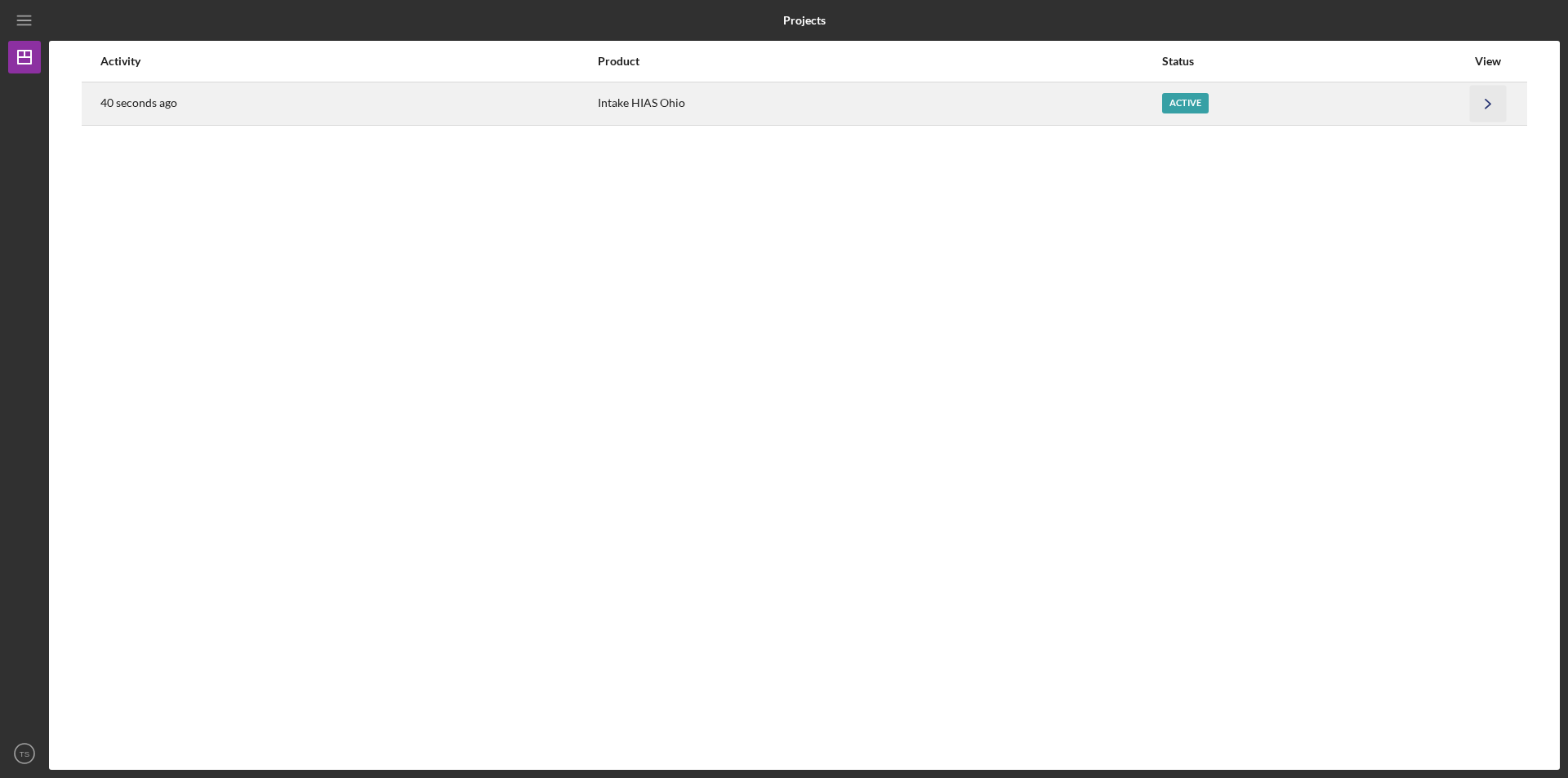 click on "Icon/Navigate" 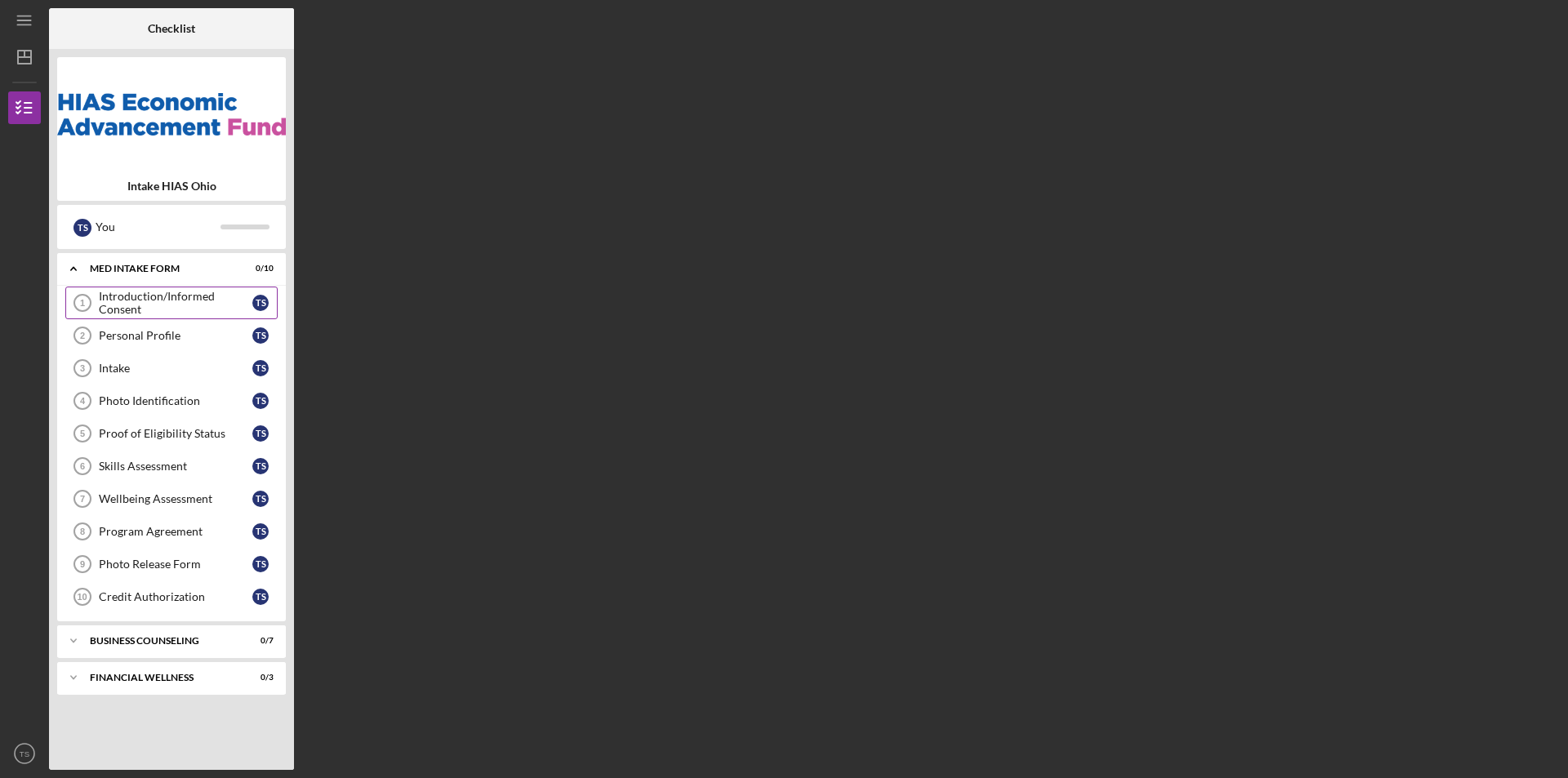 click on "Introduction/Informed Consent" at bounding box center (176, 303) 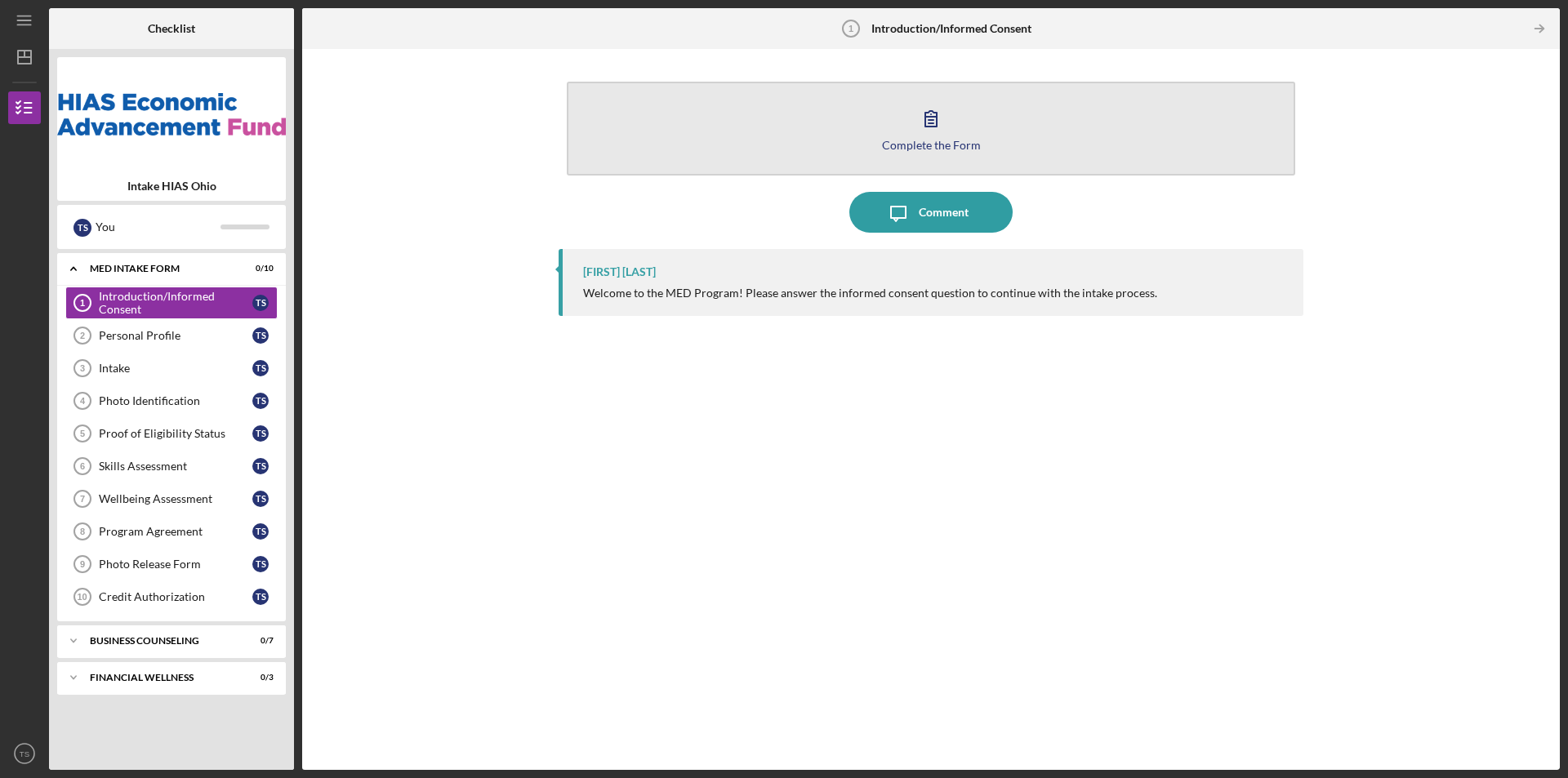 click on "Complete the Form Form" at bounding box center [931, 128] 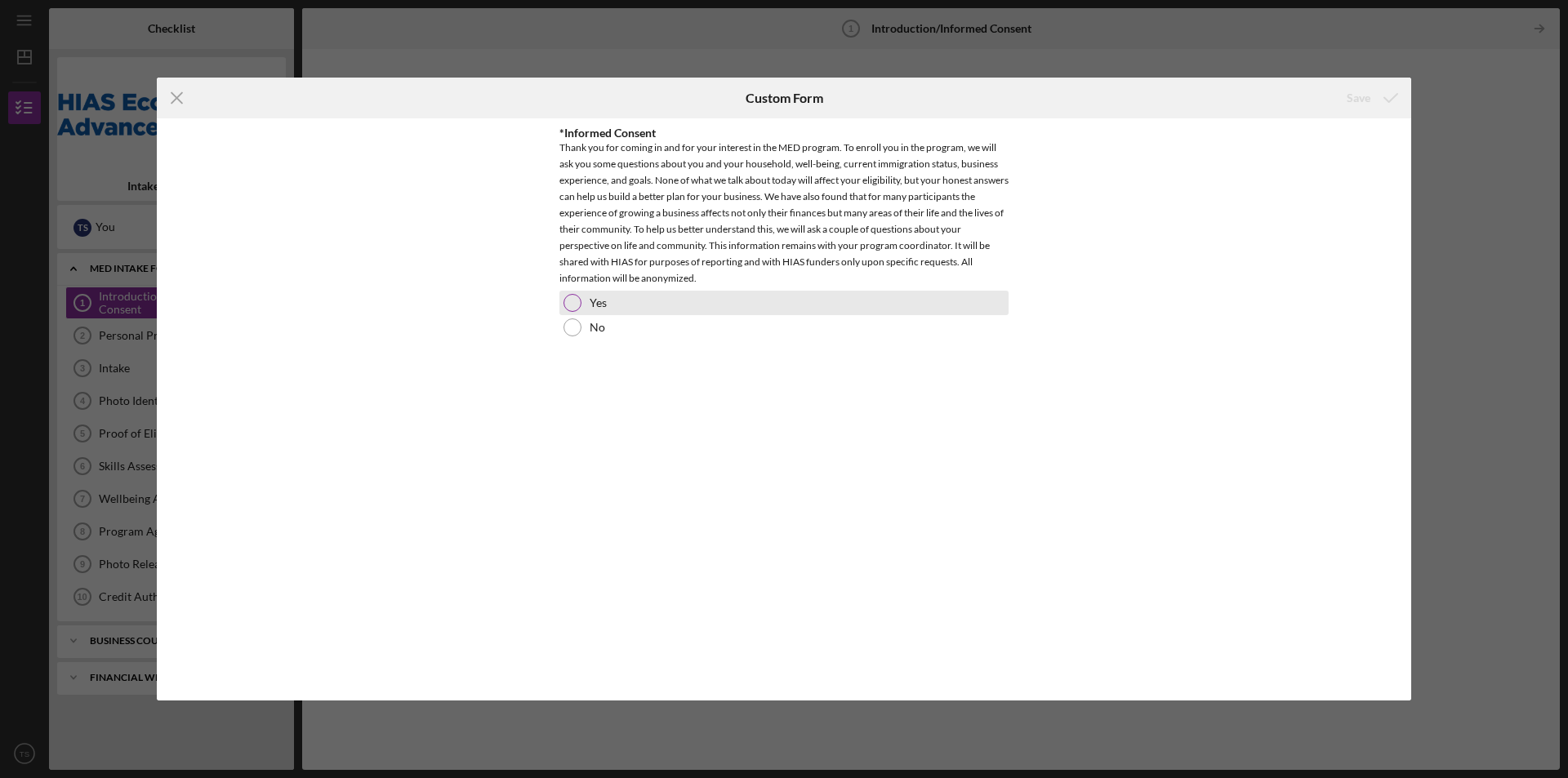 click on "Yes" at bounding box center (784, 303) 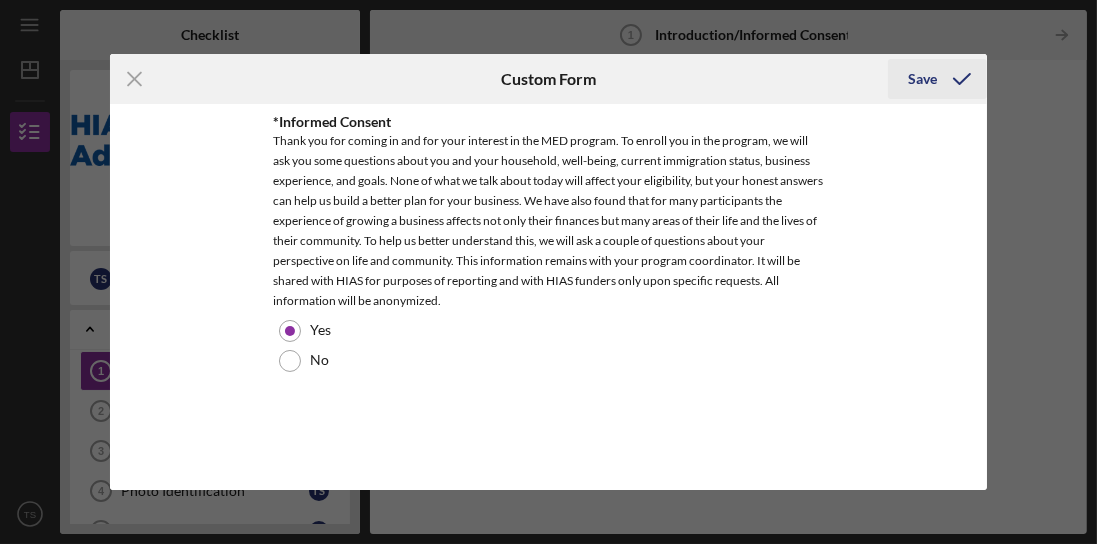 click on "Save" at bounding box center [922, 79] 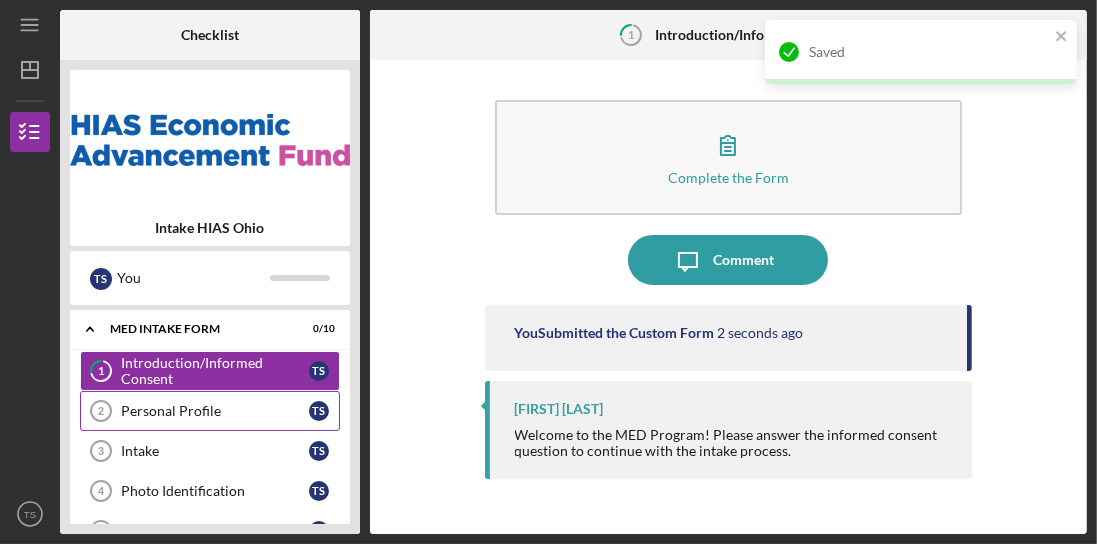 click on "Personal Profile 2 Personal Profile T S" at bounding box center (210, 411) 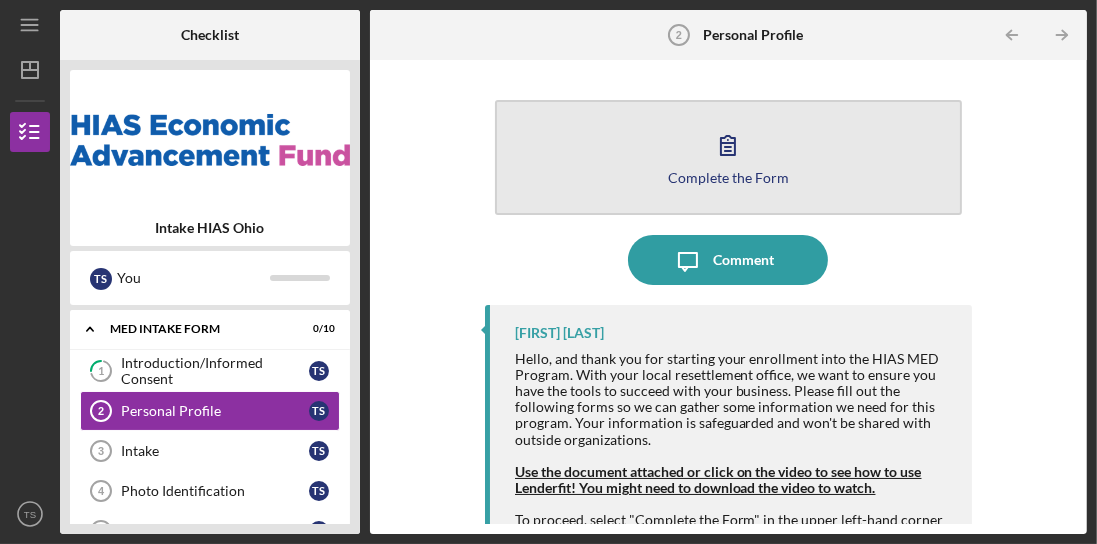 click on "Complete the Form" at bounding box center [728, 177] 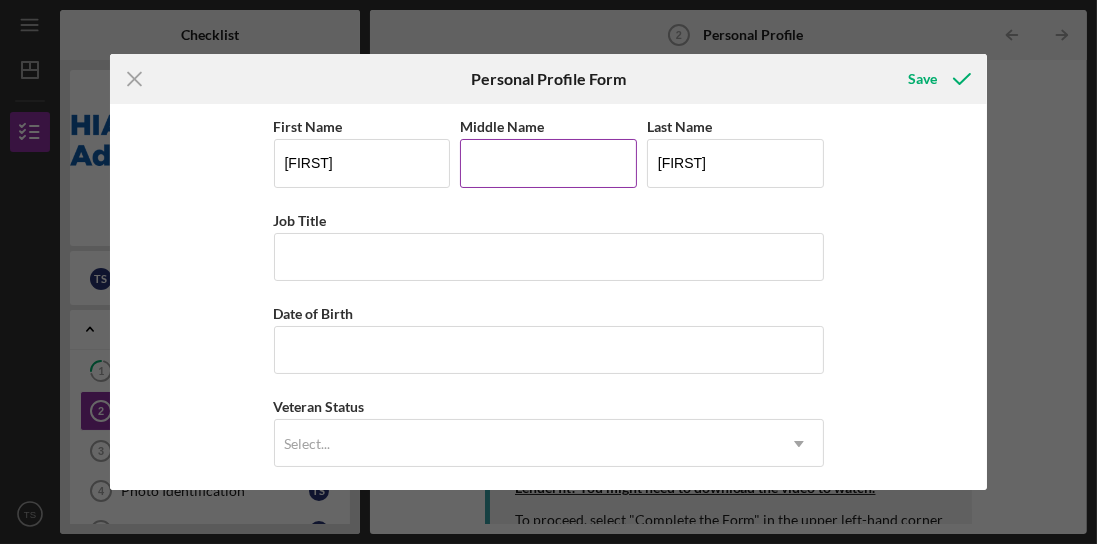 click on "Middle Name" at bounding box center [548, 163] 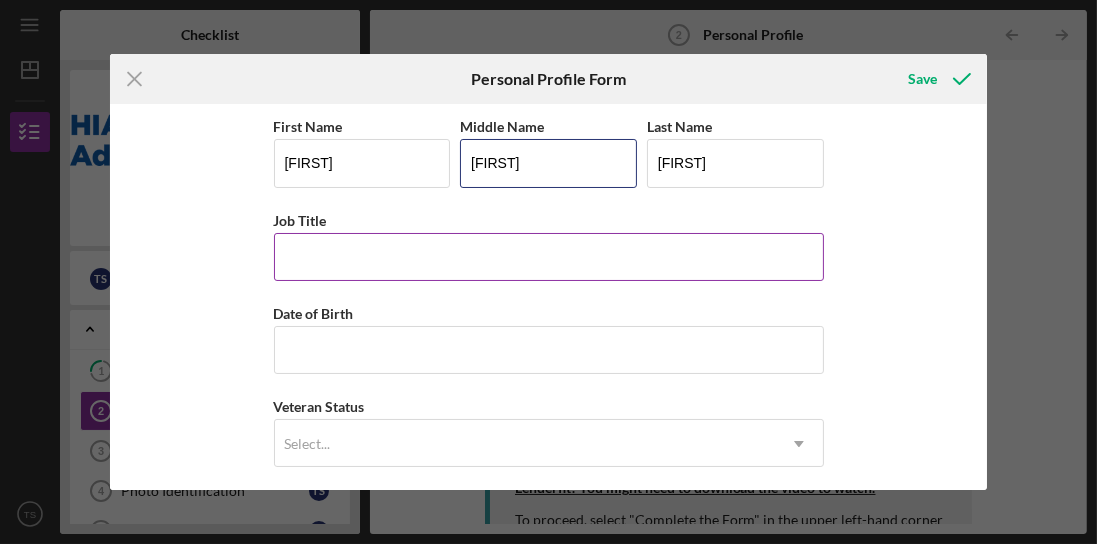 type on "[FIRST]" 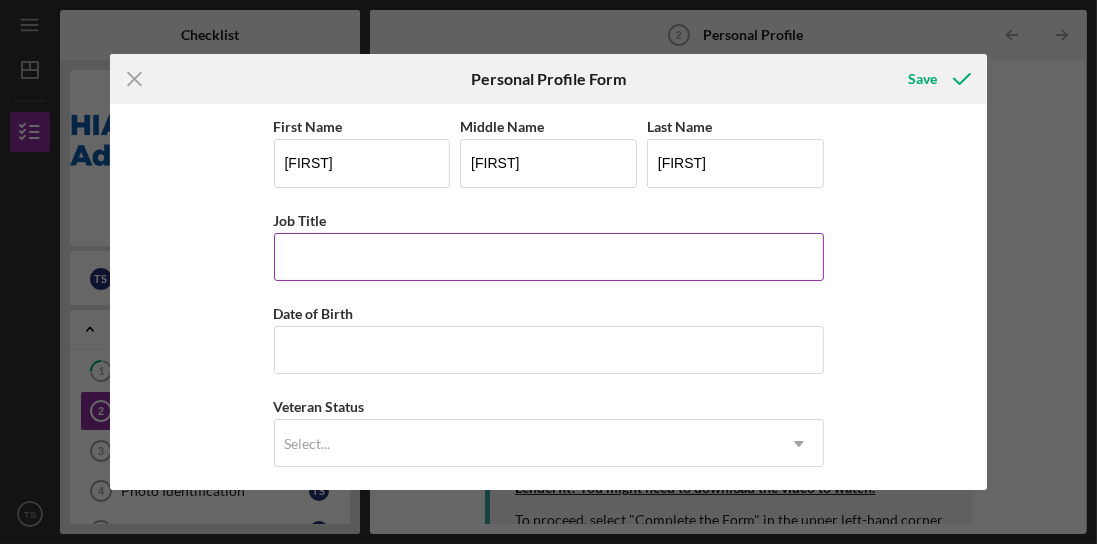 drag, startPoint x: 421, startPoint y: 236, endPoint x: 355, endPoint y: 262, distance: 70.93659 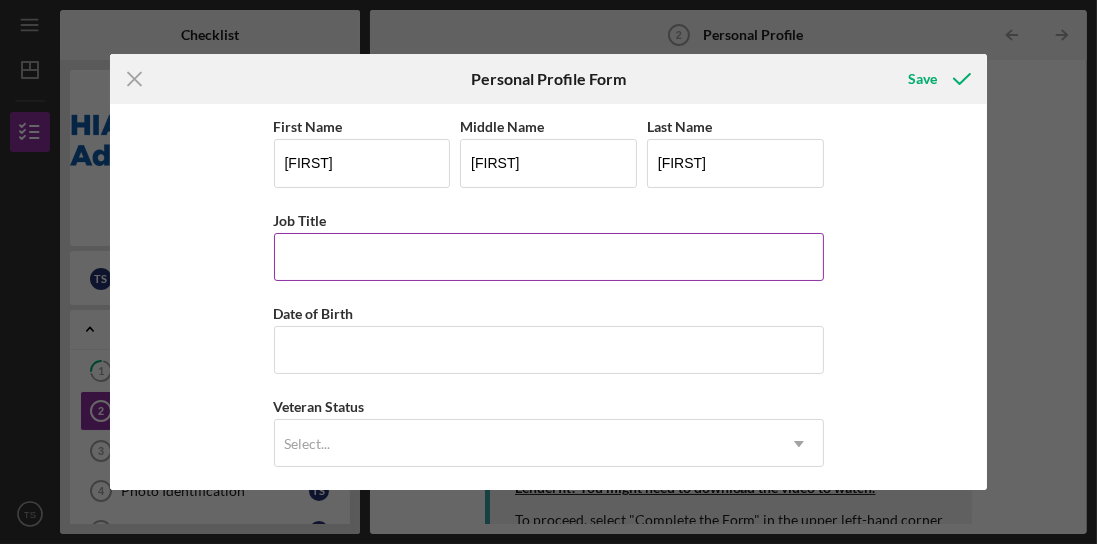 click on "Job Title" at bounding box center [549, 257] 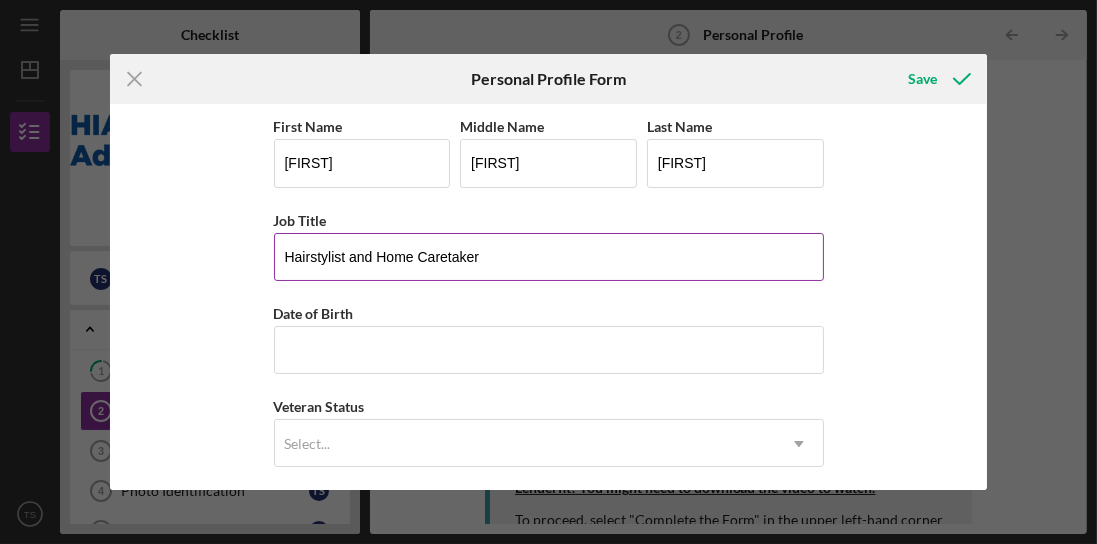 drag, startPoint x: 413, startPoint y: 254, endPoint x: 373, endPoint y: 250, distance: 40.1995 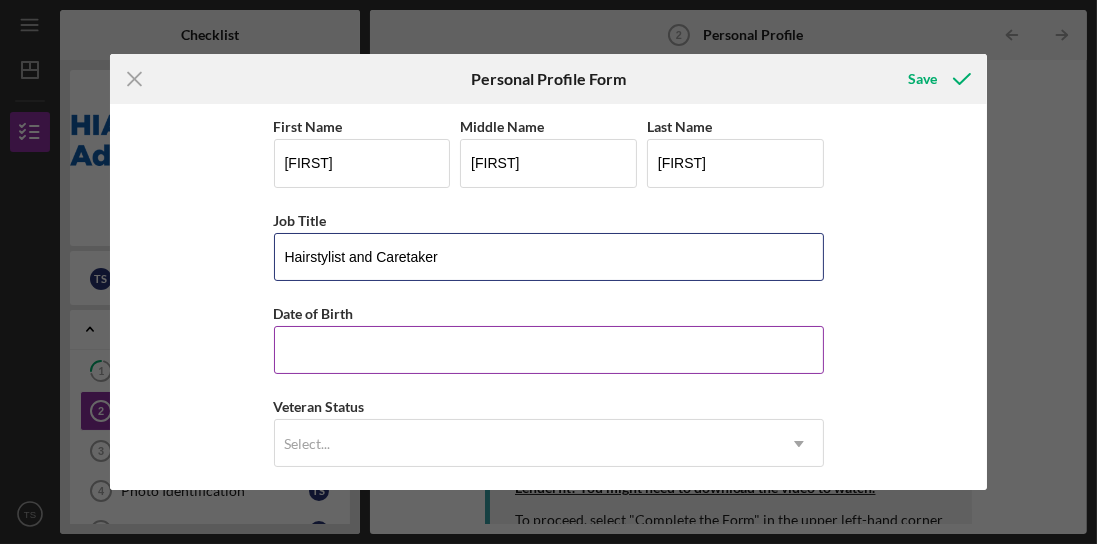 type on "Hairstylist and Caretaker" 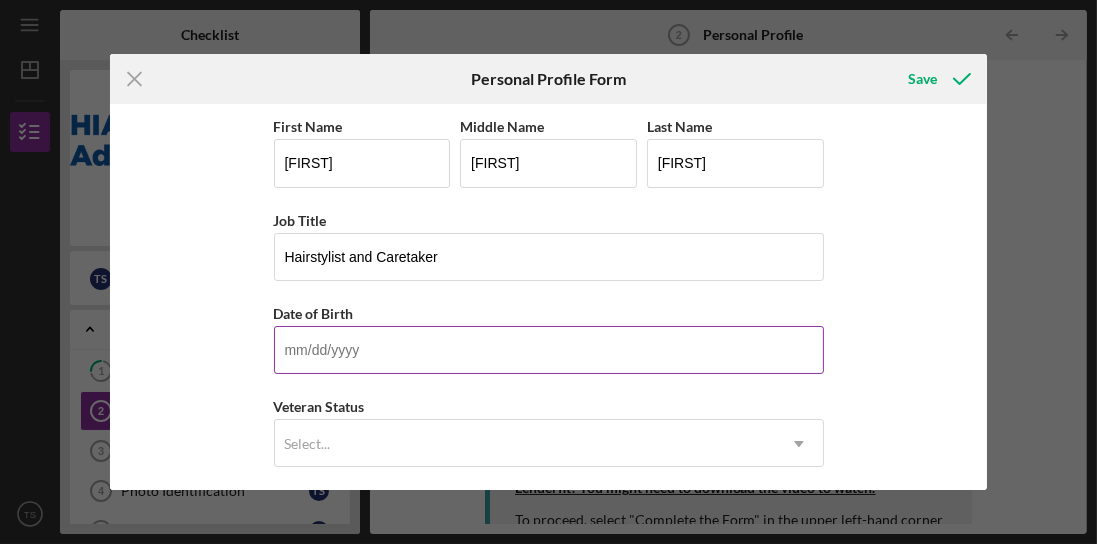 drag, startPoint x: 376, startPoint y: 358, endPoint x: 344, endPoint y: 358, distance: 32 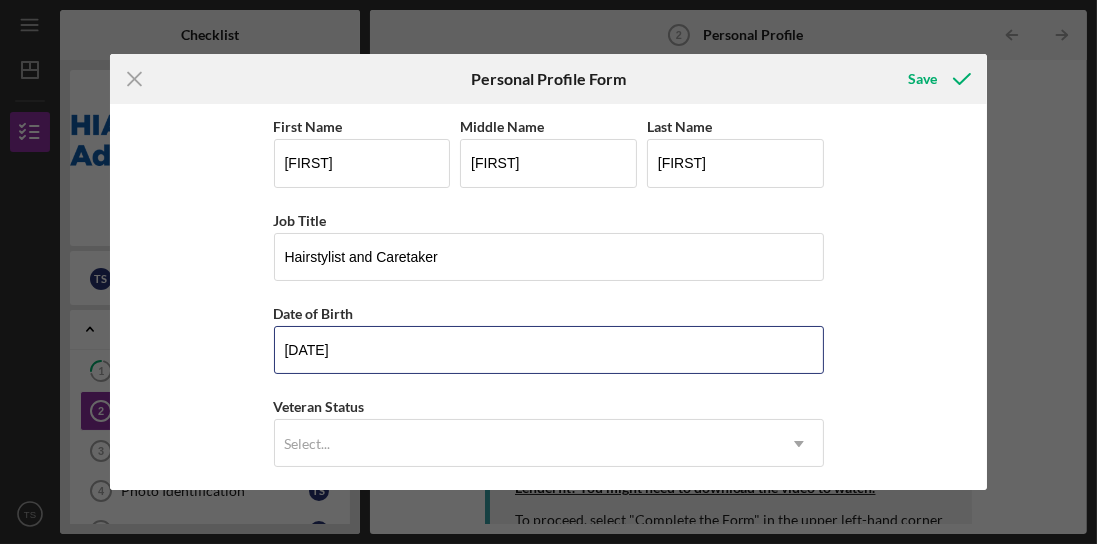 type on "[DATE]" 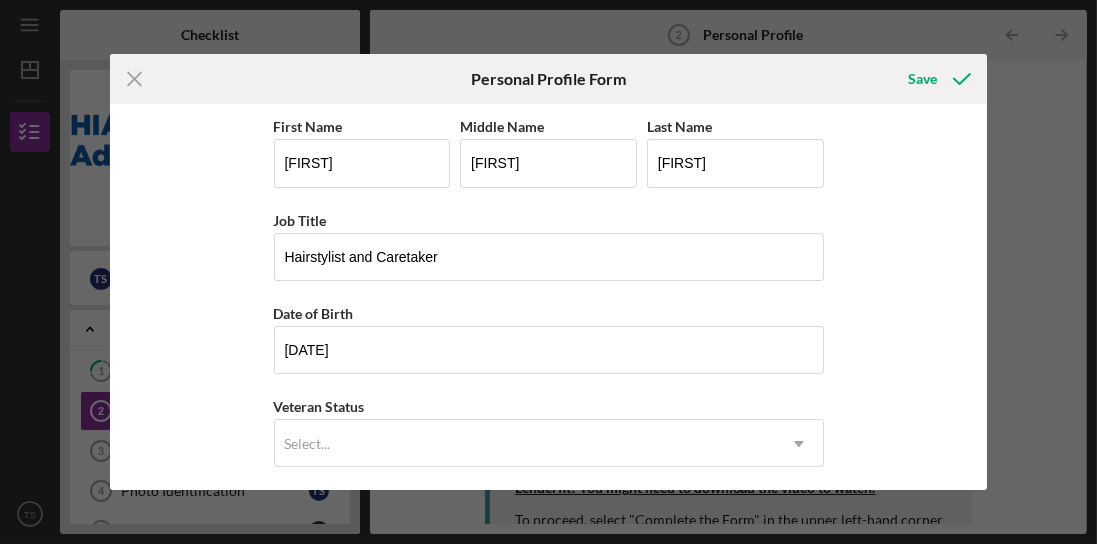 click on "First Name [FIRST] Middle Name [MIDDLE] Last Name [LAST] Job Title Hairstylist and Caretaker Date of Birth [DATE] Veteran Status Select... Icon/Dropdown Arrow Home Street Address City State Select... Icon/Dropdown Arrow Zip County" at bounding box center (549, 296) 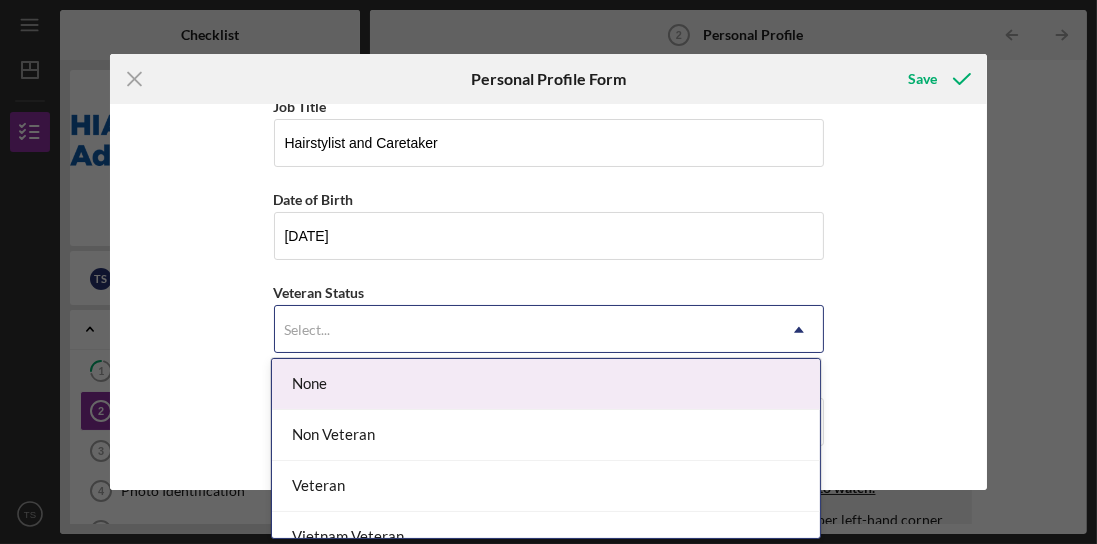 click on "Select..." at bounding box center [525, 330] 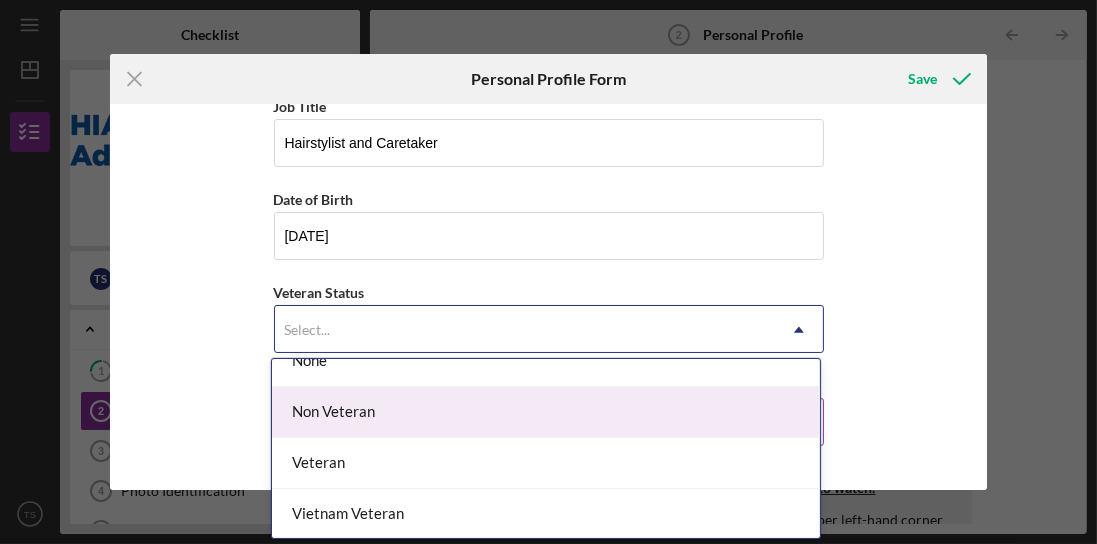 click on "Non Veteran" at bounding box center [546, 412] 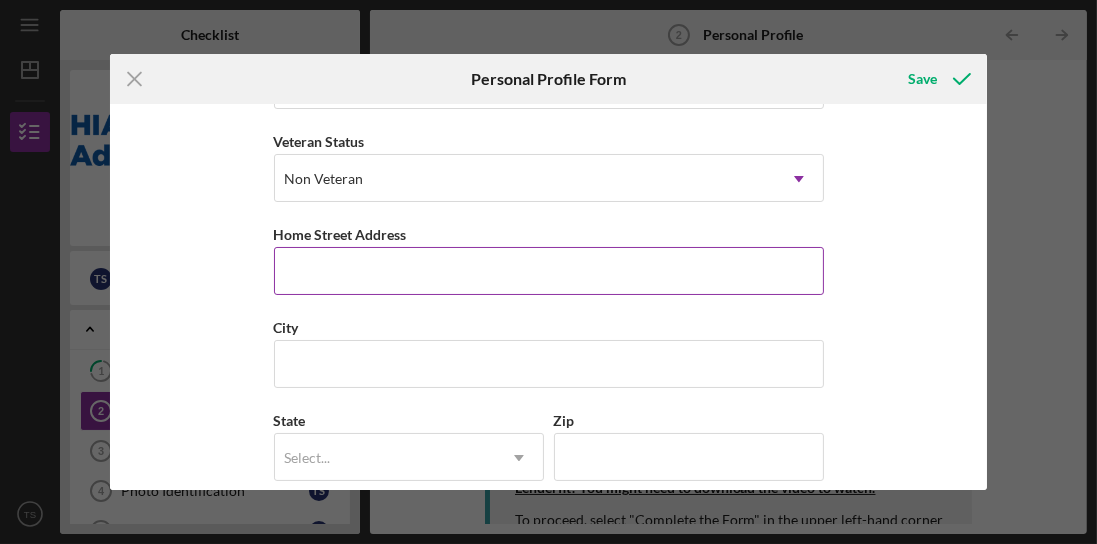 scroll, scrollTop: 285, scrollLeft: 0, axis: vertical 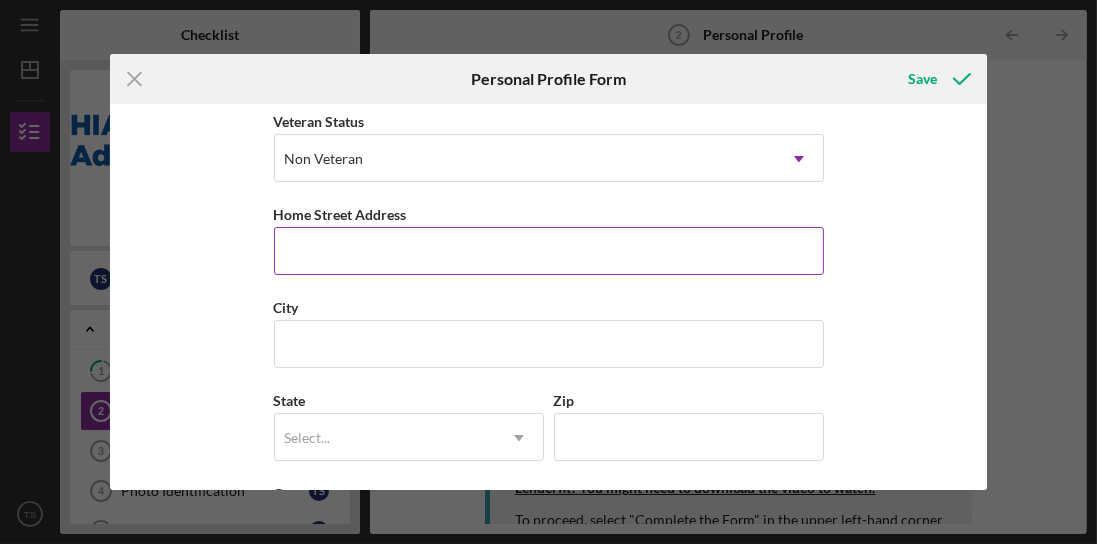 click on "Home Street Address" at bounding box center (549, 251) 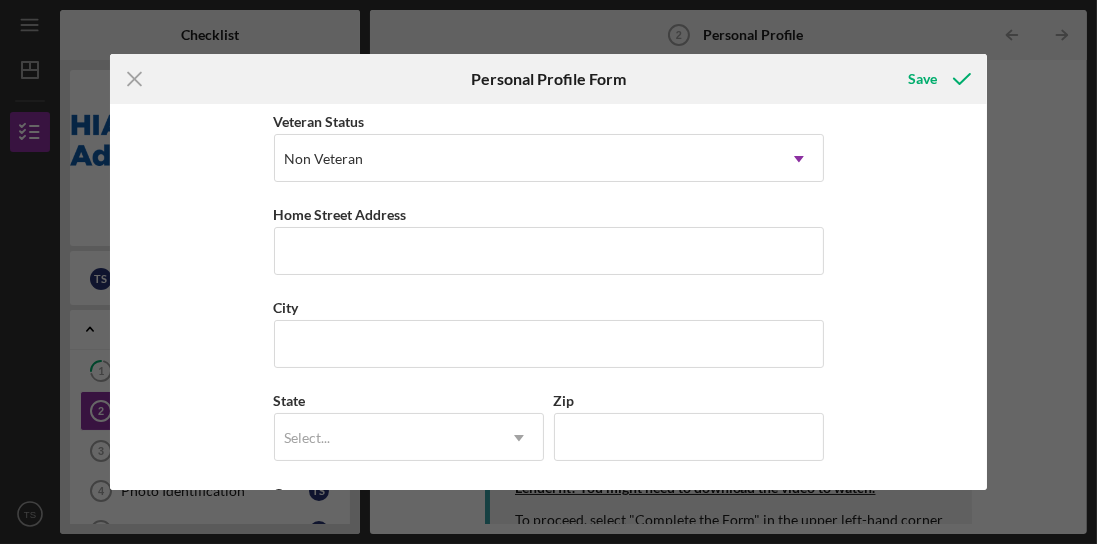 click on "First Name [FIRST] Middle Name [MIDDLE] Last Name [LAST] Job Title Hairstylist and Caretaker Date of Birth [DATE] Veteran Status Non Veteran Icon/Dropdown Arrow Home Street Address City State Select... Icon/Dropdown Arrow Zip County" at bounding box center (549, 296) 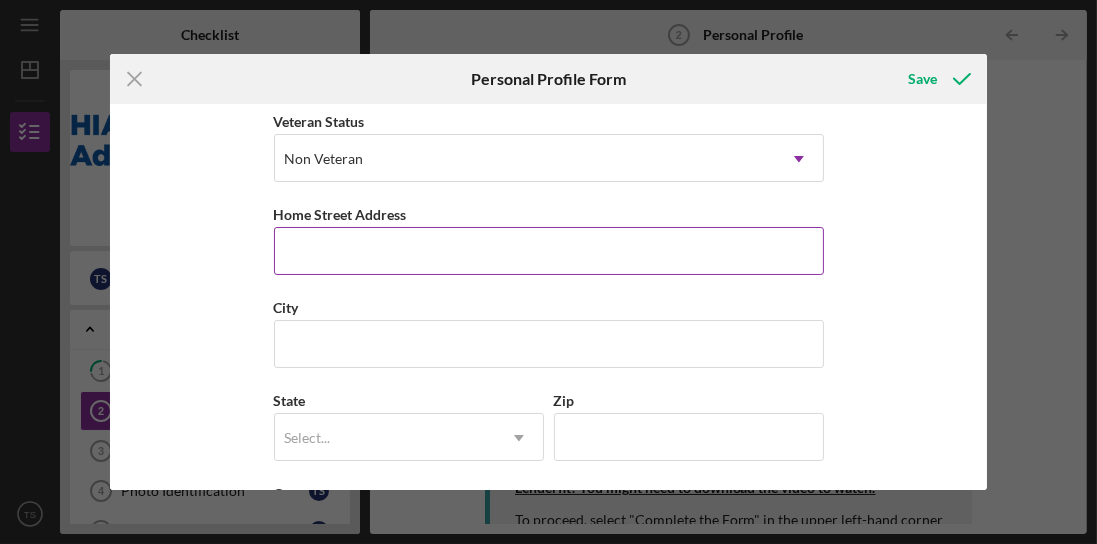 click on "Home Street Address" at bounding box center [549, 251] 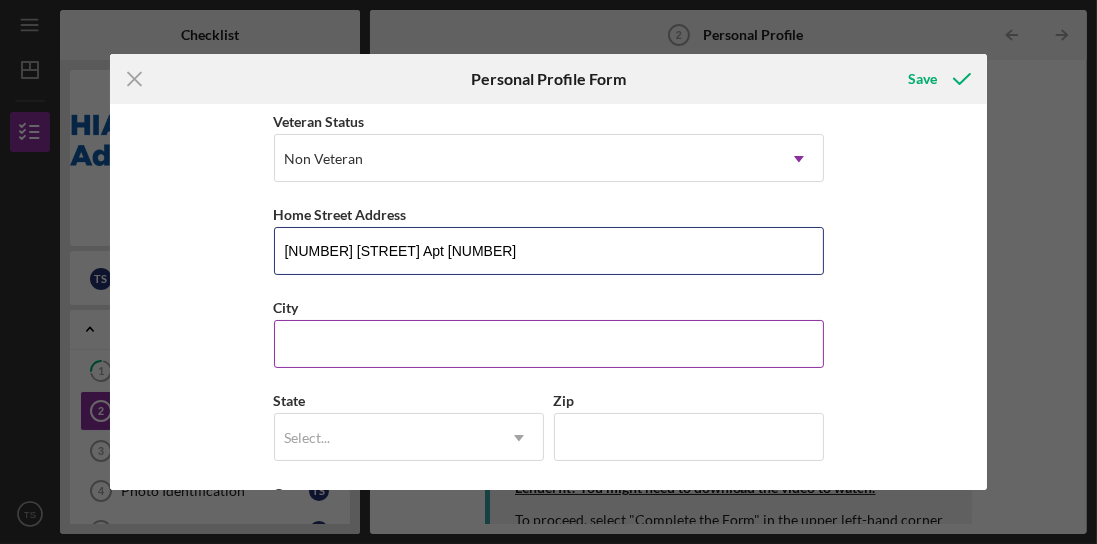 type on "[NUMBER] [STREET] Apt [NUMBER]" 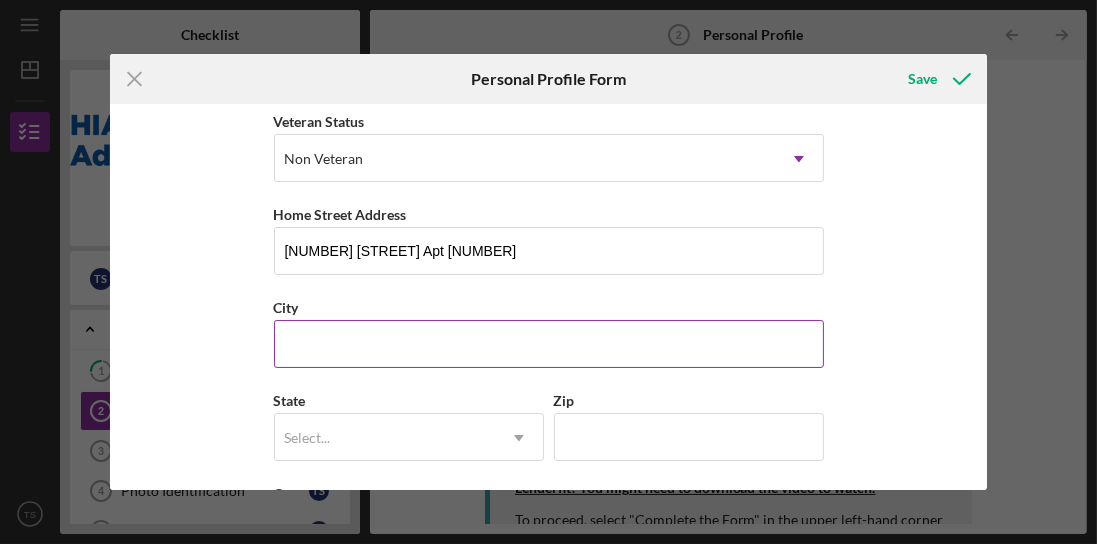 click on "City" at bounding box center (549, 344) 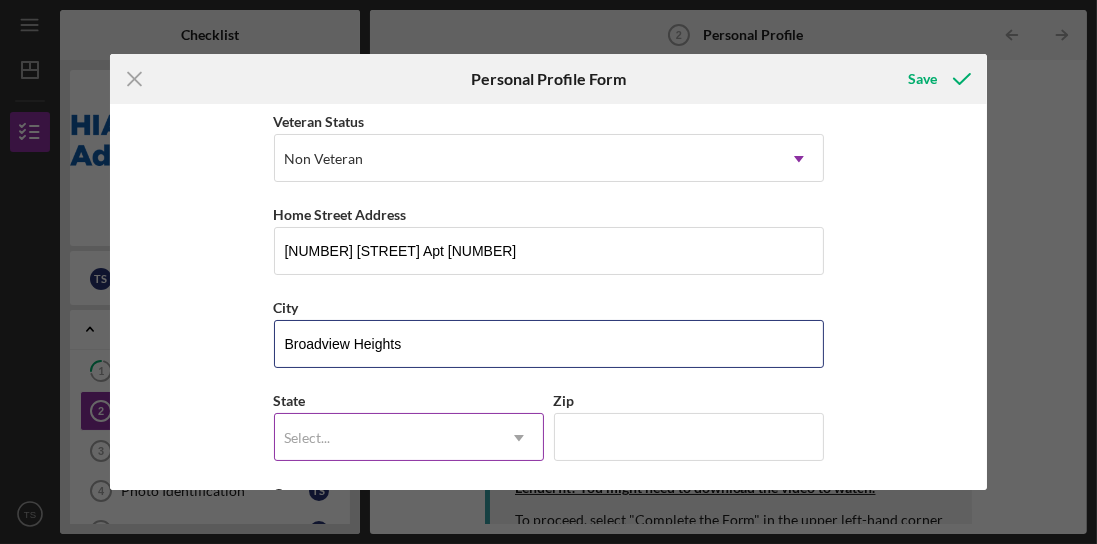 type on "Broadview Heights" 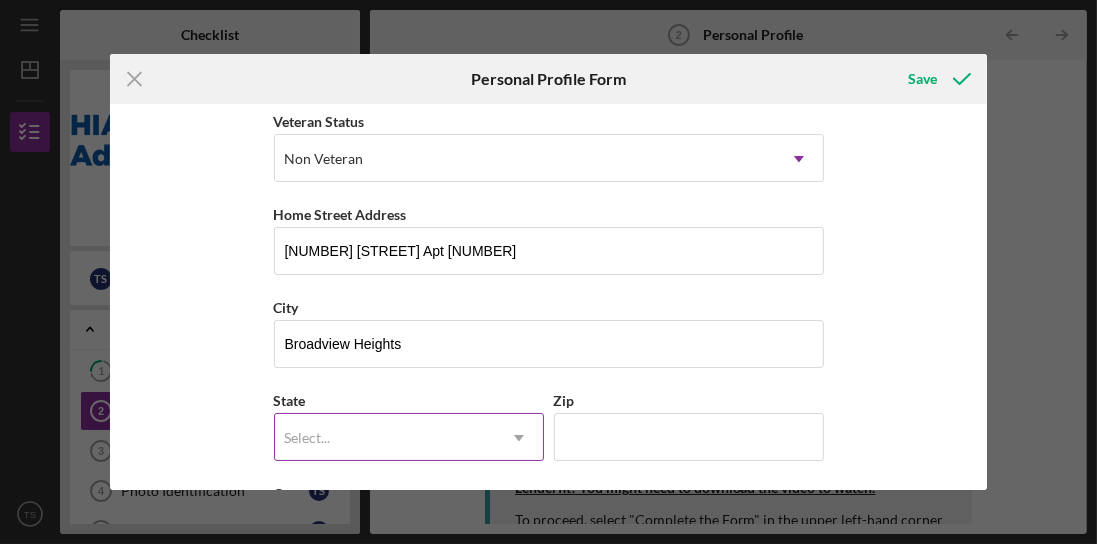 click on "Select..." at bounding box center [308, 438] 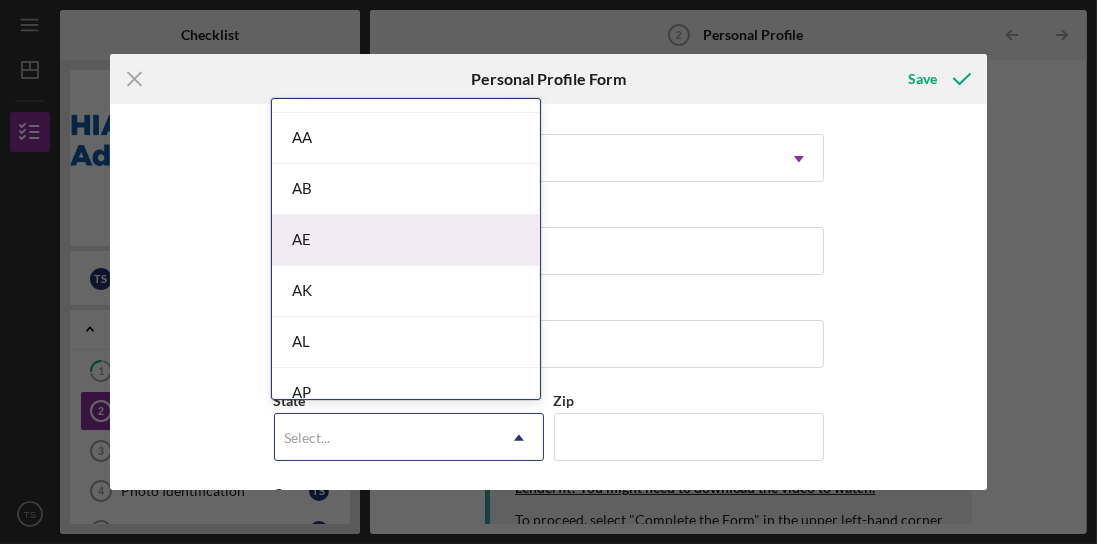 scroll, scrollTop: 57, scrollLeft: 0, axis: vertical 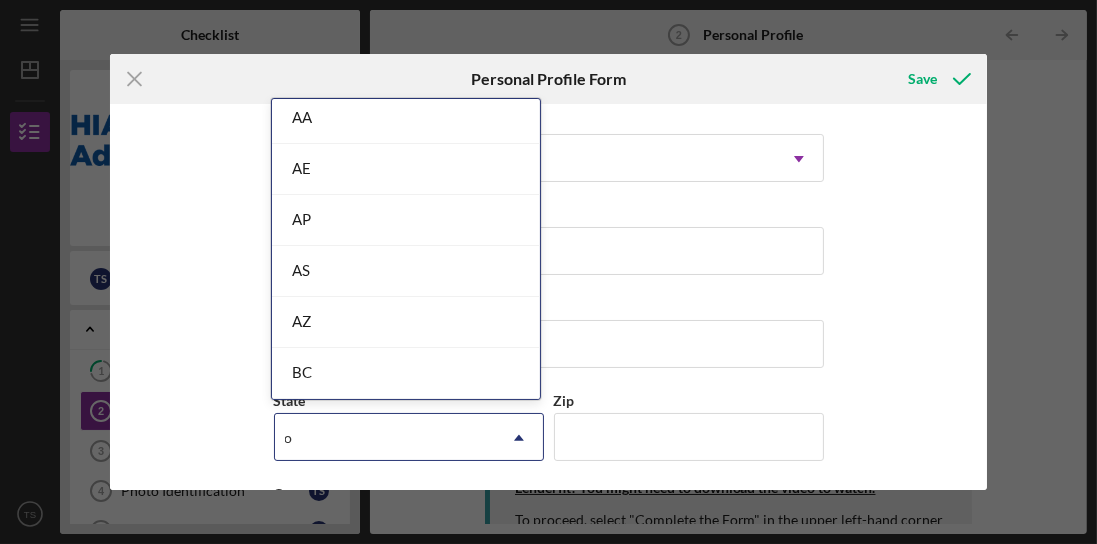 type on "oh" 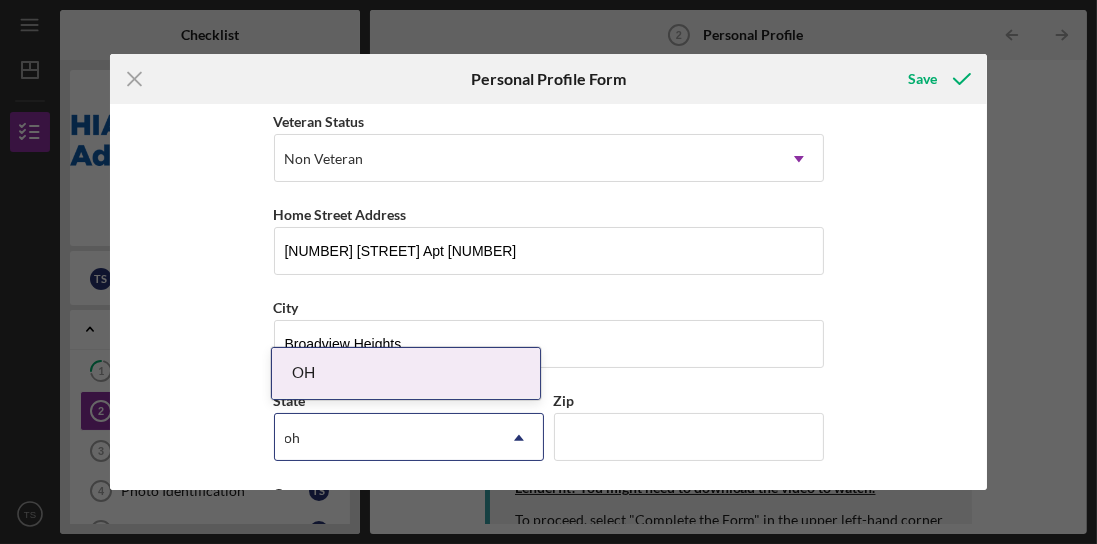 scroll, scrollTop: 0, scrollLeft: 0, axis: both 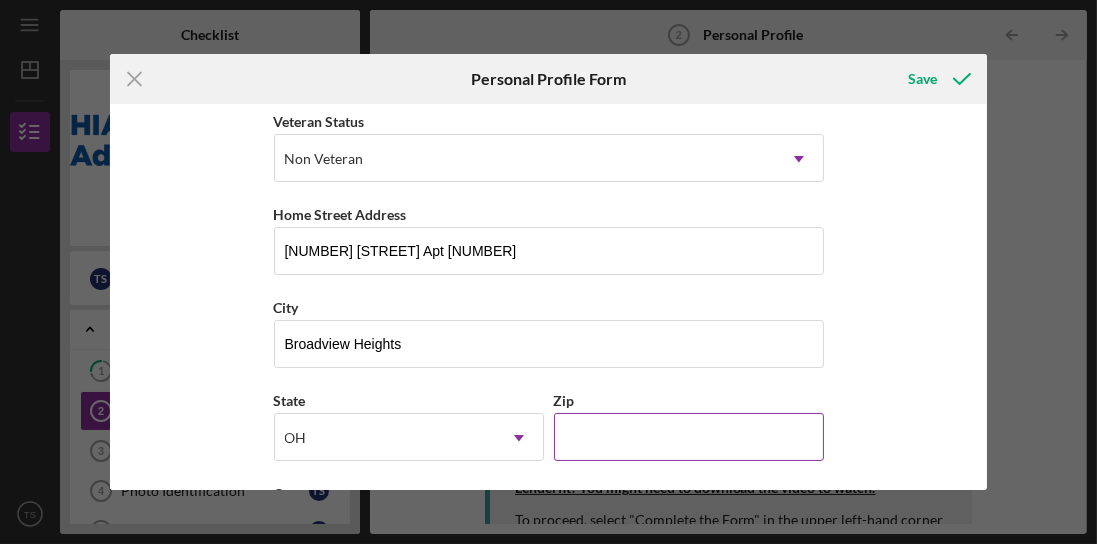 click on "Zip" at bounding box center [689, 437] 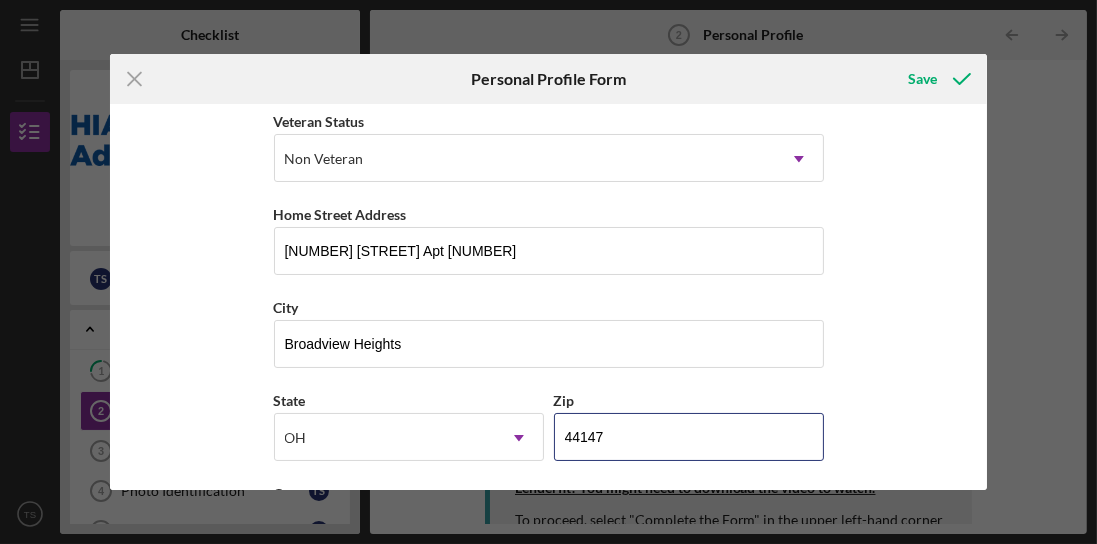 type on "44147" 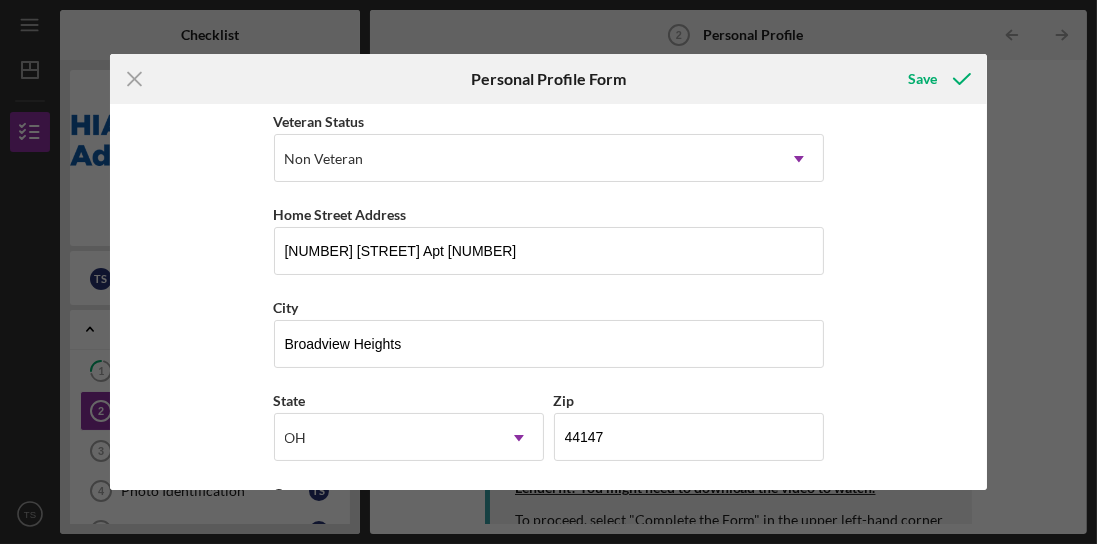 click on "First Name [FIRST] Middle Name [MIDDLE] Last Name [LAST] Job Title Hairstylist and Caretaker Date of Birth [DATE] Veteran Status Non Veteran Icon/Dropdown Arrow Home Street Address [NUMBER] [STREET] Apt [APT] City [CITY] State [STATE] Icon/Dropdown Arrow Zip [ZIP] County" at bounding box center (549, 296) 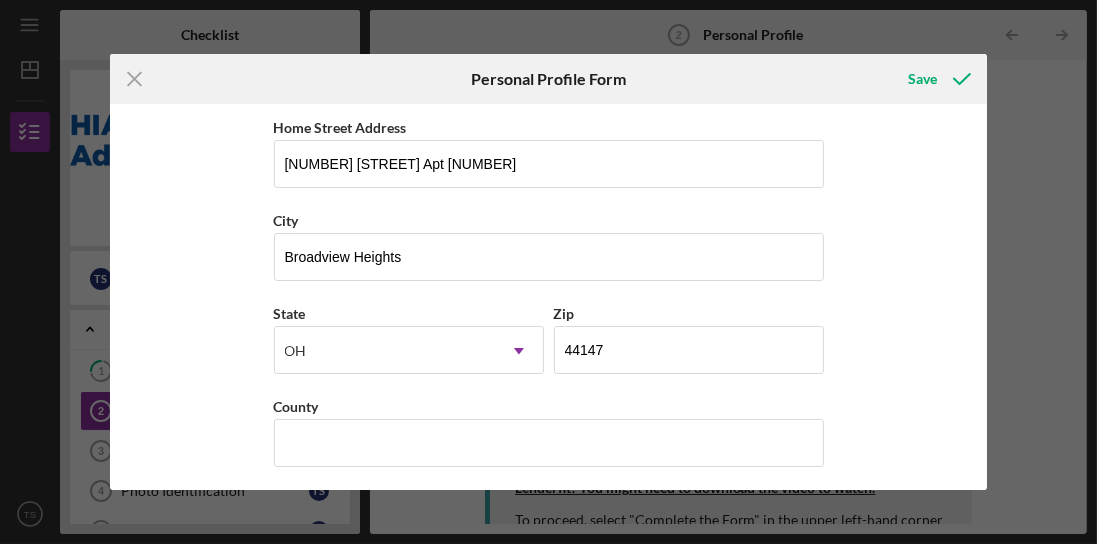 scroll, scrollTop: 373, scrollLeft: 0, axis: vertical 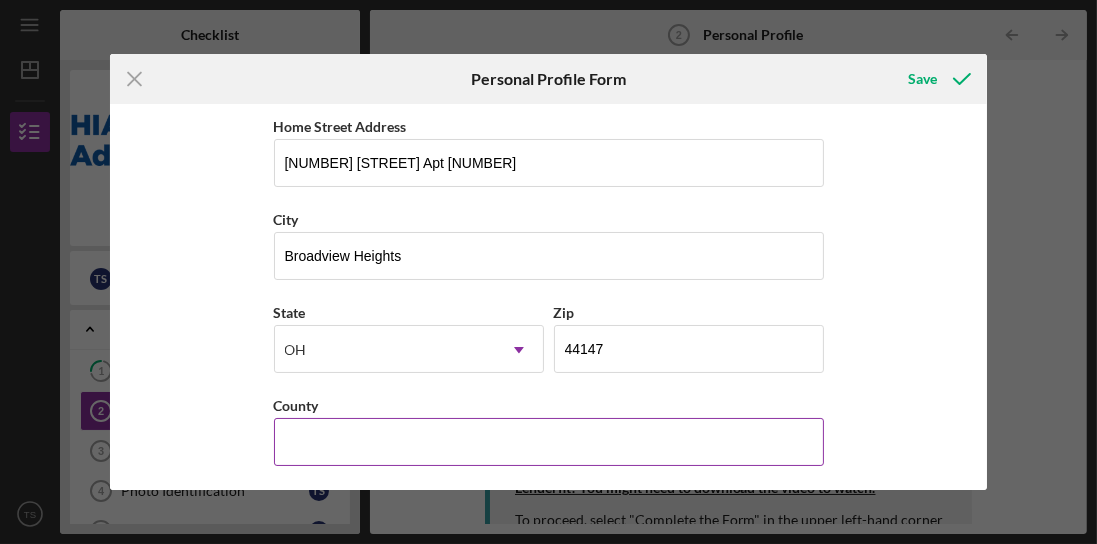 click on "County" at bounding box center [549, 442] 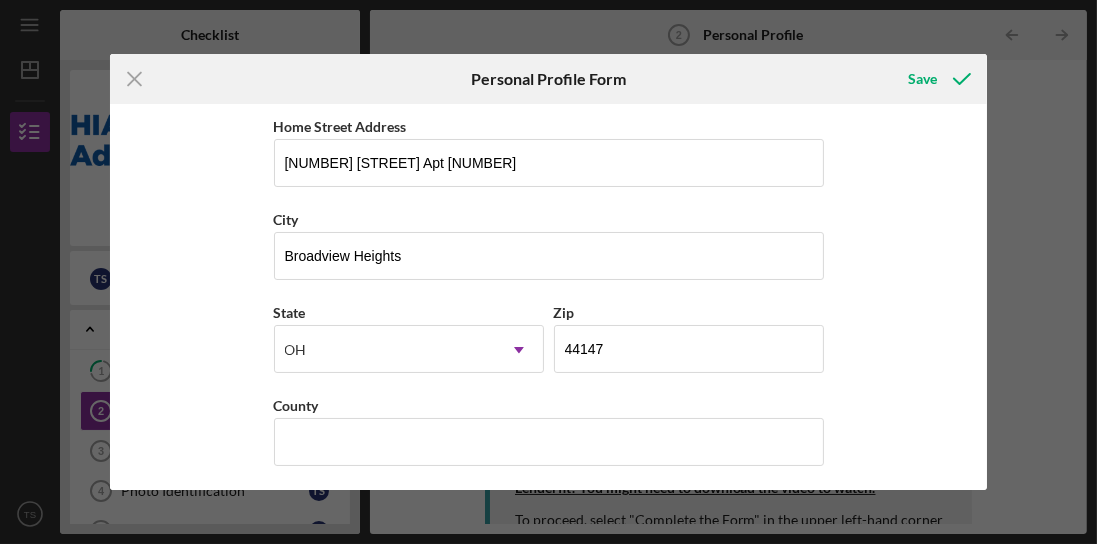 click on "First Name [FIRST] Middle Name [MIDDLE] Last Name [LAST] Job Title Hairstylist and Caretaker Date of Birth [DATE] Veteran Status Non Veteran Icon/Dropdown Arrow Home Street Address [NUMBER] [STREET] Apt [APT] City [CITY] State [STATE] Icon/Dropdown Arrow Zip [ZIP] County" at bounding box center [549, 296] 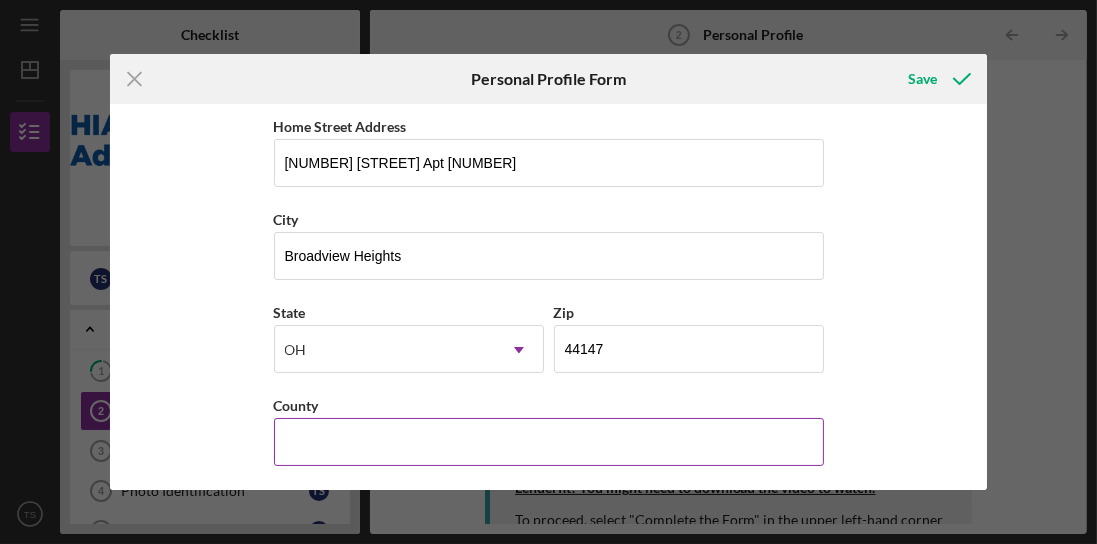click on "County" at bounding box center [549, 442] 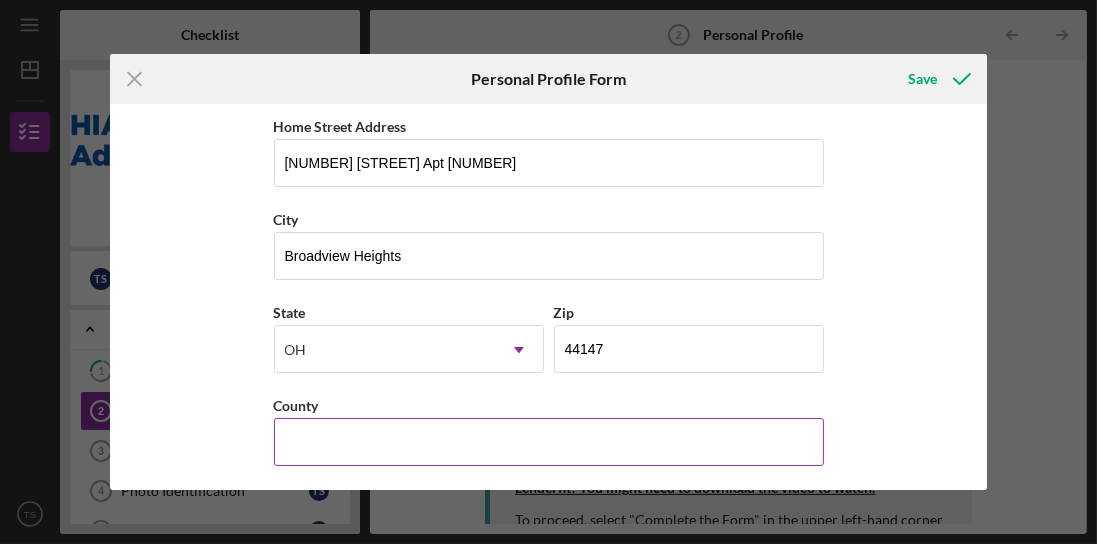 click on "County" at bounding box center [549, 442] 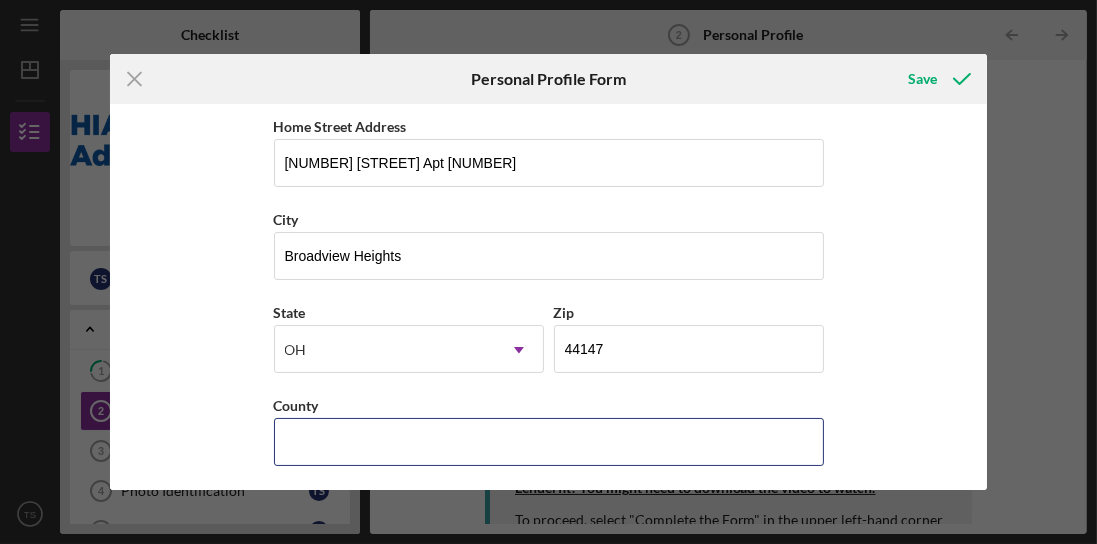 paste on "Cuyahoga County" 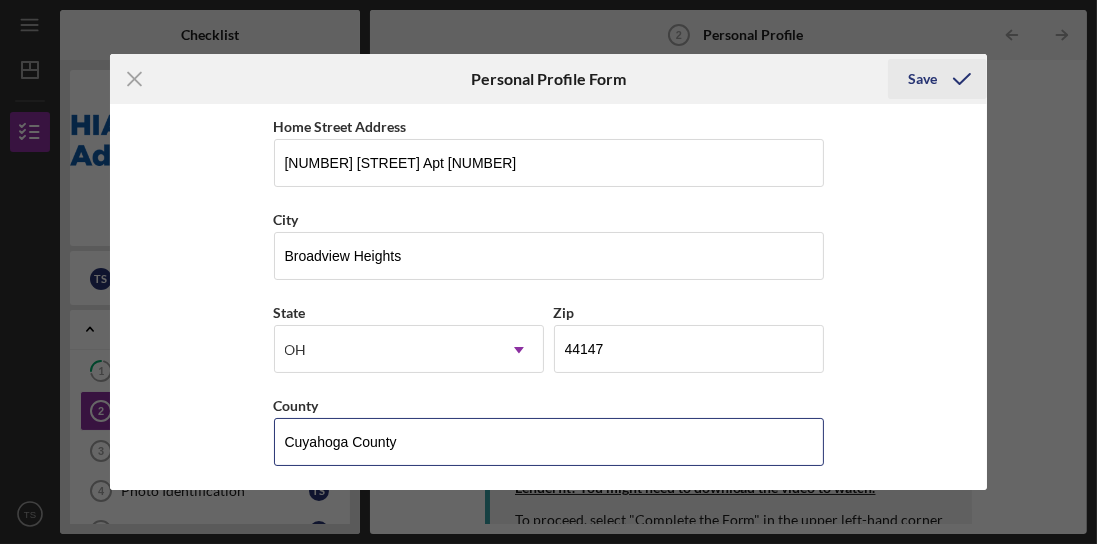 type on "Cuyahoga County" 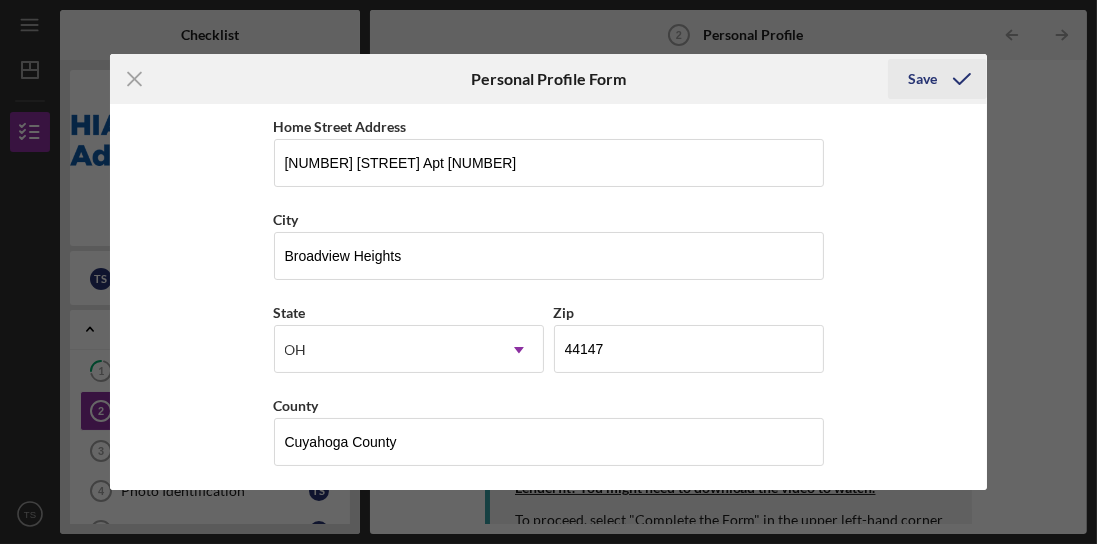 click on "Save" at bounding box center [922, 79] 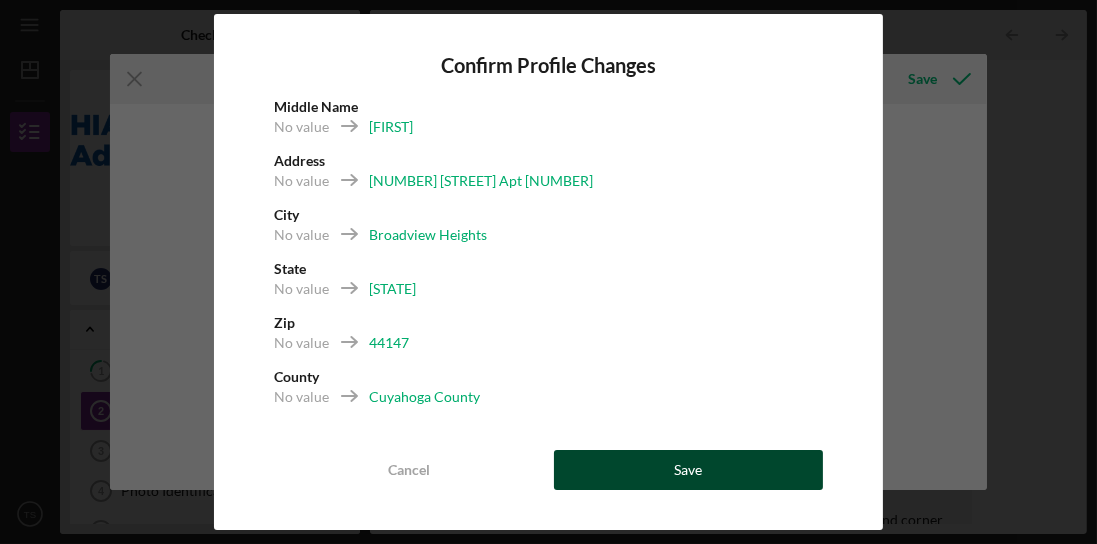 click on "Save" at bounding box center [688, 470] 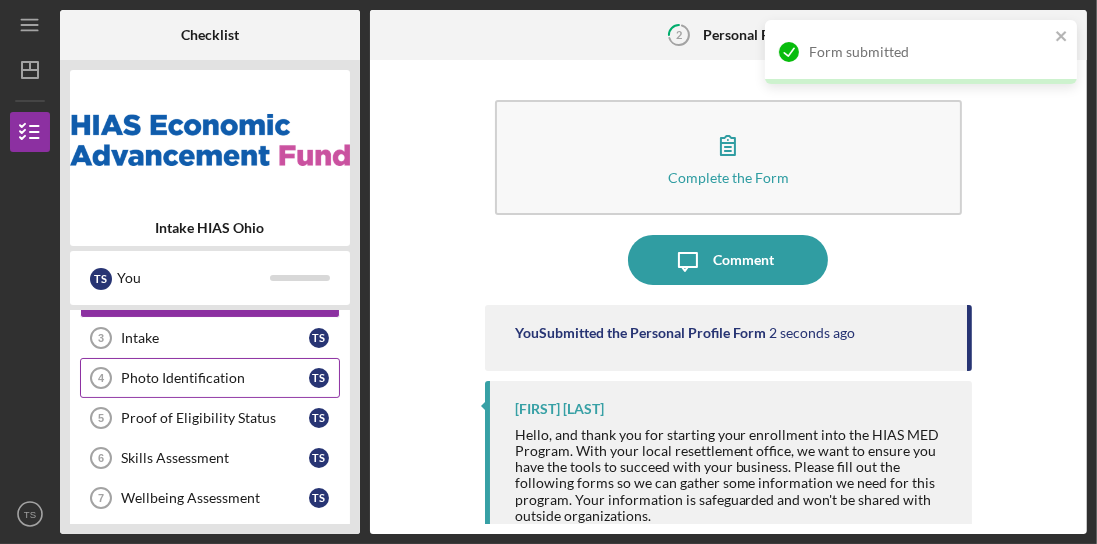 scroll, scrollTop: 114, scrollLeft: 0, axis: vertical 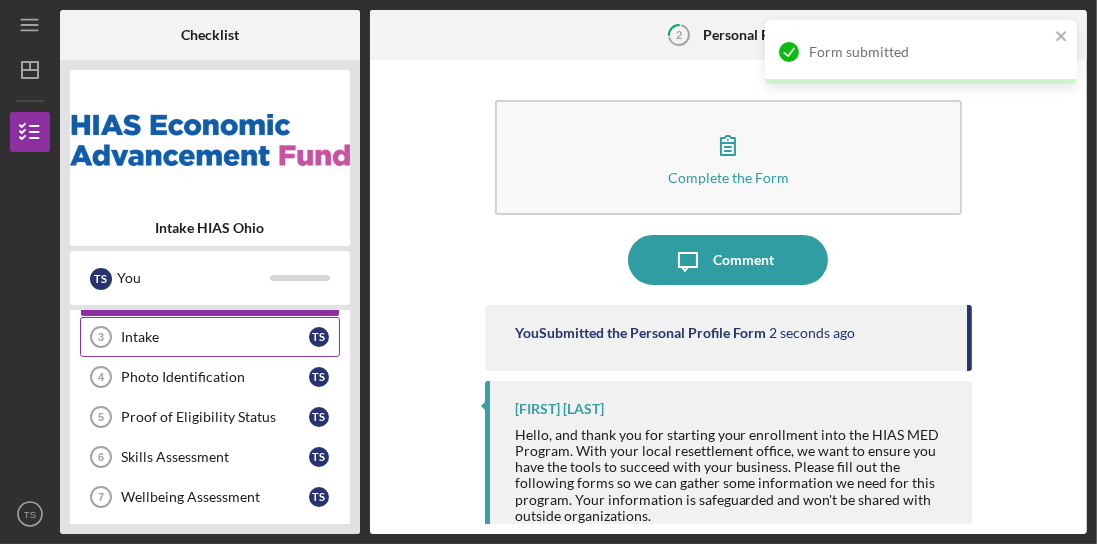 click on "Intake" at bounding box center [215, 337] 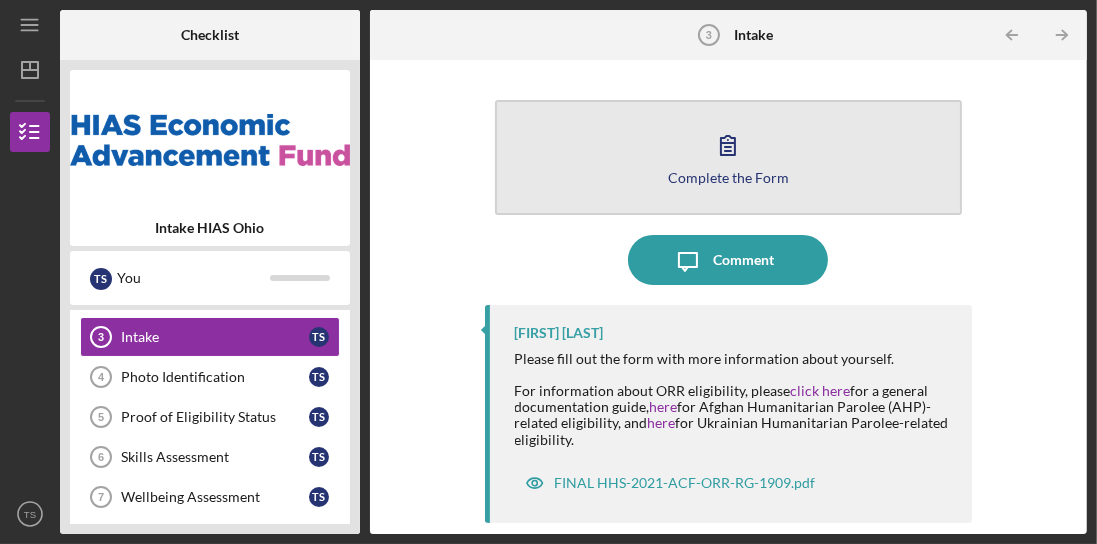 click on "Complete the Form" at bounding box center (728, 177) 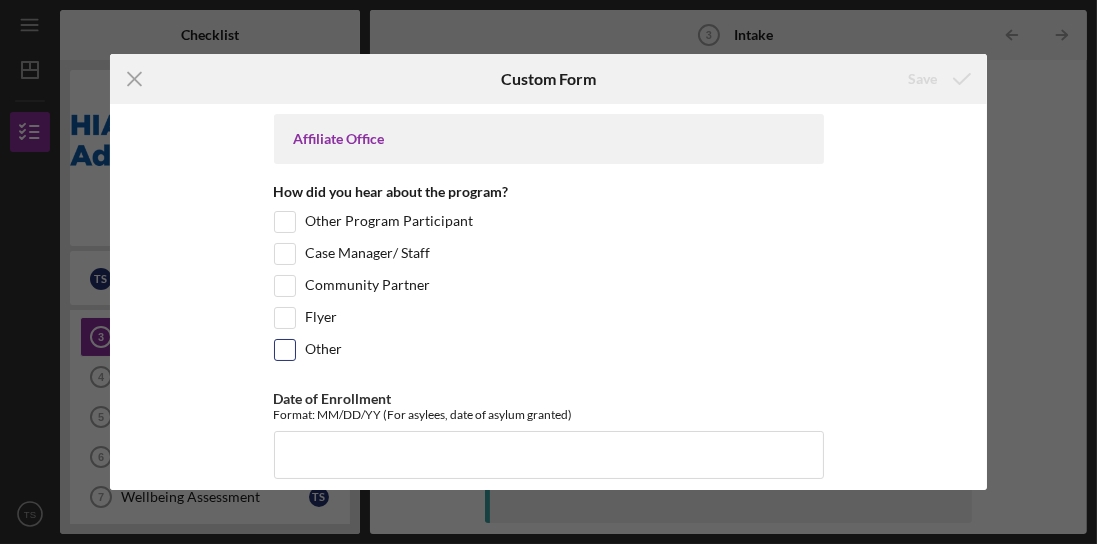 click on "Other" at bounding box center (324, 350) 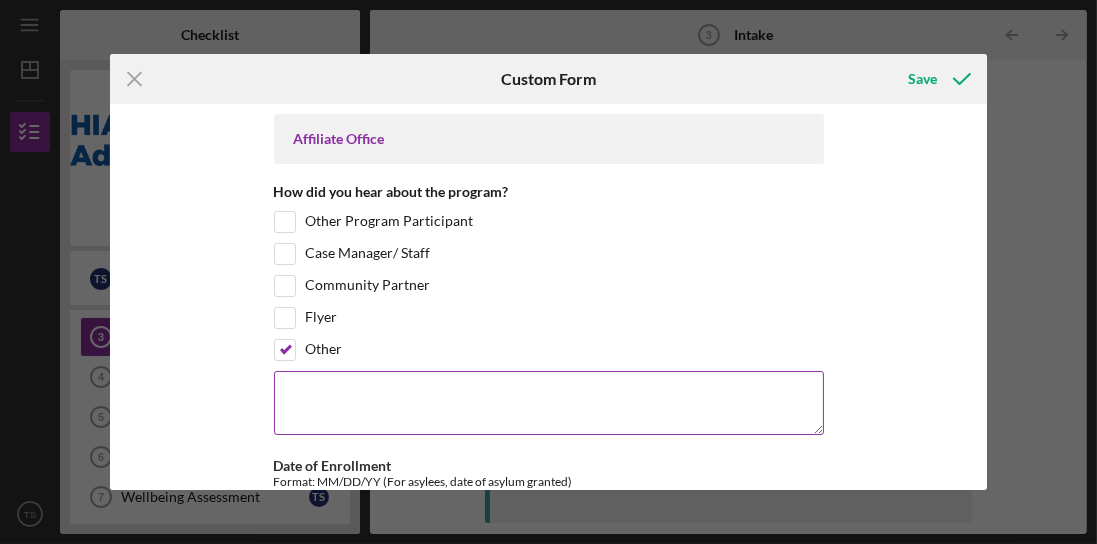 click at bounding box center (549, 403) 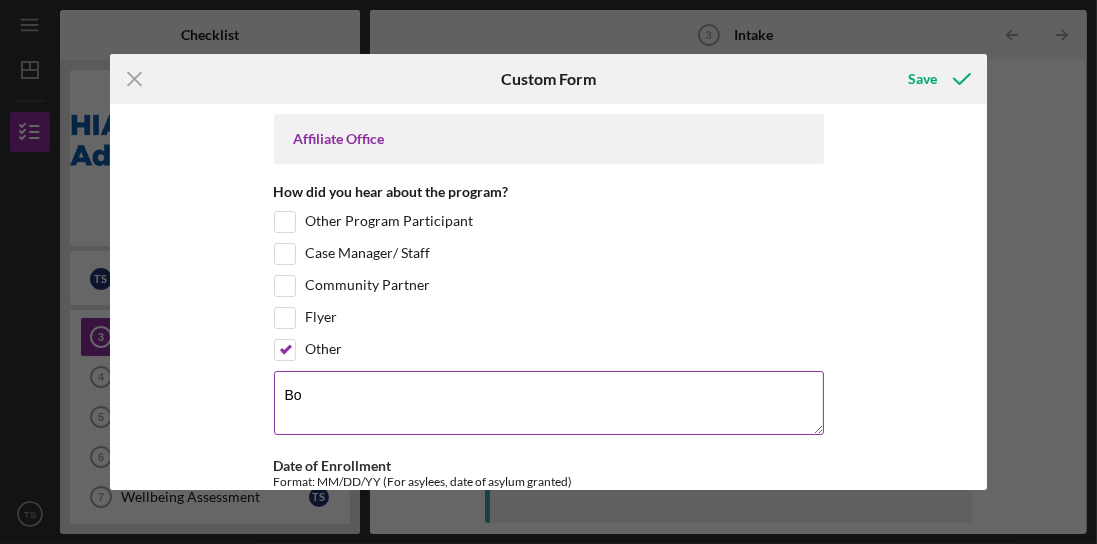type on "B" 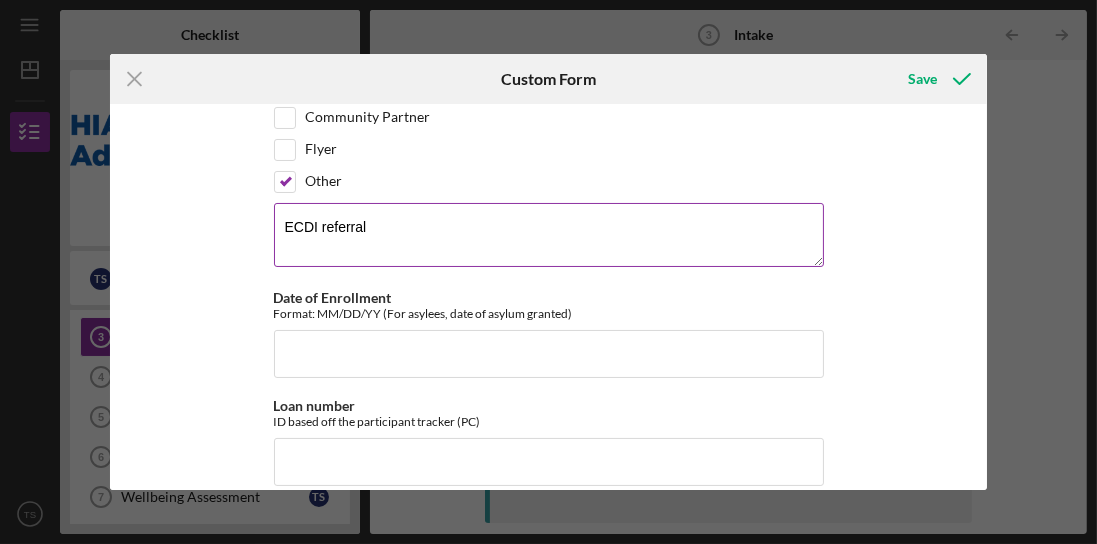 scroll, scrollTop: 171, scrollLeft: 0, axis: vertical 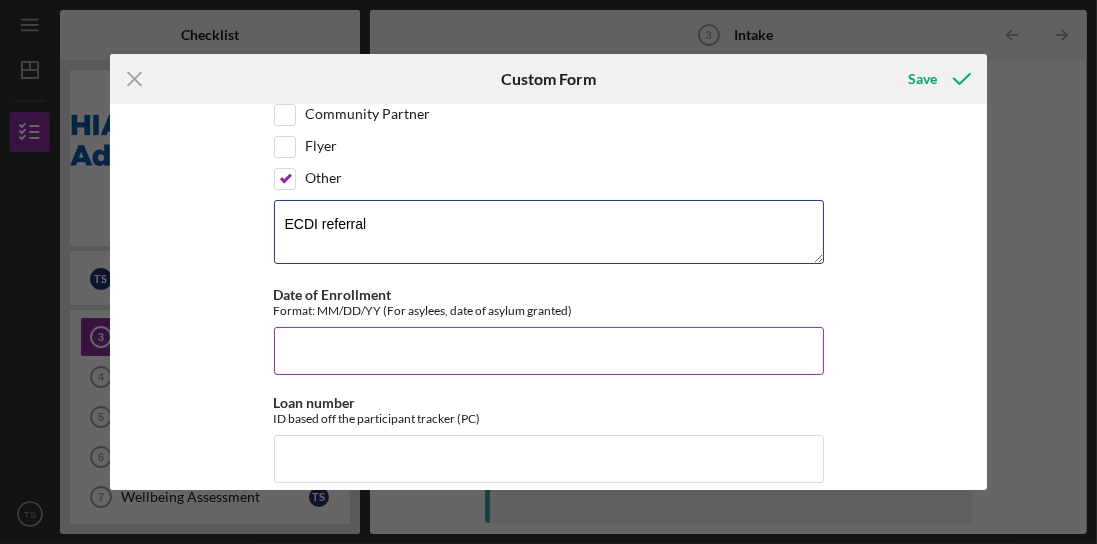 type on "ECDI referral" 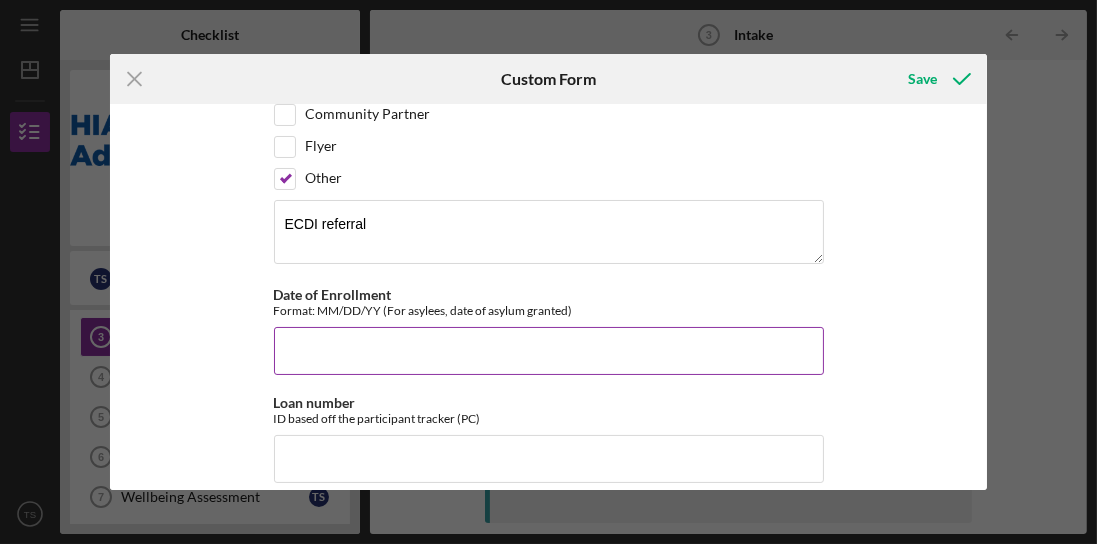 click on "Date of Enrollment" at bounding box center [549, 351] 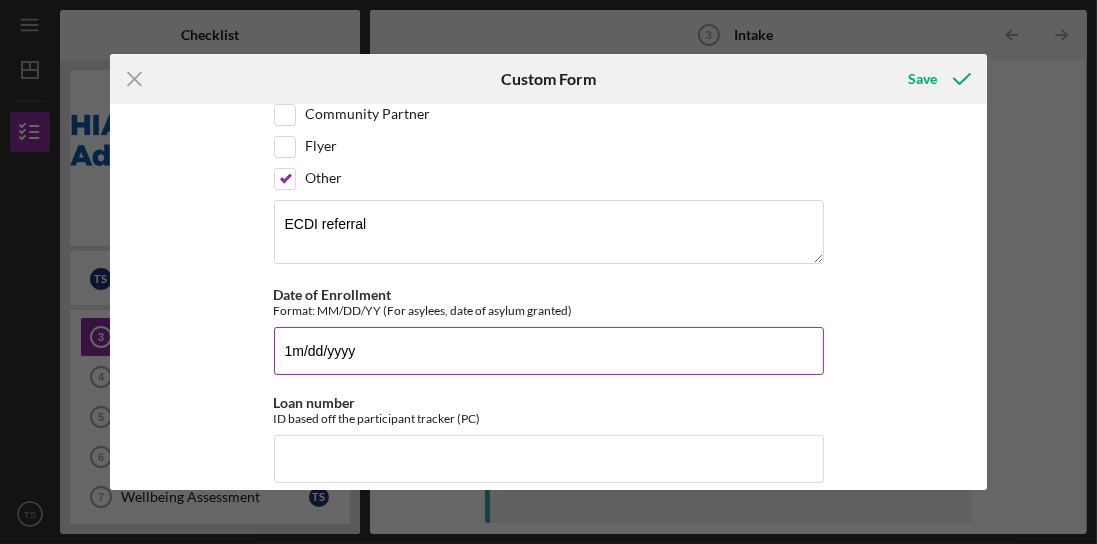 type on "1m/dd/yyyy" 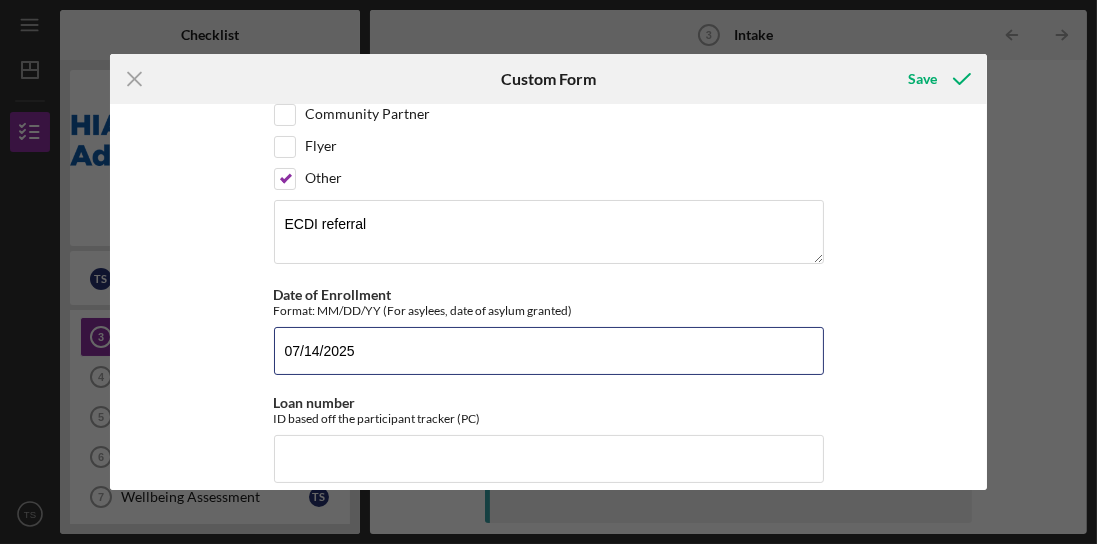 type on "07/14/2025" 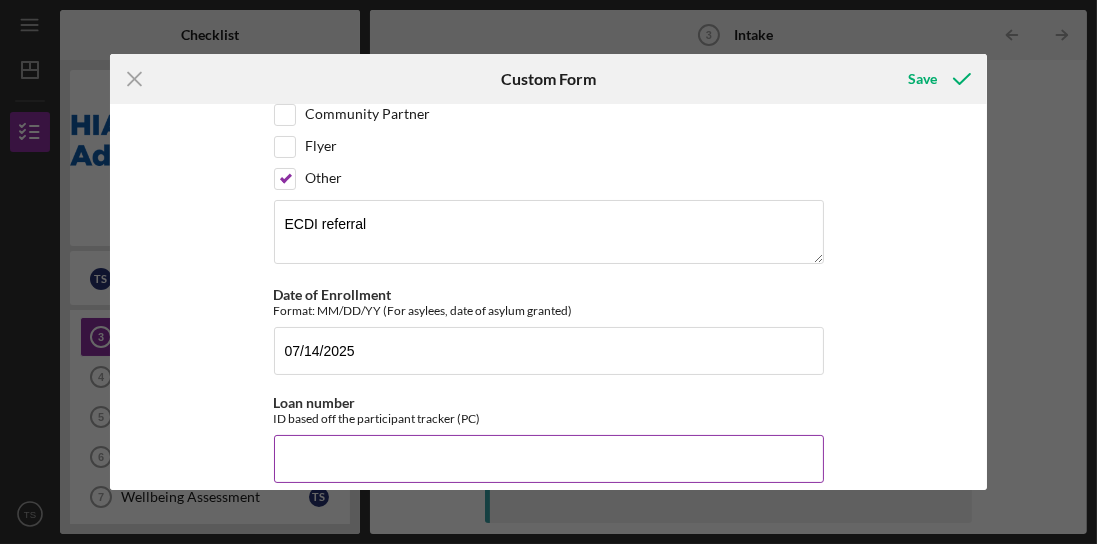 click on "Loan number" at bounding box center [549, 459] 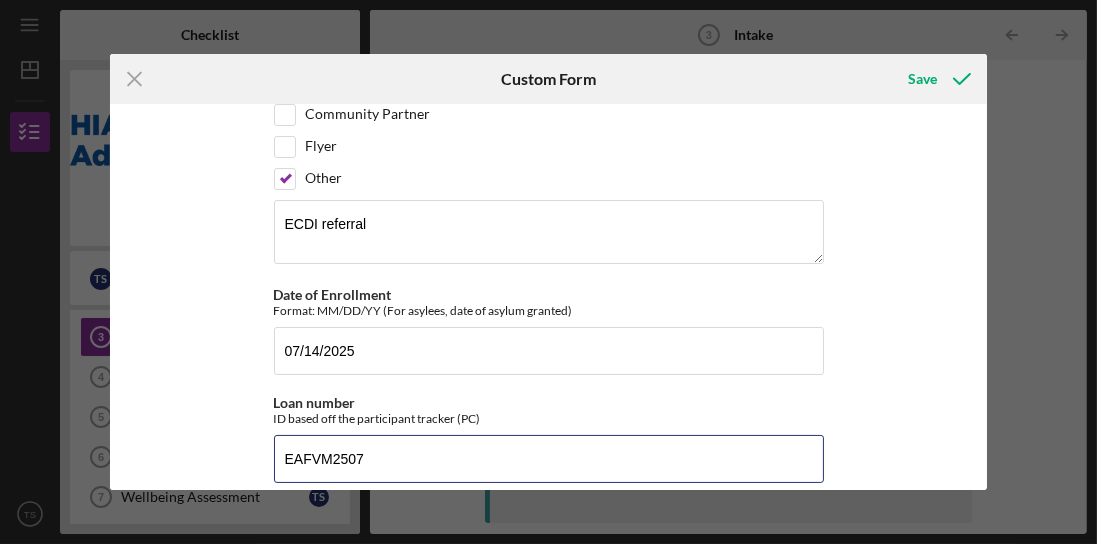 type on "EAFVM2507" 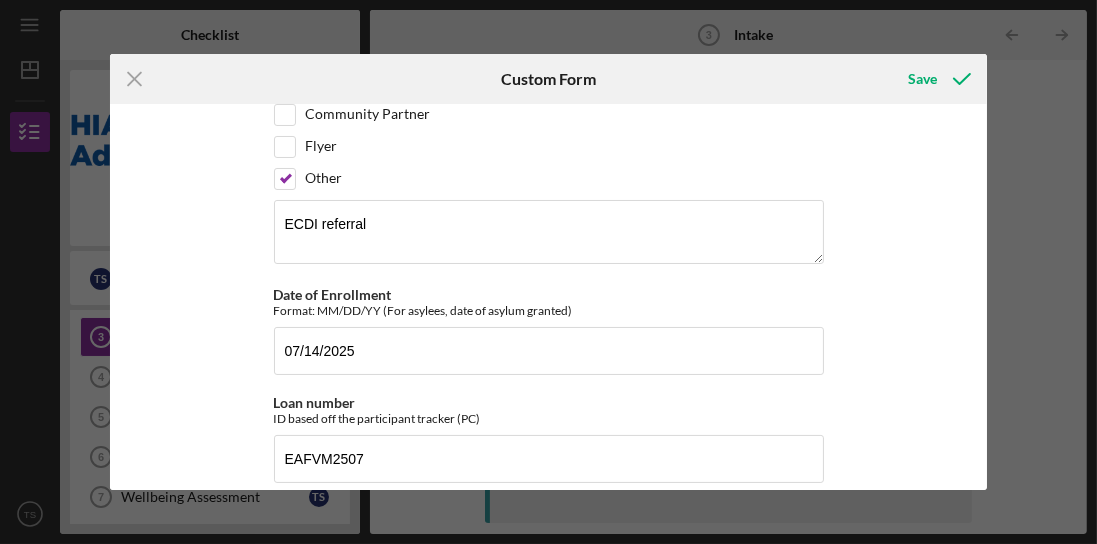 click on "Affiliate Office How did you hear about the program? Other Program Participant Case Manager/ Staff Community Partner Flyer Other ECDI referral Date of Enrollment  Format: MM/DD/YY (For asylees, date of asylum granted) 07/14/2025 Loan number ID based off the participant tracker (PC) EAFVM2507 *ORR Status ORR Eligible Non-ORR Eligible Personal Information A-Number If no A number leave blank Date of Entry in the U.S. Format: MM/DD/YY (For asylees, date of asylum granted) Age at Enrollment  *Status Refugee Asylee SIV Cuban/Haitian Entrant      Afghan Parolee        Other Immigrant/ New American US Citizen Ukrainian Parolee  Demographics Gender Female Male Transgender Female Transgender Male Non-binary Prefer not to answer Race *If a refugee, asylee, or if you entered via a humanitarian visa select Other African or African American Asian American Indian / Alaska Native Native Hawaiian / Other Pacific Islander Mixed race White (non Middle Eastern) Other Ethnicity  Hispanic  Non-Hispanic Country of Origin Fluent Yes" at bounding box center (549, 296) 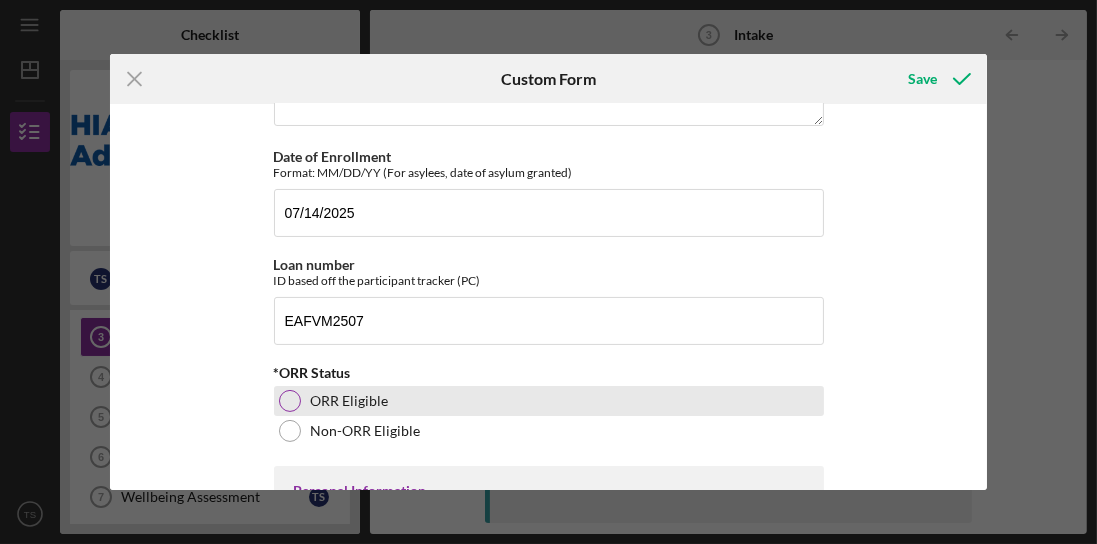 scroll, scrollTop: 342, scrollLeft: 0, axis: vertical 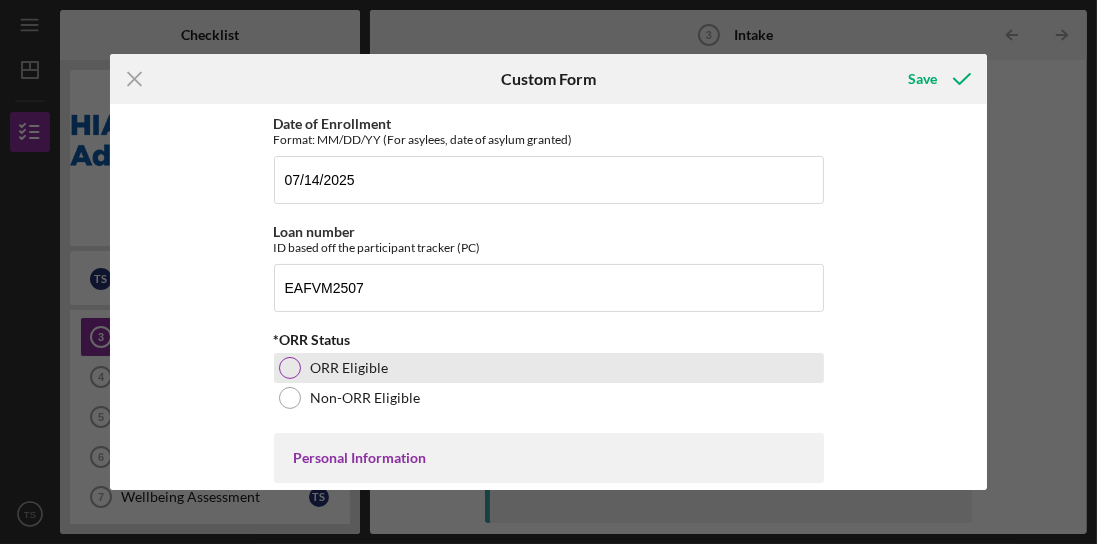 click on "ORR Eligible" at bounding box center (549, 368) 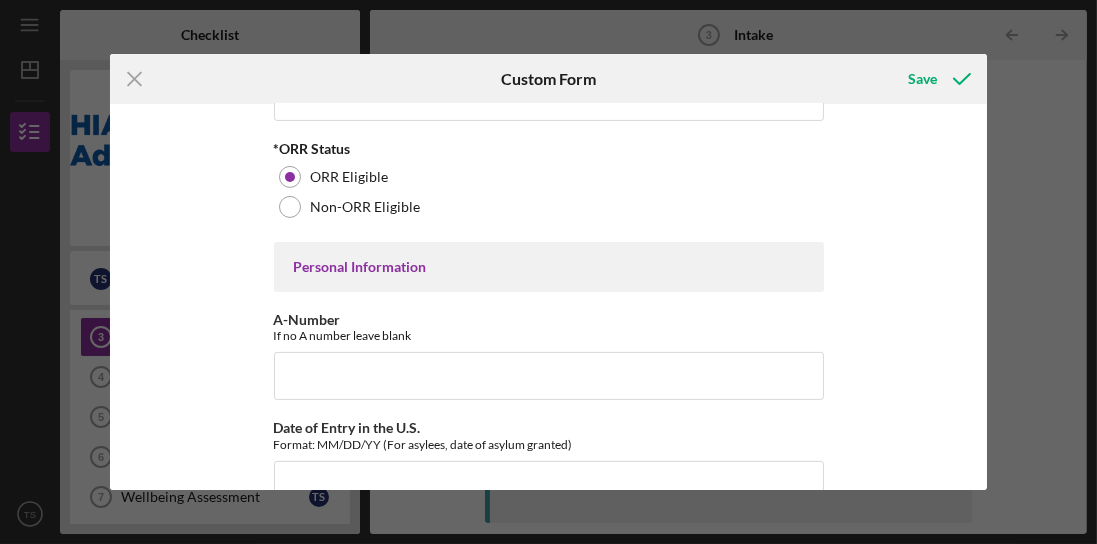 scroll, scrollTop: 571, scrollLeft: 0, axis: vertical 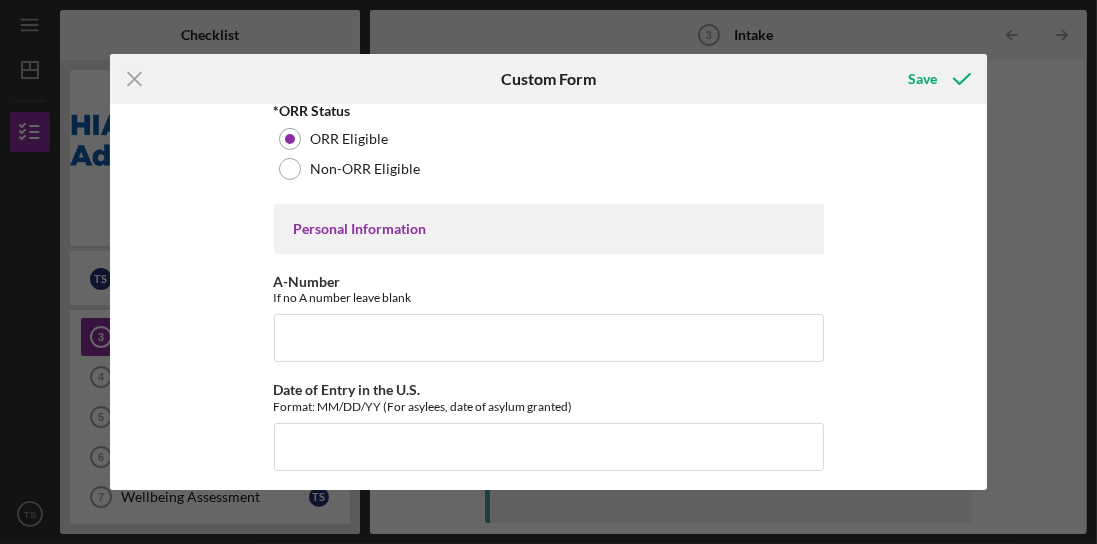 click on "Affiliate Office How did you hear about the program? Other Program Participant Case Manager/ Staff Community Partner Flyer Other ECDI referral Date of Enrollment  Format: MM/DD/YY (For asylees, date of asylum granted) 07/14/2025 Loan number ID based off the participant tracker (PC) EAFVM2507 *ORR Status ORR Eligible Non-ORR Eligible Personal Information A-Number If no A number leave blank Date of Entry in the U.S. Format: MM/DD/YY (For asylees, date of asylum granted) Age at Enrollment  *Status Refugee Asylee SIV Cuban/Haitian Entrant      Afghan Parolee        Other Immigrant/ New American US Citizen Ukrainian Parolee  Demographics Gender Female Male Transgender Female Transgender Male Non-binary Prefer not to answer Race *If a refugee, asylee, or if you entered via a humanitarian visa select Other African or African American Asian American Indian / Alaska Native Native Hawaiian / Other Pacific Islander Mixed race White (non Middle Eastern) Other Ethnicity  Hispanic  Non-Hispanic Country of Origin Fluent Yes" at bounding box center (549, 296) 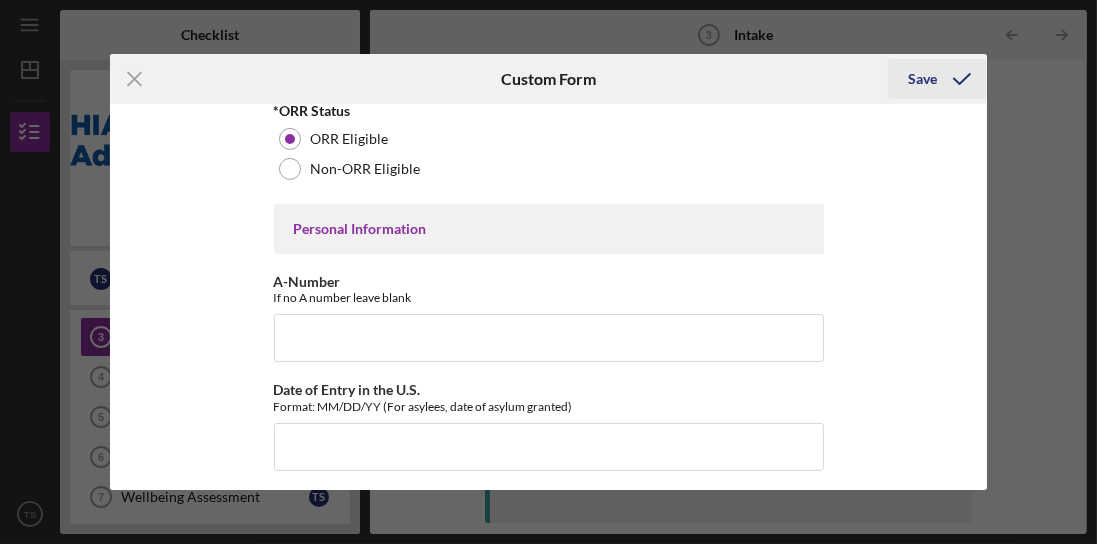 click on "Save" at bounding box center (922, 79) 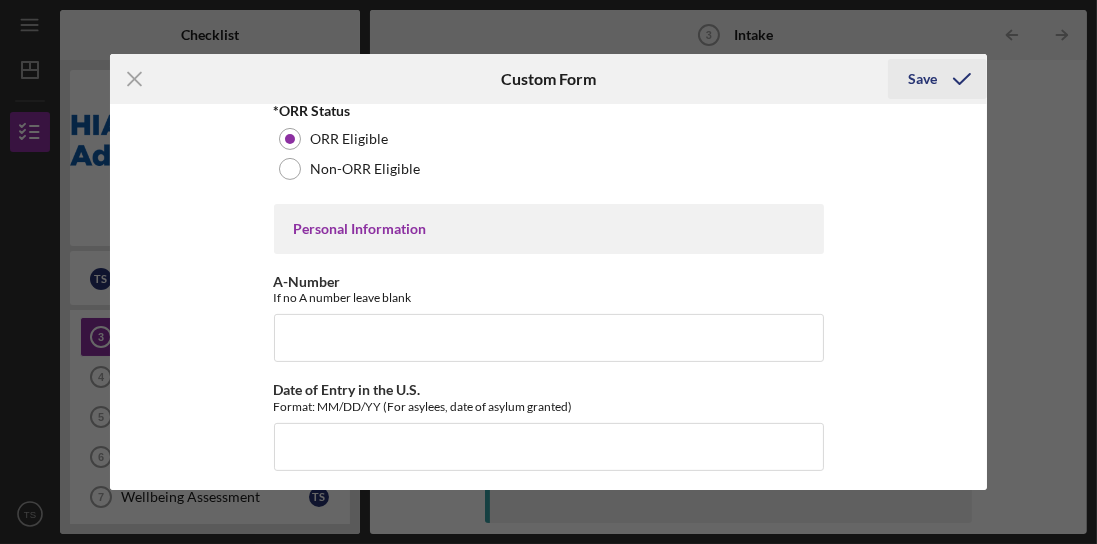 click 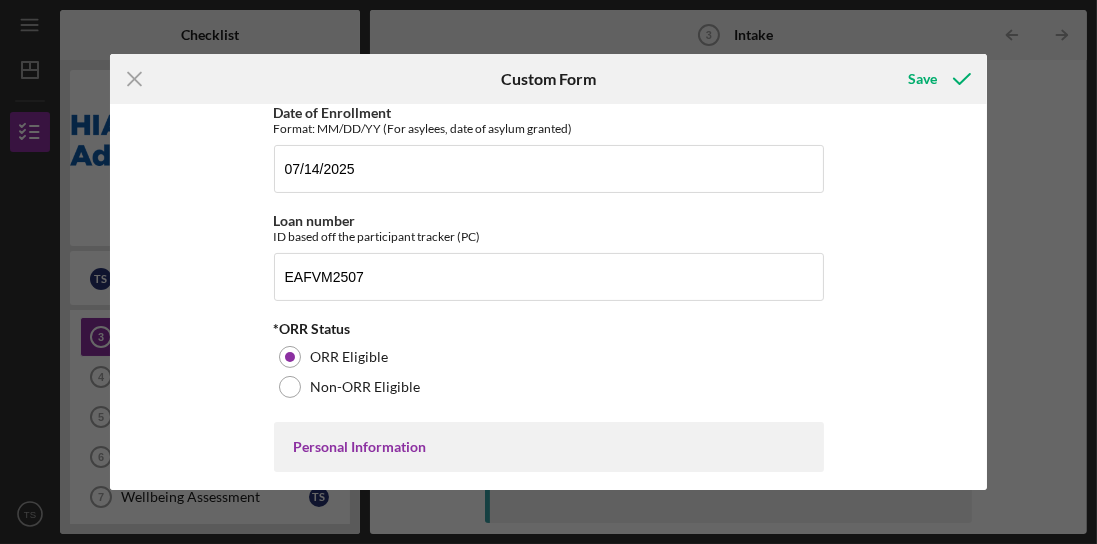 scroll, scrollTop: 571, scrollLeft: 0, axis: vertical 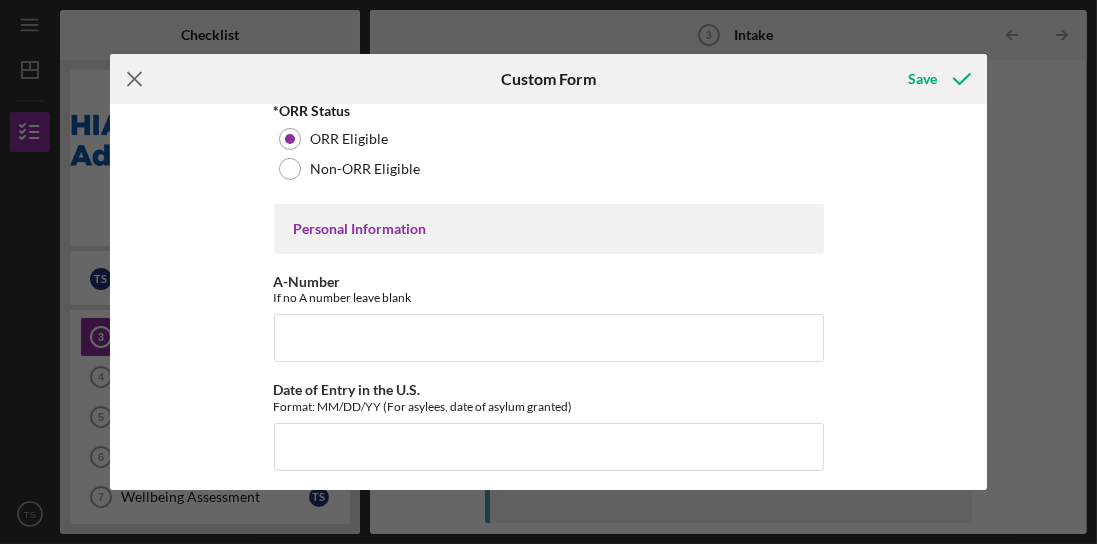 click on "Icon/Menu Close" 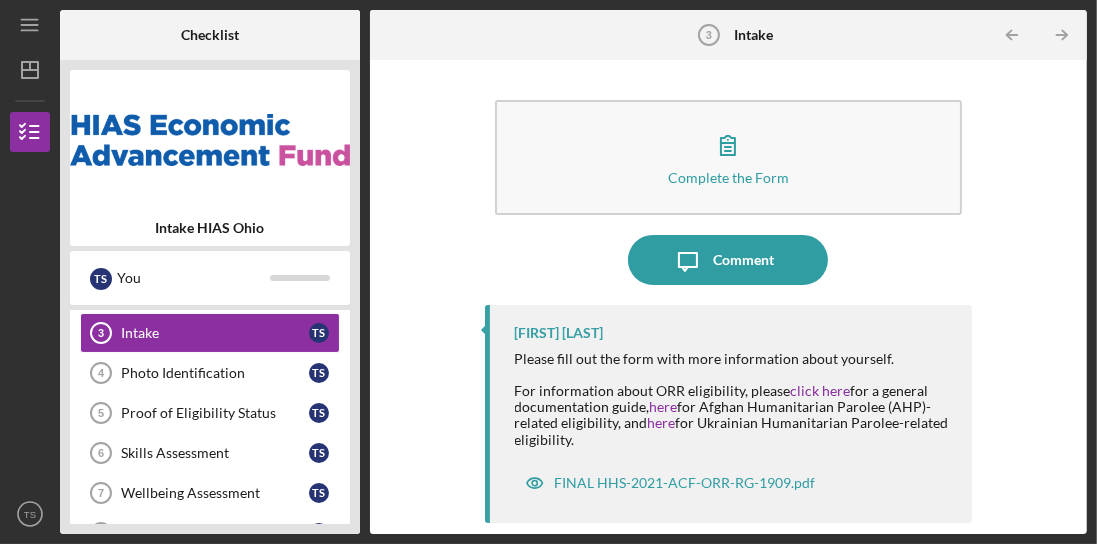scroll, scrollTop: 114, scrollLeft: 0, axis: vertical 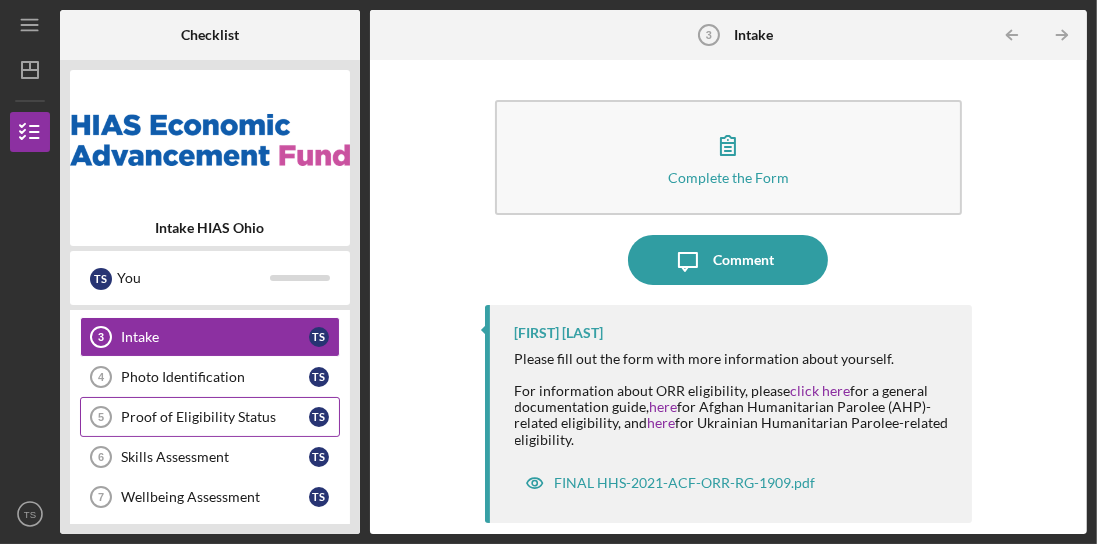 click on "Proof of Eligibility Status" at bounding box center (215, 417) 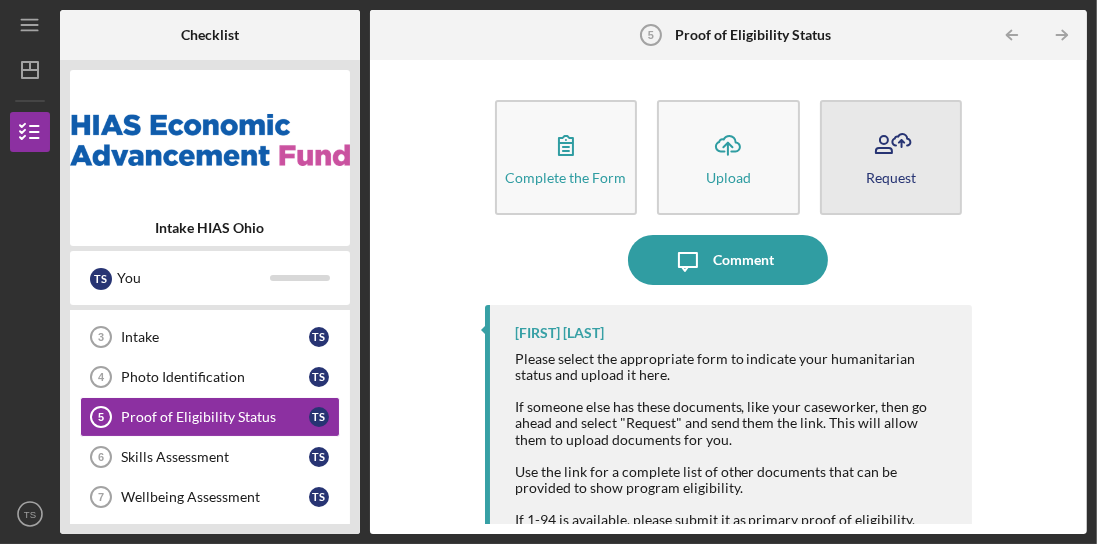 click 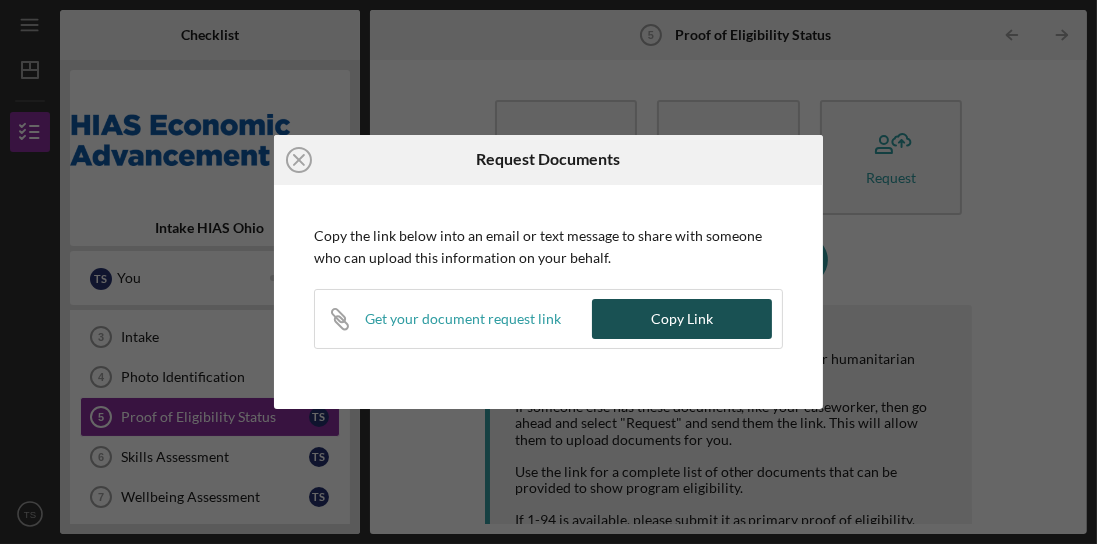 click on "Copy Link" at bounding box center [682, 319] 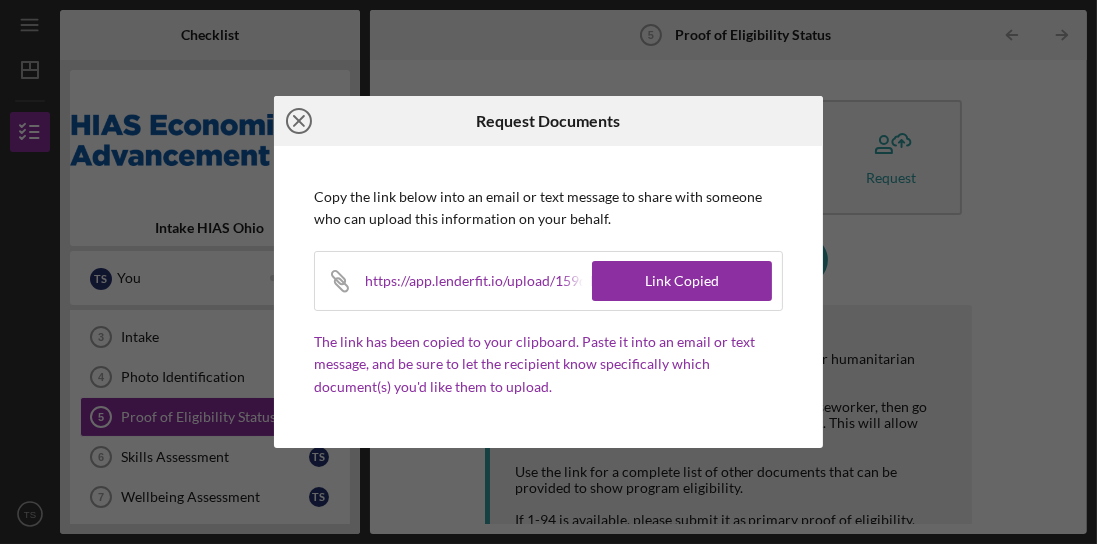 click on "Icon/Close" 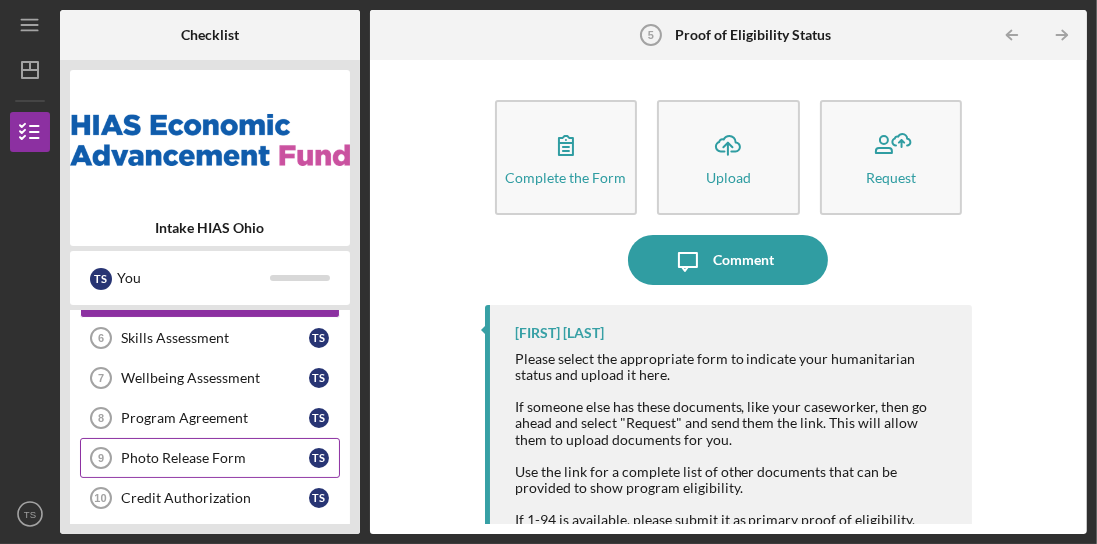 scroll, scrollTop: 327, scrollLeft: 0, axis: vertical 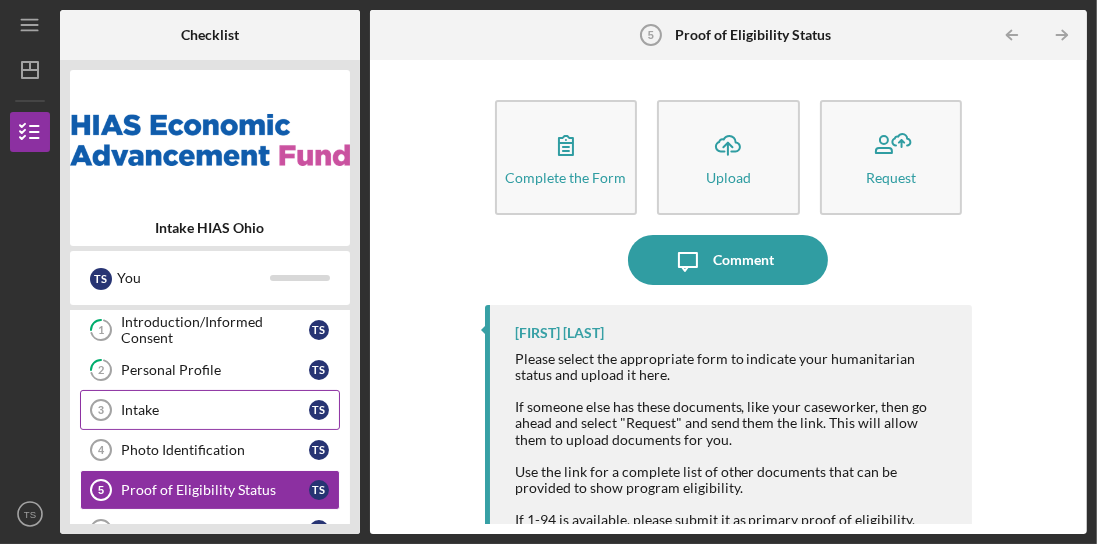 click on "Intake 3 Intake T S" at bounding box center [210, 410] 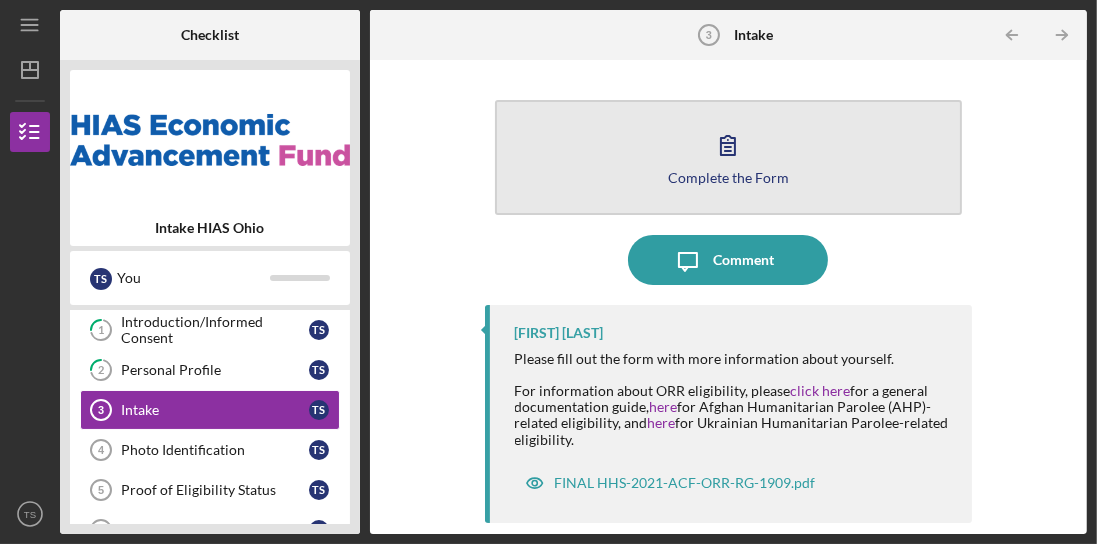click on "Complete the Form" at bounding box center [728, 177] 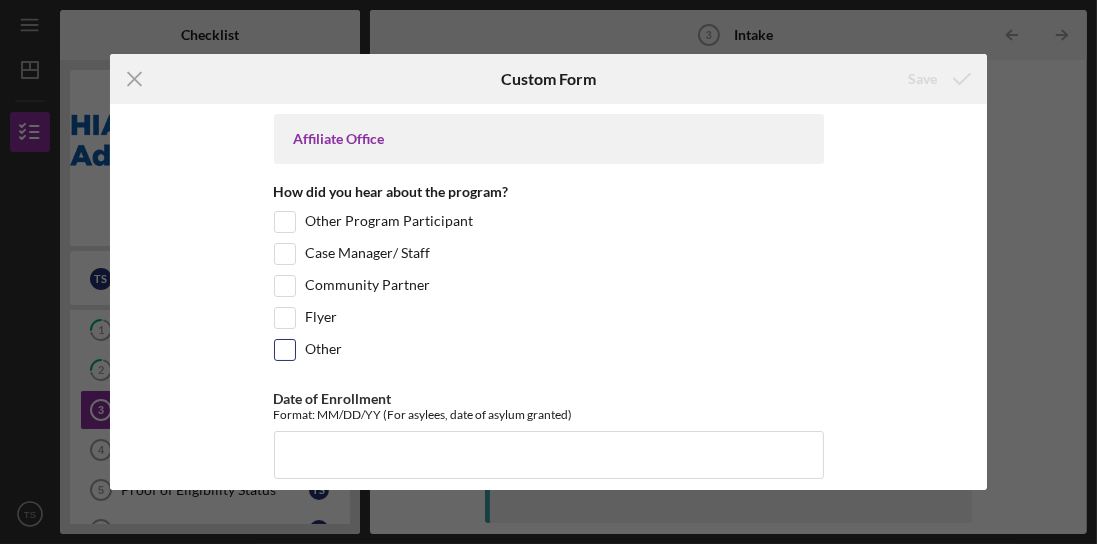click on "Other" at bounding box center (549, 355) 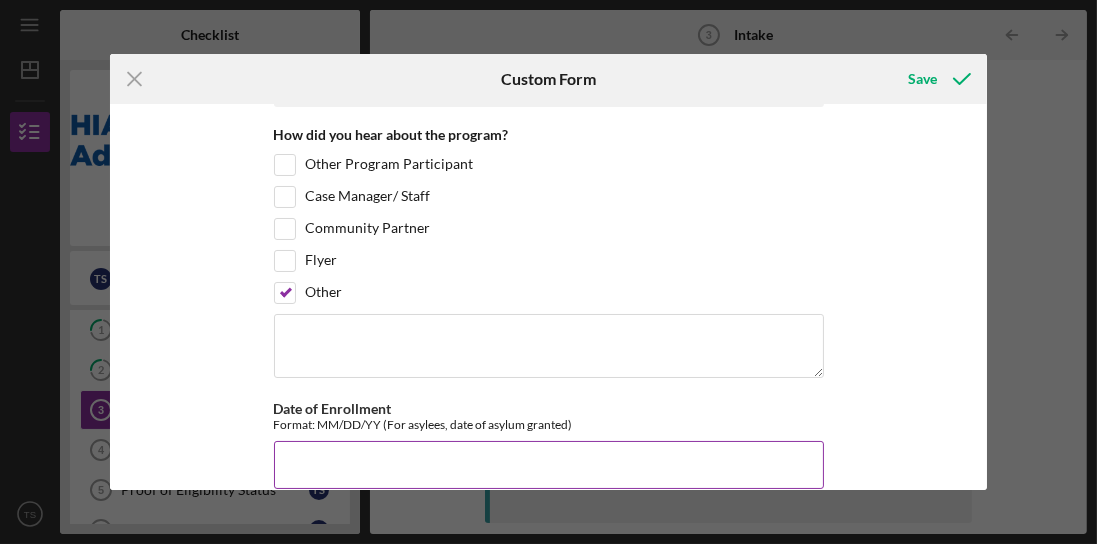 scroll, scrollTop: 171, scrollLeft: 0, axis: vertical 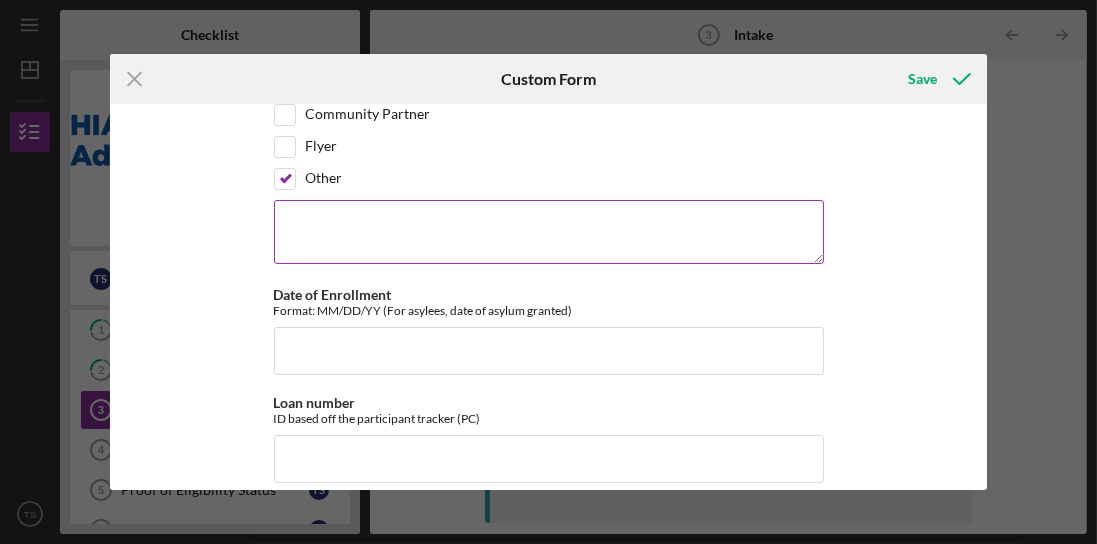 click at bounding box center (549, 232) 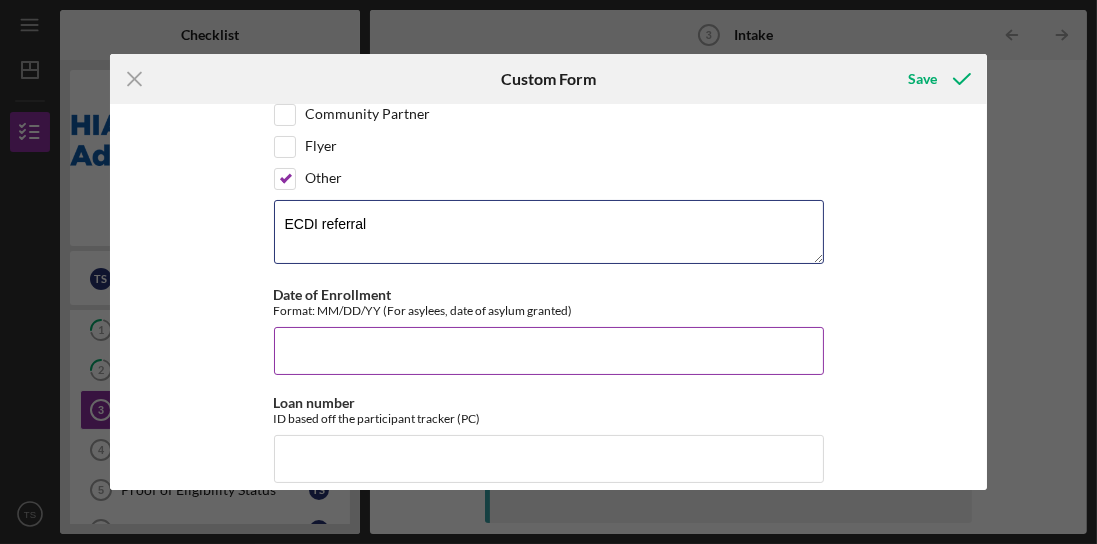 type on "ECDI referral" 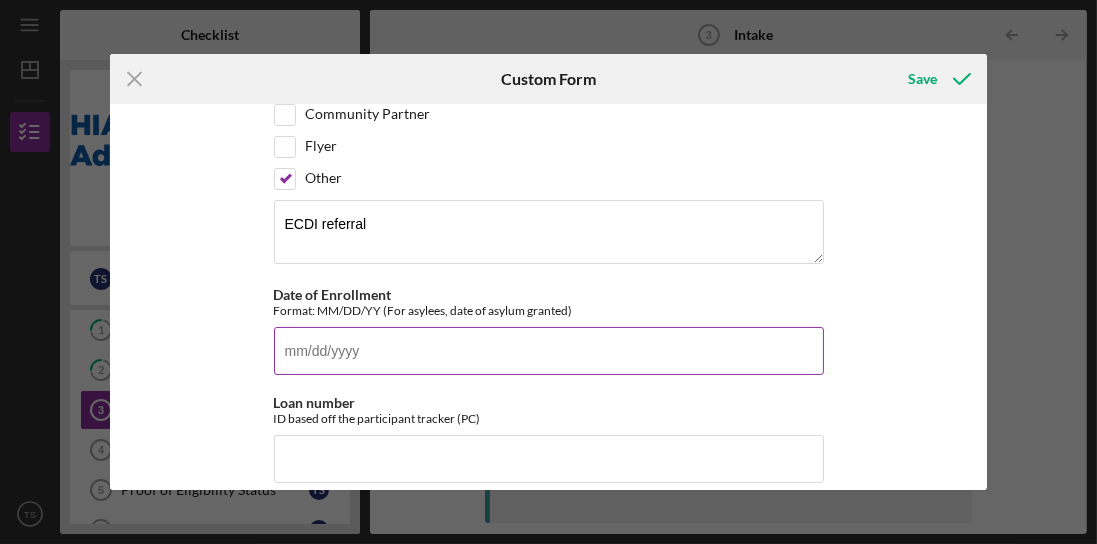 click on "Date of Enrollment" at bounding box center (549, 351) 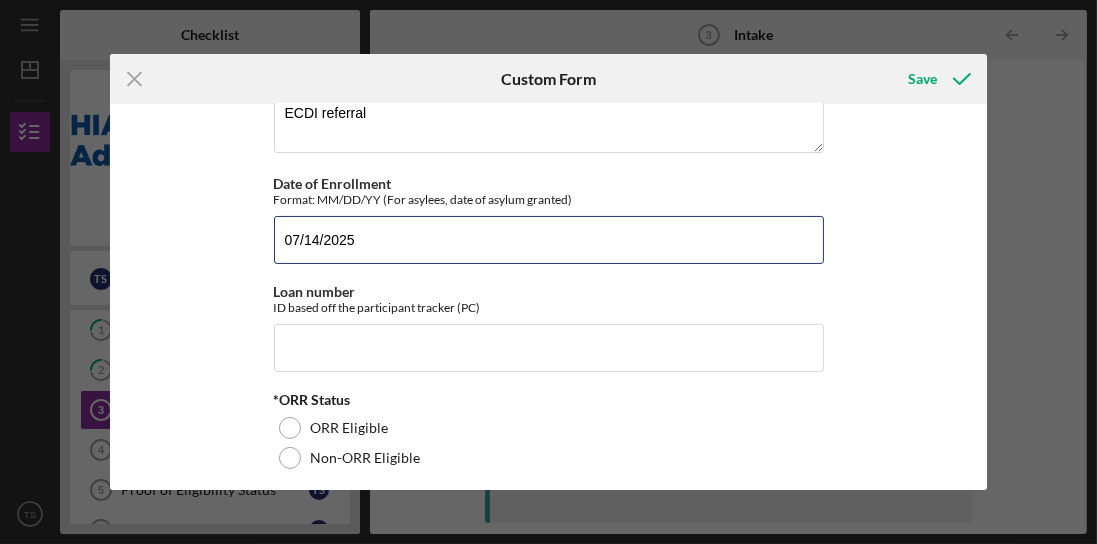 scroll, scrollTop: 285, scrollLeft: 0, axis: vertical 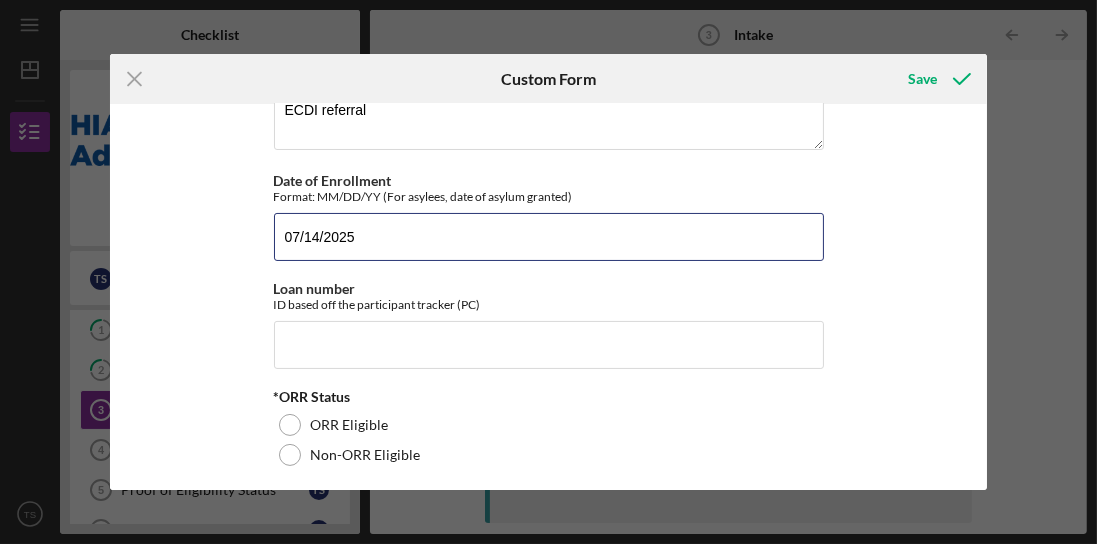 type on "07/14/2025" 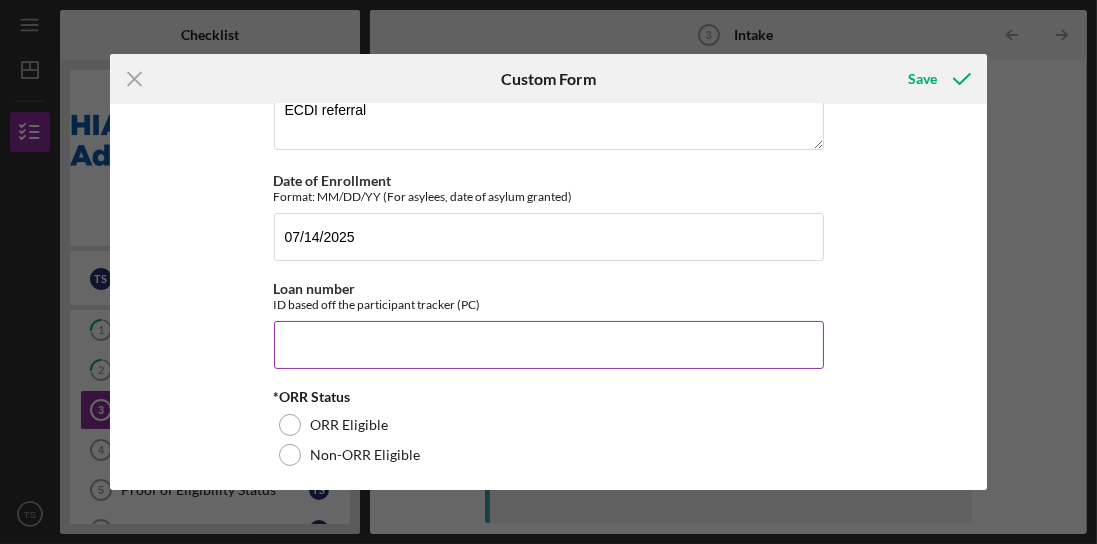 click on "Loan number" at bounding box center (549, 345) 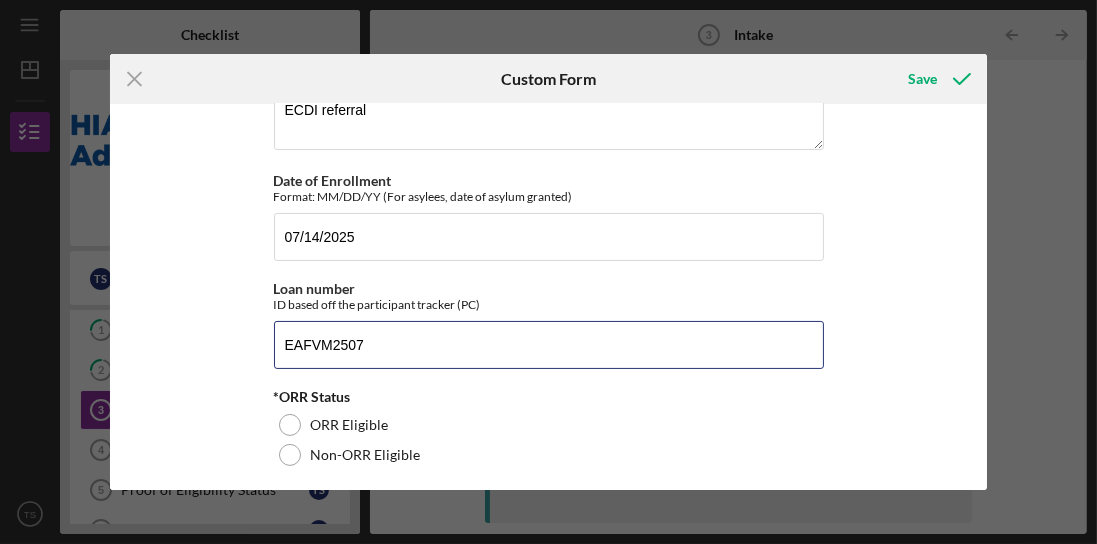 type on "EAFVM2507" 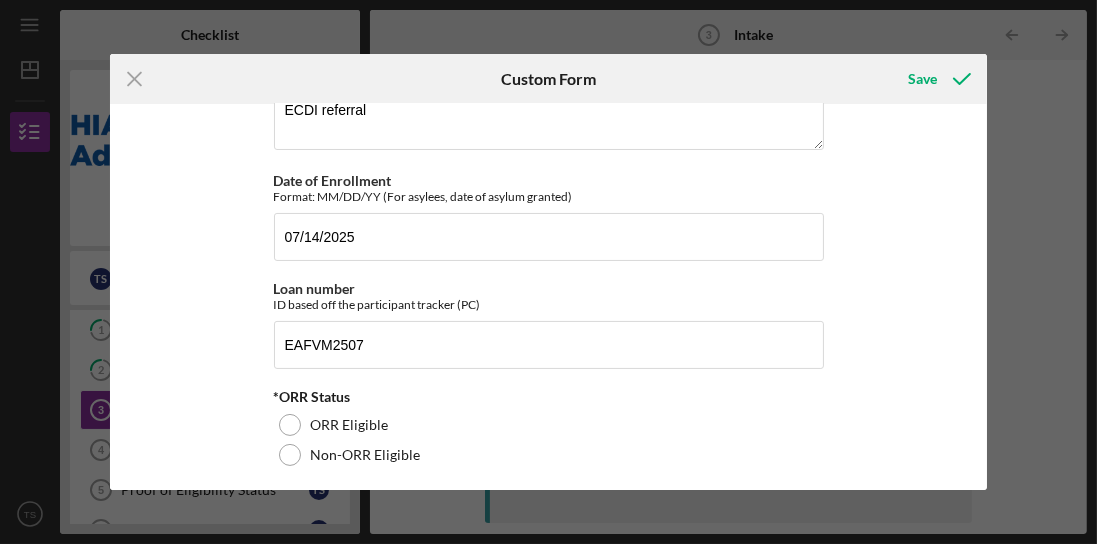 click on "*ORR Status" at bounding box center [549, 397] 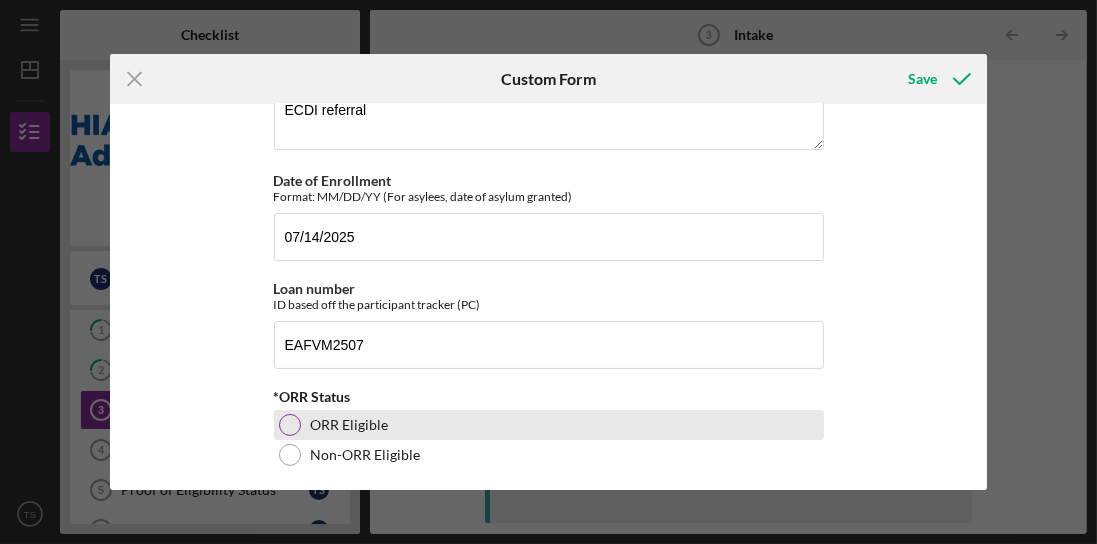 click on "ORR Eligible" at bounding box center (549, 425) 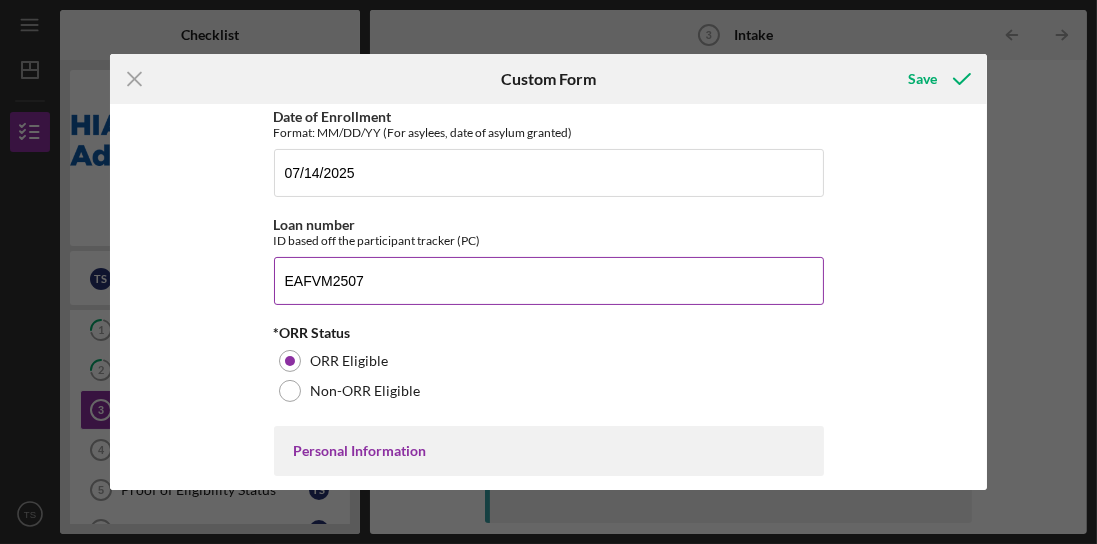 scroll, scrollTop: 514, scrollLeft: 0, axis: vertical 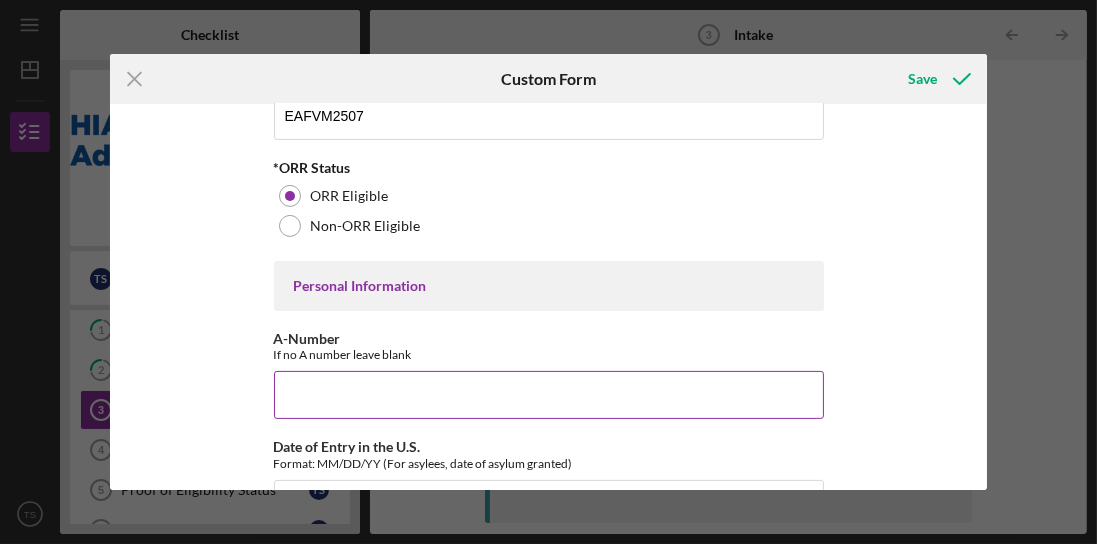 click on "A-Number" at bounding box center [549, 395] 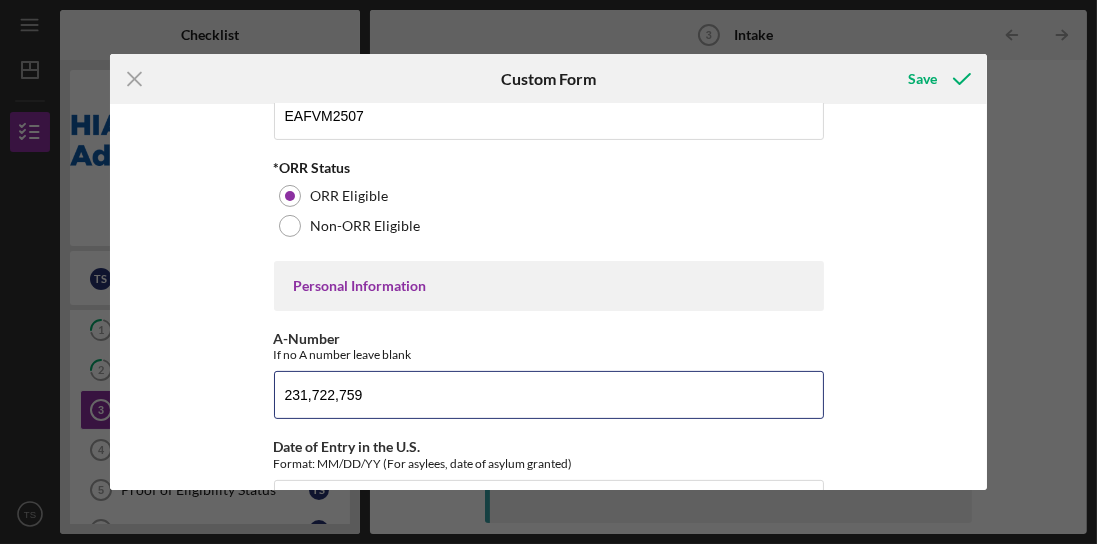 type on "231,722,759" 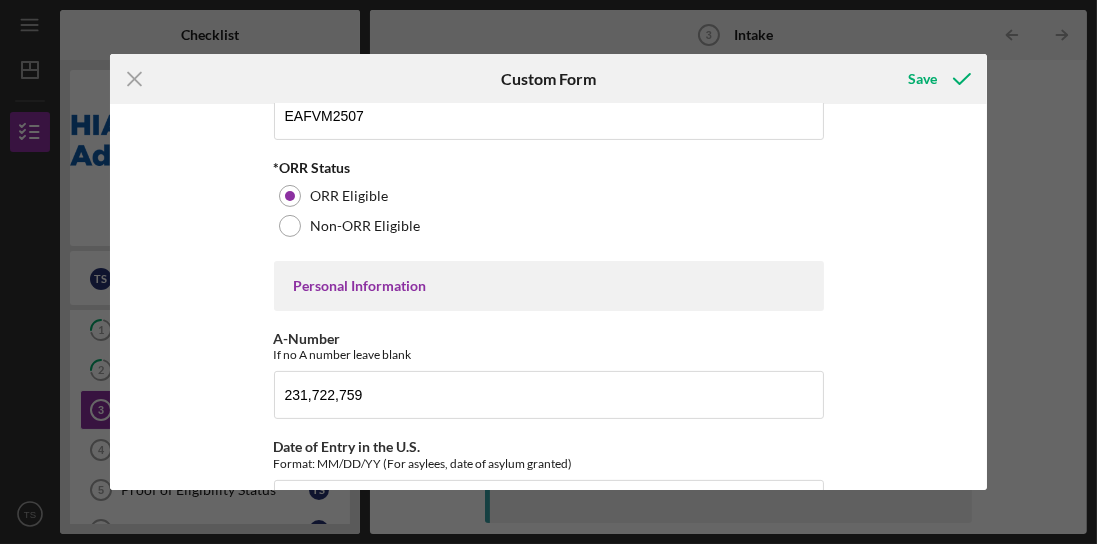 click on "Affiliate Office How did you hear about the program? Other Program Participant Case Manager/ Staff Community Partner Flyer Other ECDI referral Date of Enrollment  Format: MM/DD/YY (For asylees, date of asylum granted) 07/14/2025 Loan number ID based off the participant tracker (PC) EAFVM2507 *ORR Status ORR Eligible Non-ORR Eligible Personal Information A-Number If no A number leave blank 231,722,759 Date of Entry in the U.S. Format: MM/DD/YY (For asylees, date of asylum granted) Age at Enrollment  *Status Refugee Asylee SIV Cuban/Haitian Entrant      Afghan Parolee        Other Immigrant/ New American US Citizen Ukrainian Parolee  Demographics Gender Female Male Transgender Female Transgender Male Non-binary Prefer not to answer Race *If a refugee, asylee, or if you entered via a humanitarian visa select Other African or African American Asian American Indian / Alaska Native Native Hawaiian / Other Pacific Islander Mixed race White (non Middle Eastern) Other Ethnicity  Hispanic  Non-Hispanic Primary Language" at bounding box center (549, 296) 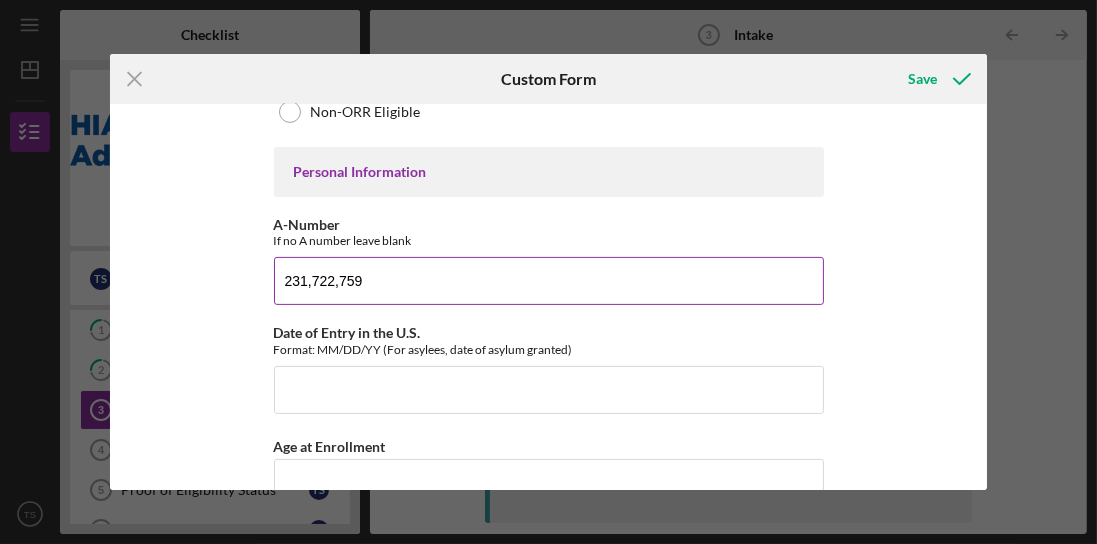 scroll, scrollTop: 628, scrollLeft: 0, axis: vertical 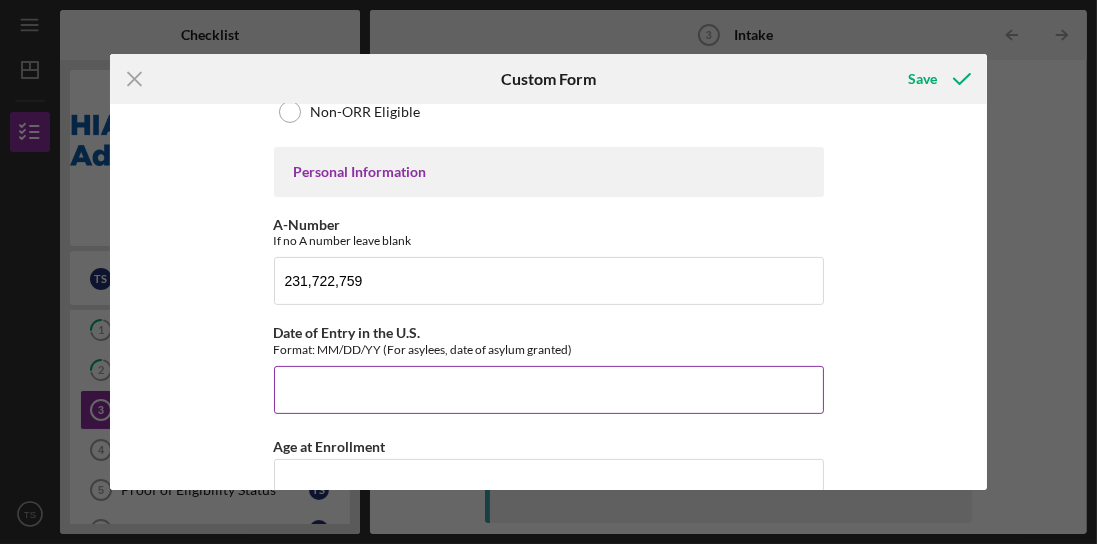 click on "Date of Entry in the U.S." at bounding box center [549, 390] 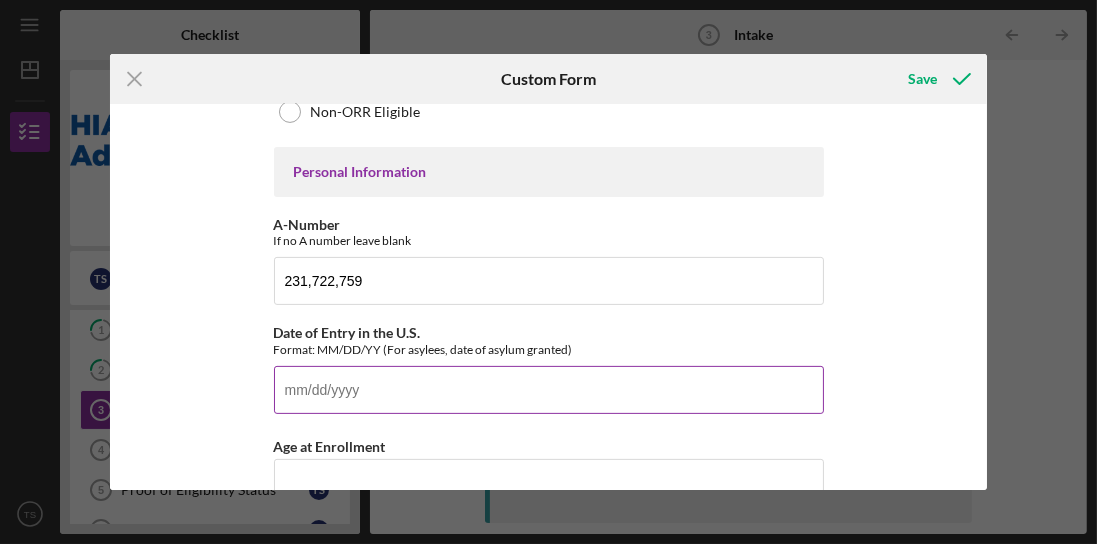 click on "Date of Entry in the U.S." at bounding box center [549, 390] 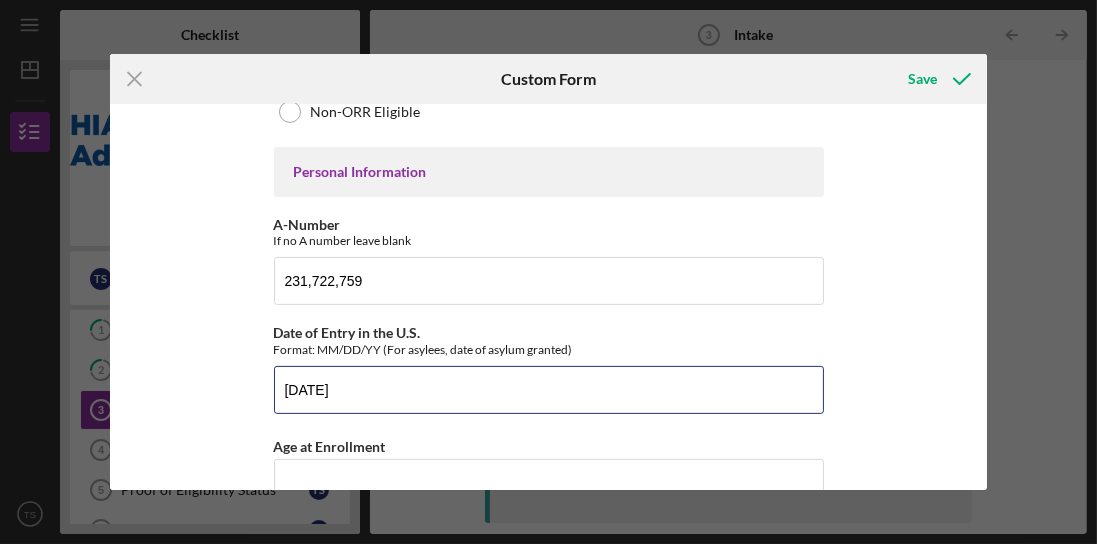 type on "[DATE]" 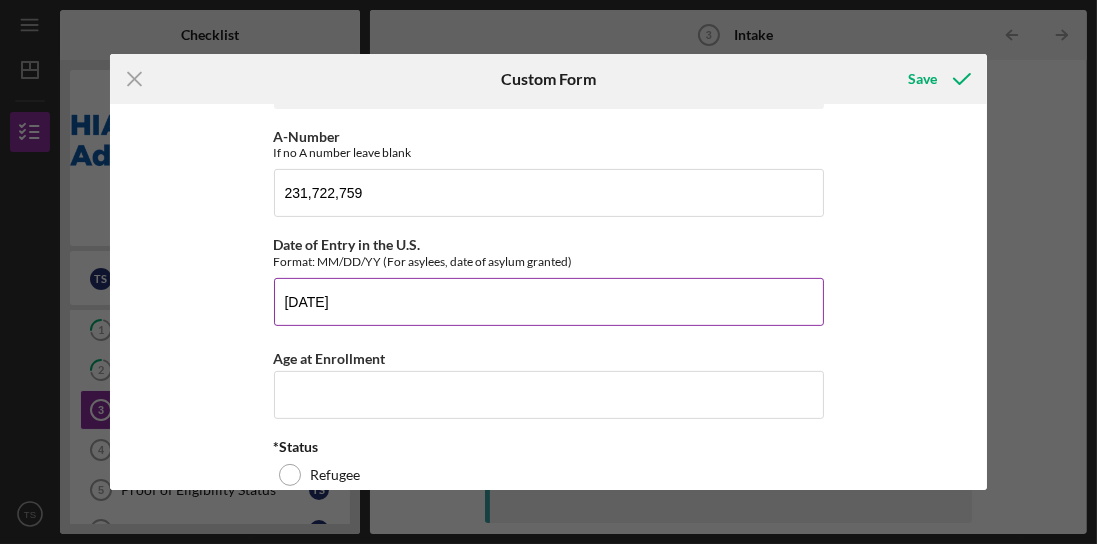 scroll, scrollTop: 800, scrollLeft: 0, axis: vertical 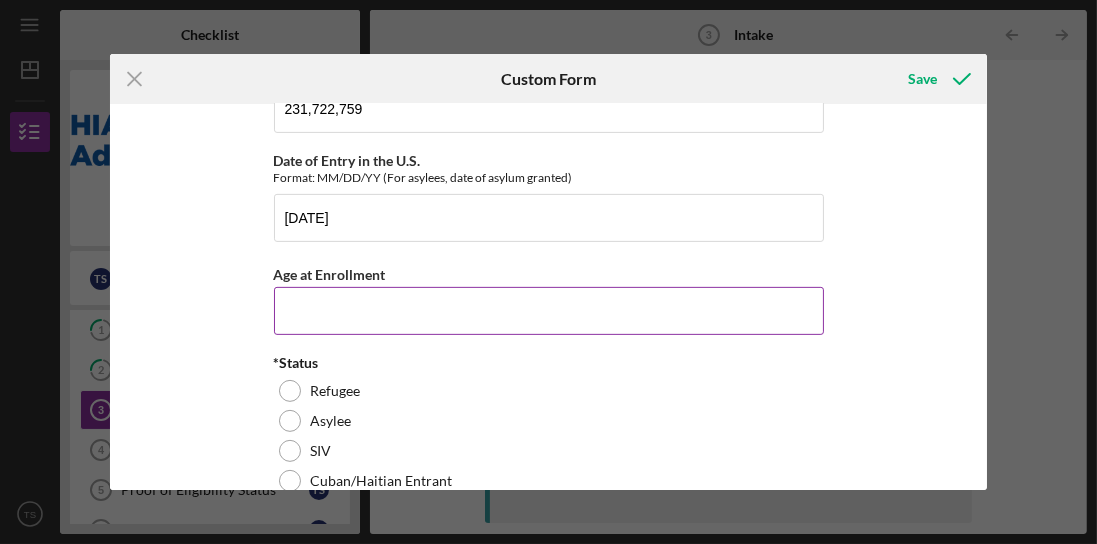click on "Age at Enrollment" at bounding box center [549, 311] 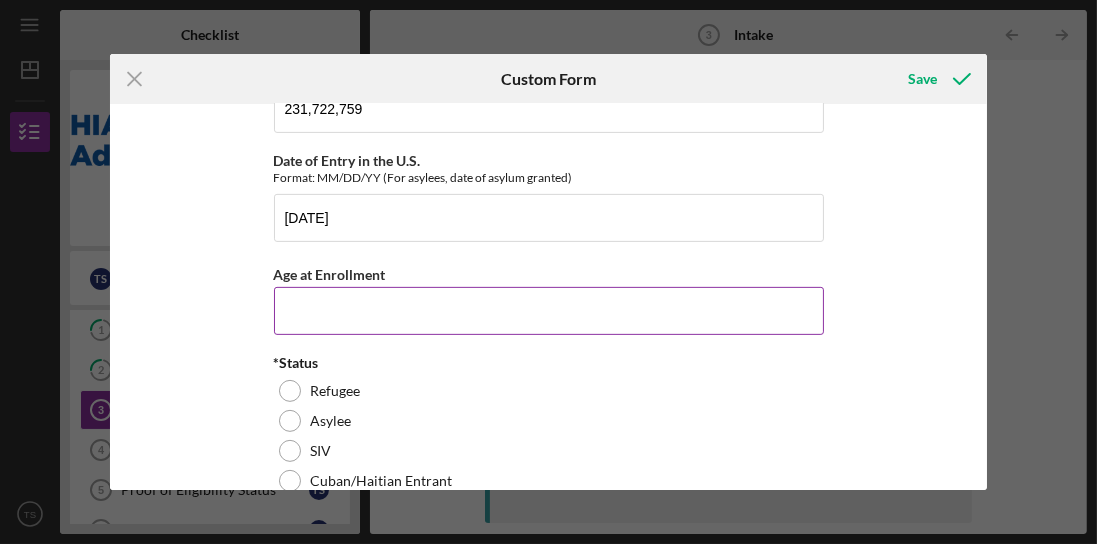 click on "Age at Enrollment" at bounding box center (549, 311) 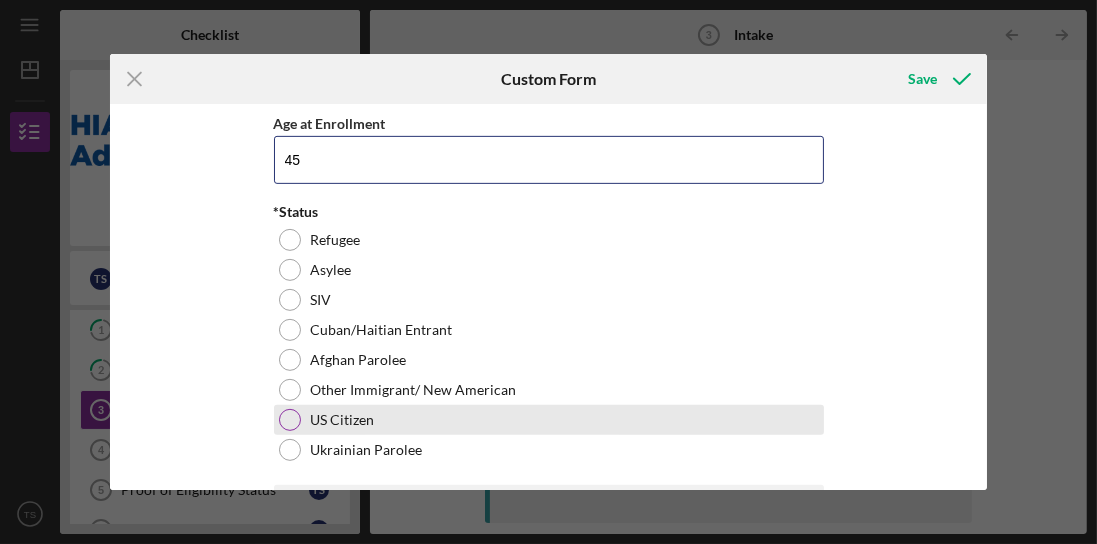 scroll, scrollTop: 971, scrollLeft: 0, axis: vertical 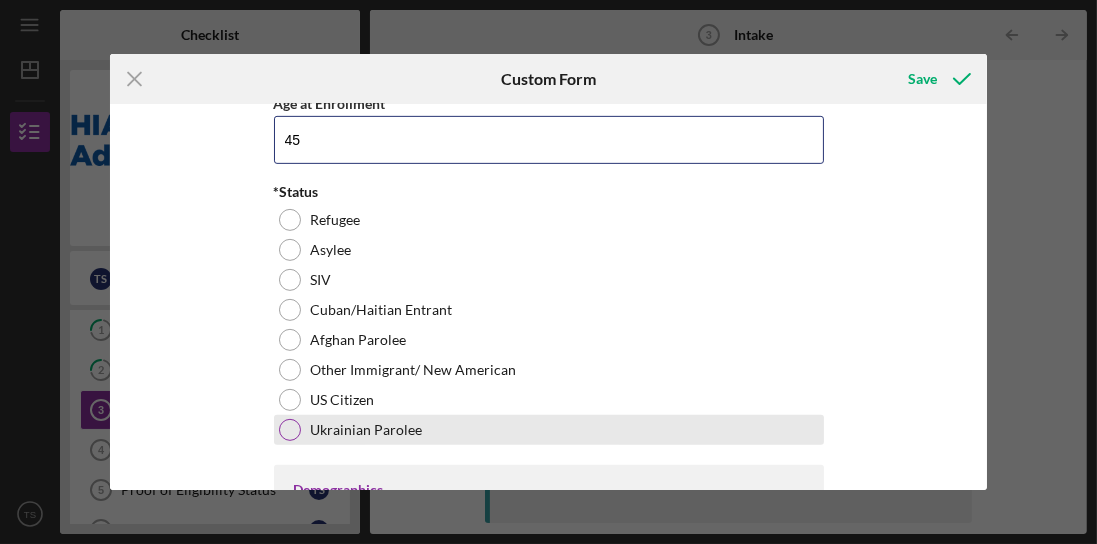 type on "45" 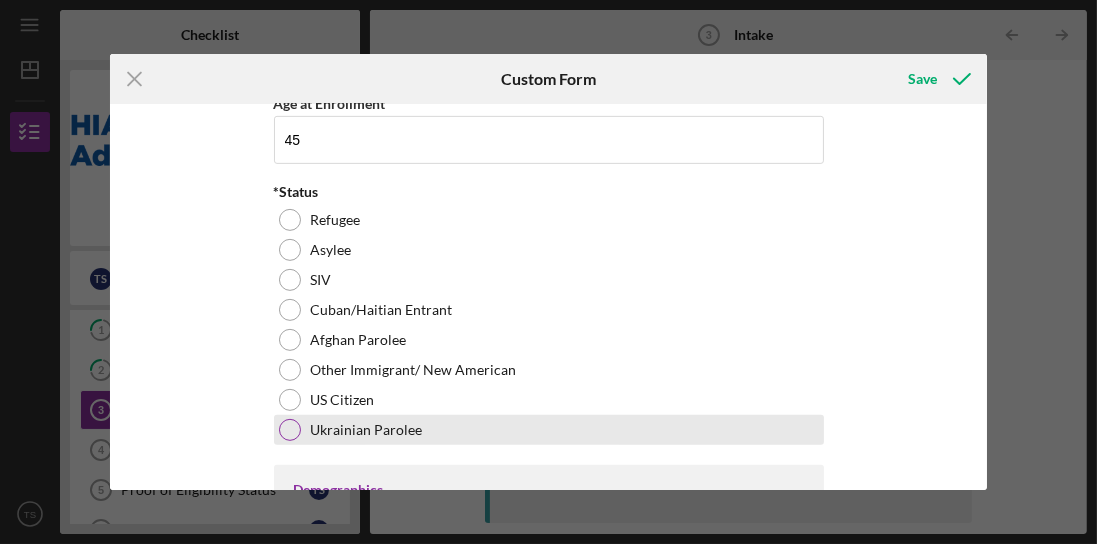 click on "Ukrainian Parolee" at bounding box center (367, 430) 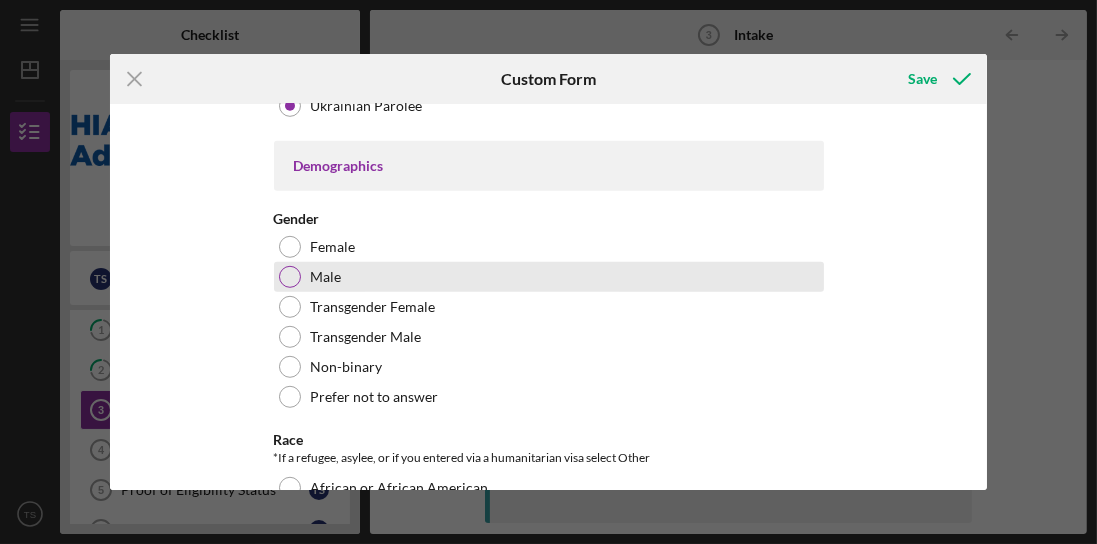 scroll, scrollTop: 1314, scrollLeft: 0, axis: vertical 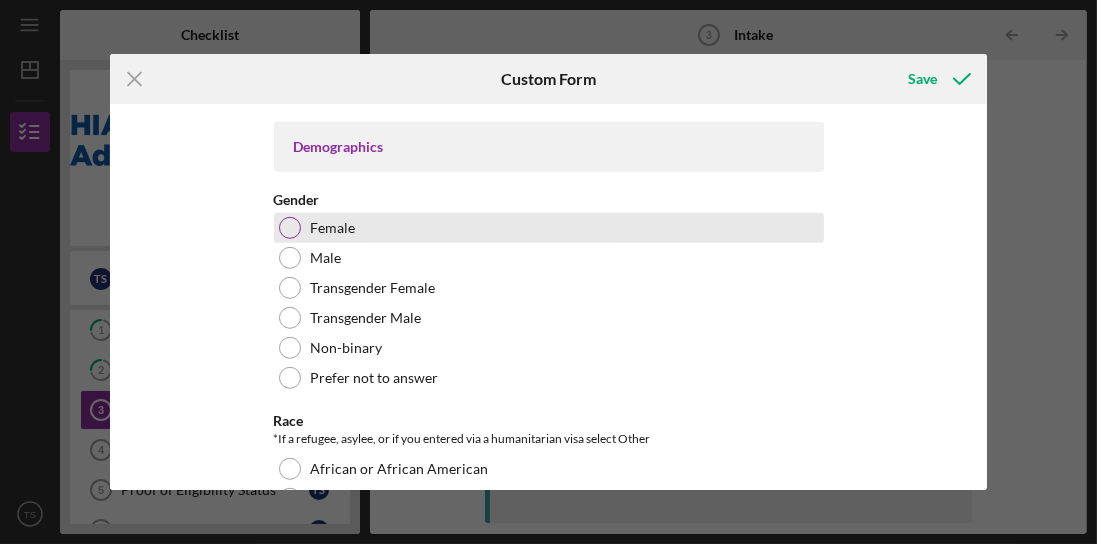 click on "Female" at bounding box center [549, 228] 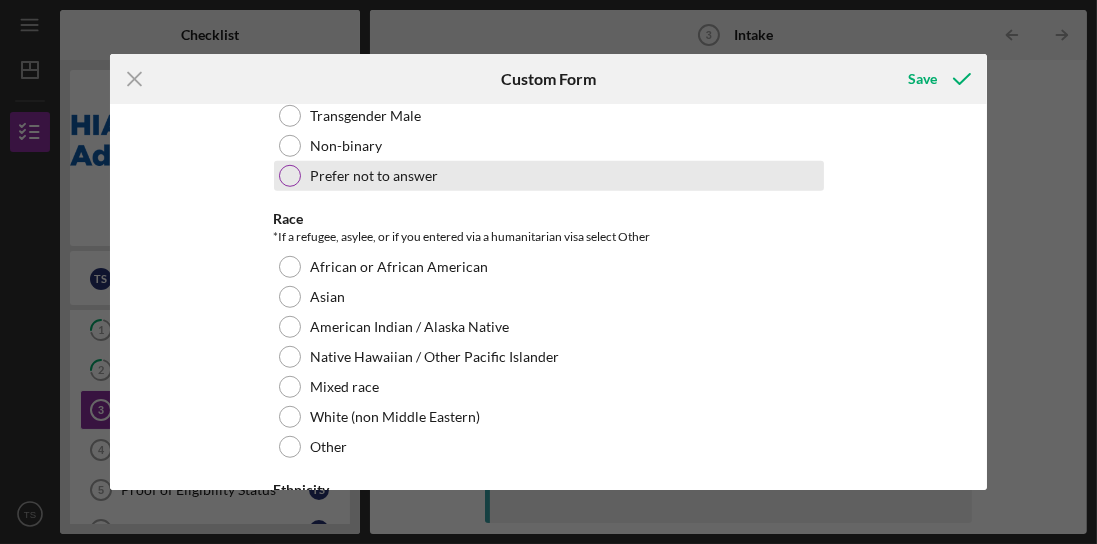 scroll, scrollTop: 1542, scrollLeft: 0, axis: vertical 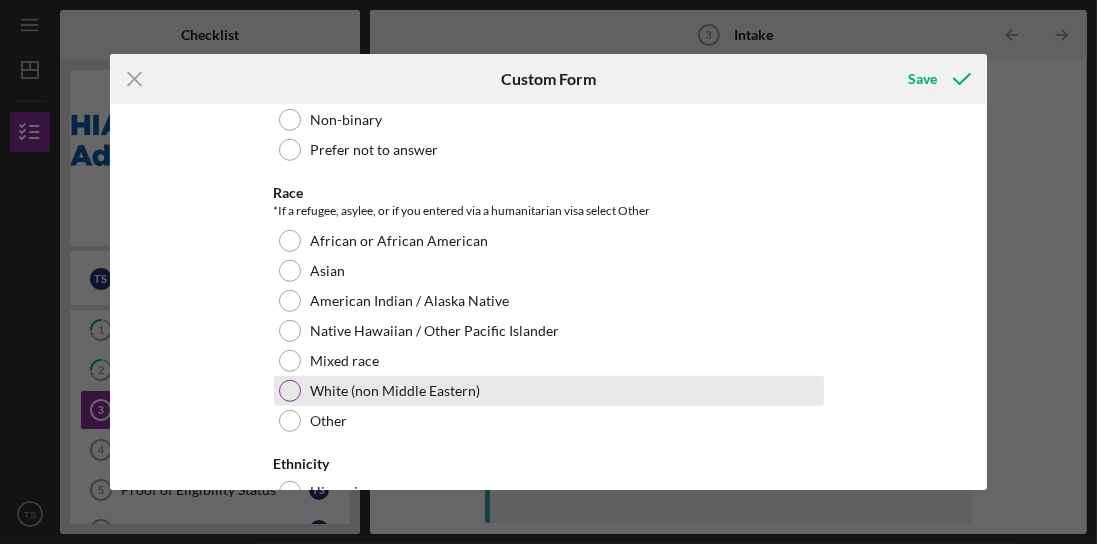 click on "White (non Middle Eastern)" at bounding box center (549, 391) 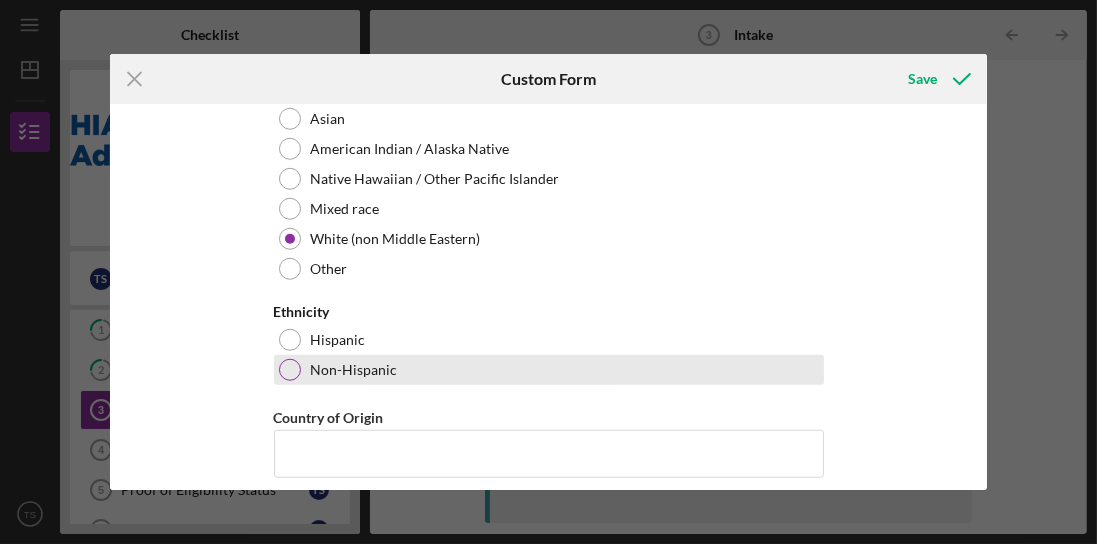 scroll, scrollTop: 1714, scrollLeft: 0, axis: vertical 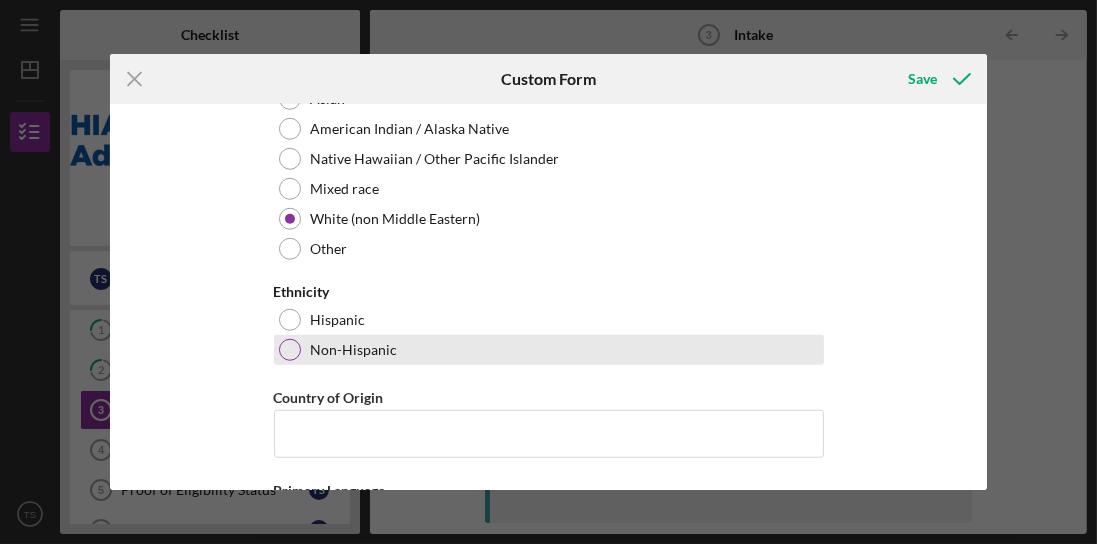 click on "Non-Hispanic" at bounding box center [549, 350] 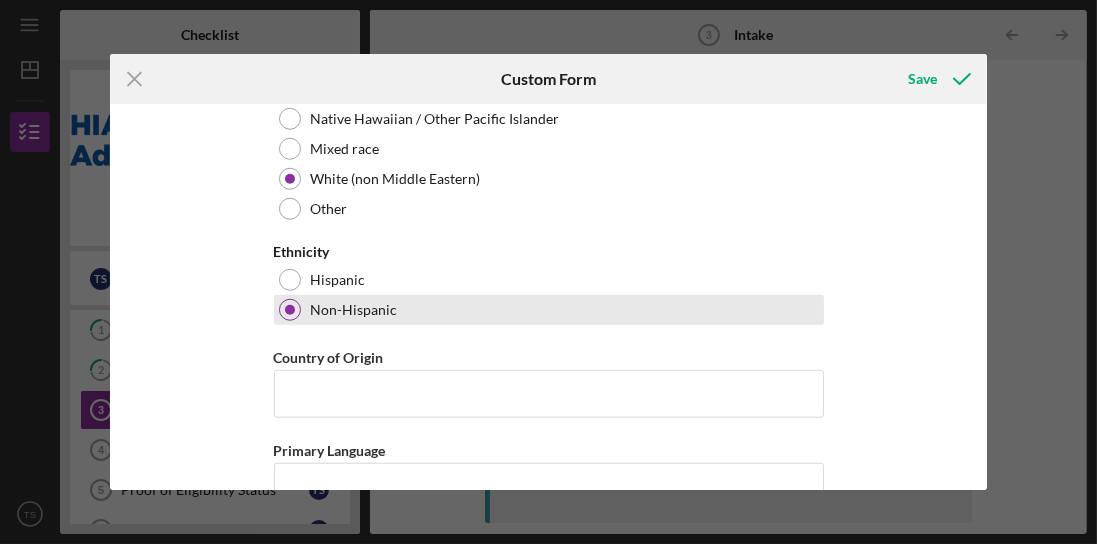 scroll, scrollTop: 1771, scrollLeft: 0, axis: vertical 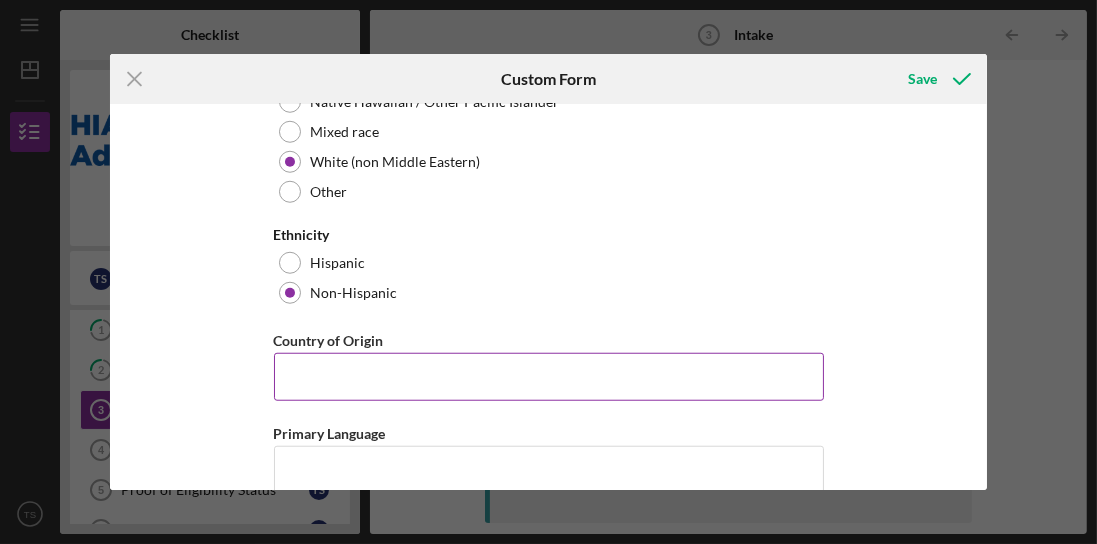 click on "Country of Origin" at bounding box center (549, 377) 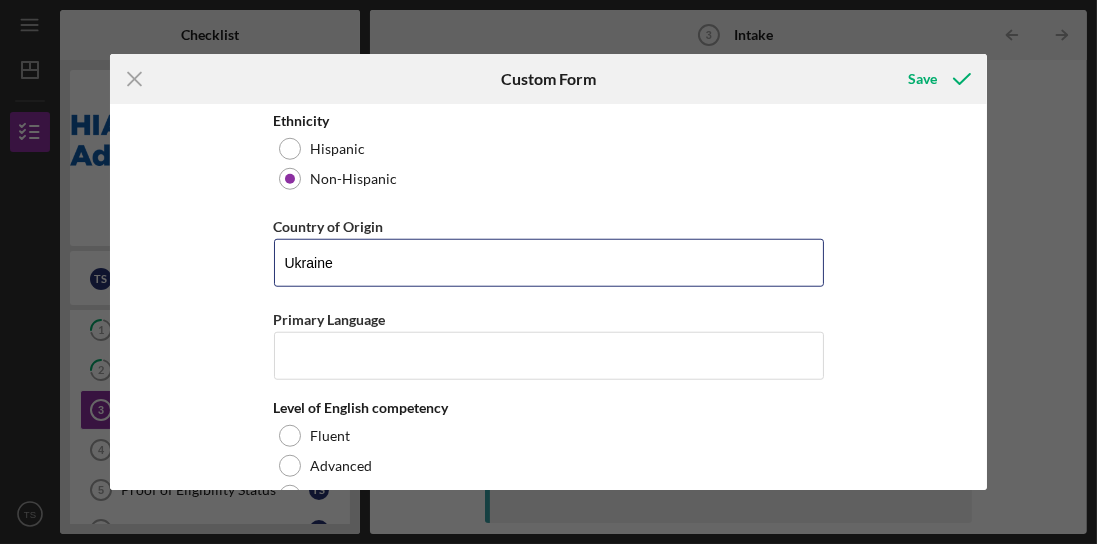 scroll, scrollTop: 1885, scrollLeft: 0, axis: vertical 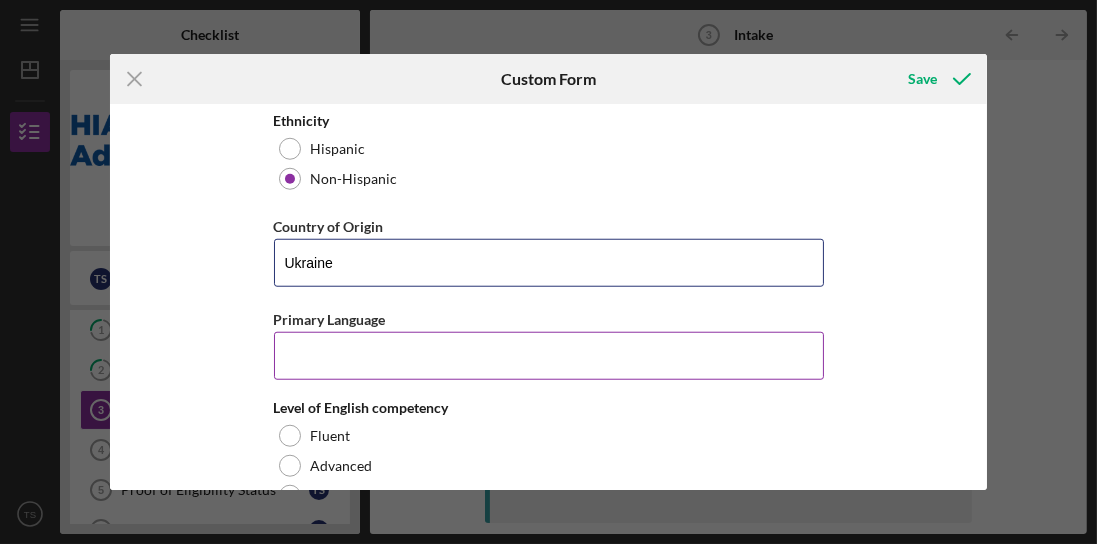 type on "Ukraine" 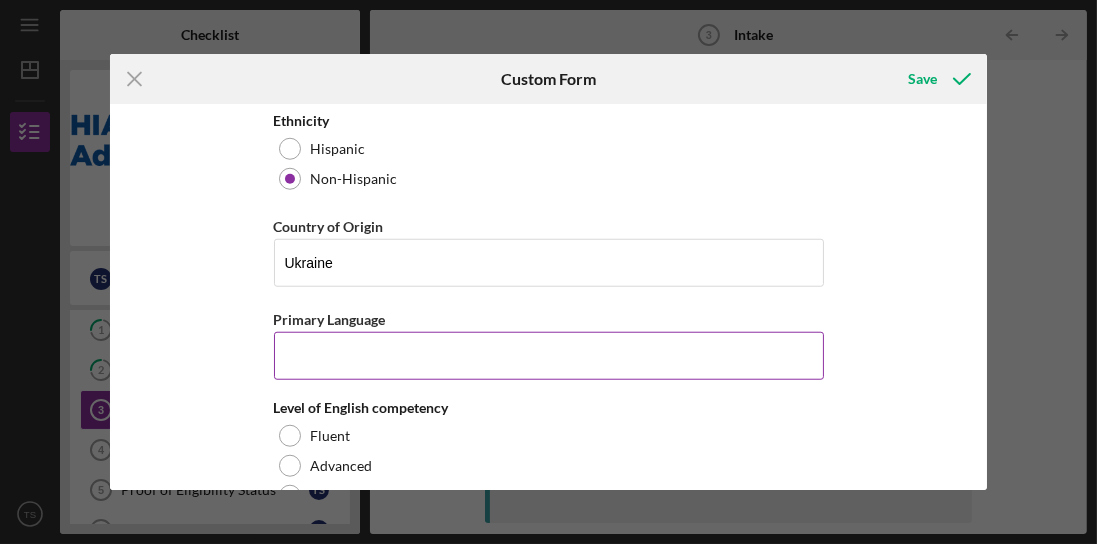 click on "Primary Language" at bounding box center [549, 356] 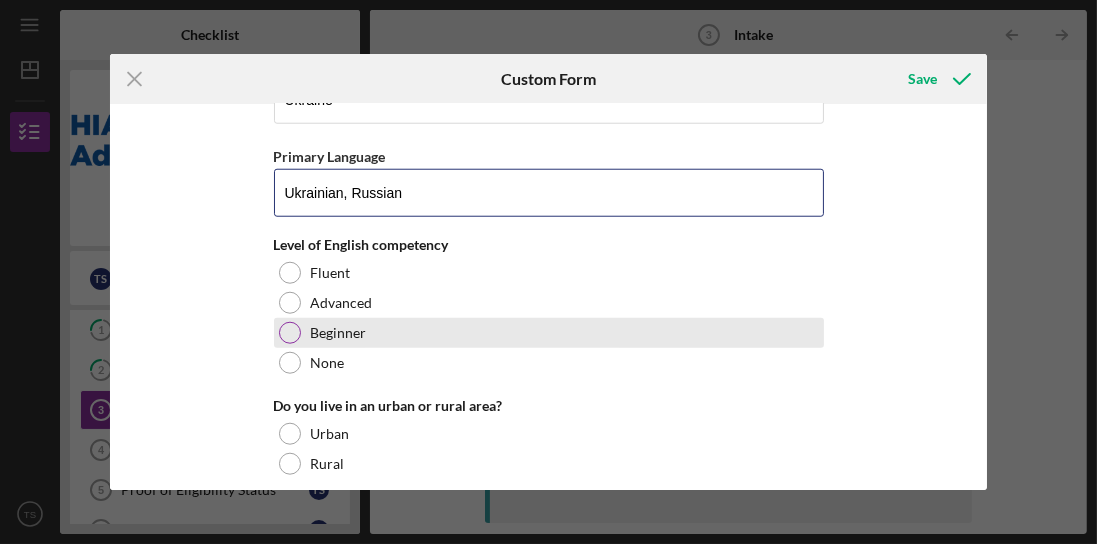 scroll, scrollTop: 2057, scrollLeft: 0, axis: vertical 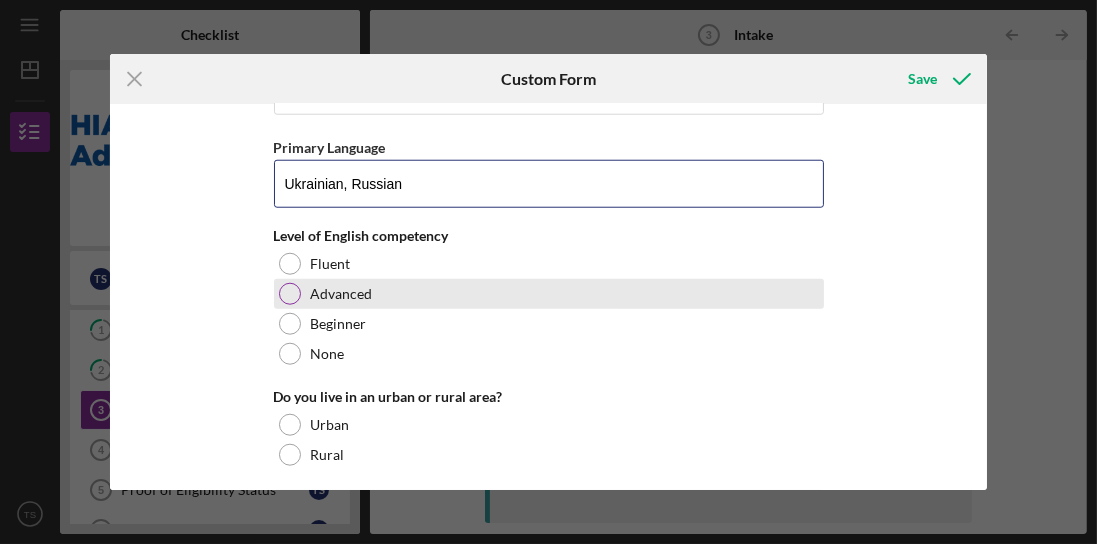 type on "Ukrainian, Russian" 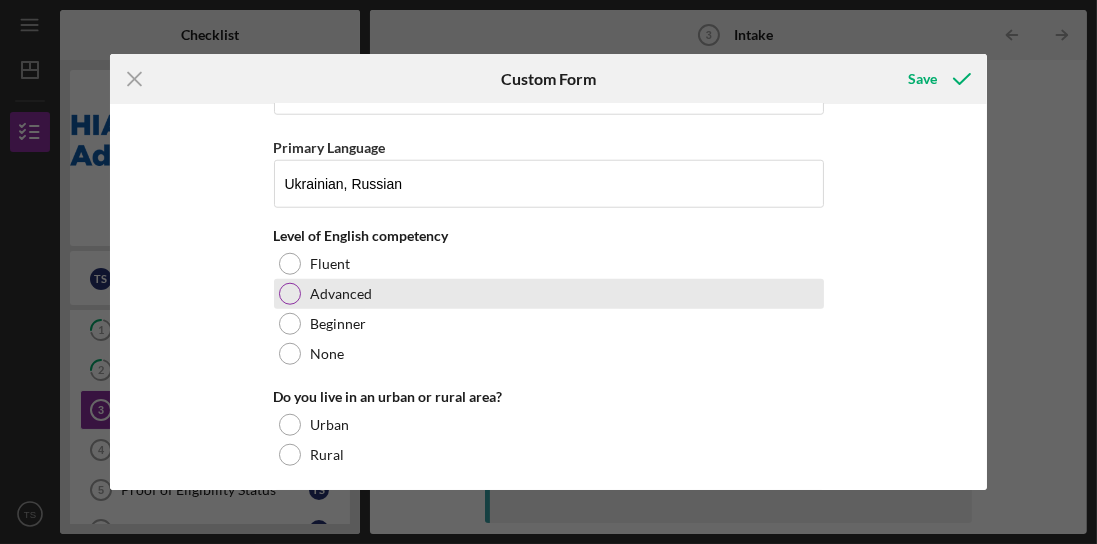 click on "Advanced" at bounding box center (549, 294) 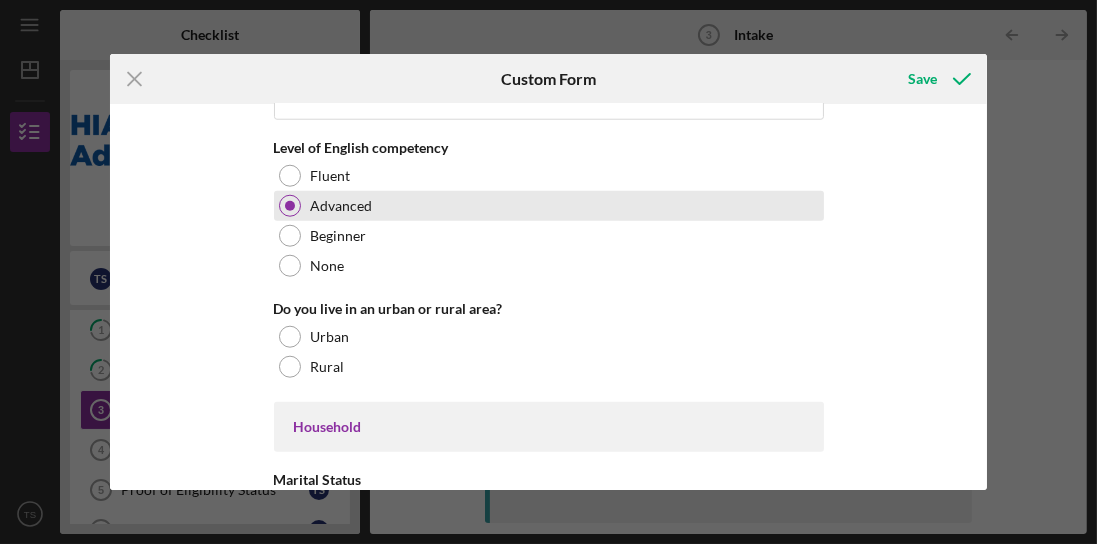 scroll, scrollTop: 2171, scrollLeft: 0, axis: vertical 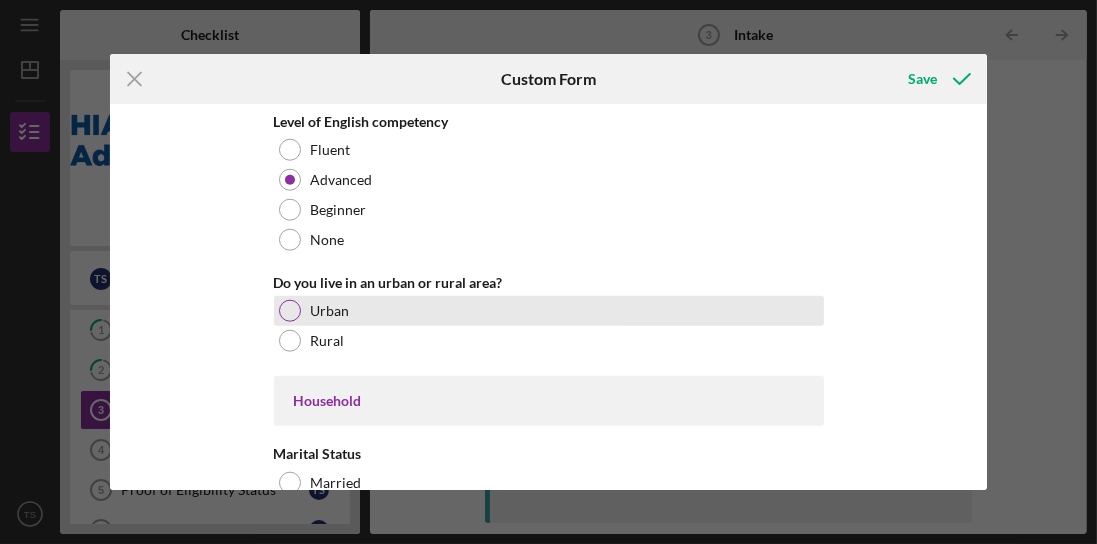 click on "Urban" at bounding box center (549, 311) 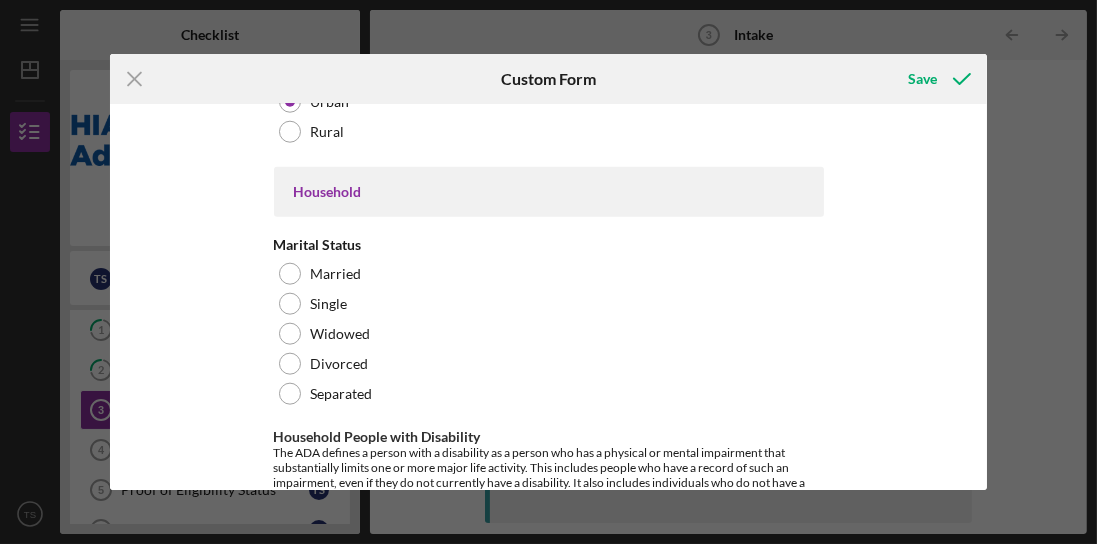 scroll, scrollTop: 2400, scrollLeft: 0, axis: vertical 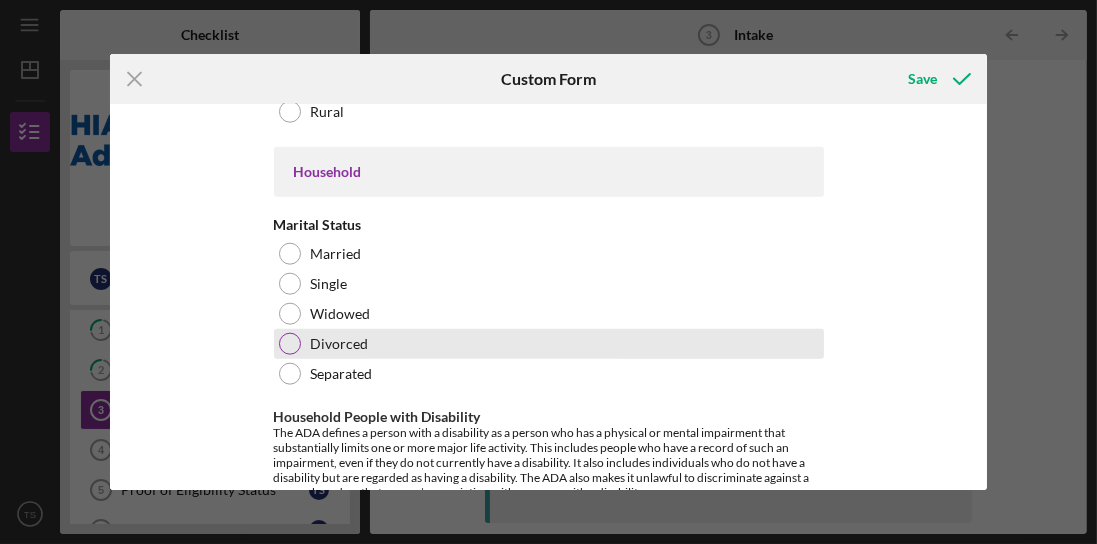click on "Divorced" at bounding box center (549, 344) 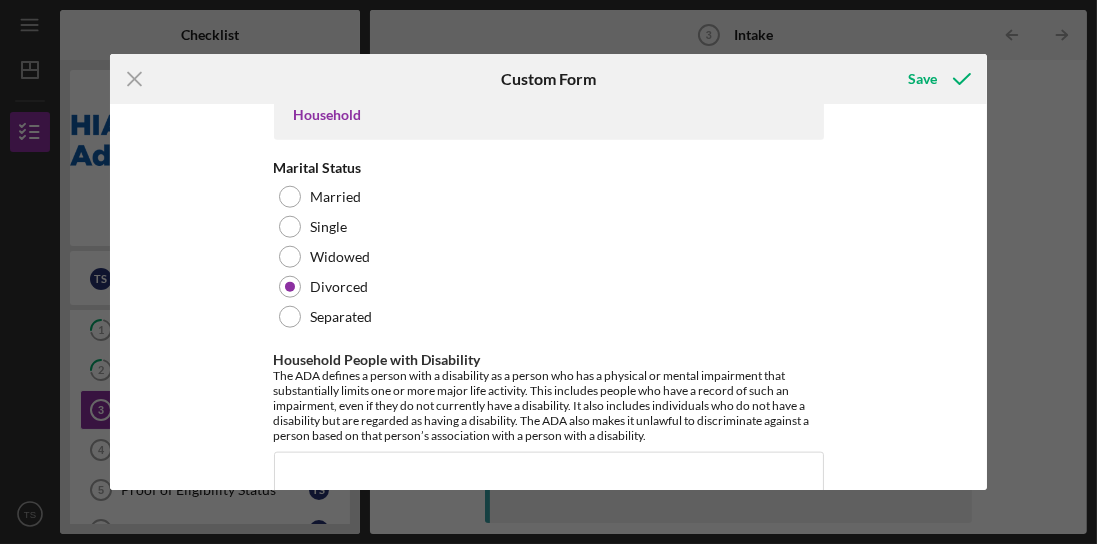 scroll, scrollTop: 2571, scrollLeft: 0, axis: vertical 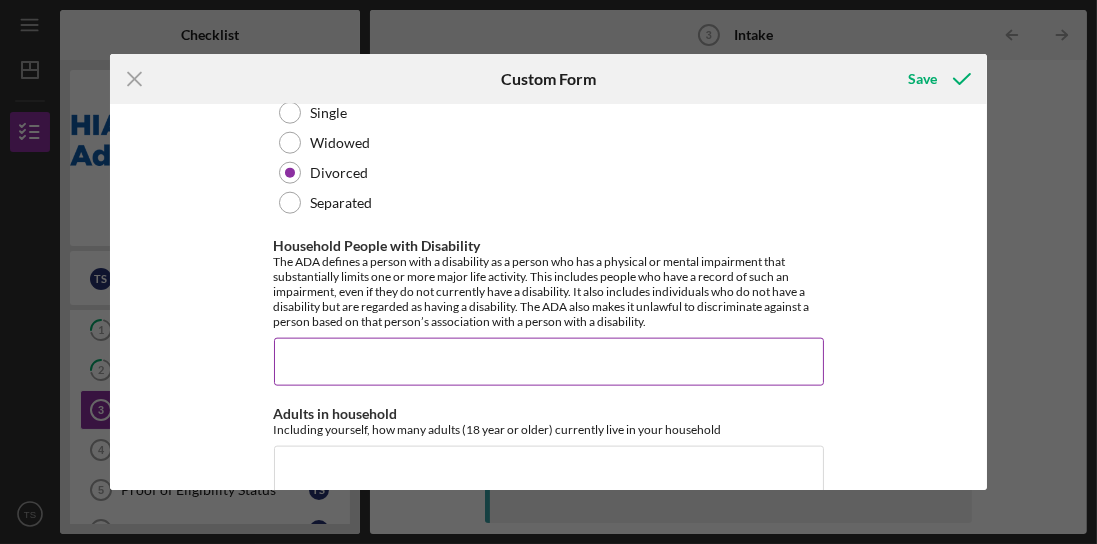 click on "Household People with Disability" at bounding box center [549, 362] 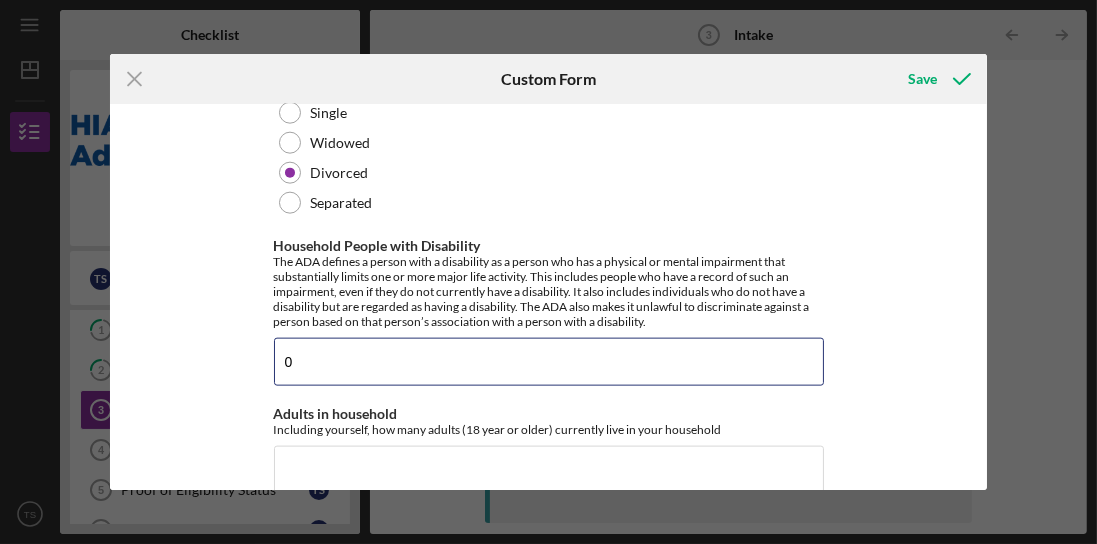type on "0" 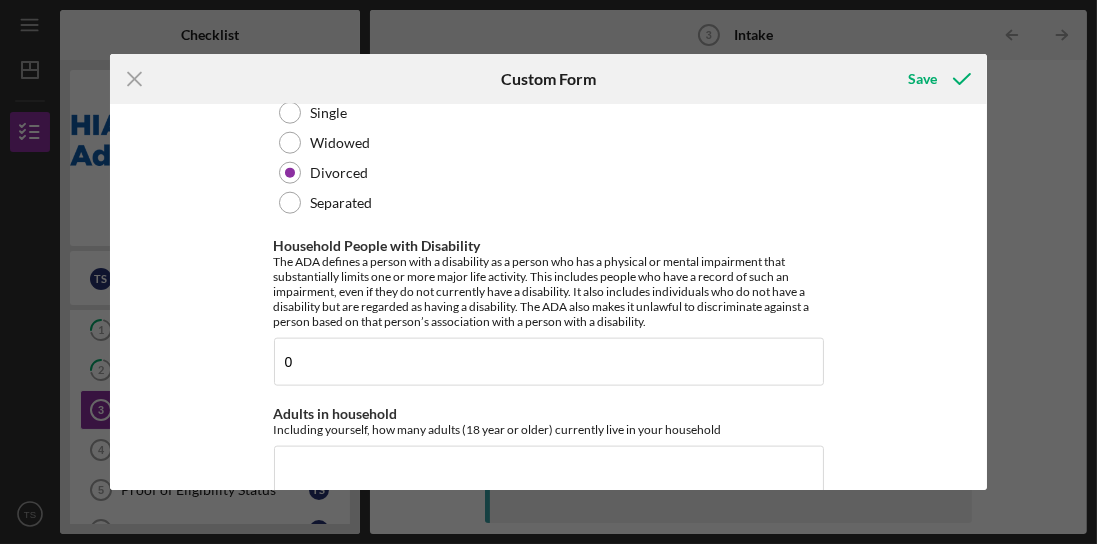 click on "Affiliate Office How did you hear about the program? Other Program Participant Case Manager/ Staff Community Partner Flyer Other ECDI referral Date of Enrollment  Format: MM/DD/YY (For asylees, date of asylum granted) [DATE] Loan number ID based off the participant tracker (PC) EAFVM2507 *ORR Status ORR Eligible Non-ORR Eligible Personal Information A-Number If no A number leave blank [NUMBER] Date of Entry in the U.S. Format: MM/DD/YY (For asylees, date of asylum granted) [DATE] Age at Enrollment  [AGE] *Status Refugee Asylee SIV Cuban/Haitian Entrant      Afghan Parolee        Other Immigrant/ New American US Citizen Ukrainian Parolee  Demographics Gender Female Male Transgender Female Transgender Male Non-binary Prefer not to answer Race *If a refugee, asylee, or if you entered via a humanitarian visa select Other African or African American Asian American Indian / Alaska Native Native Hawaiian / Other Pacific Islander Mixed race White (non Middle Eastern) Other Ethnicity  Hispanic  Non-Hispanic 0" at bounding box center [549, 296] 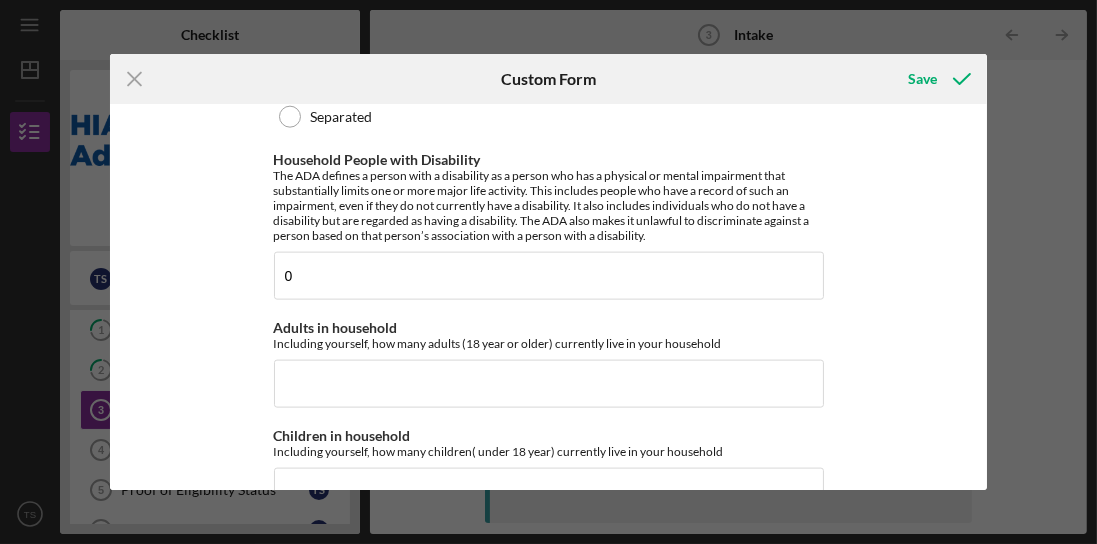 scroll, scrollTop: 2685, scrollLeft: 0, axis: vertical 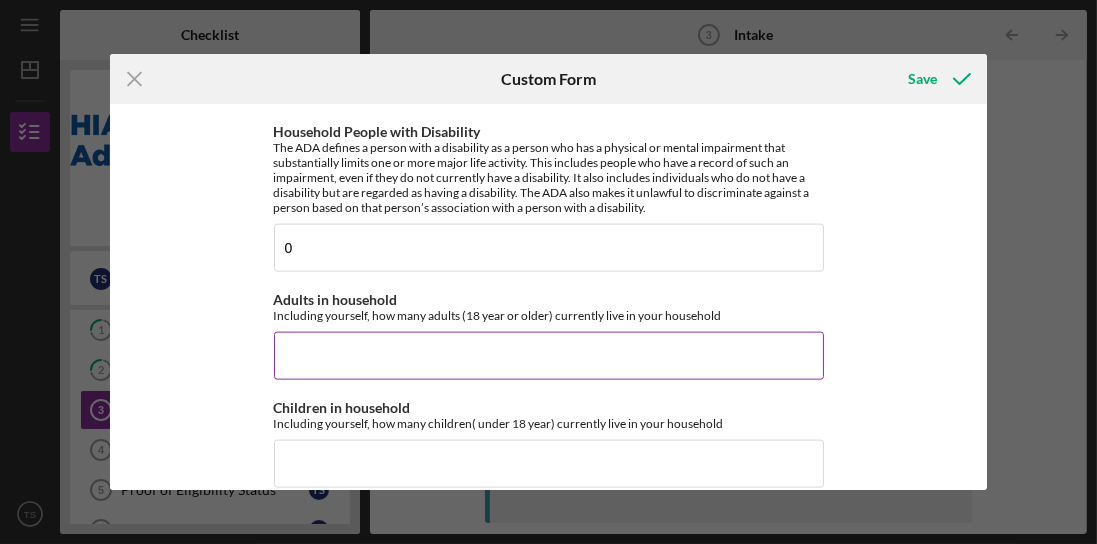 click on "Adults in household" at bounding box center [549, 356] 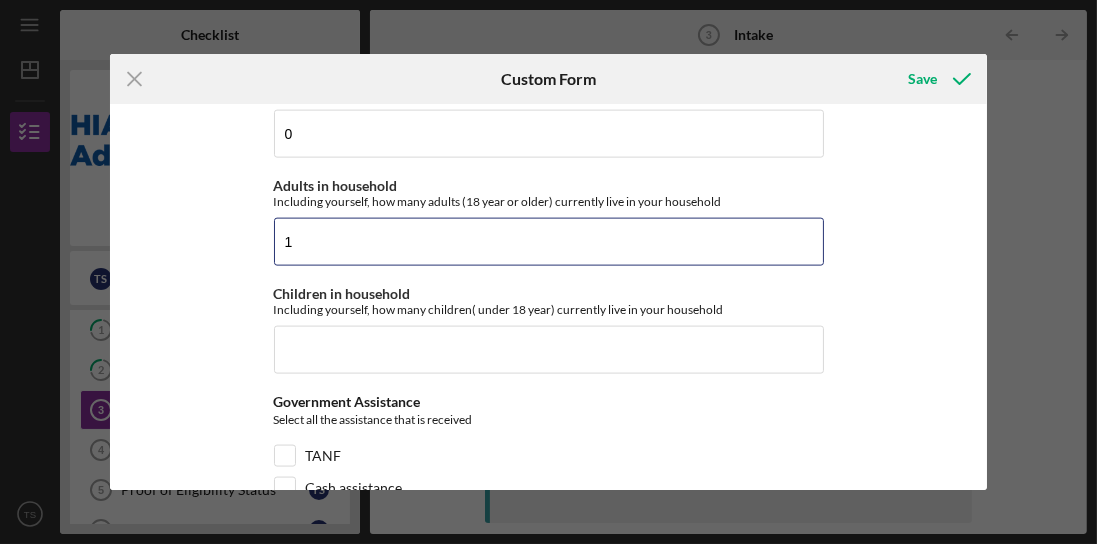 scroll, scrollTop: 2800, scrollLeft: 0, axis: vertical 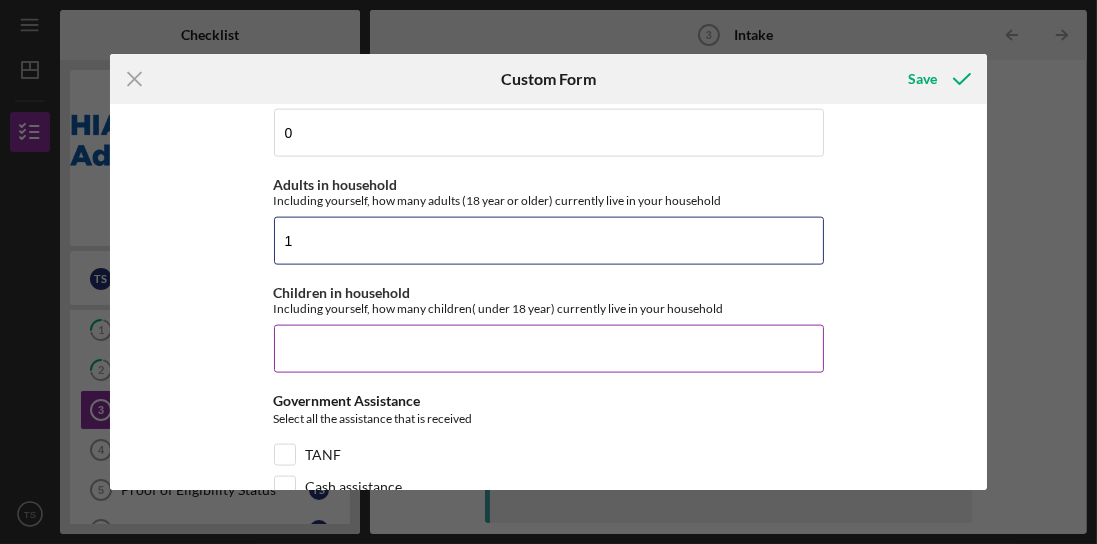 type on "1" 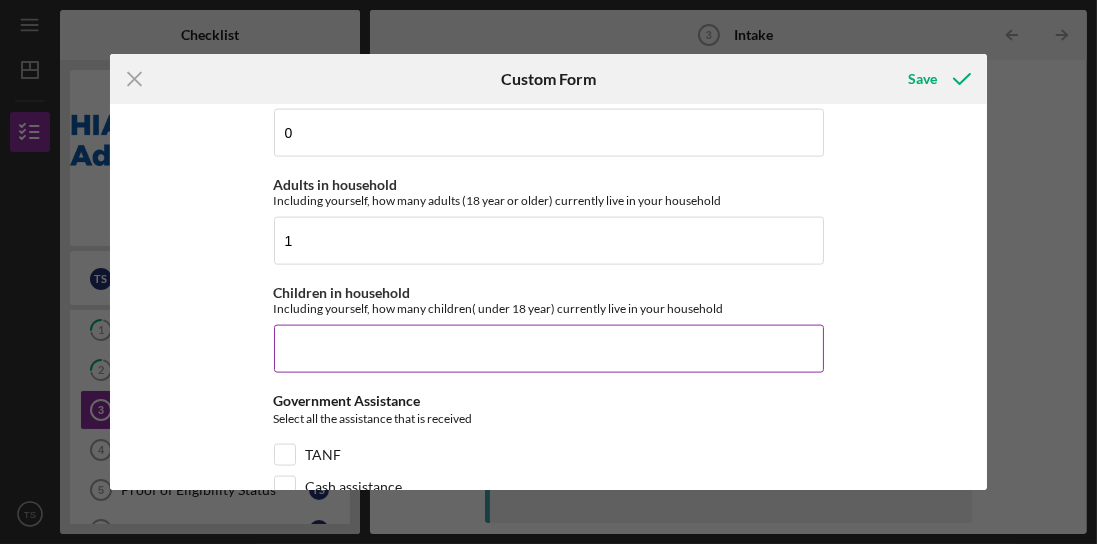 click on "Children in household" at bounding box center [549, 349] 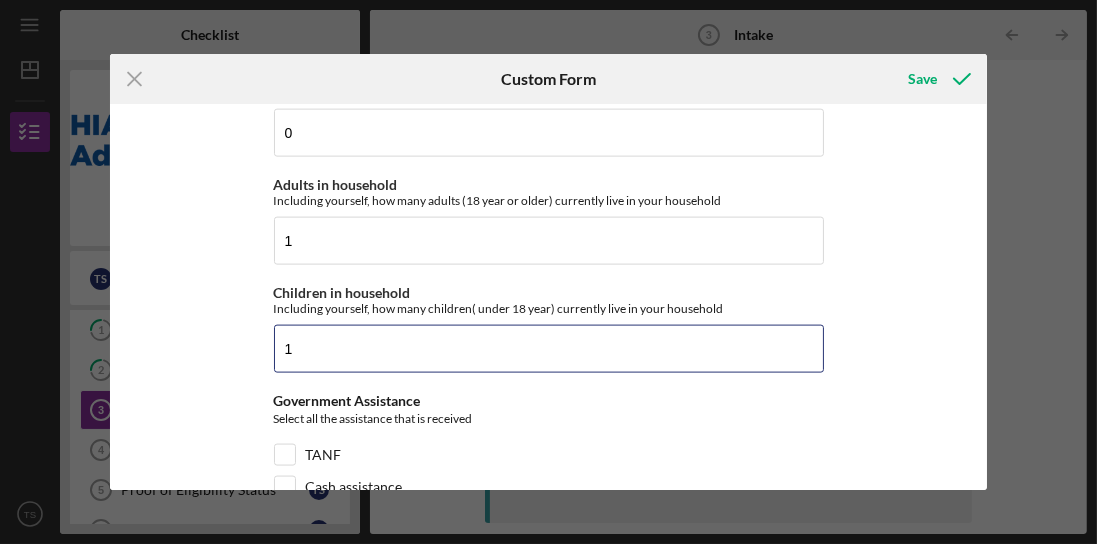 type on "1" 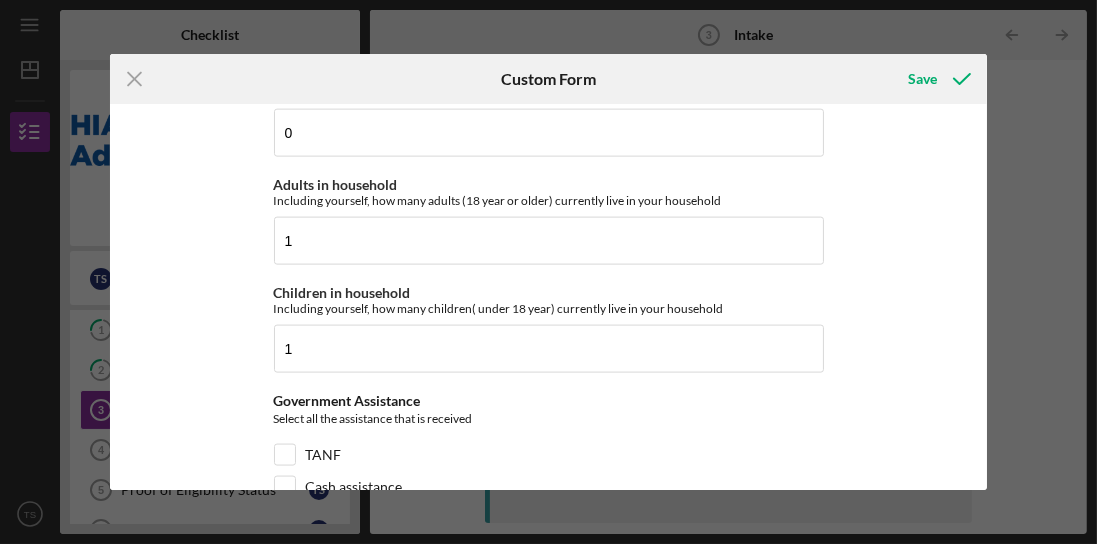 click on "Affiliate Office How did you hear about the program? Other Program Participant Case Manager/ Staff Community Partner Flyer Other ECDI referral Date of Enrollment  Format: MM/DD/YY (For asylees, date of asylum granted) [DATE] Loan number ID based off the participant tracker (PC) EAFVM2507 *ORR Status ORR Eligible Non-ORR Eligible Personal Information A-Number If no A number leave blank [NUMBER] Date of Entry in the U.S. Format: MM/DD/YY (For asylees, date of asylum granted) [DATE] Age at Enrollment  [AGE] *Status Refugee Asylee SIV Cuban/Haitian Entrant      Afghan Parolee        Other Immigrant/ New American US Citizen Ukrainian Parolee  Demographics Gender Female Male Transgender Female Transgender Male Non-binary Prefer not to answer Race *If a refugee, asylee, or if you entered via a humanitarian visa select Other African or African American Asian American Indian / Alaska Native Native Hawaiian / Other Pacific Islander Mixed race White (non Middle Eastern) Other Ethnicity  Hispanic  Non-Hispanic 0" at bounding box center (549, 296) 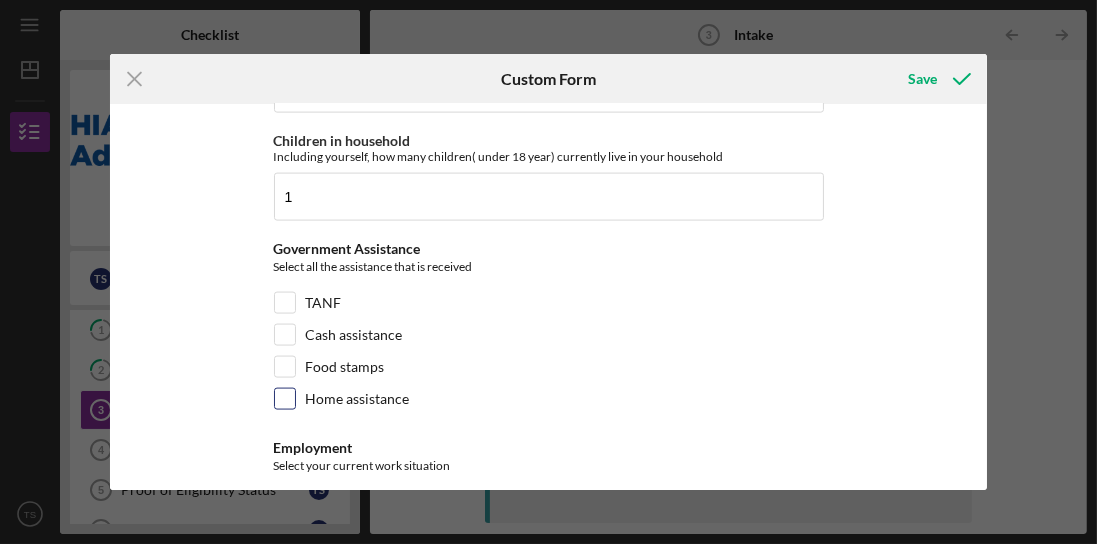 scroll, scrollTop: 2971, scrollLeft: 0, axis: vertical 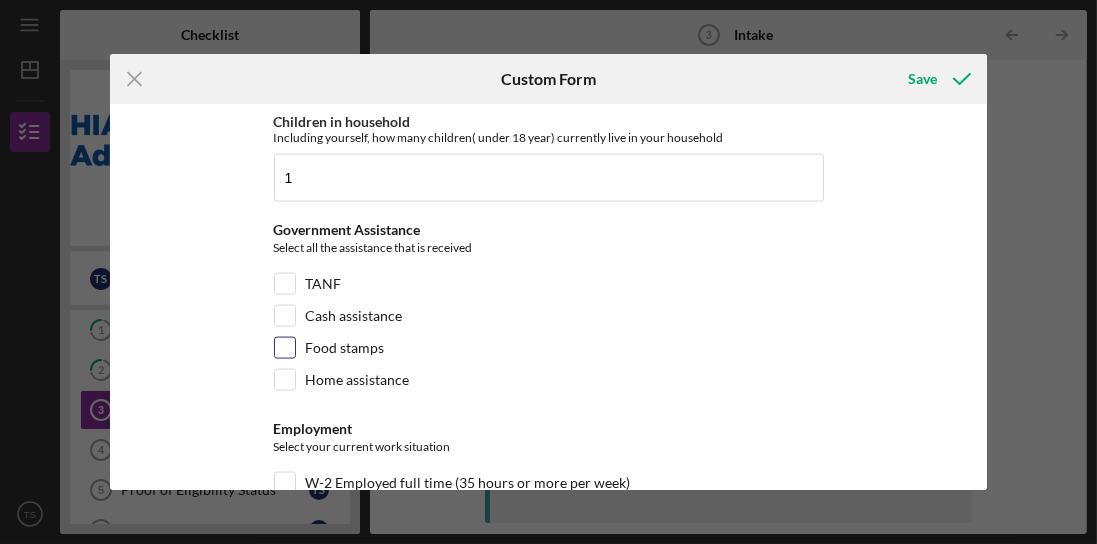 click on "Food stamps" at bounding box center [345, 348] 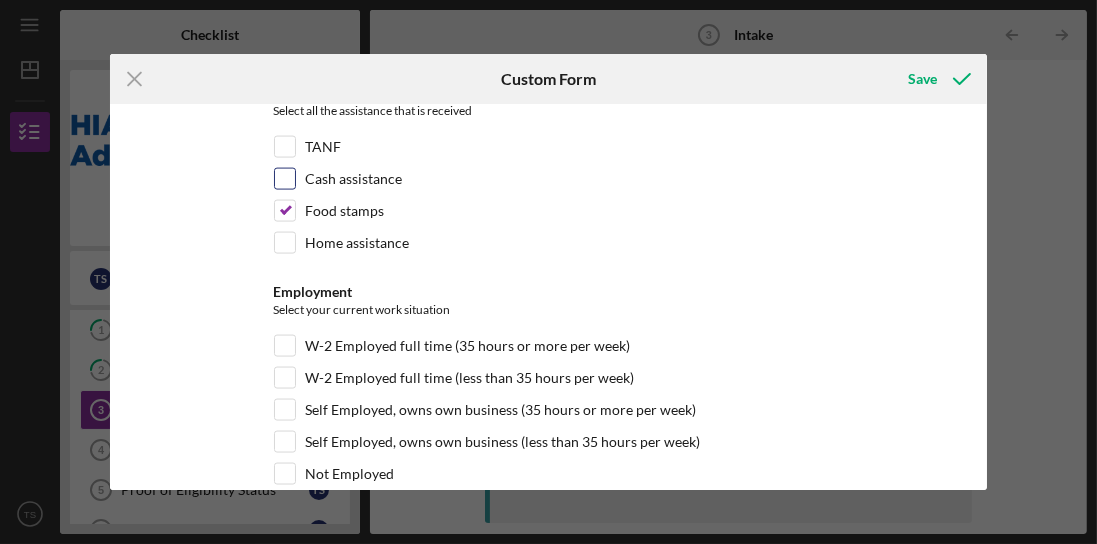 scroll, scrollTop: 3142, scrollLeft: 0, axis: vertical 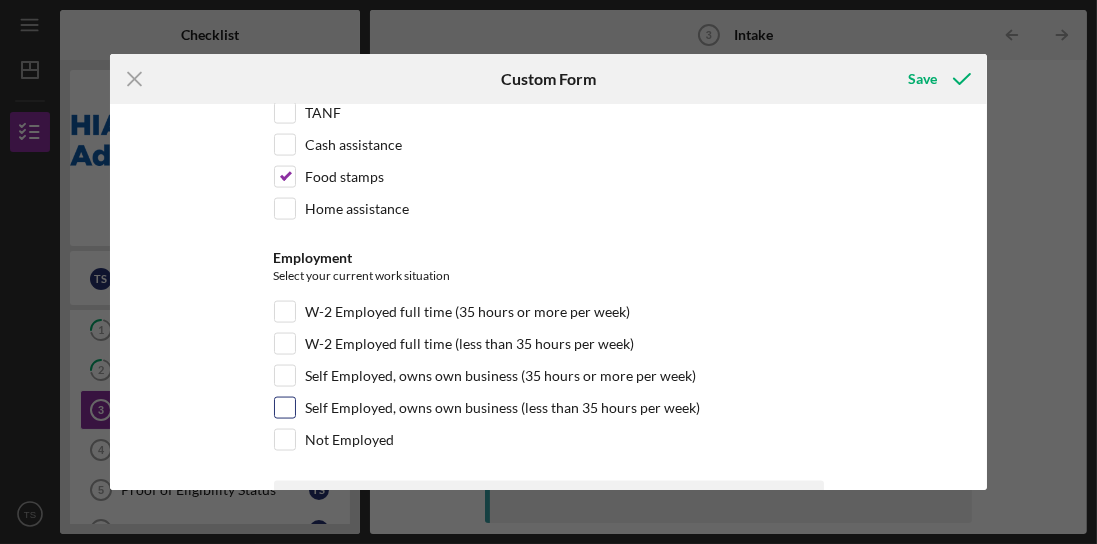 click on "Self Employed, owns own business (less than 35 hours per week)" at bounding box center (285, 408) 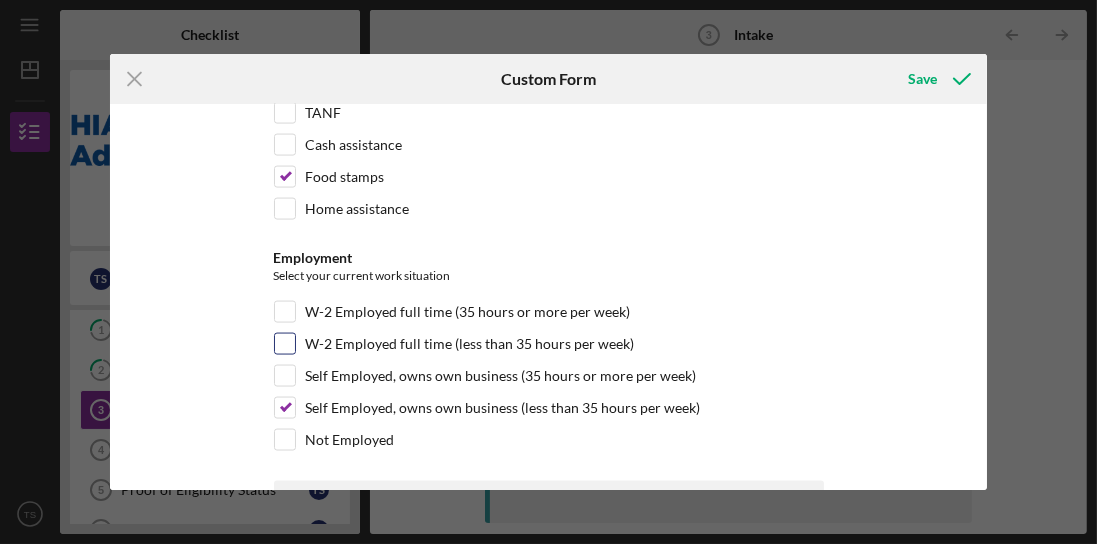 click on "W-2 Employed full time (less than 35 hours per week)" at bounding box center [549, 349] 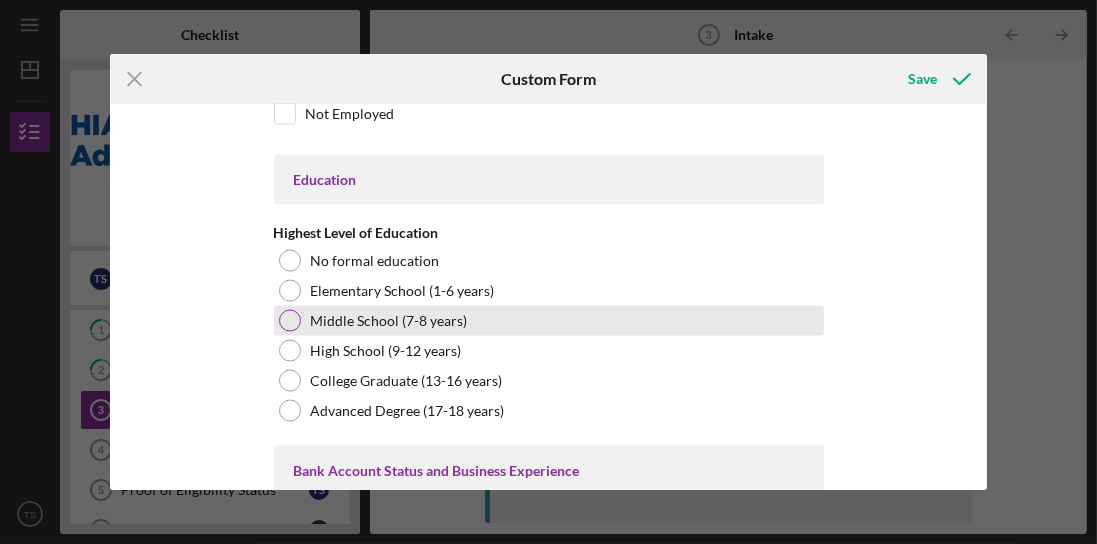 scroll, scrollTop: 3485, scrollLeft: 0, axis: vertical 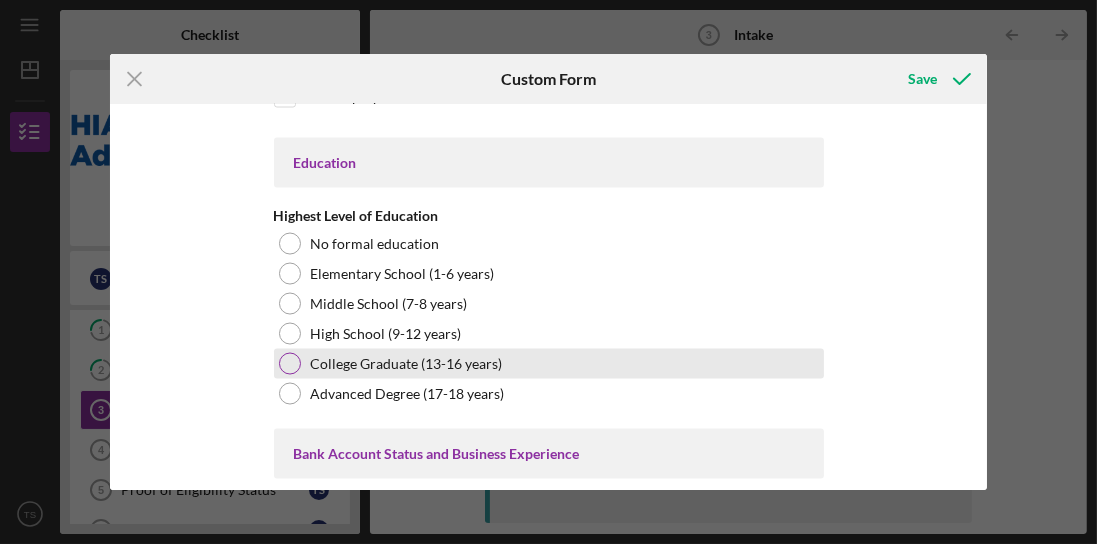 click on "College Graduate (13-16 years)" at bounding box center [549, 364] 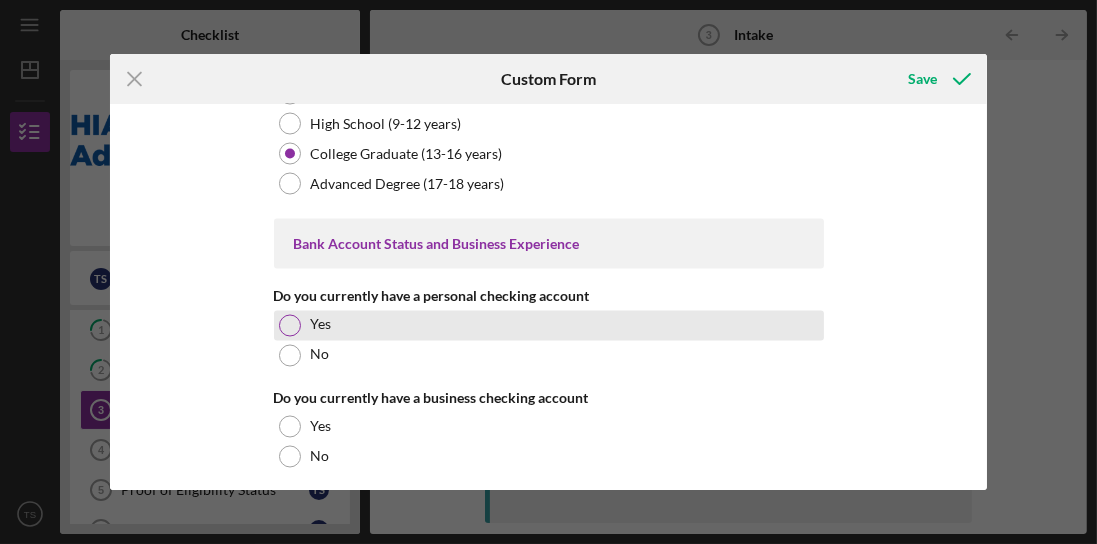 scroll, scrollTop: 3714, scrollLeft: 0, axis: vertical 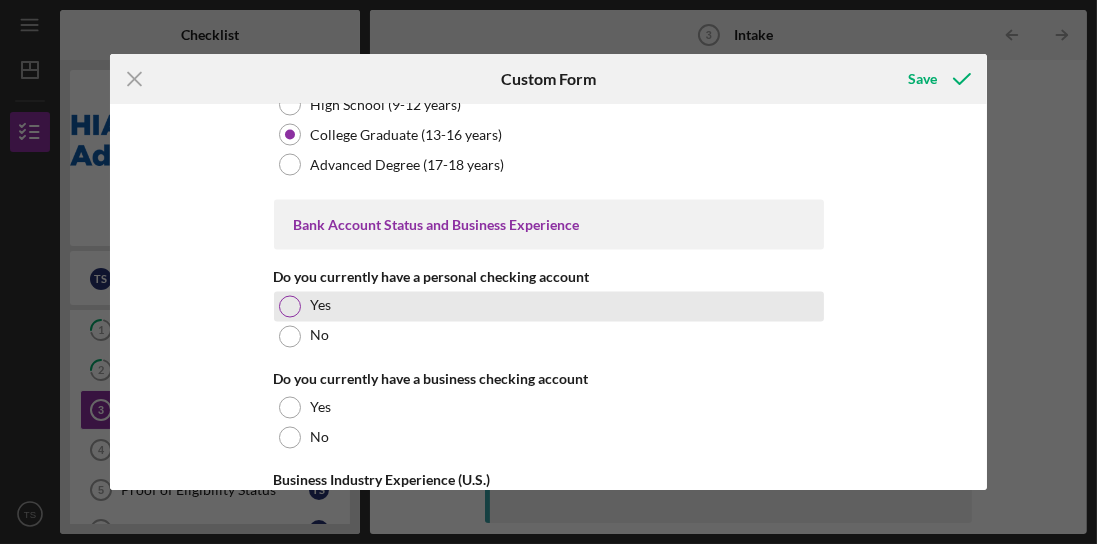 click on "Yes" at bounding box center [549, 307] 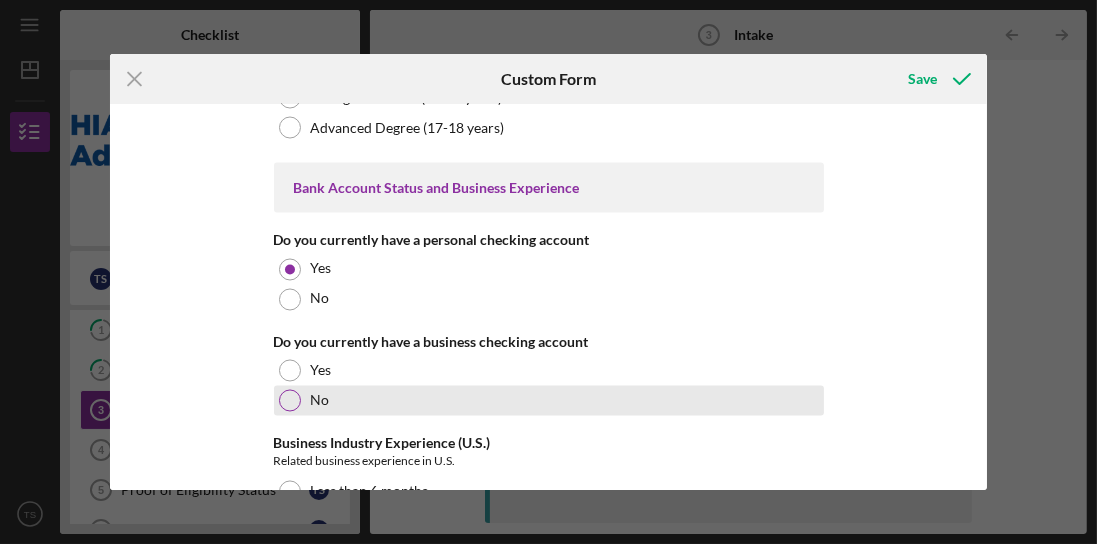 scroll, scrollTop: 3771, scrollLeft: 0, axis: vertical 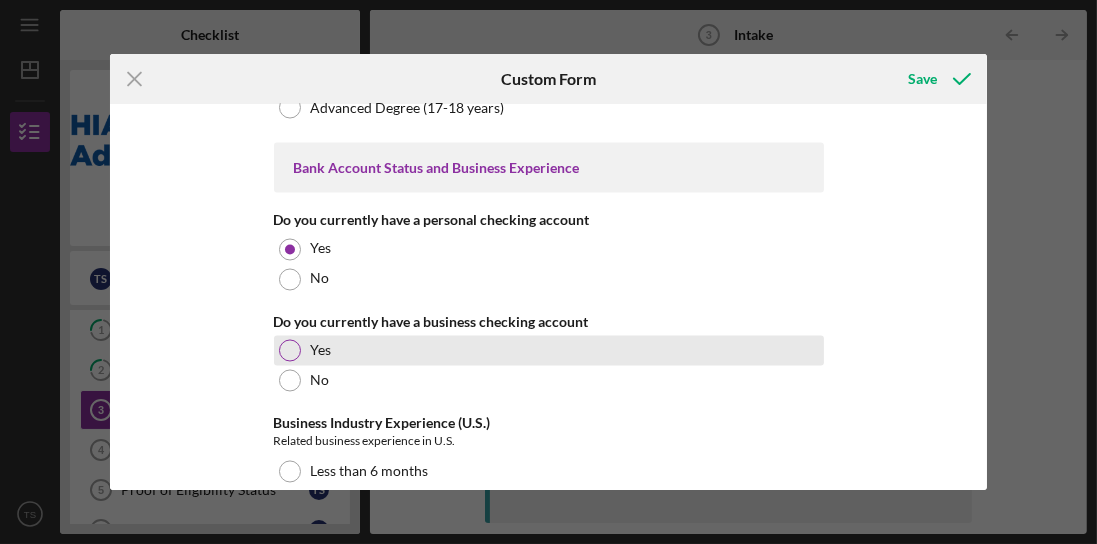click on "Yes" at bounding box center (549, 351) 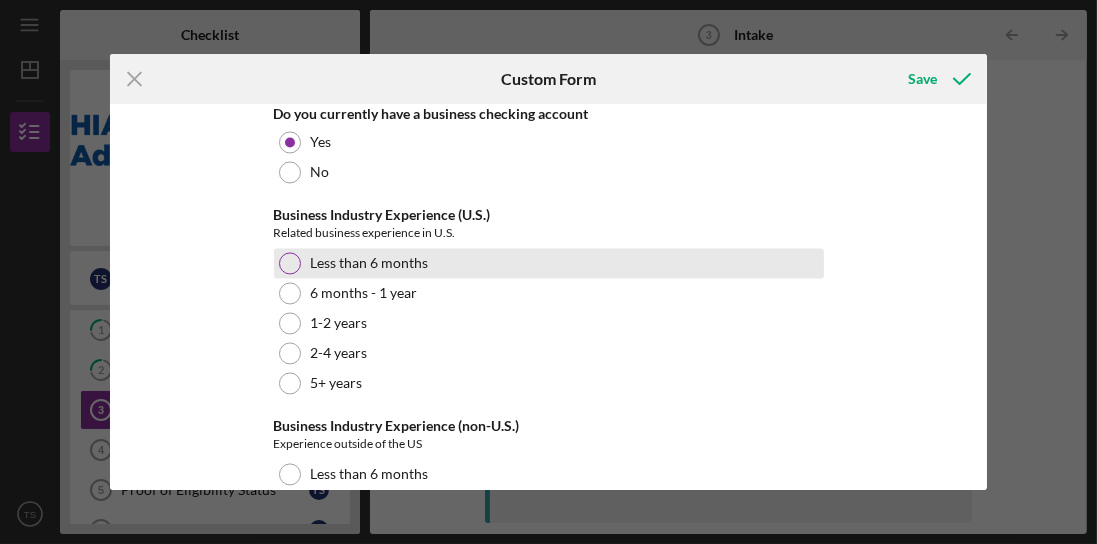 scroll, scrollTop: 4000, scrollLeft: 0, axis: vertical 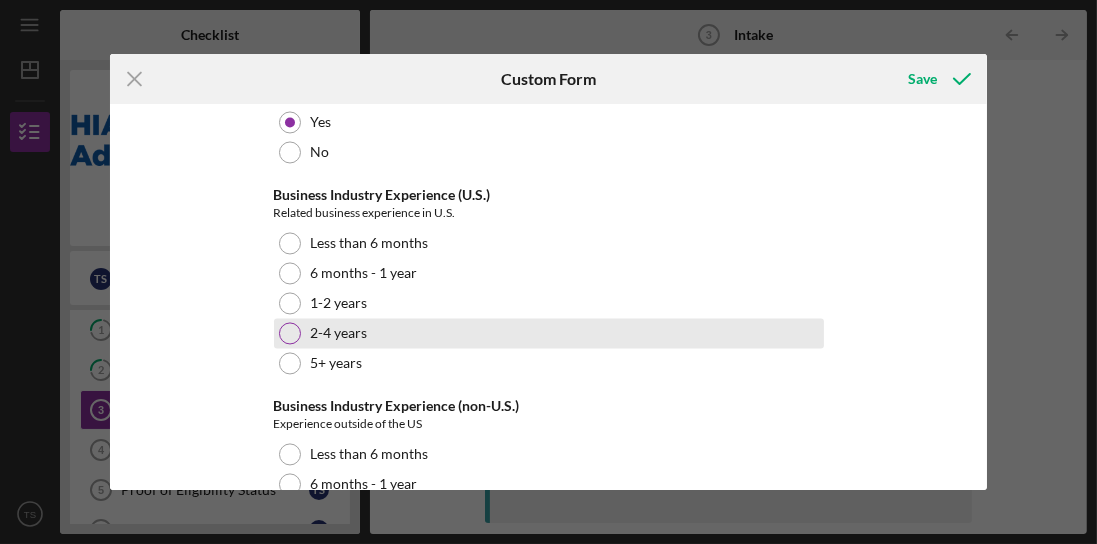 click on "2-4 years" at bounding box center (549, 333) 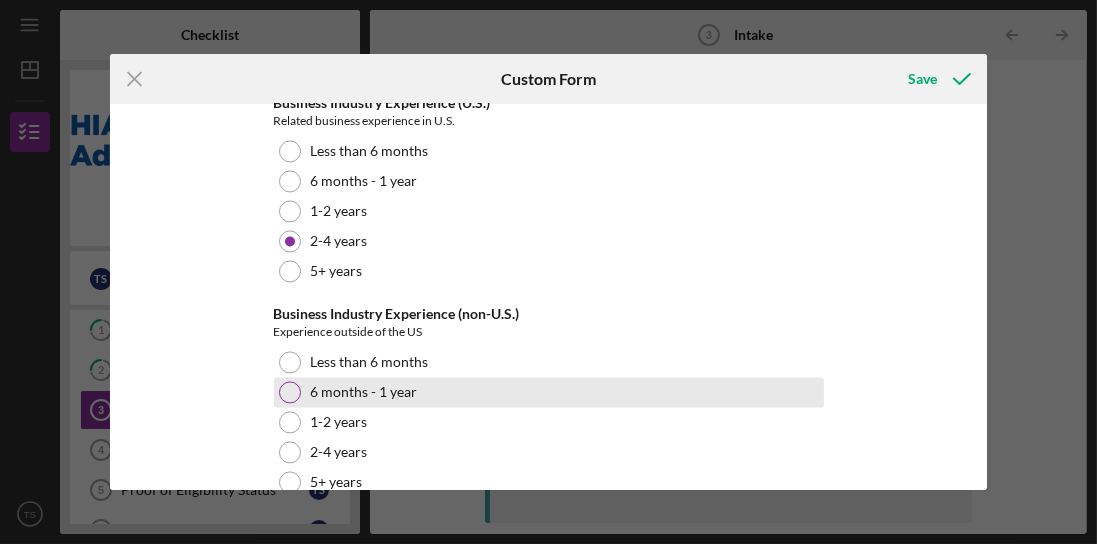 scroll, scrollTop: 4106, scrollLeft: 0, axis: vertical 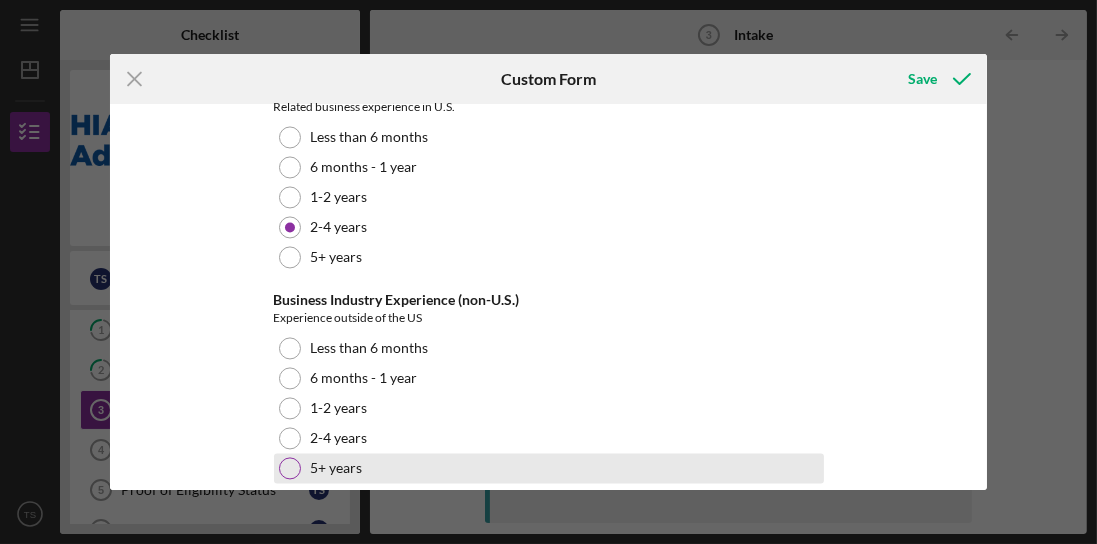 click at bounding box center [290, 468] 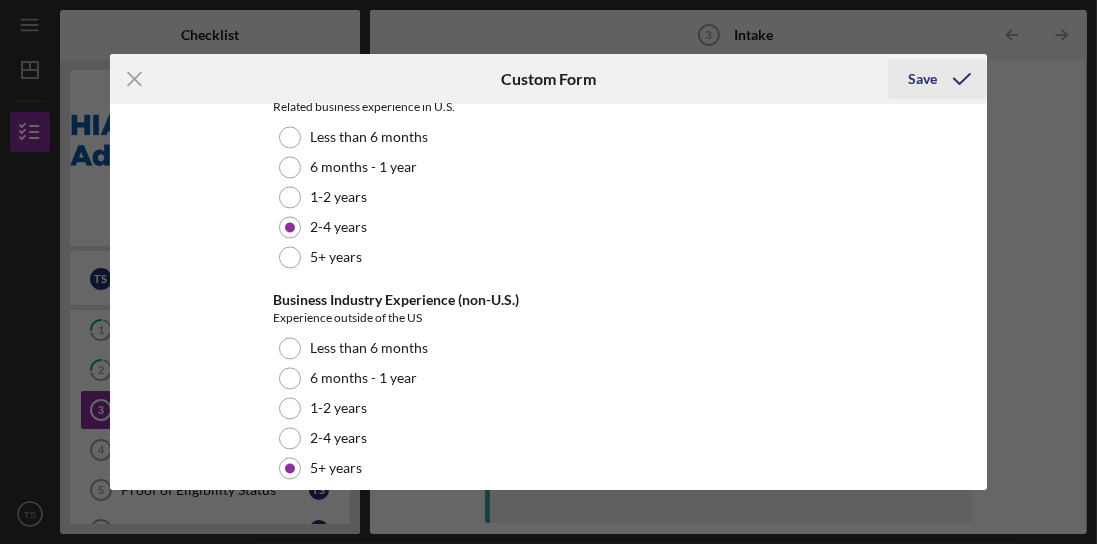 click on "Save" at bounding box center (922, 79) 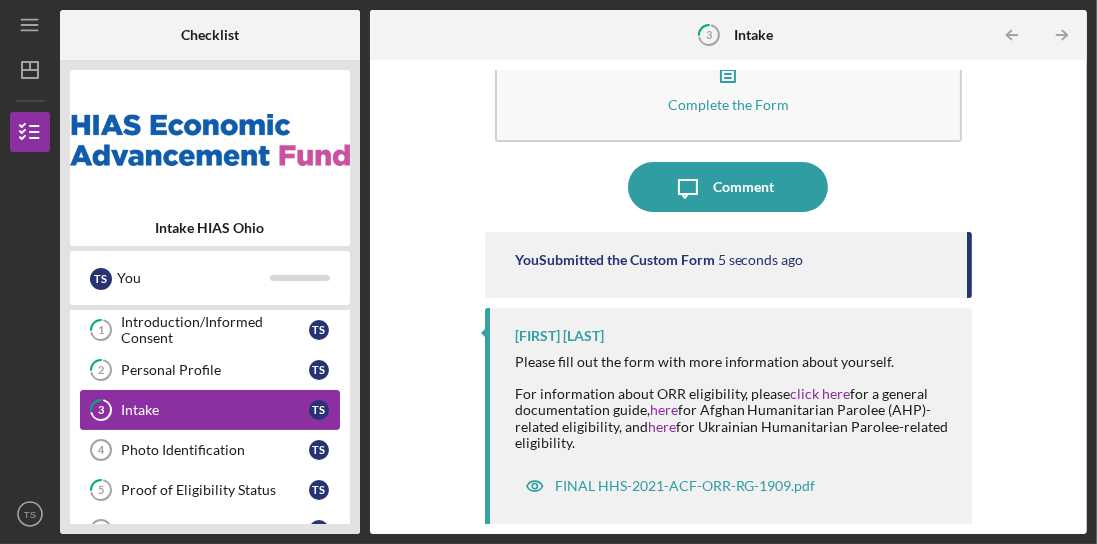 scroll, scrollTop: 73, scrollLeft: 0, axis: vertical 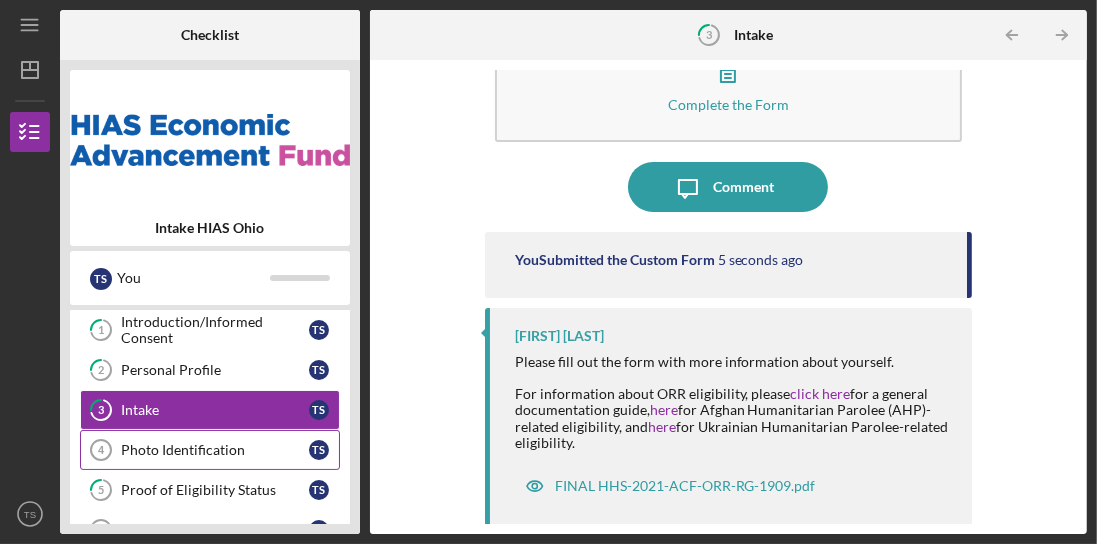 click on "Photo Identification" at bounding box center [215, 450] 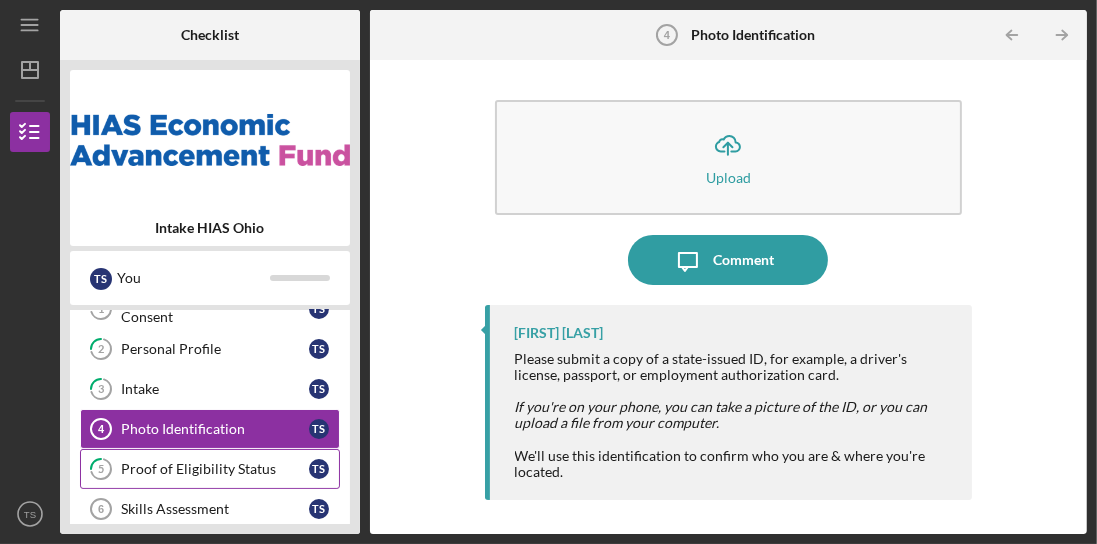 scroll, scrollTop: 98, scrollLeft: 0, axis: vertical 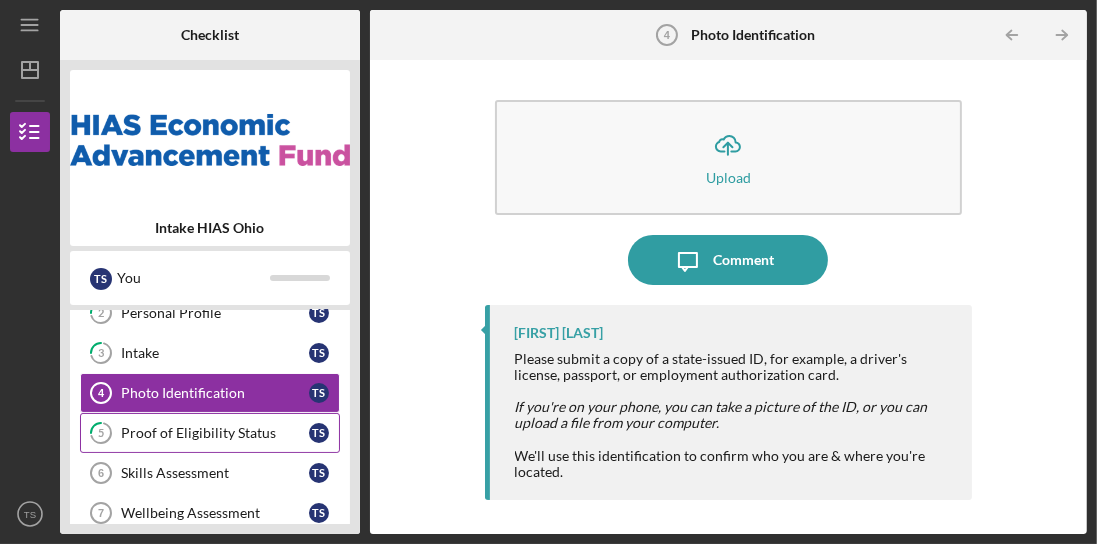 click on "Proof of Eligibility Status" at bounding box center [215, 433] 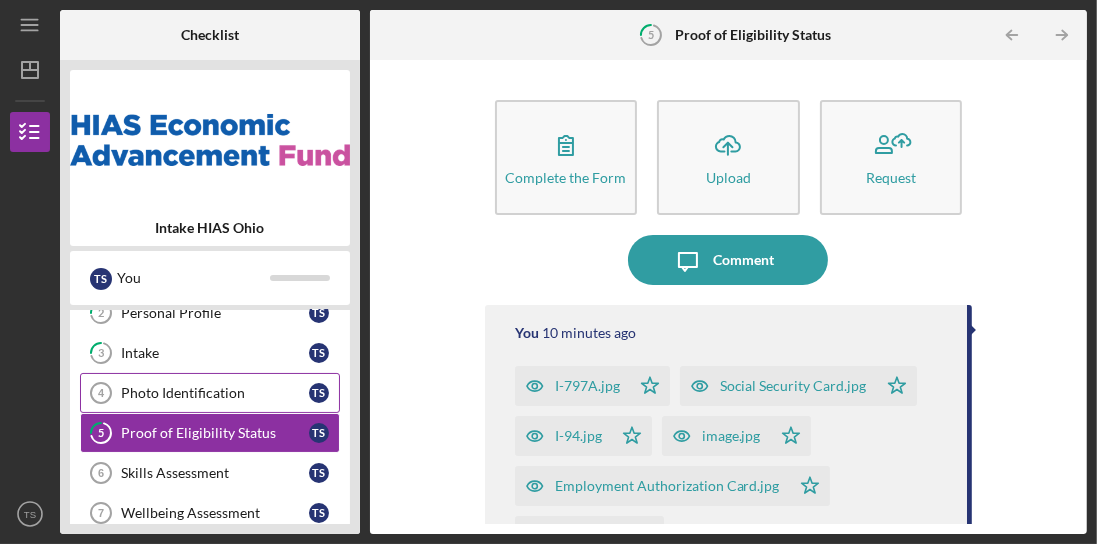 click on "Photo Identification 4 Photo Identification T S" at bounding box center [210, 393] 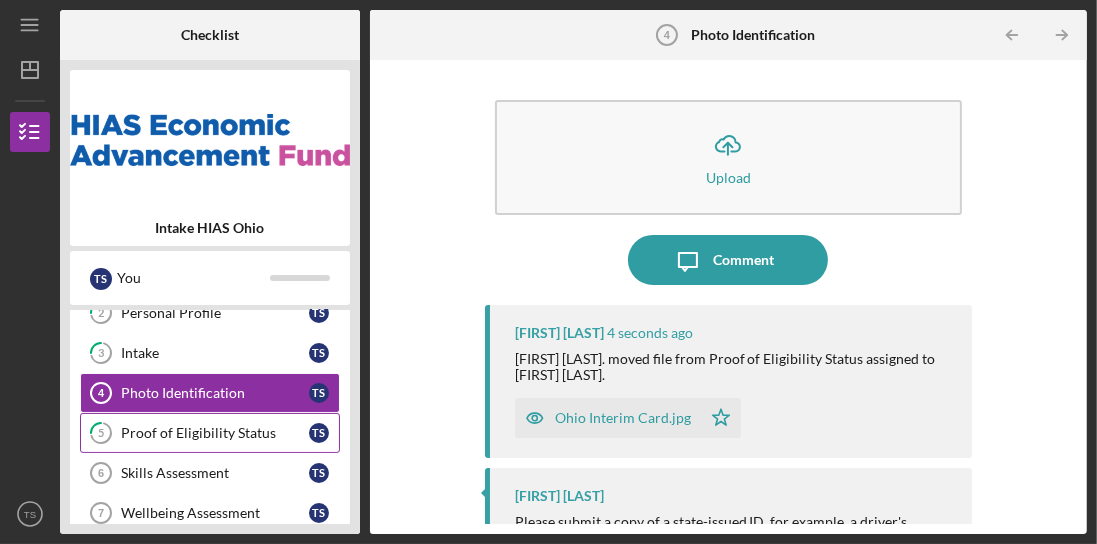 click on "5 Proof of Eligibility Status T S" at bounding box center (210, 433) 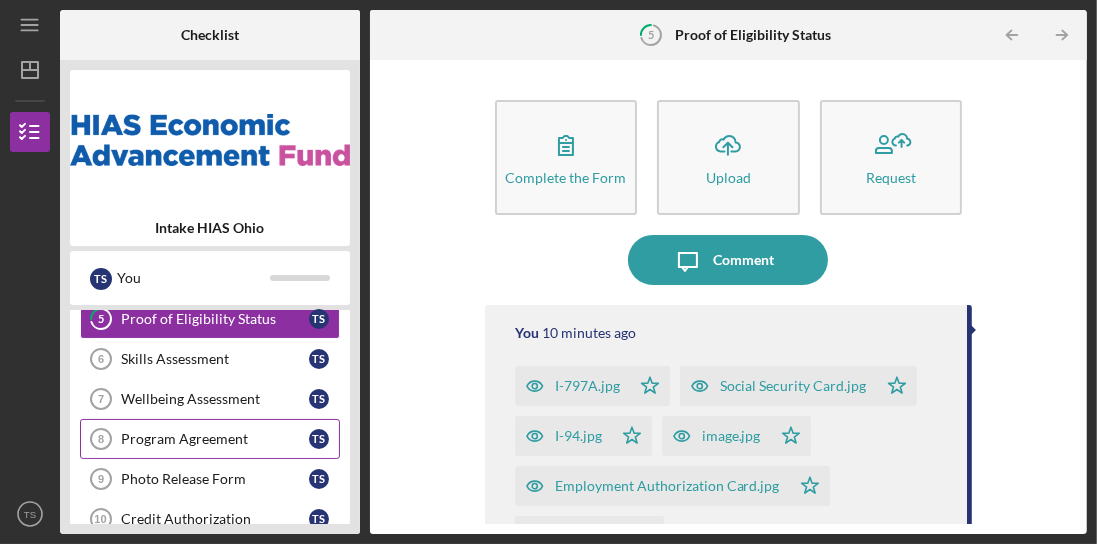 scroll, scrollTop: 213, scrollLeft: 0, axis: vertical 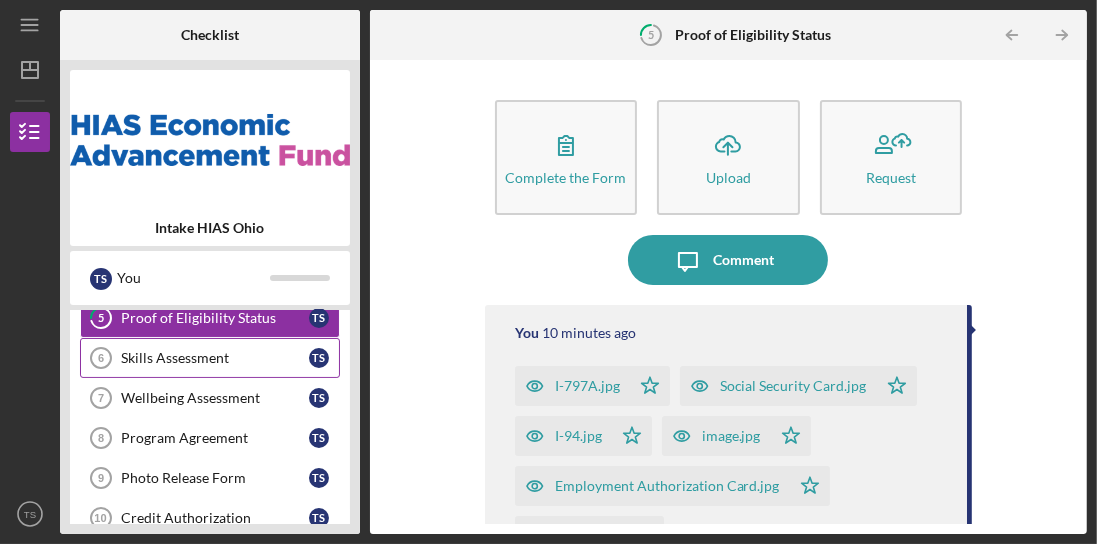 click on "Skills Assessment  6 Skills Assessment  T S" at bounding box center (210, 358) 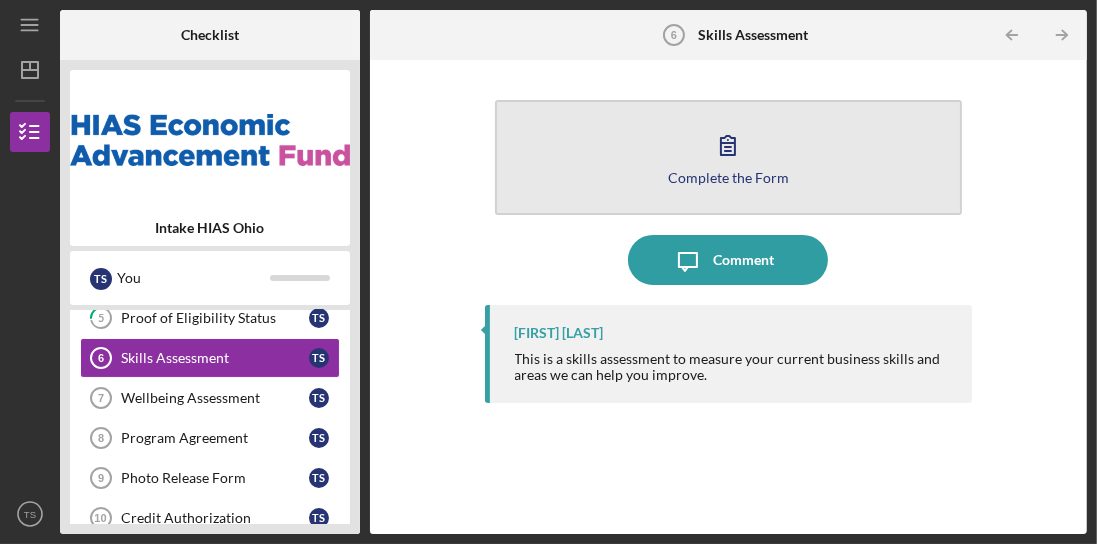 click on "Complete the Form" at bounding box center [728, 177] 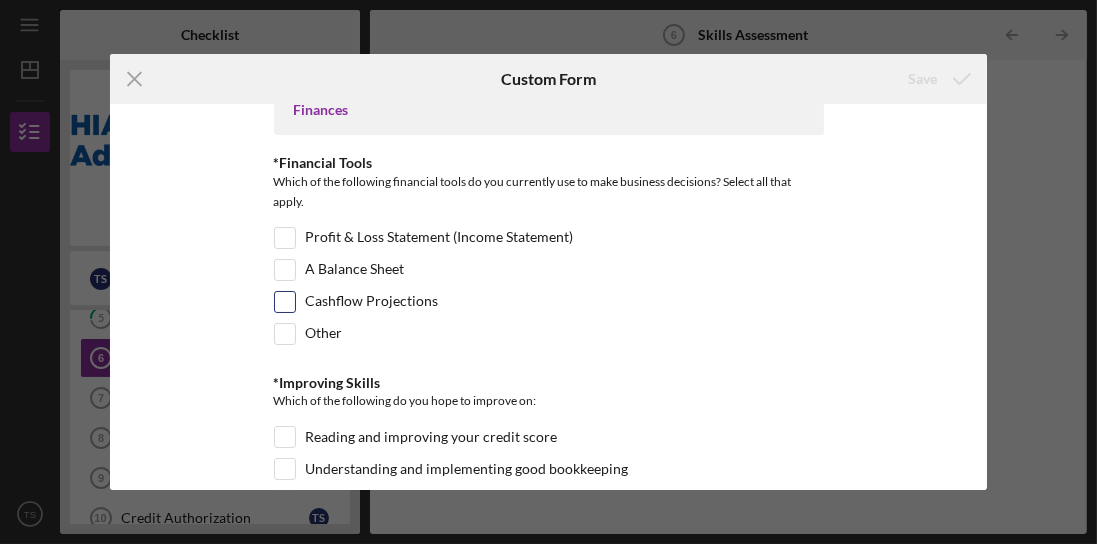 scroll, scrollTop: 57, scrollLeft: 0, axis: vertical 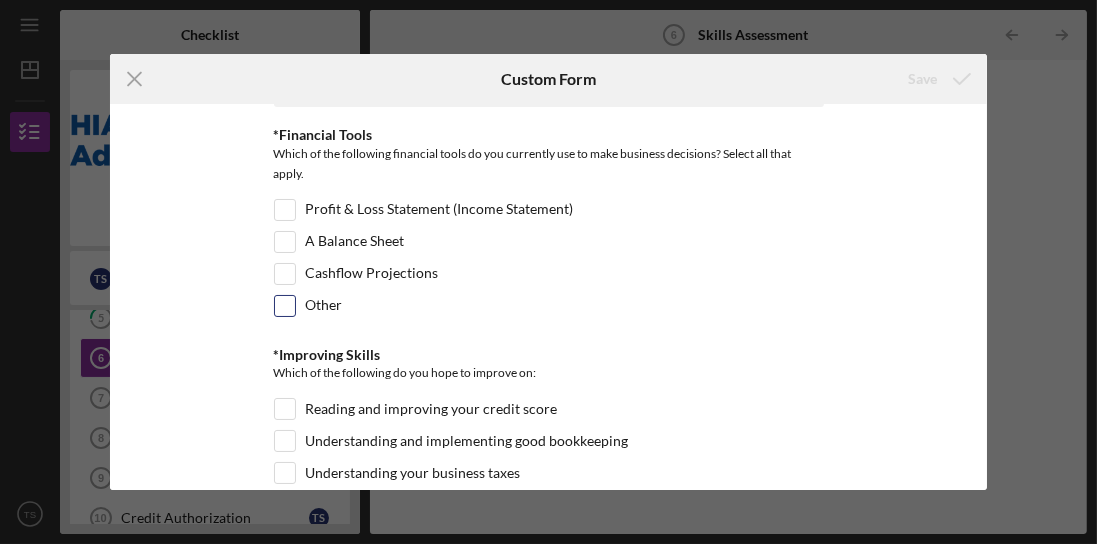 click on "Other" at bounding box center [324, 306] 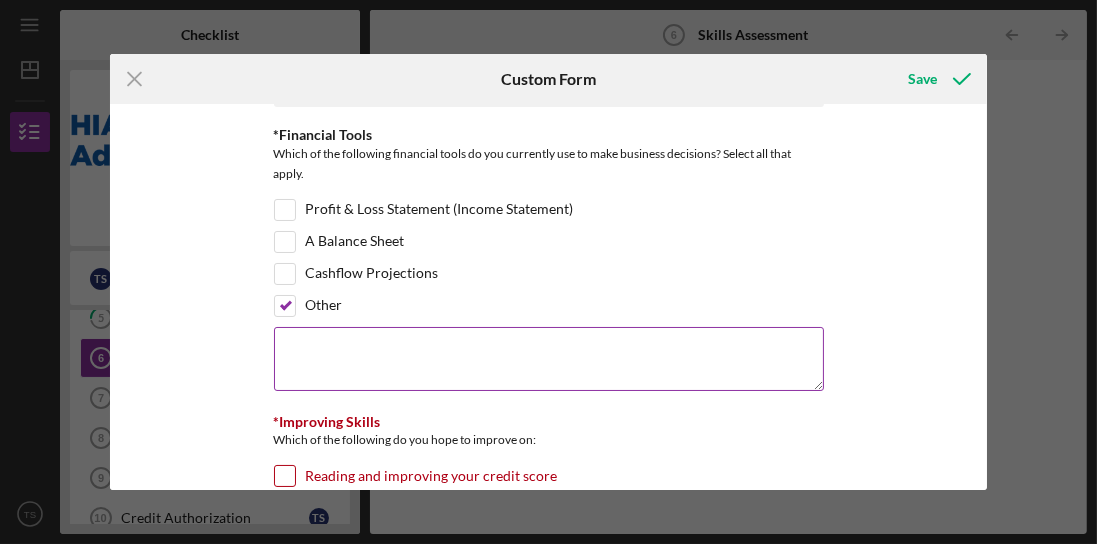 click at bounding box center (549, 359) 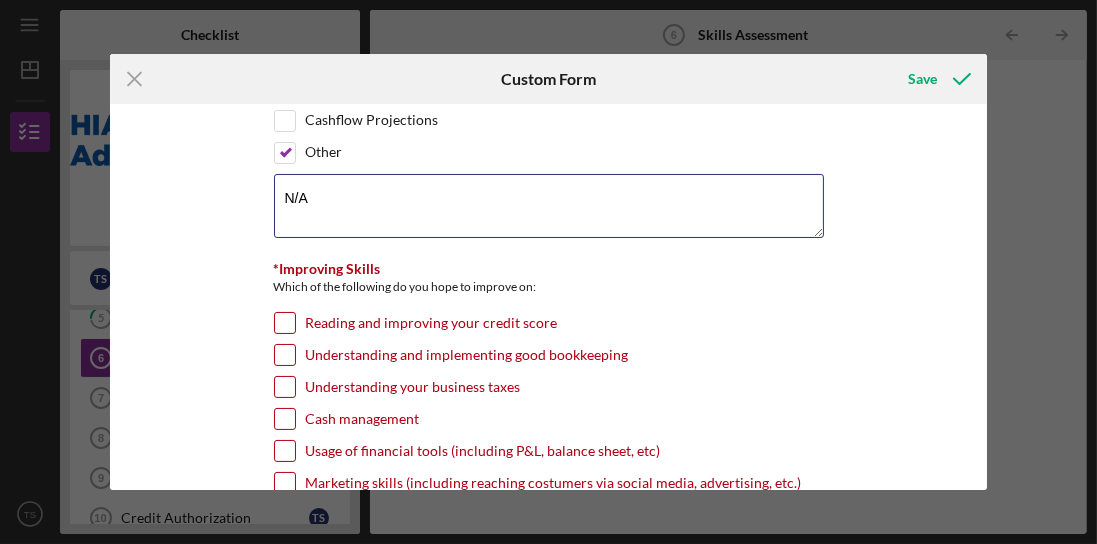 scroll, scrollTop: 228, scrollLeft: 0, axis: vertical 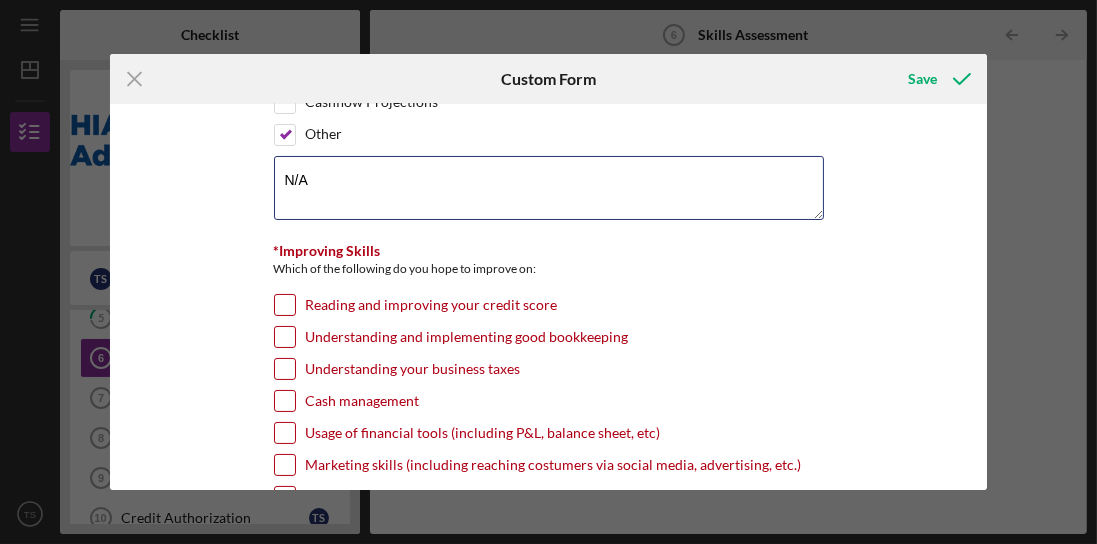 type on "N/A" 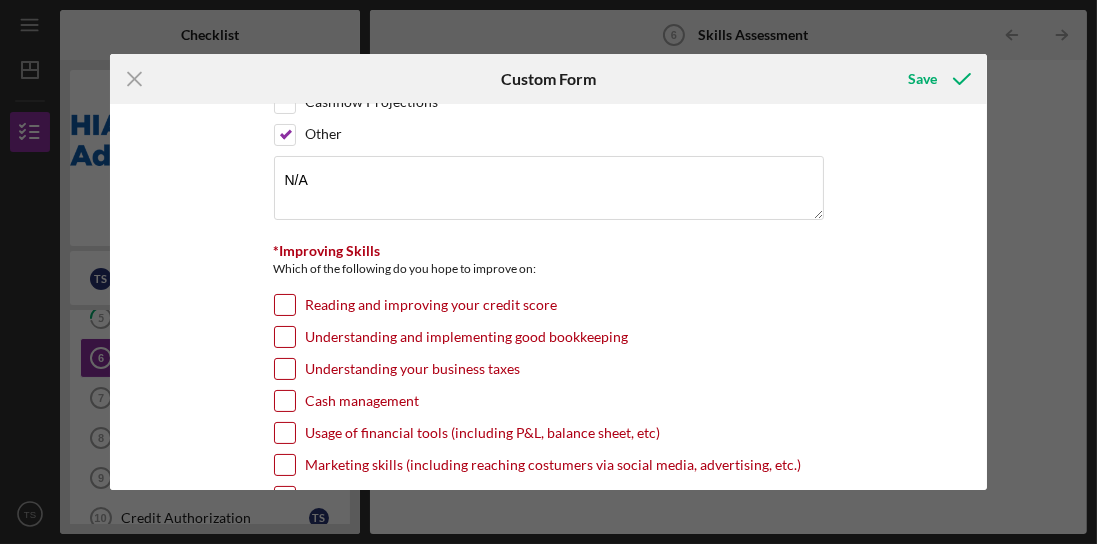 click on "Finances *Financial Tools Which of the following financial tools do you currently use to make business decisions? Select all that apply. Profit & Loss Statement (Income Statement) A Balance Sheet Cashflow Projections Other N/A *Improving Skills Which of the following do you hope to improve on: Reading and improving your credit score Understanding and implementing good bookkeeping Understanding your business taxes Cash management Usage of financial tools (including P&L, balance sheet, etc) Marketing skills (including reaching costumers via social media, advertising, etc.) Other Required Management *Confidence in Skills I am confident that I have the skills needed to grow my business.  Strongly Disagree Disagree Neither Agree nor Disagree Agree Strongly Agree *Knowledge of U.S. Business Environment  I have the knowledge I need to grow a successful business here in the United States.  Strongly Disagree Disagree Neither Agree nor Disagree Agree Strongly Agree Business Goals *Experience in Home Country  Required" at bounding box center [549, 296] 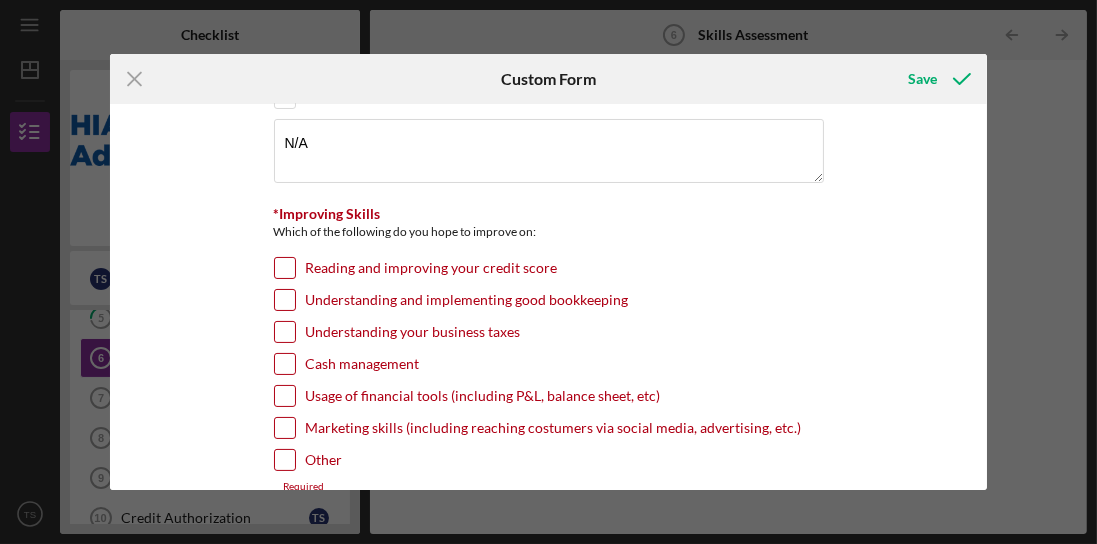 scroll, scrollTop: 285, scrollLeft: 0, axis: vertical 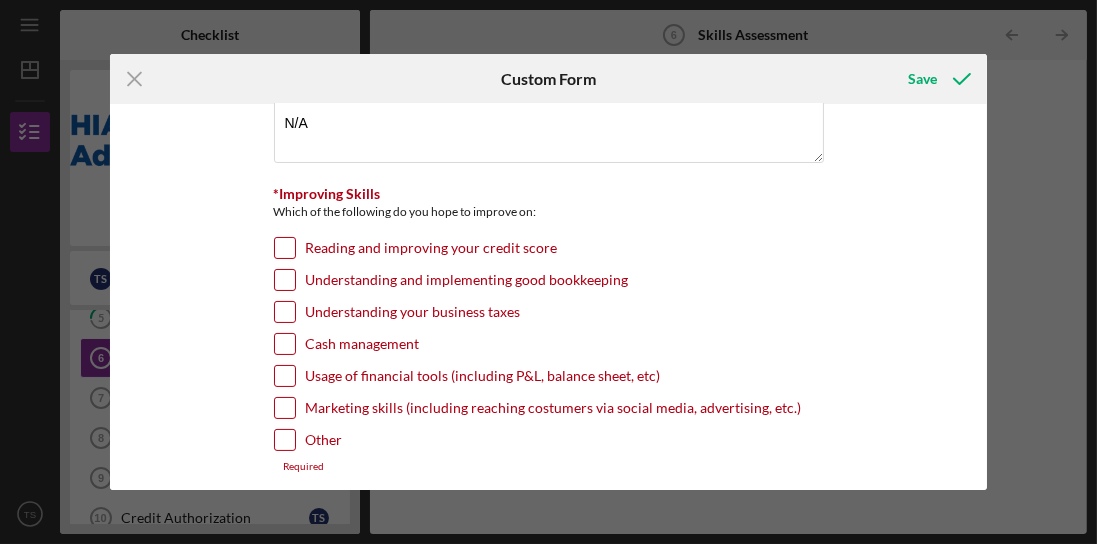 click on "Cash management" at bounding box center [285, 344] 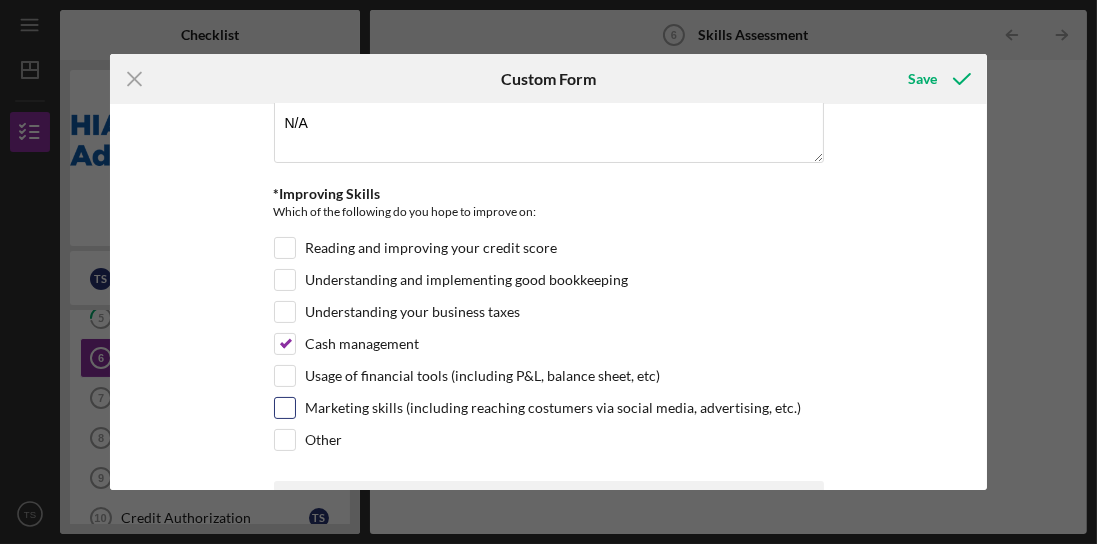 click on "Marketing skills (including reaching costumers via social media, advertising, etc.)" at bounding box center [285, 408] 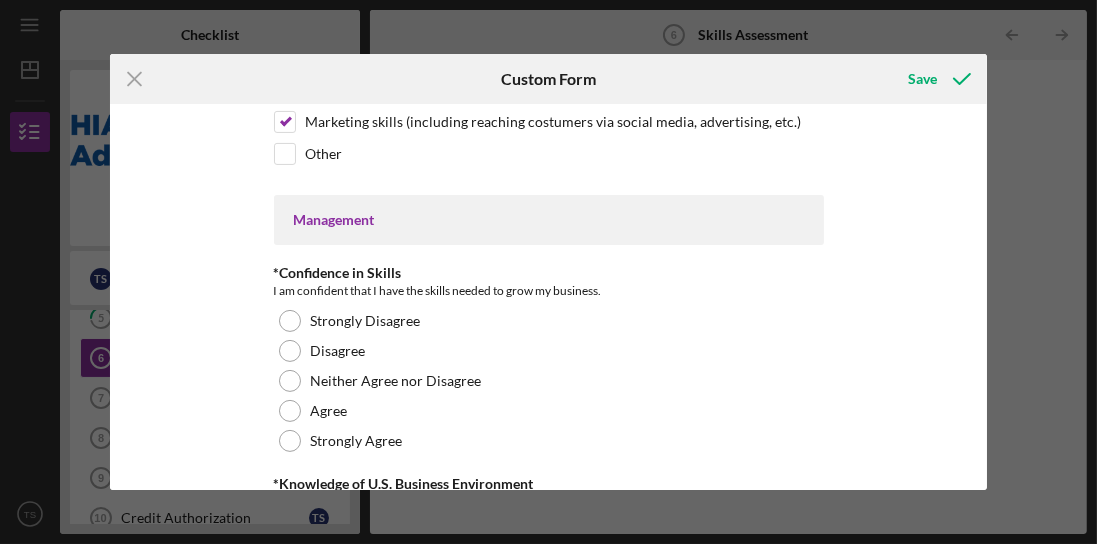 scroll, scrollTop: 628, scrollLeft: 0, axis: vertical 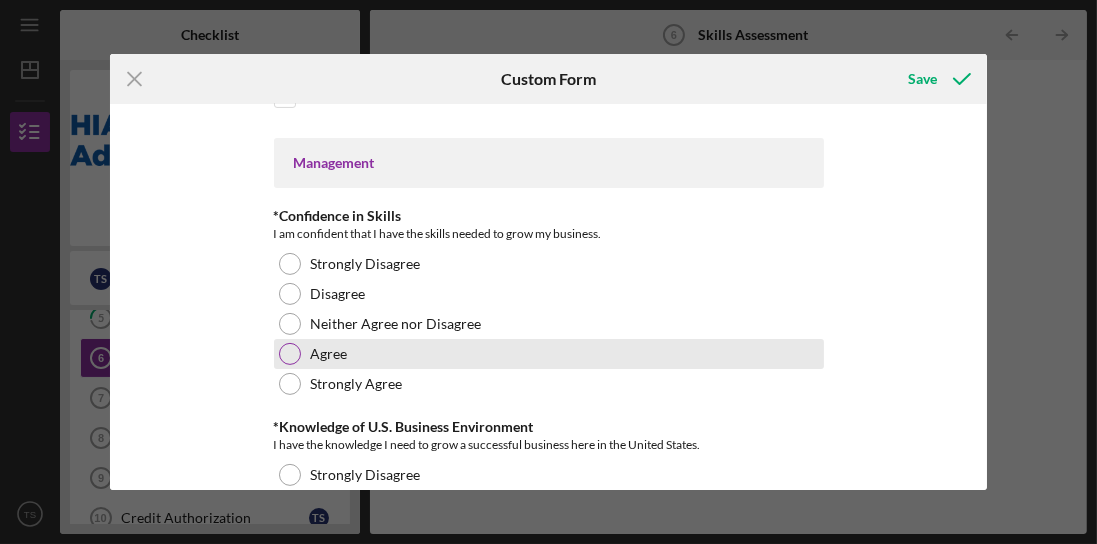 click on "Agree" at bounding box center [549, 354] 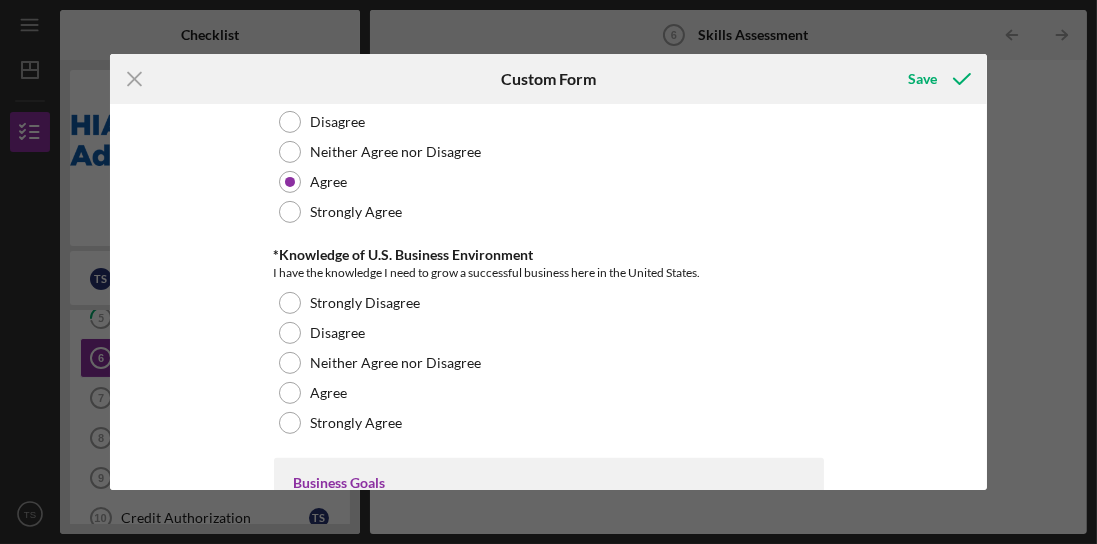 scroll, scrollTop: 857, scrollLeft: 0, axis: vertical 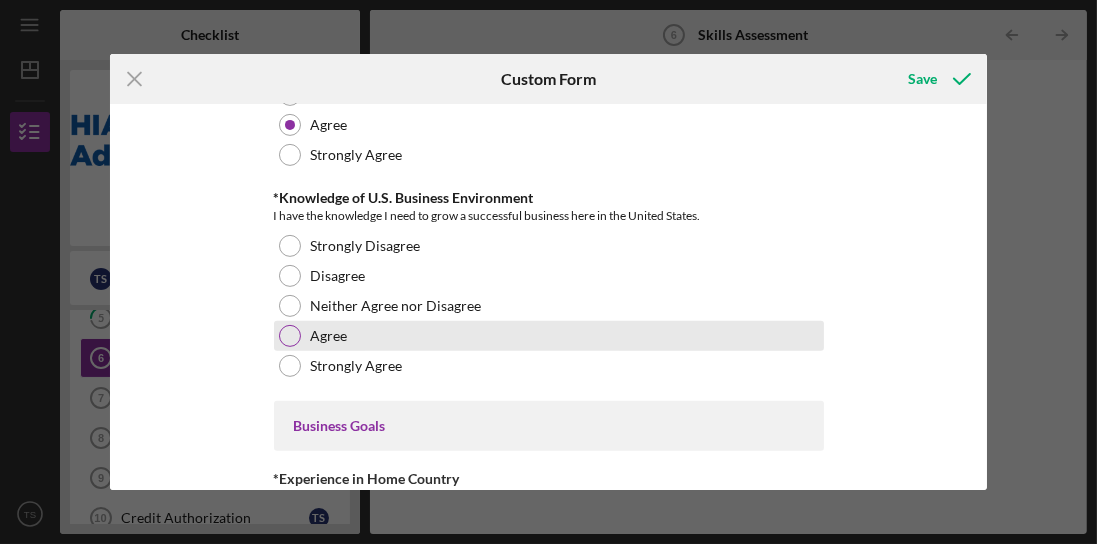 click on "Agree" at bounding box center (549, 336) 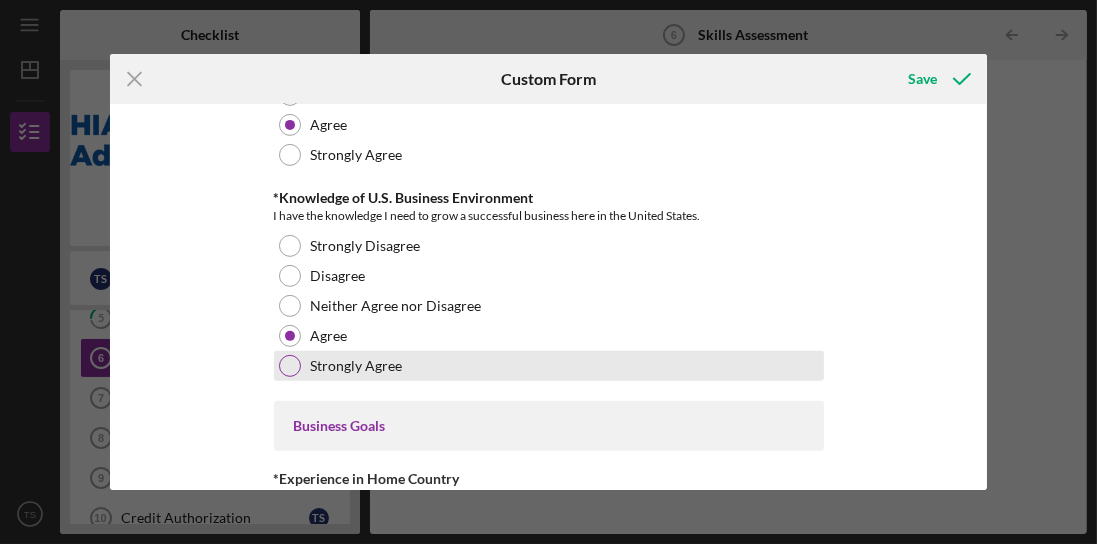 click on "Strongly Agree" at bounding box center (549, 366) 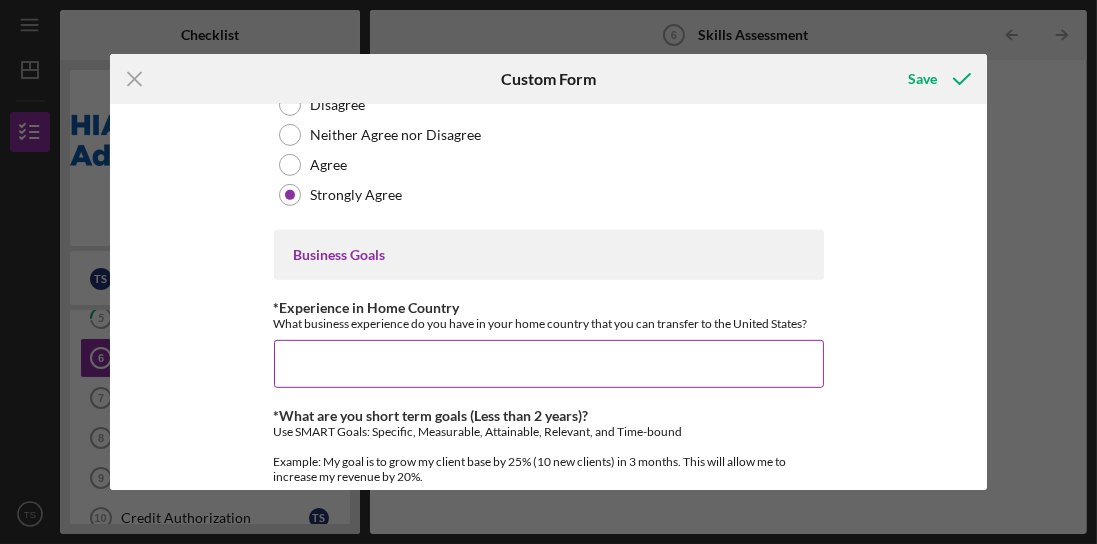 scroll, scrollTop: 1085, scrollLeft: 0, axis: vertical 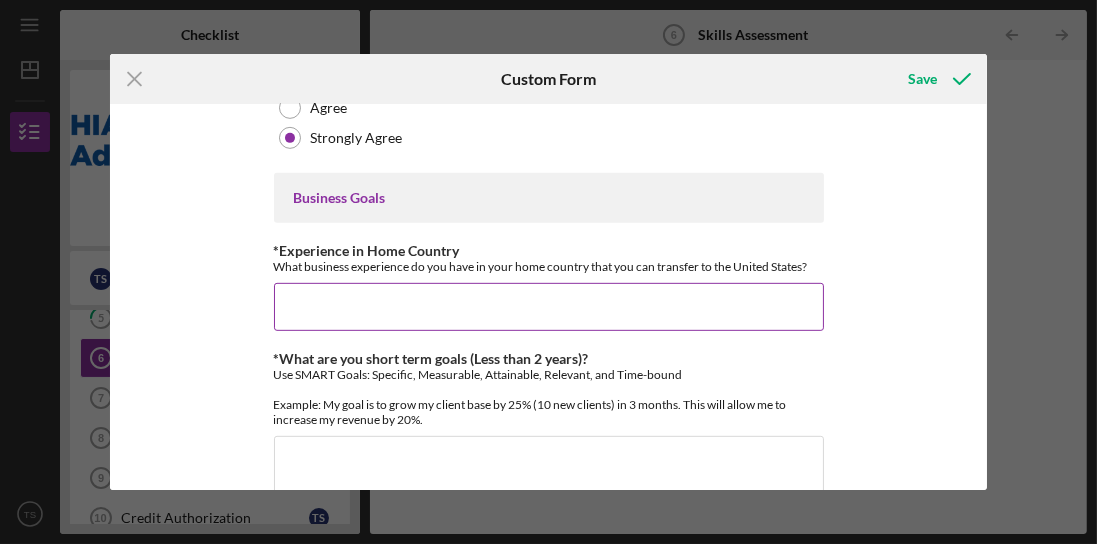 click on "*Experience in Home Country" at bounding box center (549, 307) 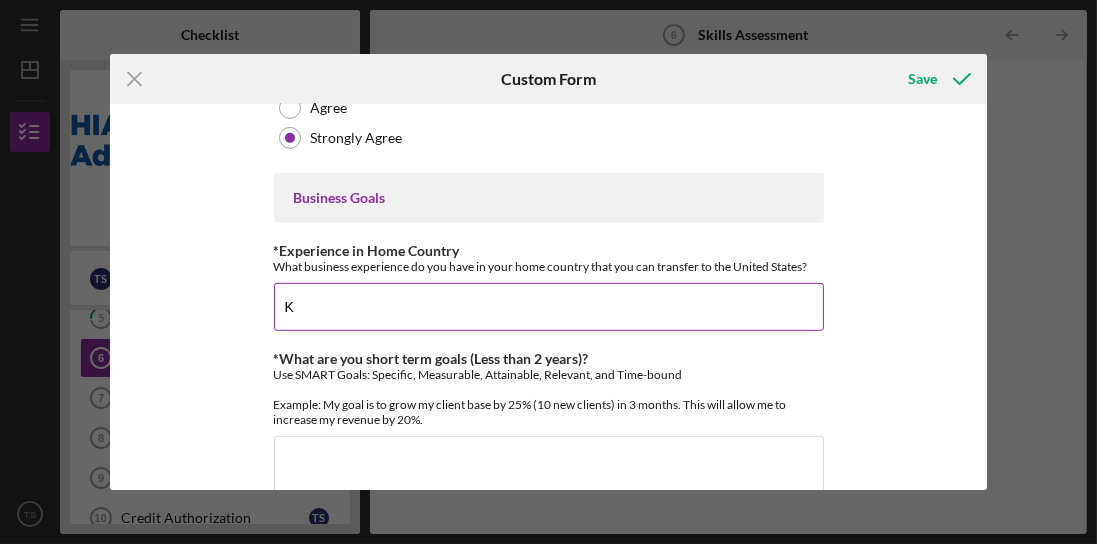 click on "K" at bounding box center [549, 307] 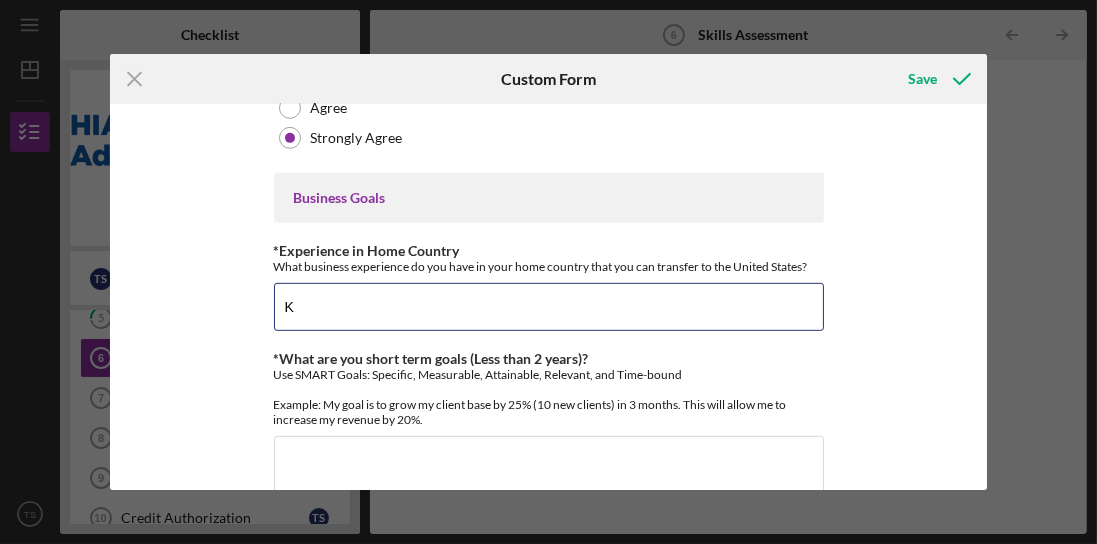 drag, startPoint x: 338, startPoint y: 304, endPoint x: -164, endPoint y: 291, distance: 502.1683 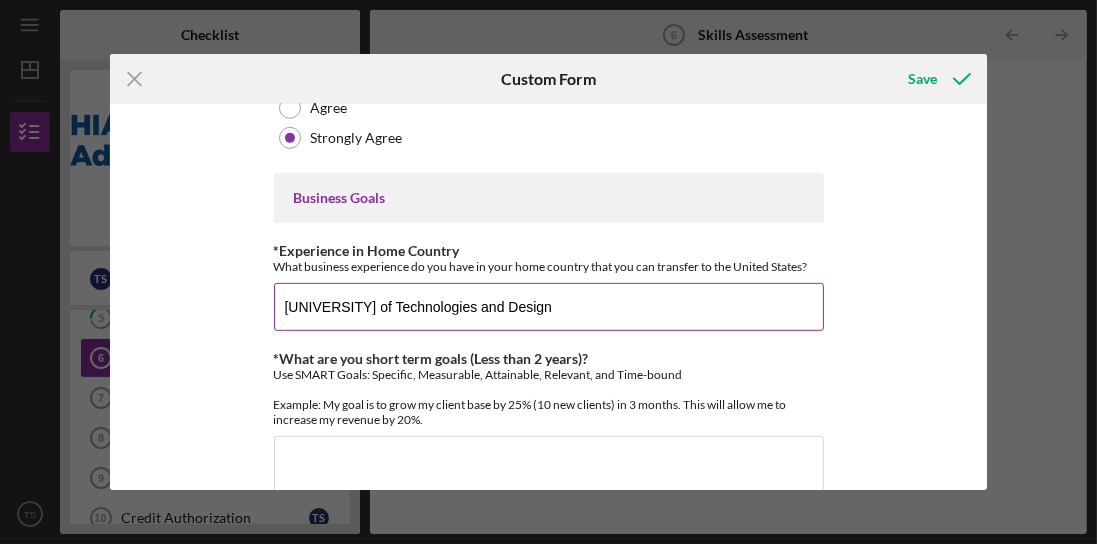 click on "[UNIVERSITY] of Technologies and Design" at bounding box center [549, 307] 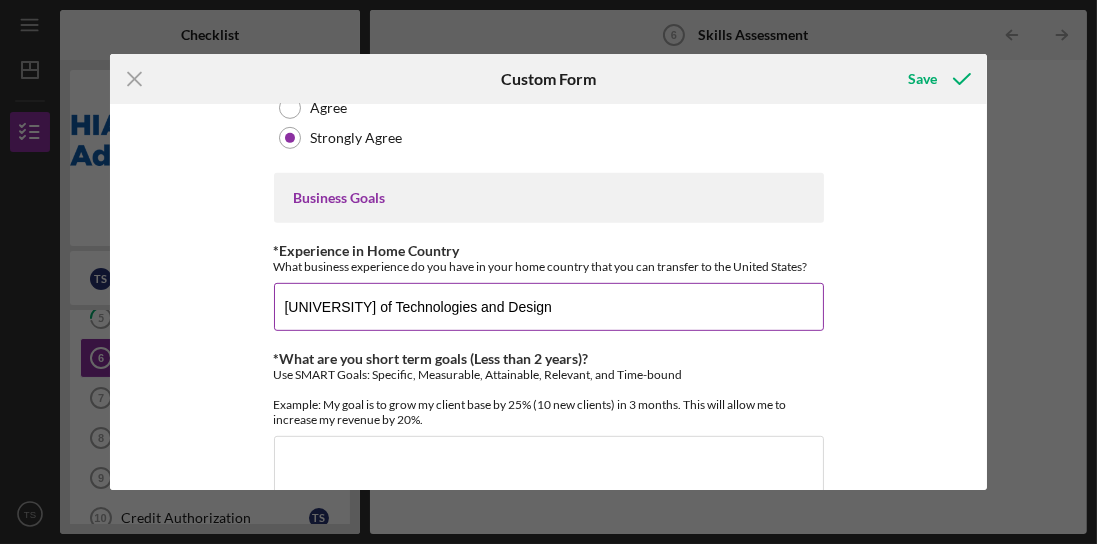 click on "[UNIVERSITY] of Technologies and Design" at bounding box center (549, 307) 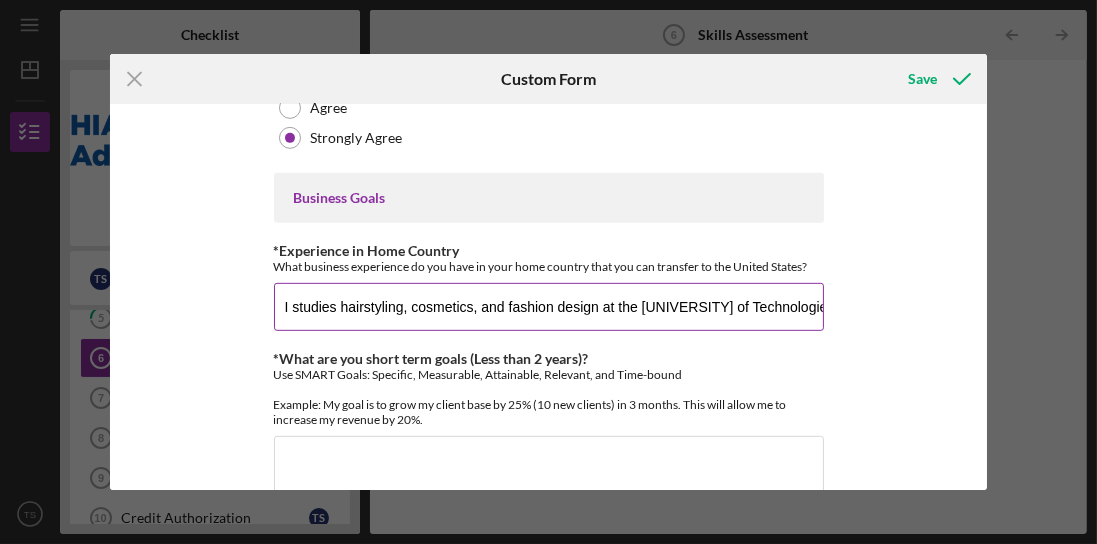 click on "I studies hairstyling, cosmetics, and fashion design at the [UNIVERSITY] of Technologies and Design" at bounding box center [549, 307] 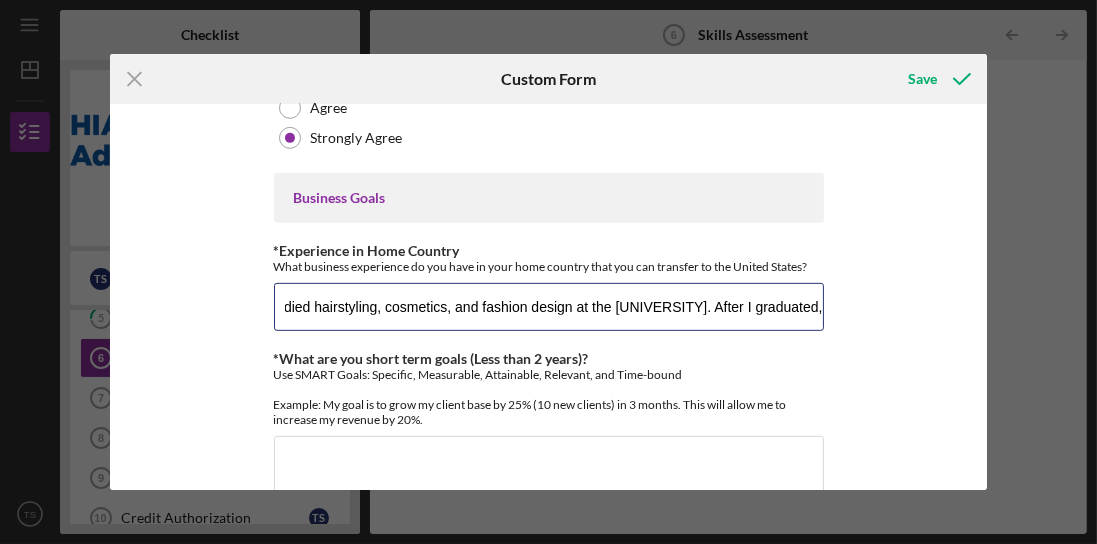 scroll, scrollTop: 0, scrollLeft: 261, axis: horizontal 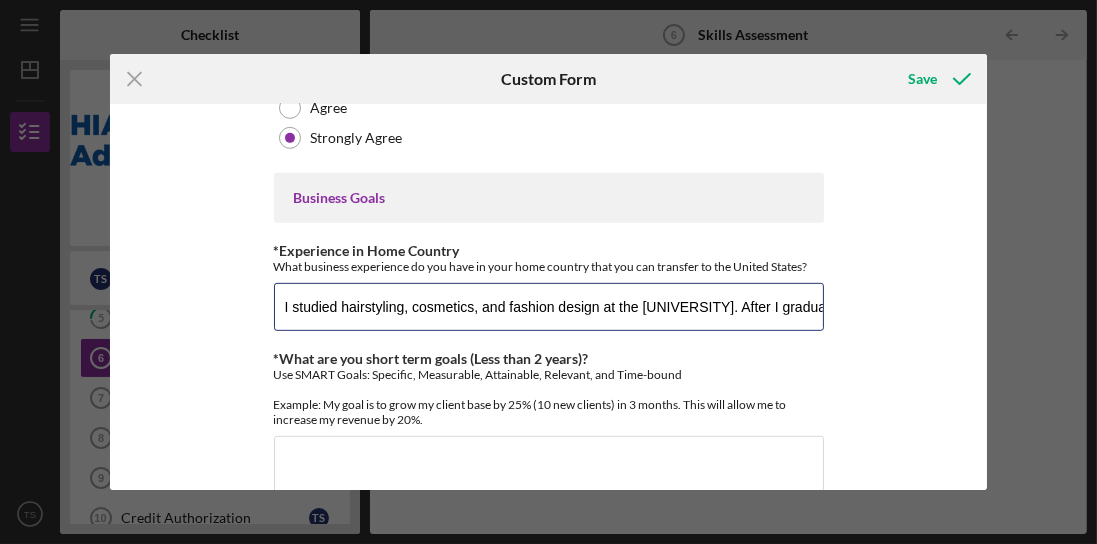 drag, startPoint x: 310, startPoint y: 303, endPoint x: 149, endPoint y: 305, distance: 161.01242 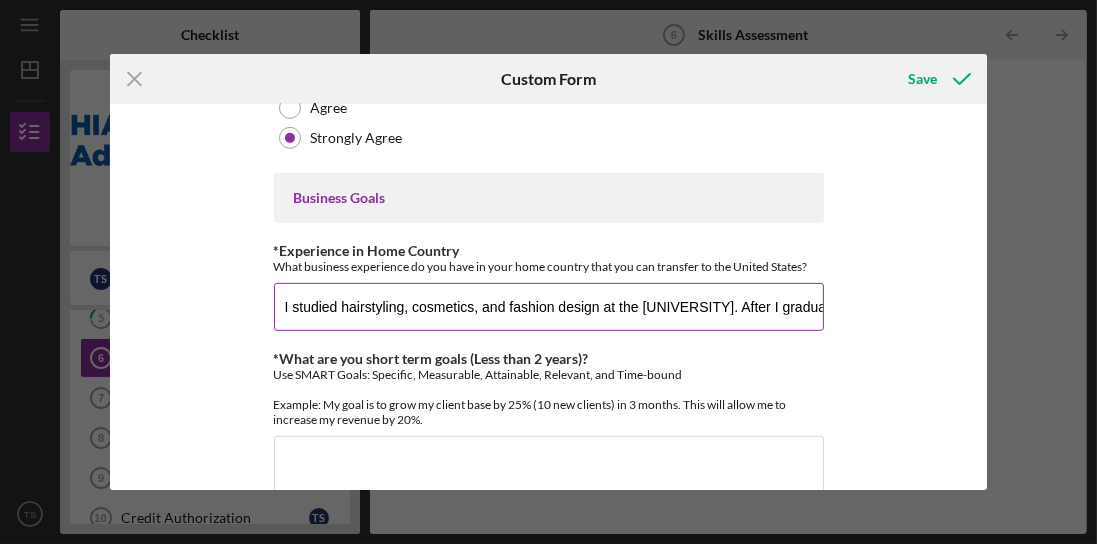 click on "I studied hairstyling, cosmetics, and fashion design at the [UNIVERSITY]. After I graduated," at bounding box center (549, 307) 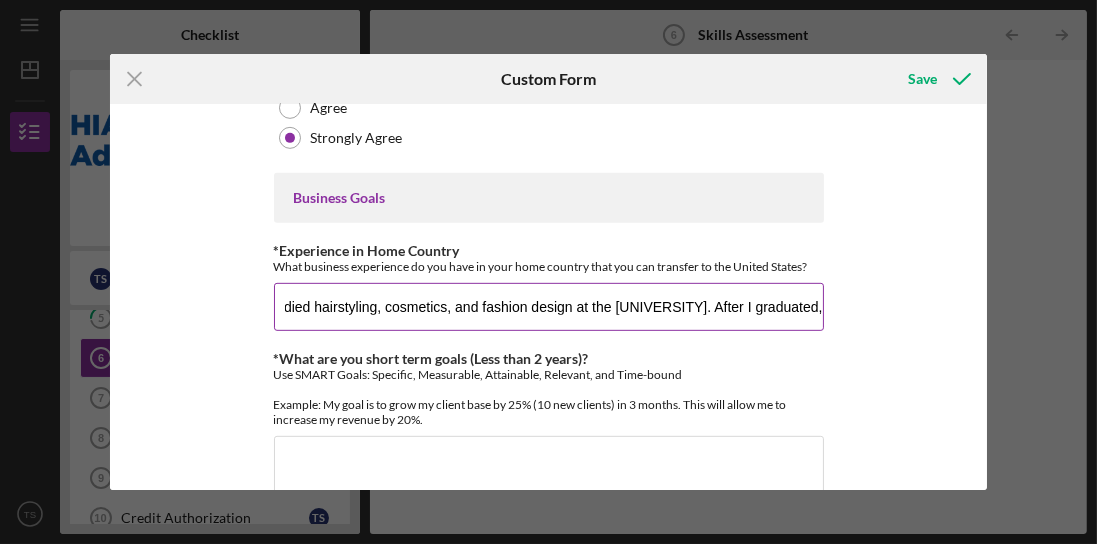 drag, startPoint x: 778, startPoint y: 300, endPoint x: 810, endPoint y: 300, distance: 32 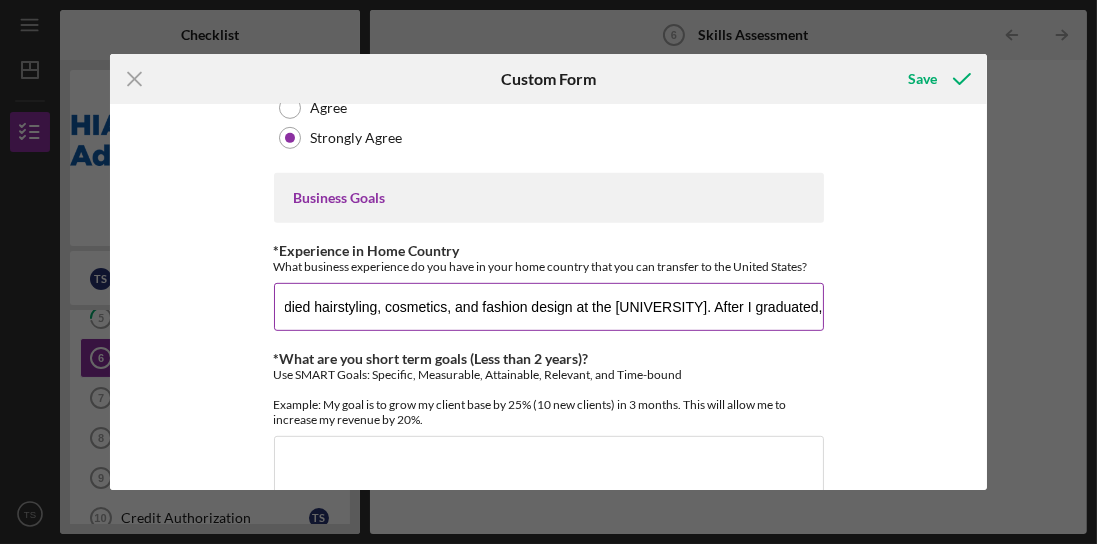 scroll, scrollTop: 0, scrollLeft: 261, axis: horizontal 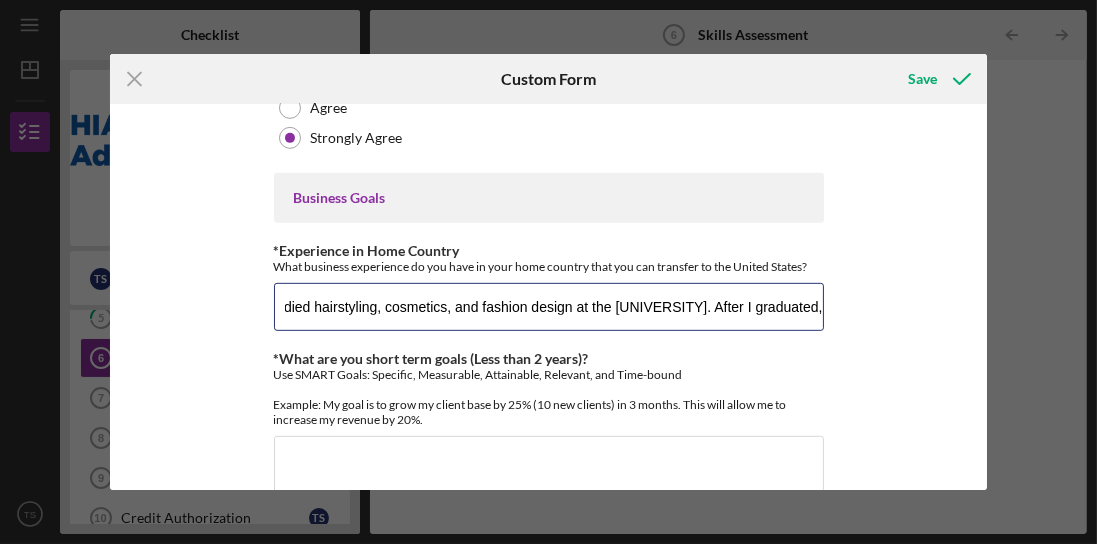 drag, startPoint x: 709, startPoint y: 293, endPoint x: 829, endPoint y: 321, distance: 123.22337 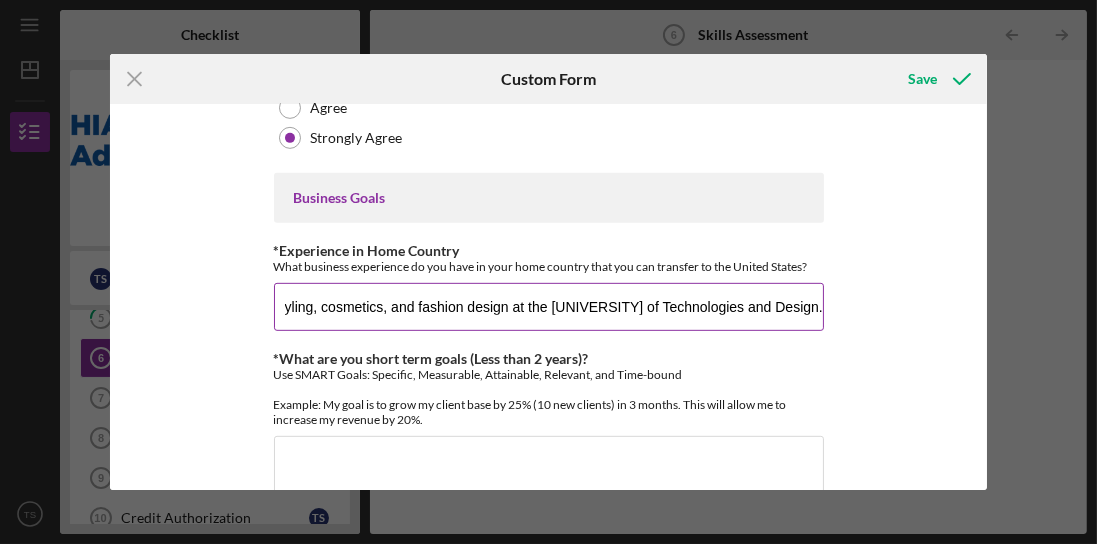 scroll, scrollTop: 0, scrollLeft: 150, axis: horizontal 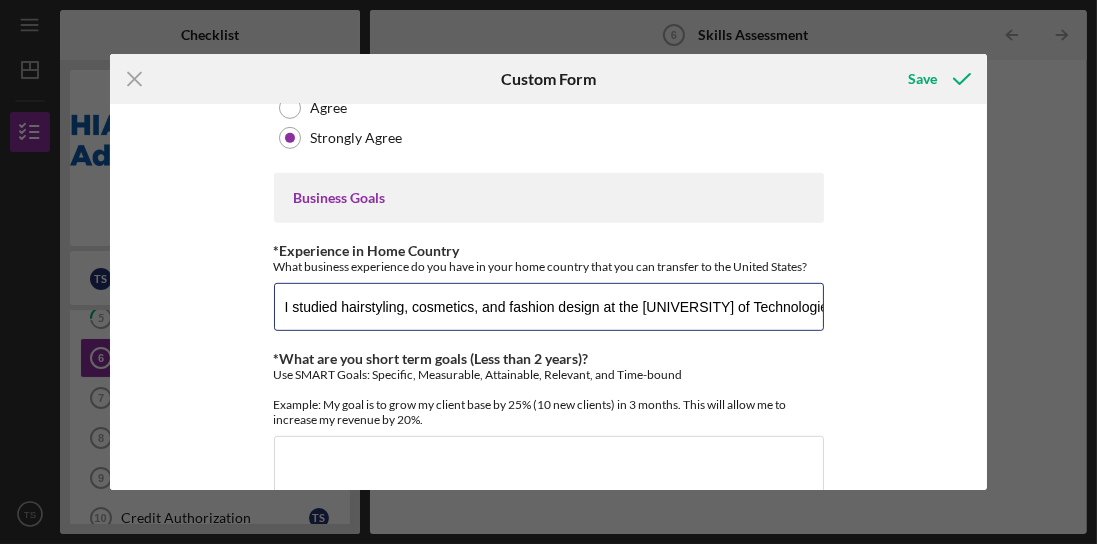 drag, startPoint x: 757, startPoint y: 292, endPoint x: 152, endPoint y: 292, distance: 605 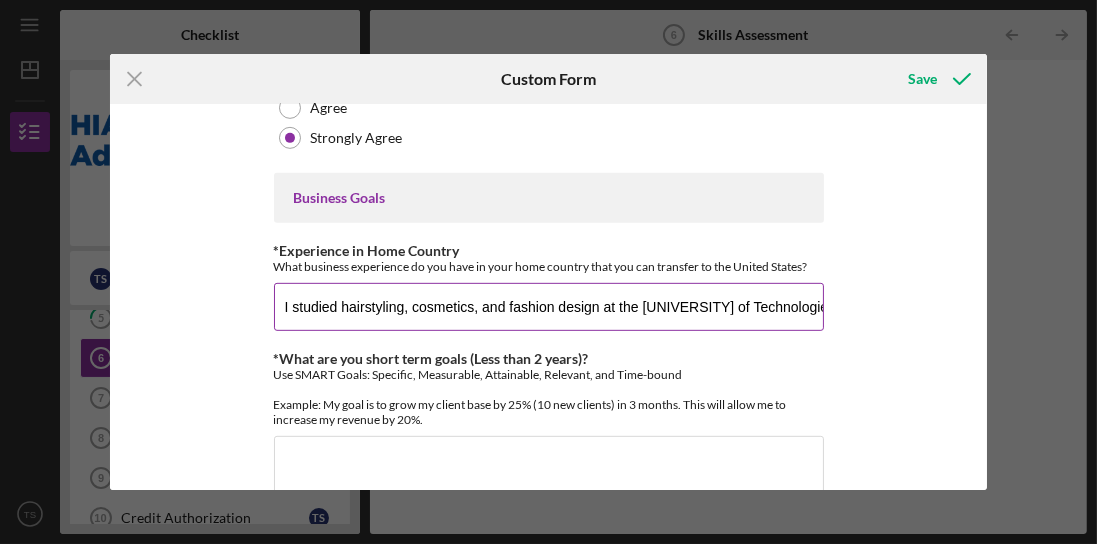 click on "I studied hairstyling, cosmetics, and fashion design at the [UNIVERSITY] of Technologies and Design." at bounding box center [549, 307] 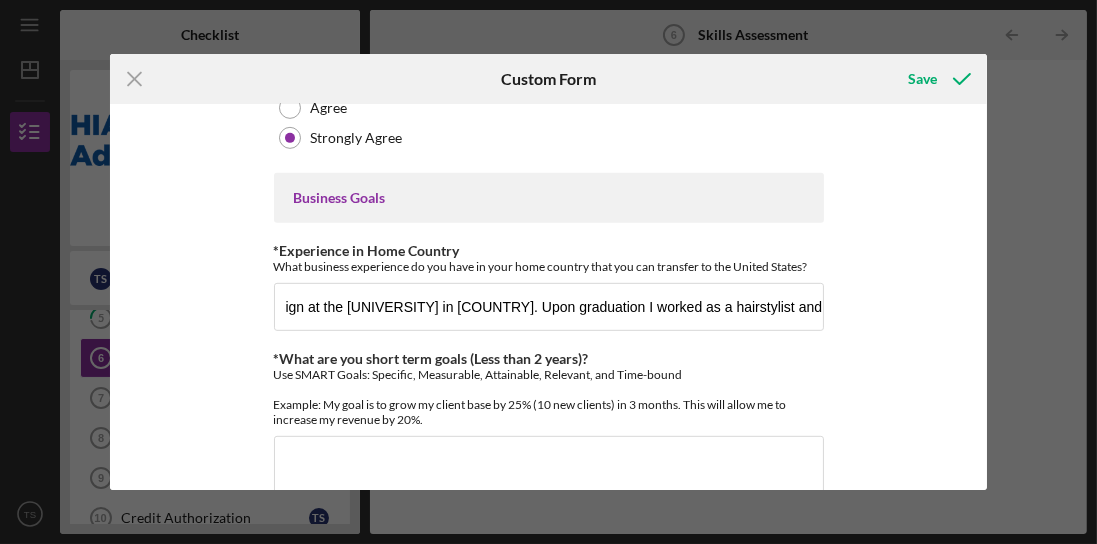 scroll, scrollTop: 0, scrollLeft: 0, axis: both 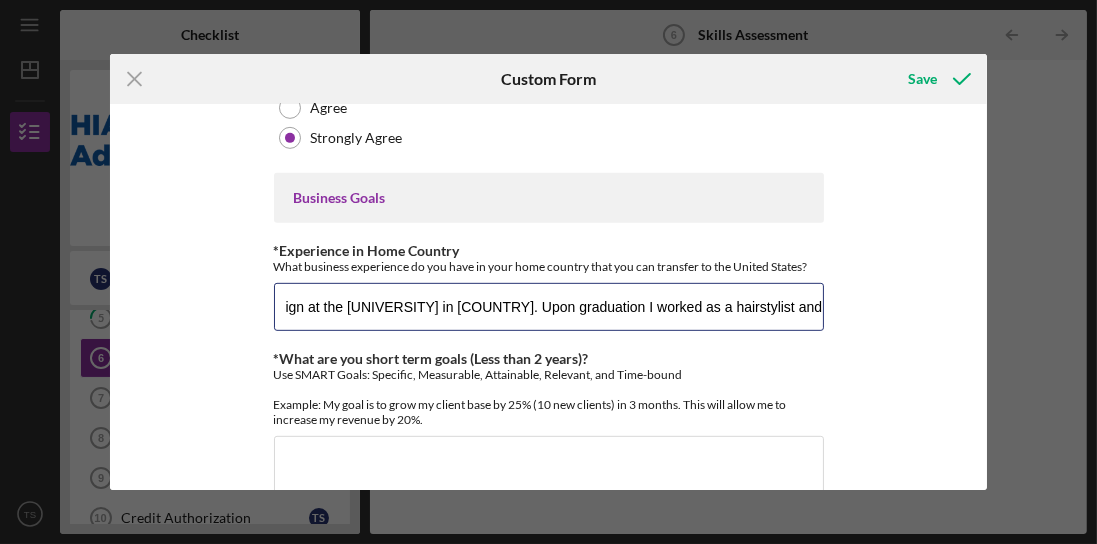 drag, startPoint x: 809, startPoint y: 300, endPoint x: 900, endPoint y: 315, distance: 92.22798 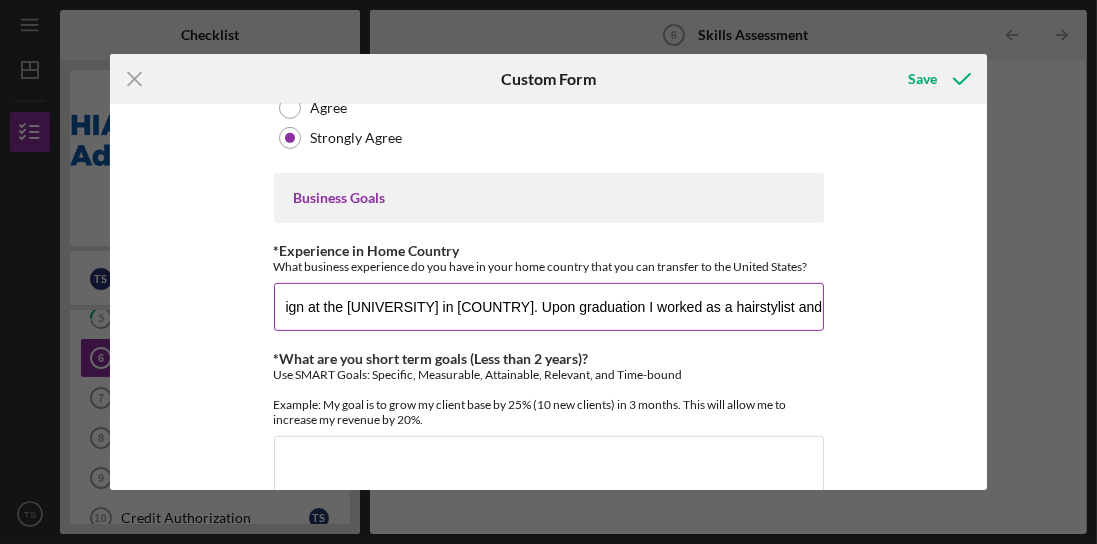 click on "I was introduced to the world of beauty and aesthetics when I was [AGE] years old when I worked at a salon as an assistant. Afterward, I studied hairstyling, cosmetics, and fashion design at the [UNIVERSITY] in [COUNTRY]. Upon graduation I worked as a hairstylist and" at bounding box center (549, 307) 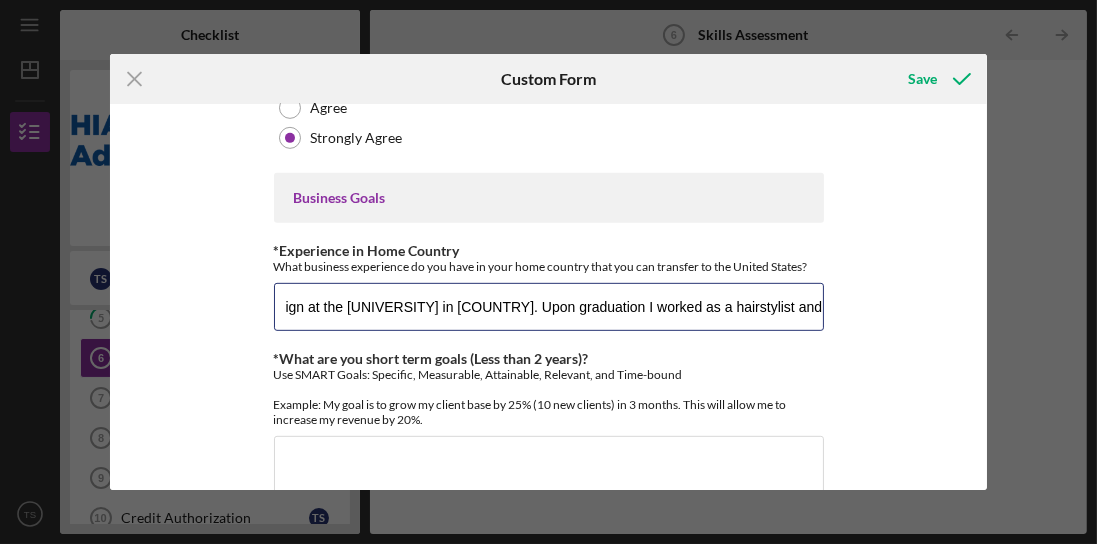 drag, startPoint x: 799, startPoint y: 293, endPoint x: 825, endPoint y: 298, distance: 26.476404 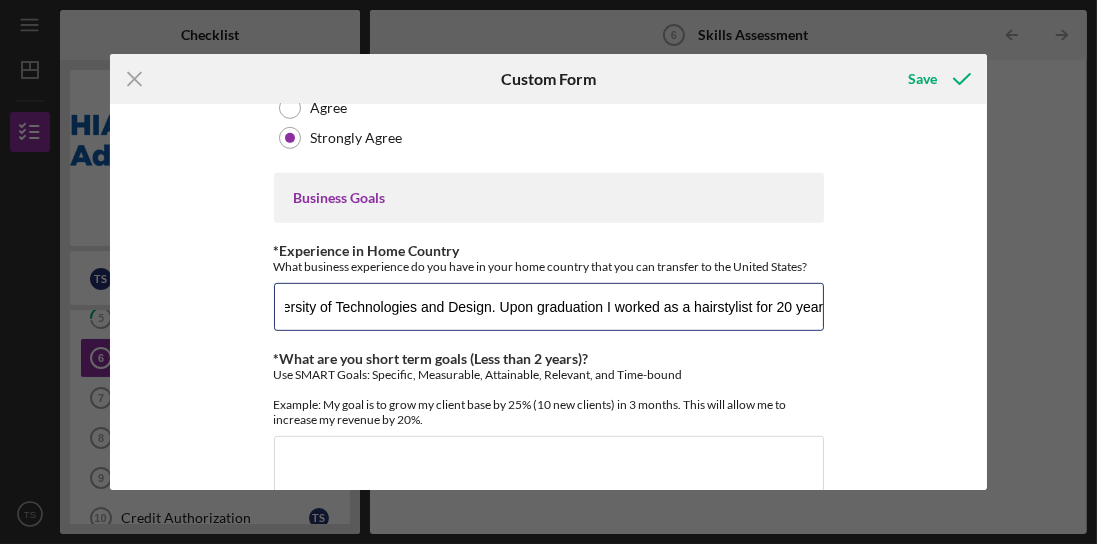 scroll, scrollTop: 0, scrollLeft: 1299, axis: horizontal 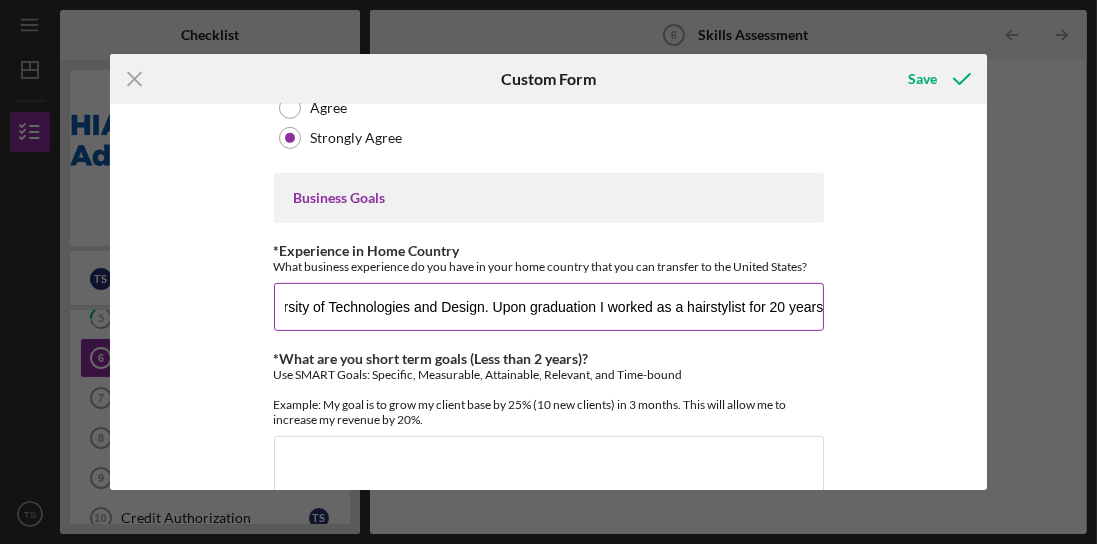click on "I was introduced to the world of beauty and aesthetics when I was 15 years old when I worked at a salon as an assistant. Afterward, I studied hairstyling, cosmetics, and fashion design at the Kyiv National University of Technologies and Design. Upon graduation I worked as a hairstylist for 20 years" at bounding box center (549, 307) 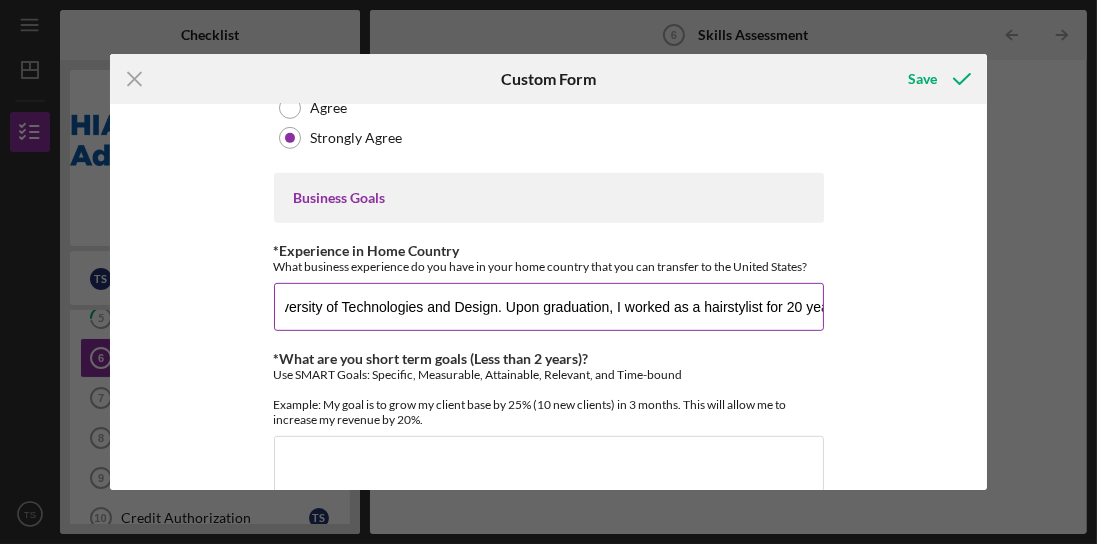 click on "I was introduced to the world of beauty and aesthetics when I was 15 years old when I worked at a salon as an assistant. Afterward, I studied hairstyling, cosmetics, and fashion design at the [CITY] National University of Technologies and Design. Upon graduation, I worked as a hairstylist for 20 years" at bounding box center (549, 307) 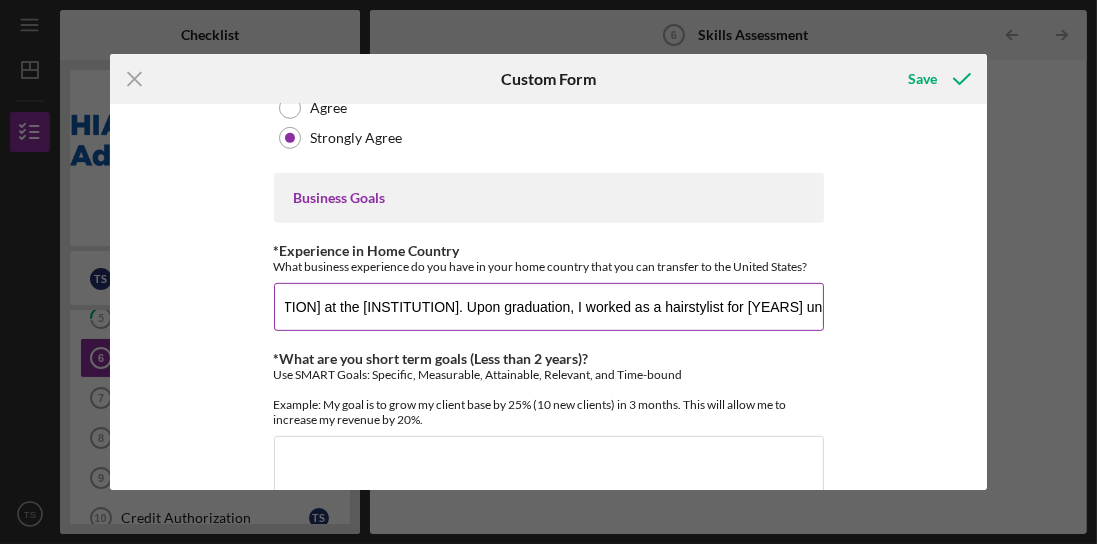 scroll, scrollTop: 0, scrollLeft: 1322, axis: horizontal 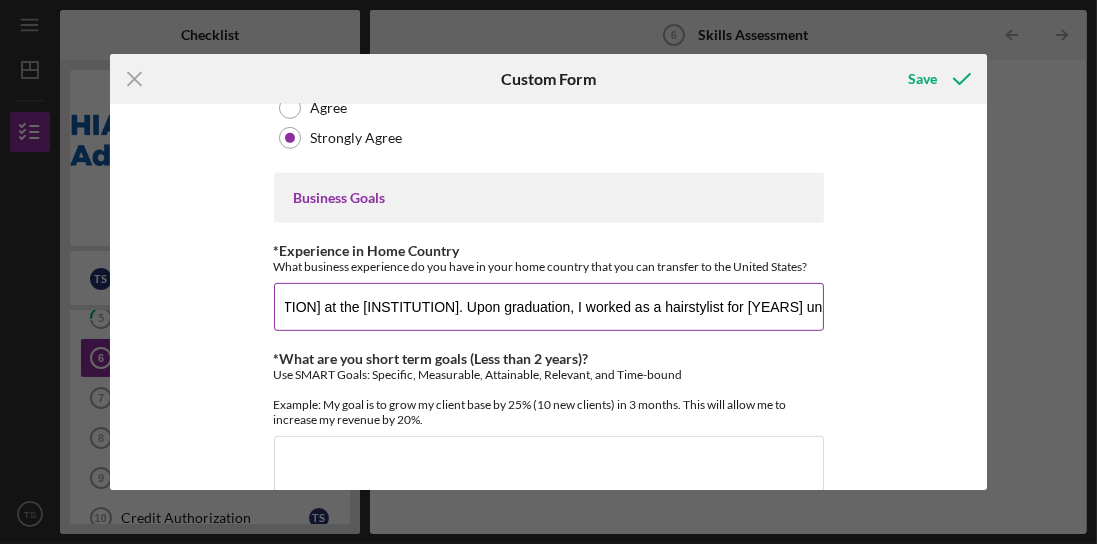 click on "I was introduced to the world of beauty and aesthetics when I was [AGE] years old when I worked at a salon as an assistant. Afterward, I studied hairstyling, cosmetics, and fashion design at the [INSTITUTION] at the [INSTITUTION]. Upon graduation, I worked as a hairstylist for [YEARS] un" at bounding box center [549, 307] 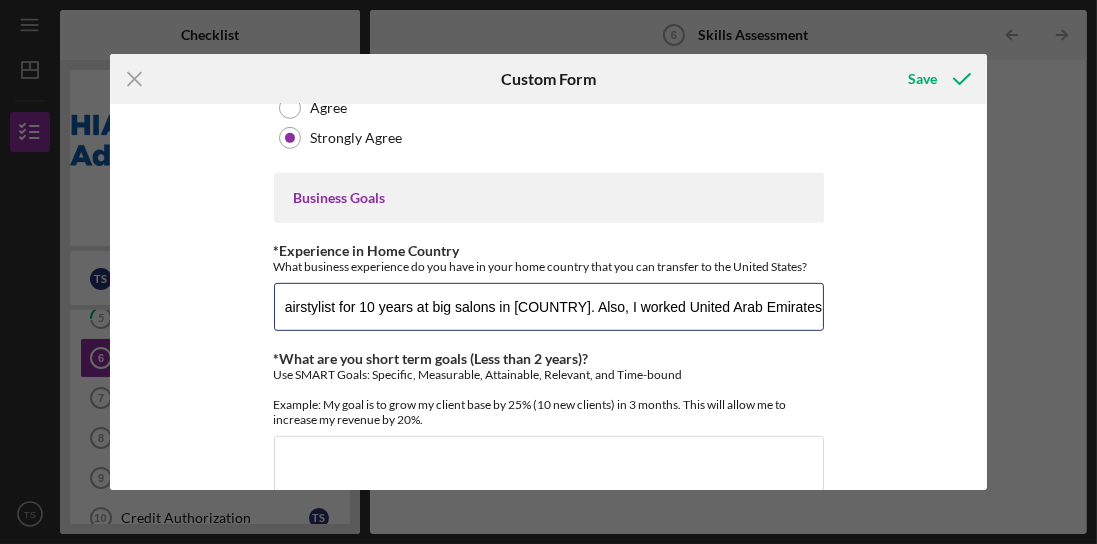 scroll, scrollTop: 0, scrollLeft: 1778, axis: horizontal 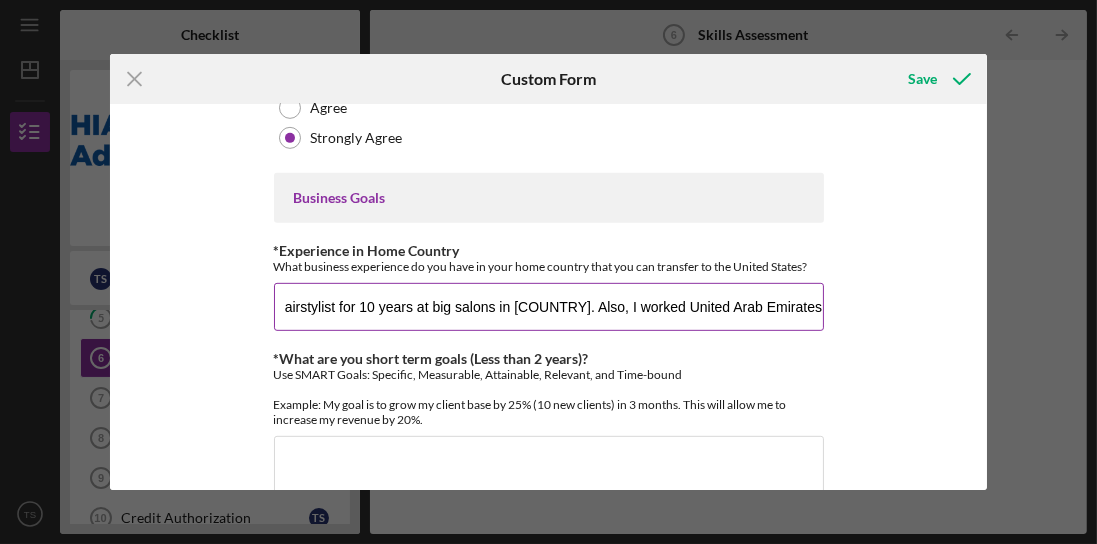 click on "I was introduced to the world of beauty and aesthetics when I was 15 years old when I worked at a salon as an assistant. Afterward, I studied hairstyling, cosmetics, and fashion design at the [UNIVERSITY] of Technologies and Design. Upon graduation, I worked as a self-employed hairstylist for 10 years at big salons in [COUNTRY]. Also, I worked United Arab Emirates" at bounding box center (549, 307) 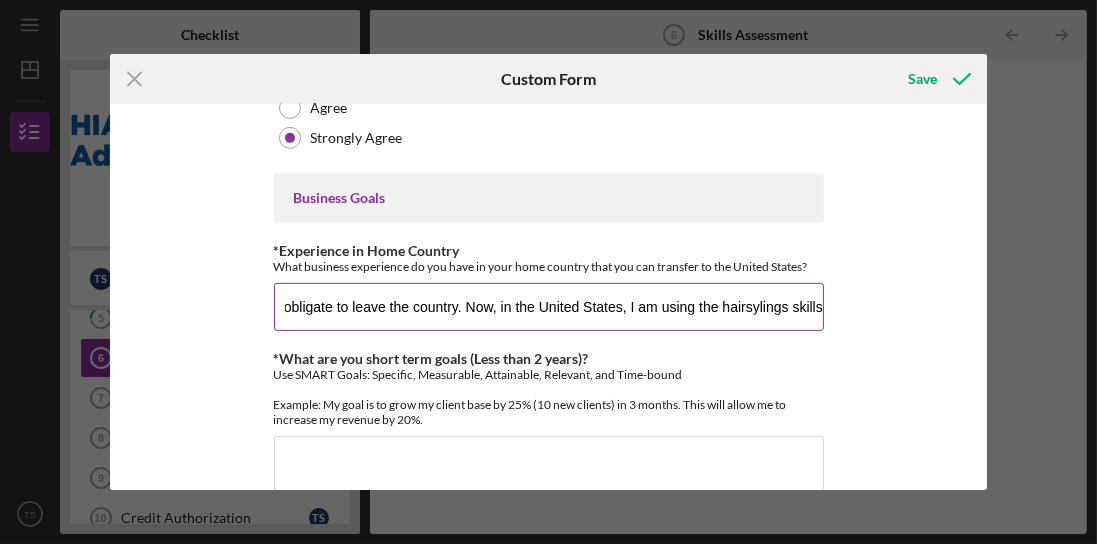 scroll, scrollTop: 0, scrollLeft: 3316, axis: horizontal 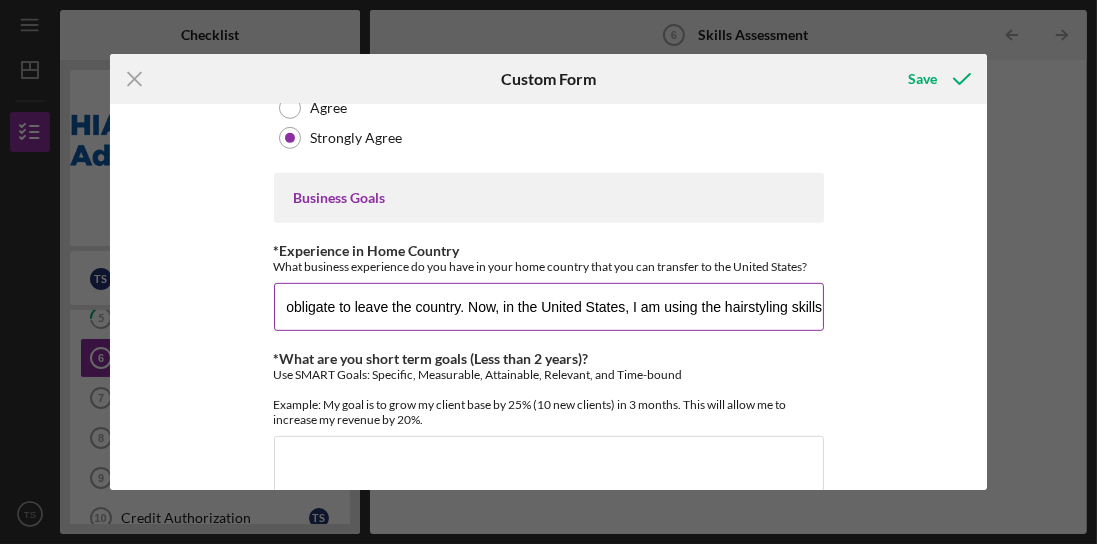 click on "I was introduced to the world of beauty and aesthetics when I was [AGE] years old when I worked at a salon as an assistant. Afterward, I studied hairstyling, cosmetics, and fashion design at the [UNIVERSITY]. Upon graduation, I worked as a self-employed hairstylist for 10 years at big salons in [COUNTRY]. Also, I worked as a hairstylist for 3 years at Russian salons at the [COUNTRY]. Eventually, I went back to [COUNTRY] and worked an additional 2 years as self-employed hairstylist until the war obligate to leave the country. Now, in the United States, I am using the hairstyling skills" at bounding box center [549, 307] 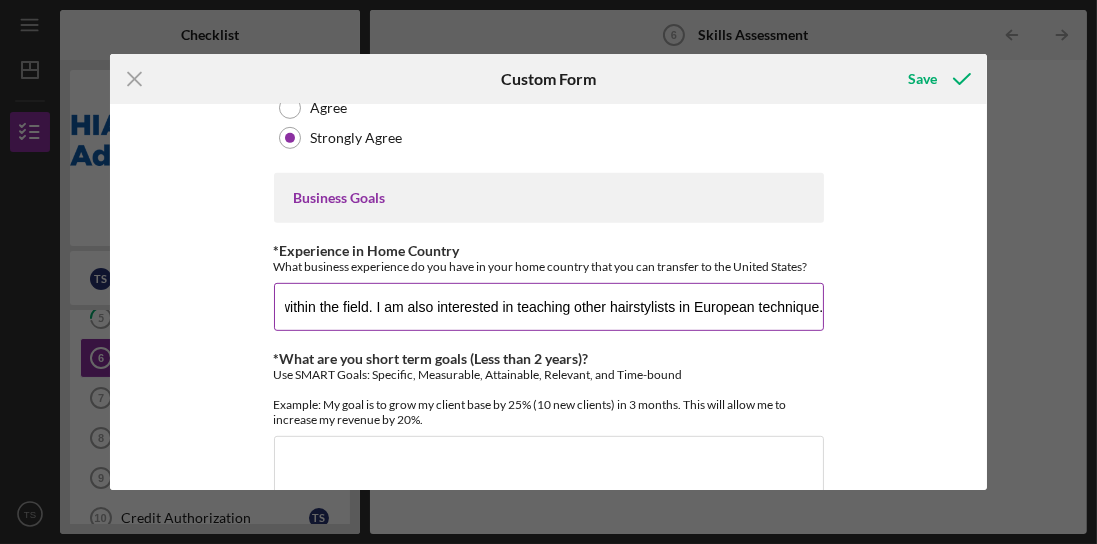scroll, scrollTop: 0, scrollLeft: 4164, axis: horizontal 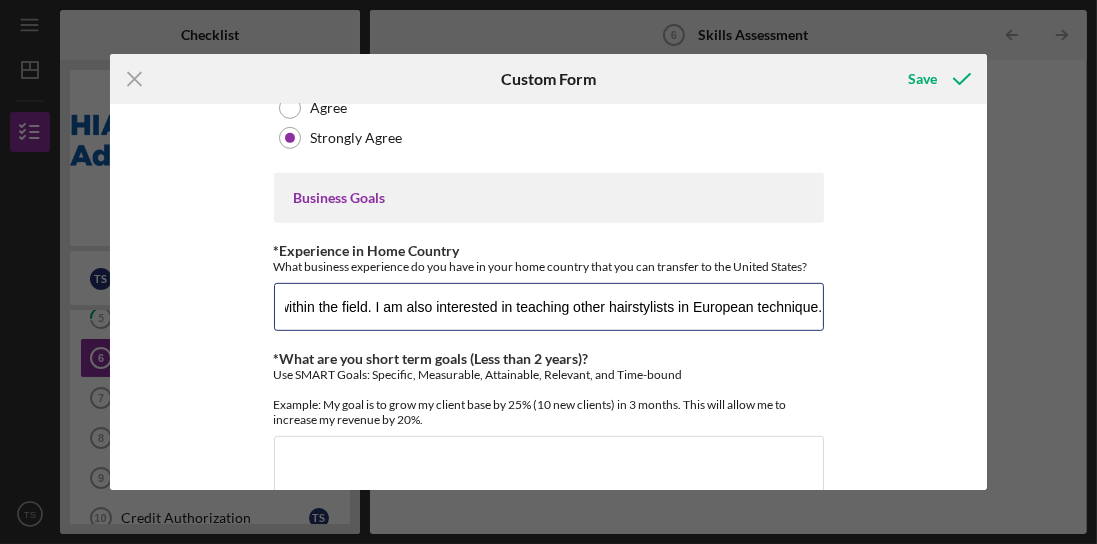 type on "I was introduced to the world of beauty and aesthetics when I was 15 years old when I worked at a salon as an assistant. Afterward, I studied hairstyling, cosmetics, and fashion design at the Kyiv National University of Technologies and Design. Upon graduation, I worked as a self-employed hairstylist for 10 years at big salons in Ukraine. Also, I worked as a hairstylist for 3 years at Russian salons at the United Arab Emirates. Eventually, I went back to Ukraine and worked an additional 2 years as self-employed hairstylist until the war obligate to leave the country. Now, in the United States, I am using the hairstyling skills that I already have and started my own business within the field. I am also interested in teaching other hairstylists in European technique." 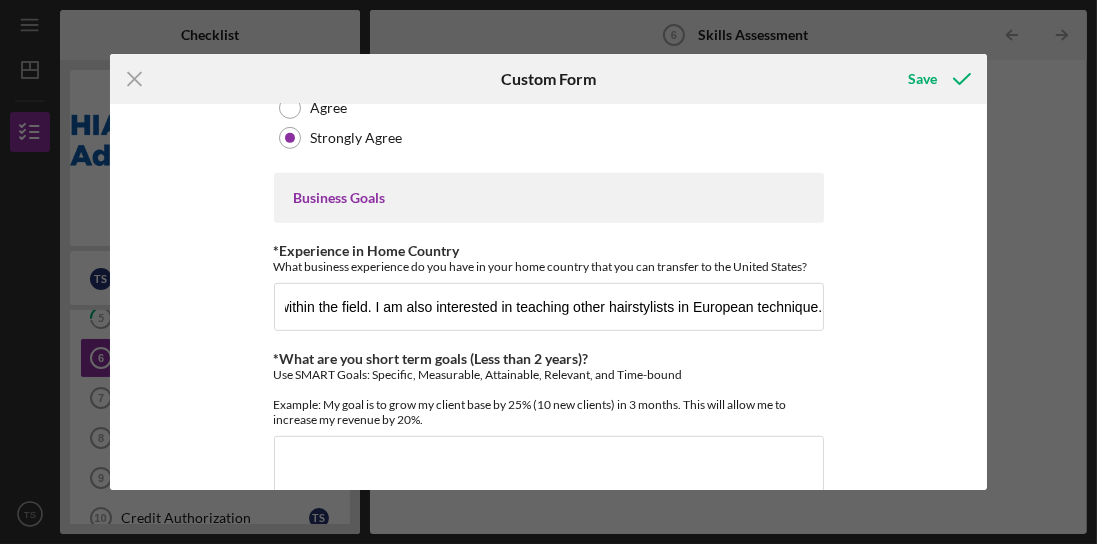 scroll, scrollTop: 0, scrollLeft: 0, axis: both 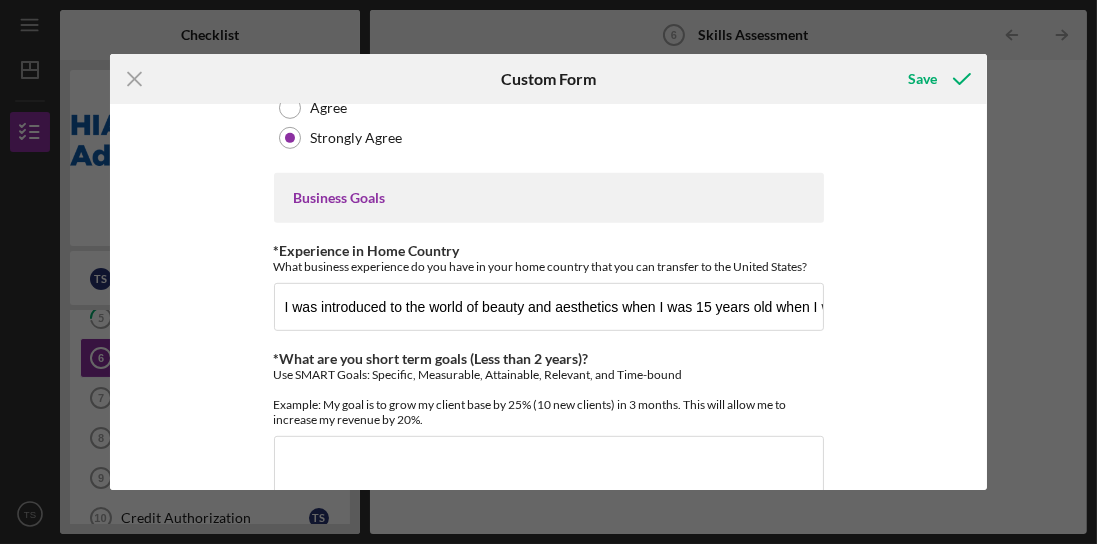click on "Finances *Financial Tools Which of the following financial tools do you currently use to make business decisions? Select all that apply. Profit & Loss Statement (Income Statement) A Balance Sheet Cashflow Projections Other N/A *Improving Skills Which of the following do you hope to improve on: Reading and improving your credit score Understanding and implementing good bookkeeping Understanding your business taxes Cash management Usage of financial tools (including P&L, balance sheet, etc) Marketing skills (including reaching costumers via social media, advertising, etc.) Other Management *Confidence in Skills I am confident that I have the skills needed to grow my business.  Strongly Disagree Disagree Neither Agree nor Disagree Agree Strongly Agree *Knowledge of U.S. Business Environment  I have the knowledge I need to grow a successful business here in the United States.  Strongly Disagree Disagree Neither Agree nor Disagree Agree Strongly Agree Business Goals *Experience in Home Country  Required Required" at bounding box center [549, 296] 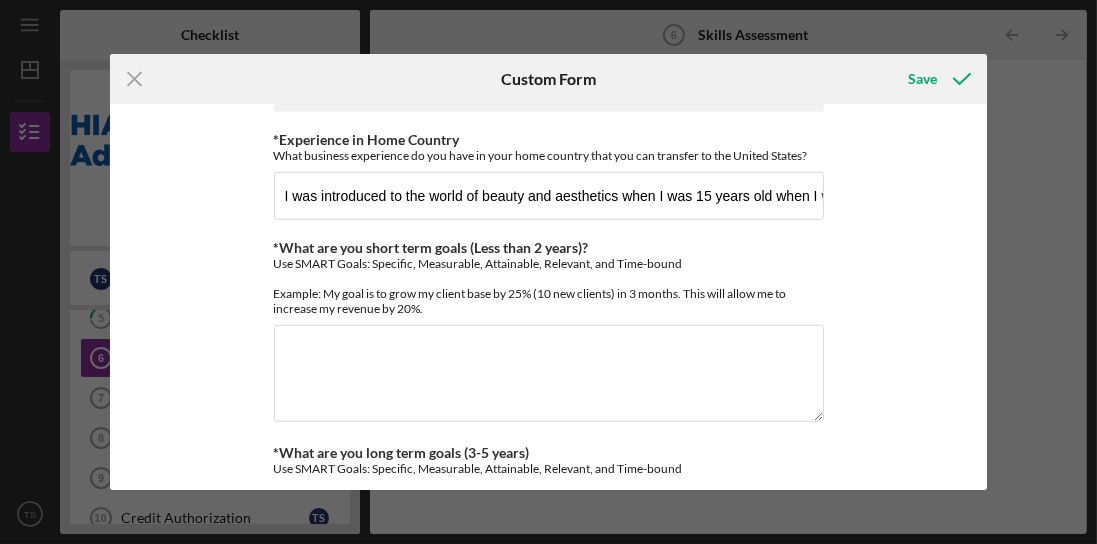 scroll, scrollTop: 1200, scrollLeft: 0, axis: vertical 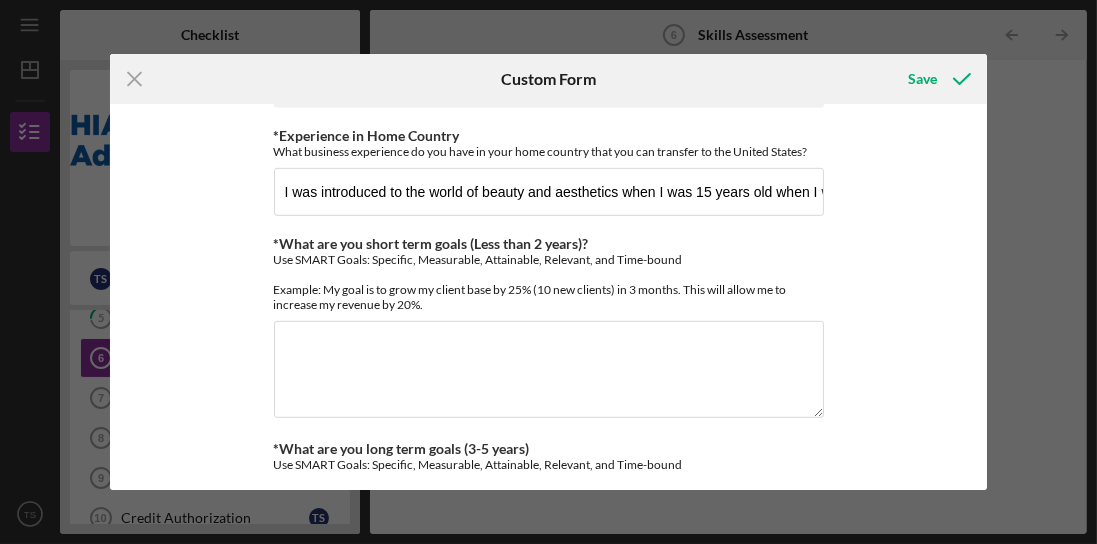 click on "Finances *Financial Tools Which of the following financial tools do you currently use to make business decisions? Select all that apply. Profit & Loss Statement (Income Statement) A Balance Sheet Cashflow Projections Other N/A *Improving Skills Which of the following do you hope to improve on: Reading and improving your credit score Understanding and implementing good bookkeeping Understanding your business taxes Cash management Usage of financial tools (including P&L, balance sheet, etc) Marketing skills (including reaching costumers via social media, advertising, etc.) Other Management *Confidence in Skills I am confident that I have the skills needed to grow my business.  Strongly Disagree Disagree Neither Agree nor Disagree Agree Strongly Agree *Knowledge of U.S. Business Environment  I have the knowledge I need to grow a successful business here in the United States.  Strongly Disagree Disagree Neither Agree nor Disagree Agree Strongly Agree Business Goals *Experience in Home Country  Required Required" at bounding box center [549, 296] 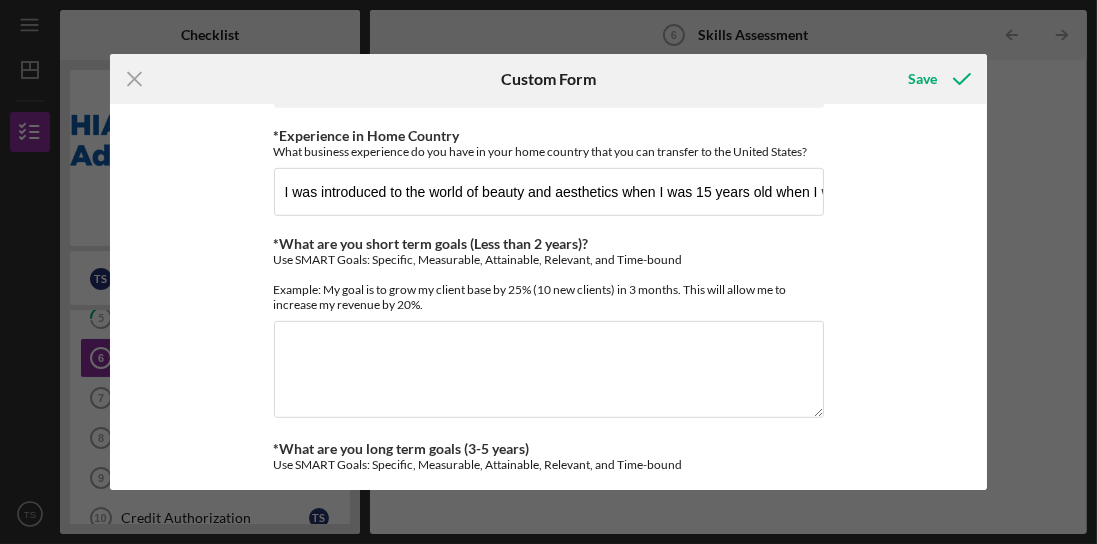 click on "Finances *Financial Tools Which of the following financial tools do you currently use to make business decisions? Select all that apply. Profit & Loss Statement (Income Statement) A Balance Sheet Cashflow Projections Other N/A *Improving Skills Which of the following do you hope to improve on: Reading and improving your credit score Understanding and implementing good bookkeeping Understanding your business taxes Cash management Usage of financial tools (including P&L, balance sheet, etc) Marketing skills (including reaching costumers via social media, advertising, etc.) Other Management *Confidence in Skills I am confident that I have the skills needed to grow my business.  Strongly Disagree Disagree Neither Agree nor Disagree Agree Strongly Agree *Knowledge of U.S. Business Environment  I have the knowledge I need to grow a successful business here in the United States.  Strongly Disagree Disagree Neither Agree nor Disagree Agree Strongly Agree Business Goals *Experience in Home Country  Required Required" at bounding box center [549, 296] 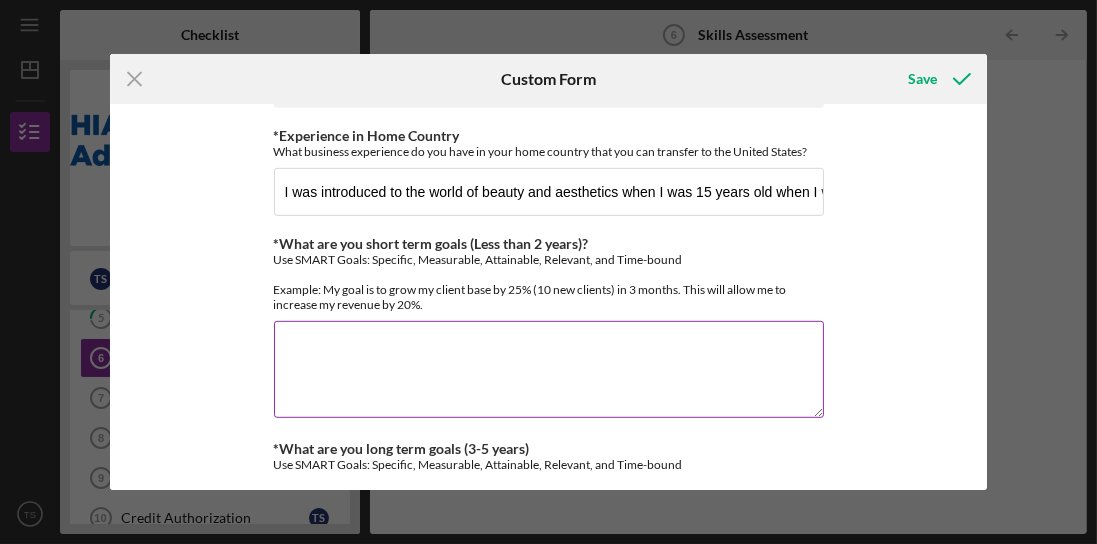 click on "*What are you short term goals (Less than 2 years)?" at bounding box center [549, 369] 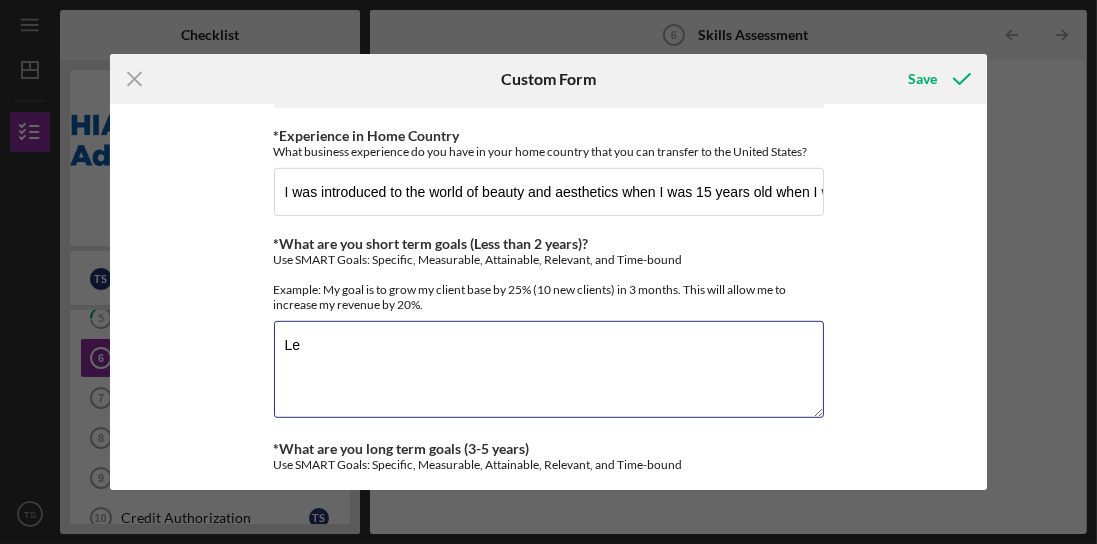 type on "L" 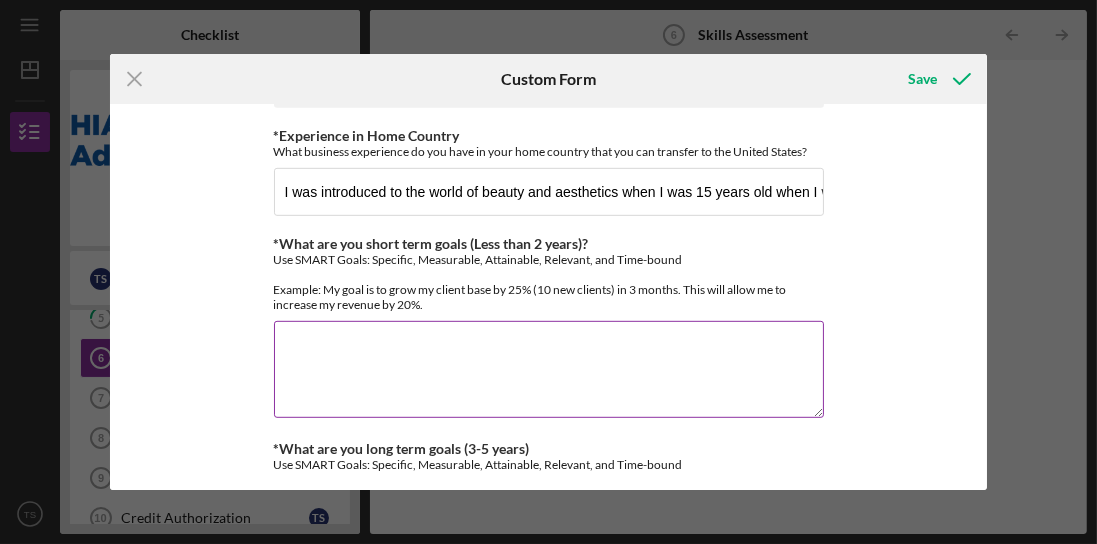 click on "*What are you short term goals (Less than 2 years)?" at bounding box center [549, 369] 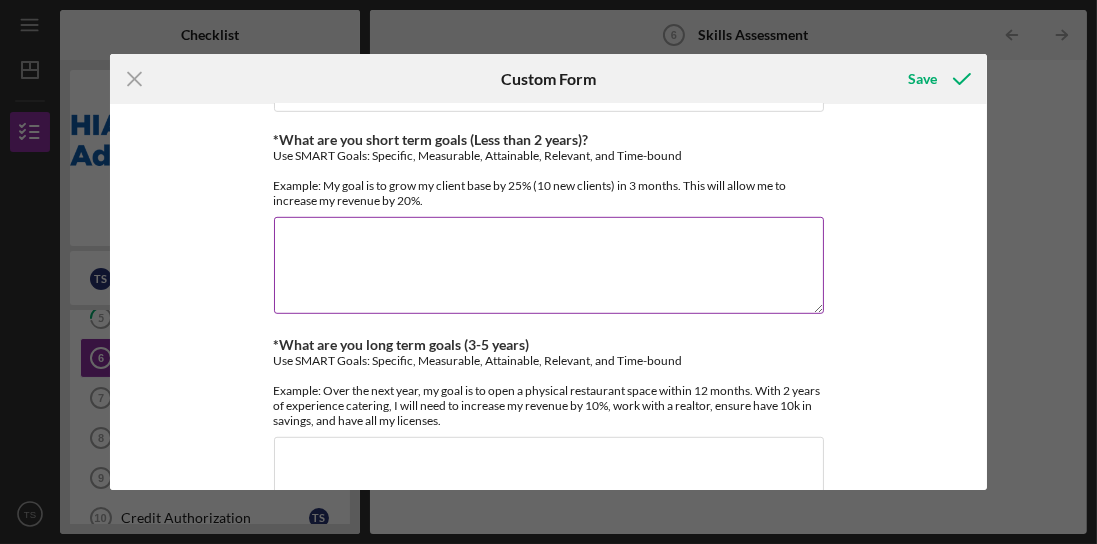 scroll, scrollTop: 1314, scrollLeft: 0, axis: vertical 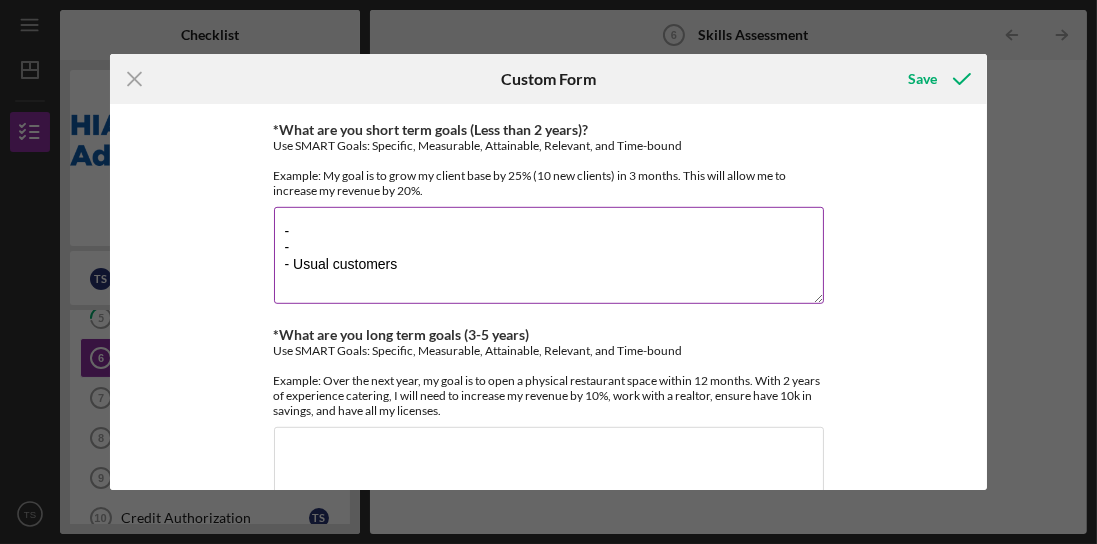 drag, startPoint x: 407, startPoint y: 254, endPoint x: 290, endPoint y: 253, distance: 117.00427 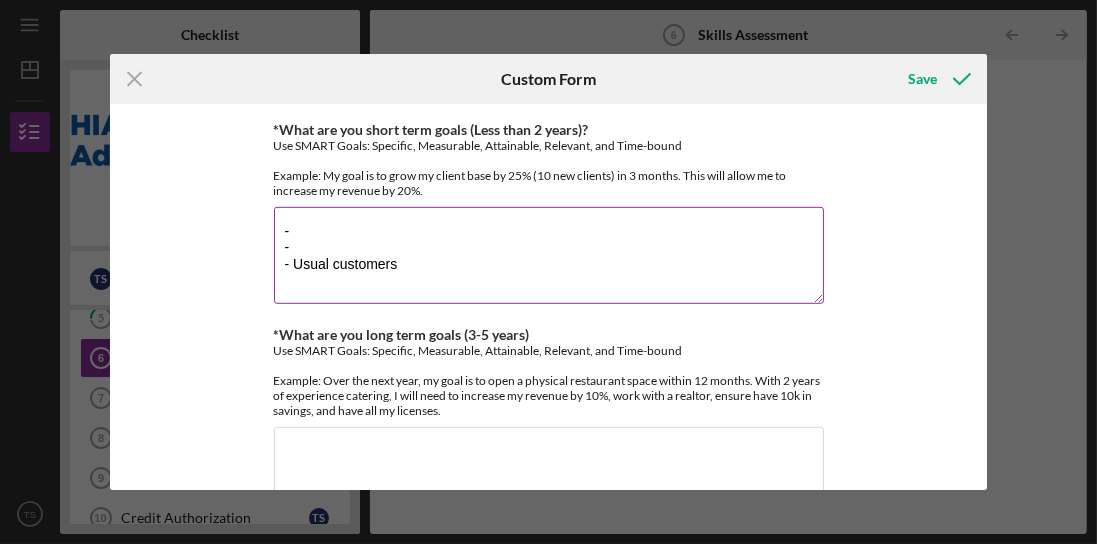 click on "-
-
- Usual customers" at bounding box center (549, 255) 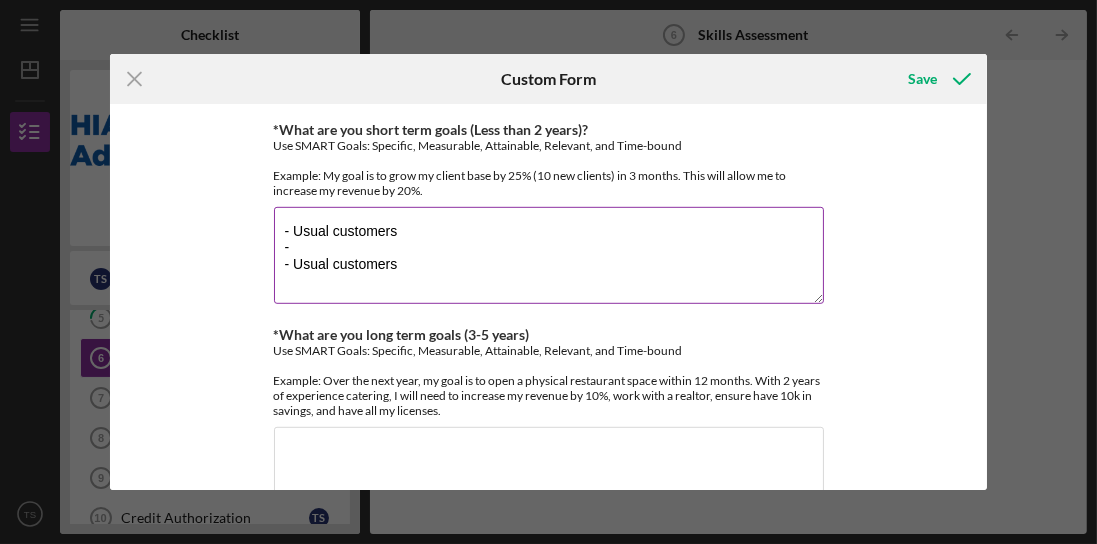 drag, startPoint x: 408, startPoint y: 254, endPoint x: 290, endPoint y: 262, distance: 118.270874 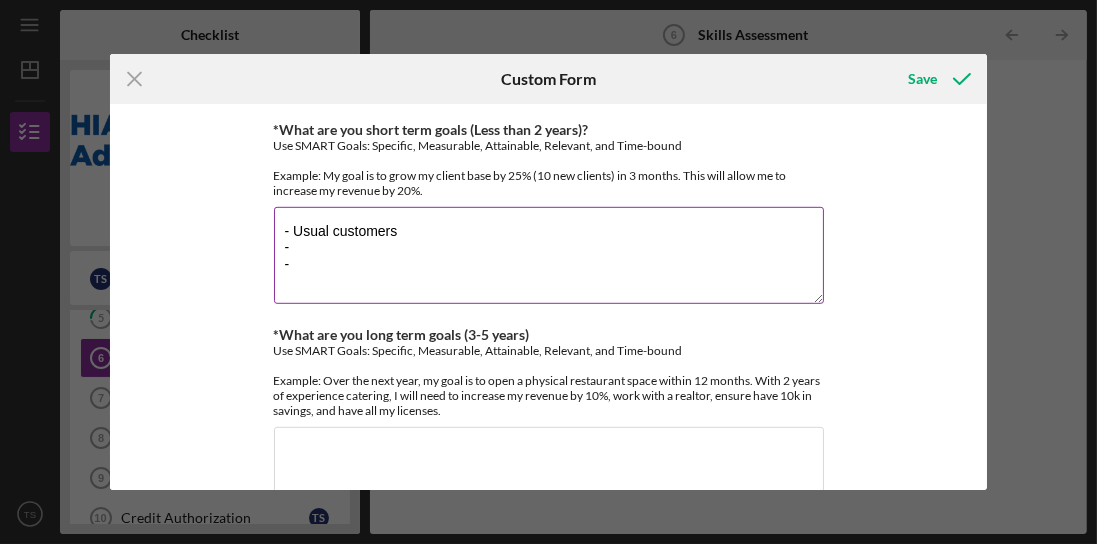 click on "- Usual customers
-
-" at bounding box center [549, 255] 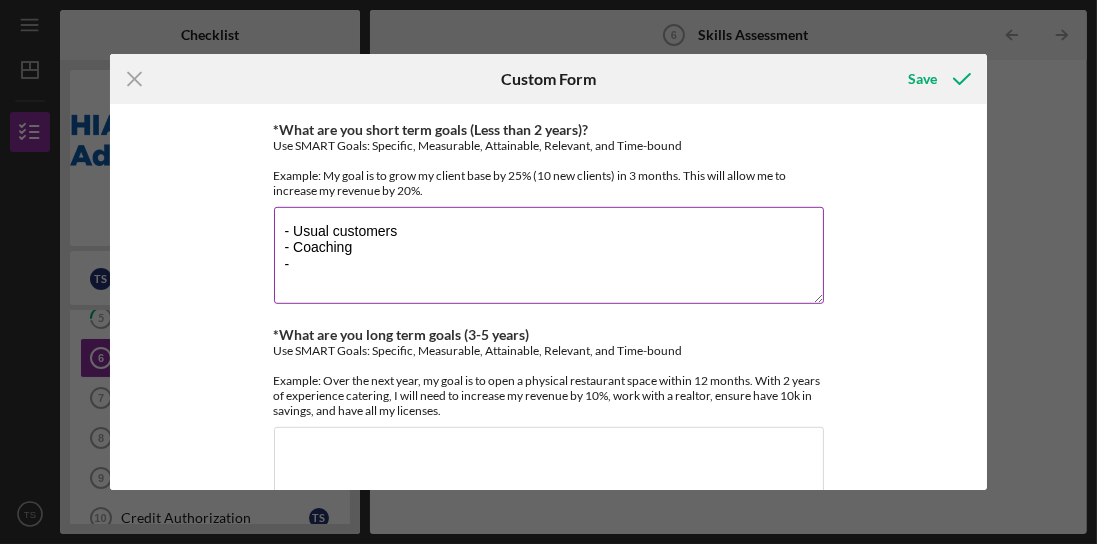 click on "- Usual customers
- Coaching
-" at bounding box center (549, 255) 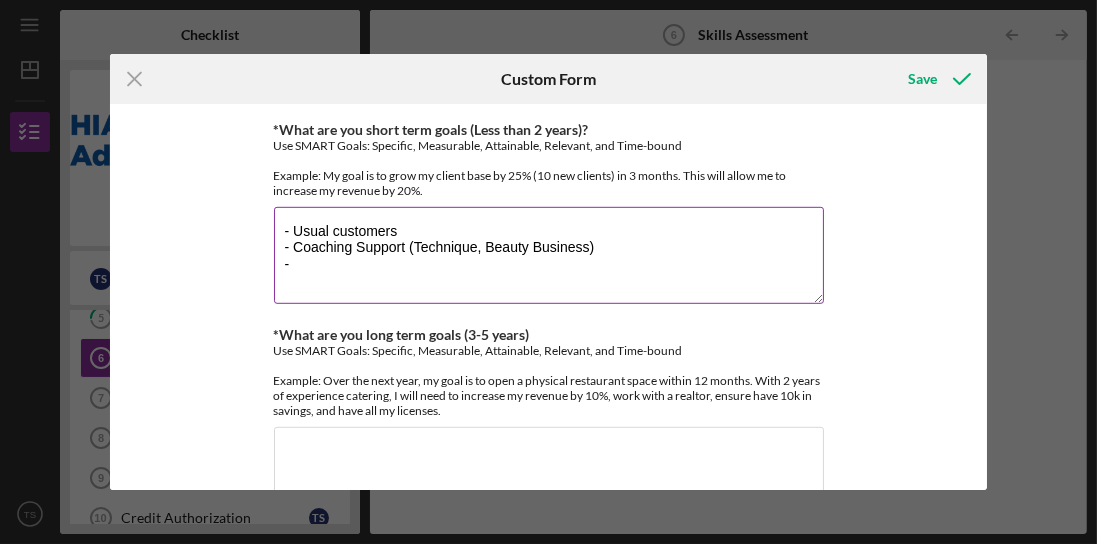 click on "- Usual customers
- Coaching Support (Technique, Beauty Business)
-" at bounding box center (549, 255) 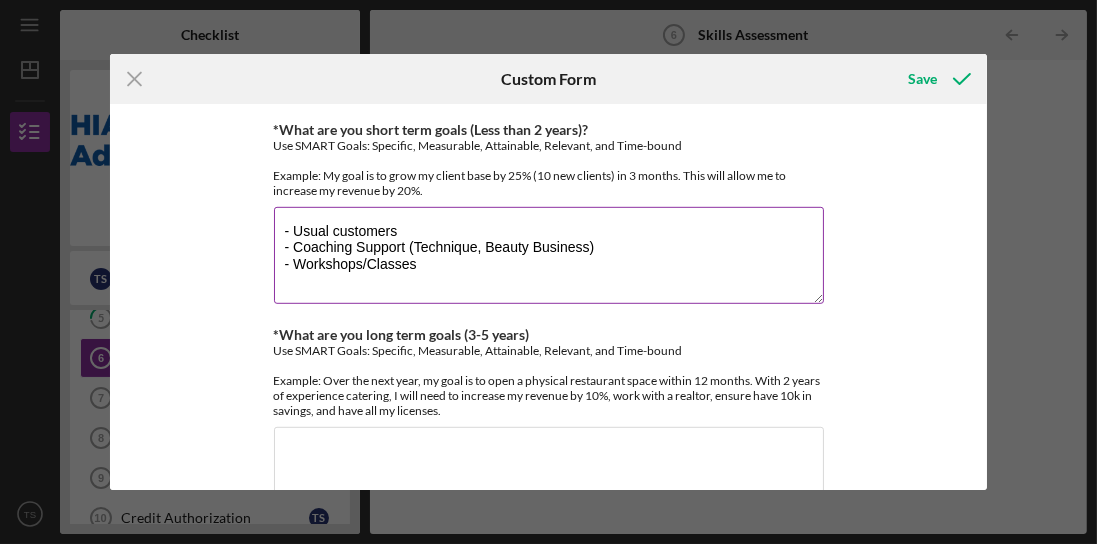 click on "- Usual customers
- Coaching Support (Technique, Beauty Business)
- Workshops/Classes" at bounding box center [549, 255] 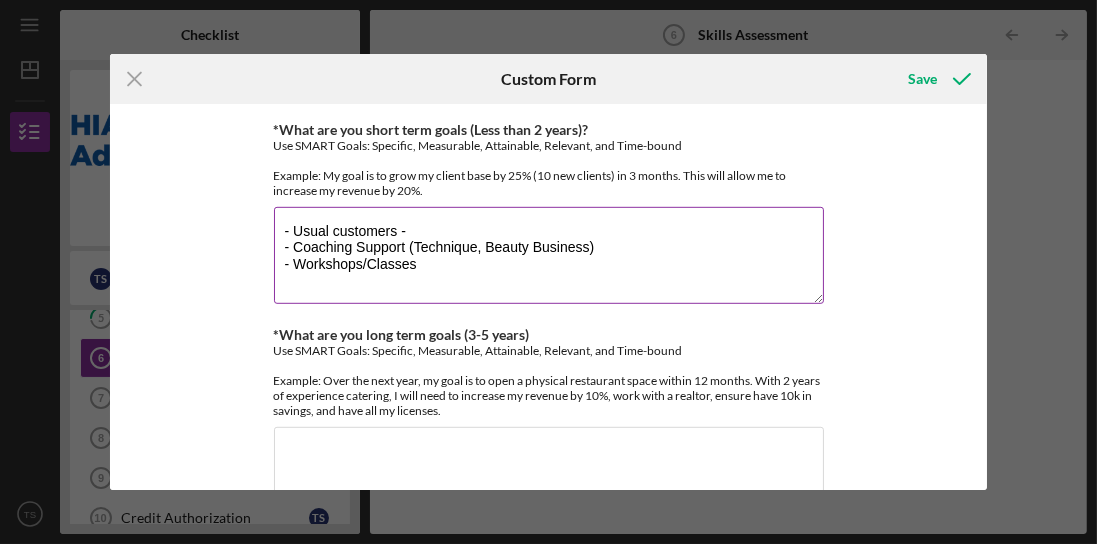click on "- Usual customers -
- Coaching Support (Technique, Beauty Business)
- Workshops/Classes" at bounding box center (549, 255) 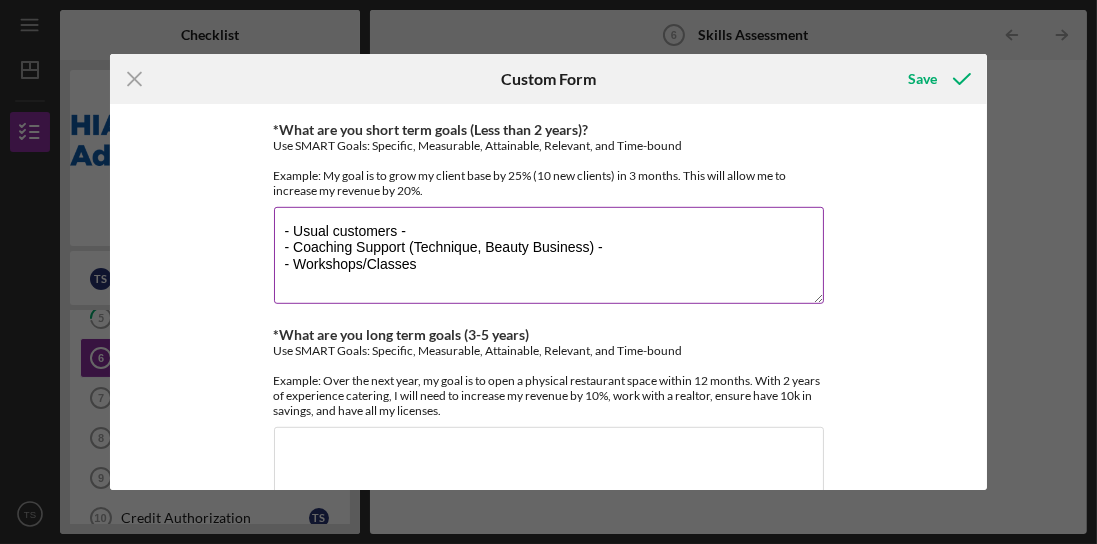 click on "- Usual customers -
- Coaching Support (Technique, Beauty Business) -
- Workshops/Classes" at bounding box center [549, 255] 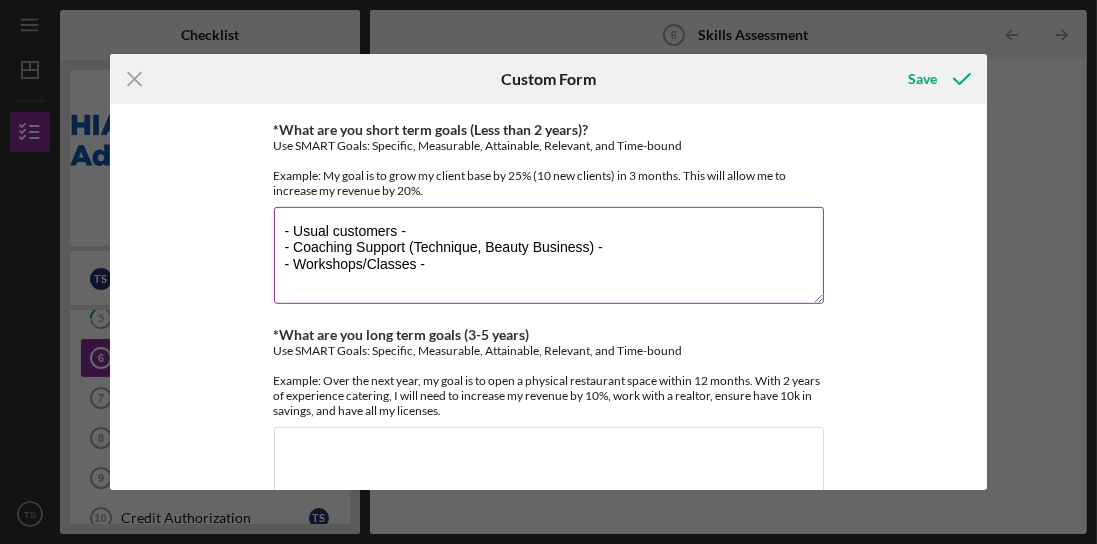 drag, startPoint x: 408, startPoint y: 219, endPoint x: 394, endPoint y: 220, distance: 14.035668 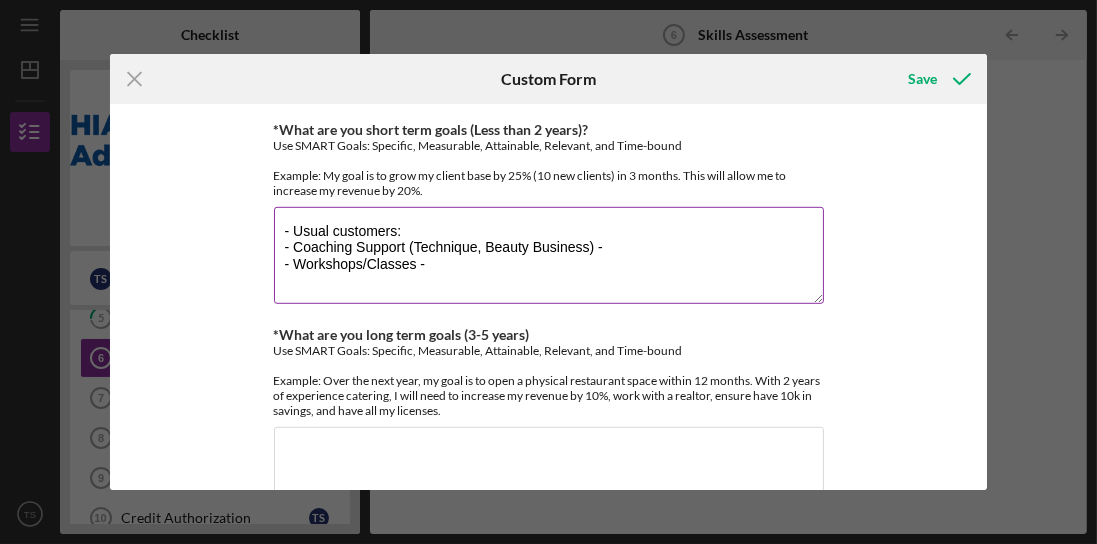 click on "- Usual customers:
- Coaching Support (Technique, Beauty Business) -
- Workshops/Classes -" at bounding box center [549, 255] 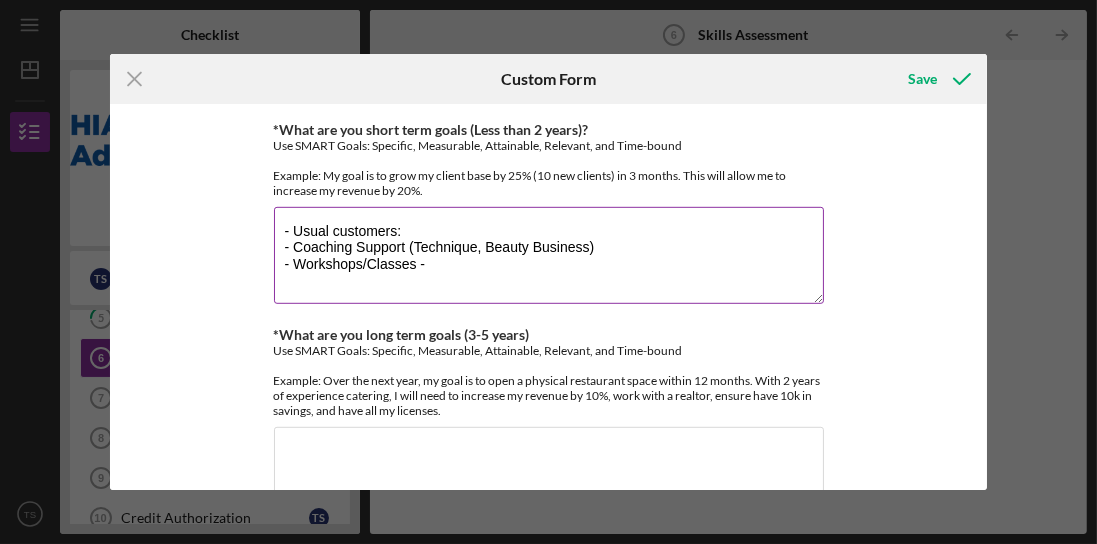 click on "- Usual customers:
- Coaching Support (Technique, Beauty Business)
- Workshops/Classes -" at bounding box center [549, 255] 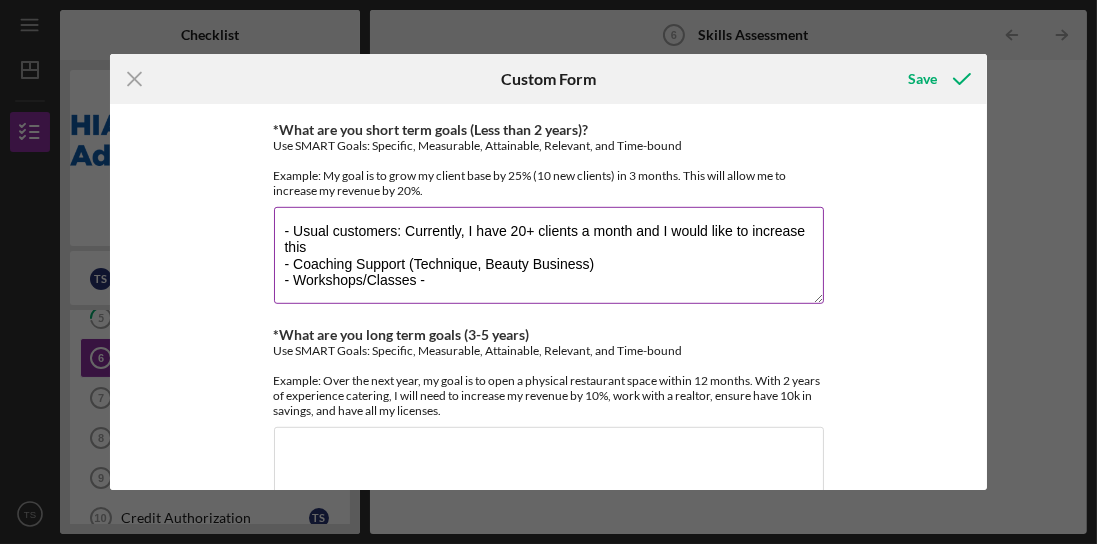 click on "- Usual customers: Currently, I have 20+ clients a month and I would like to increase this
- Coaching Support (Technique, Beauty Business)
- Workshops/Classes -" at bounding box center (549, 255) 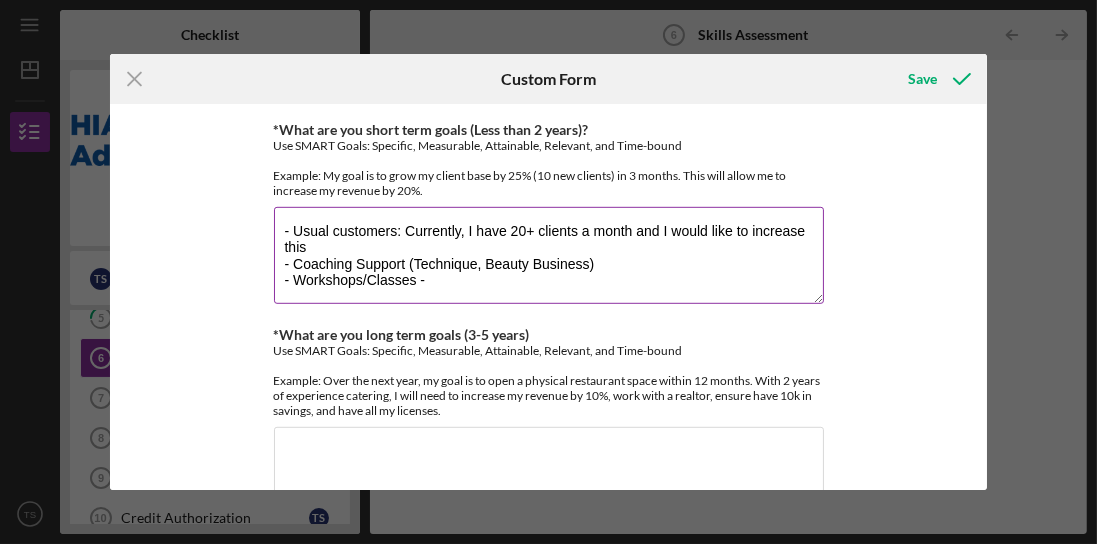 drag, startPoint x: 614, startPoint y: 232, endPoint x: 627, endPoint y: 217, distance: 19.849434 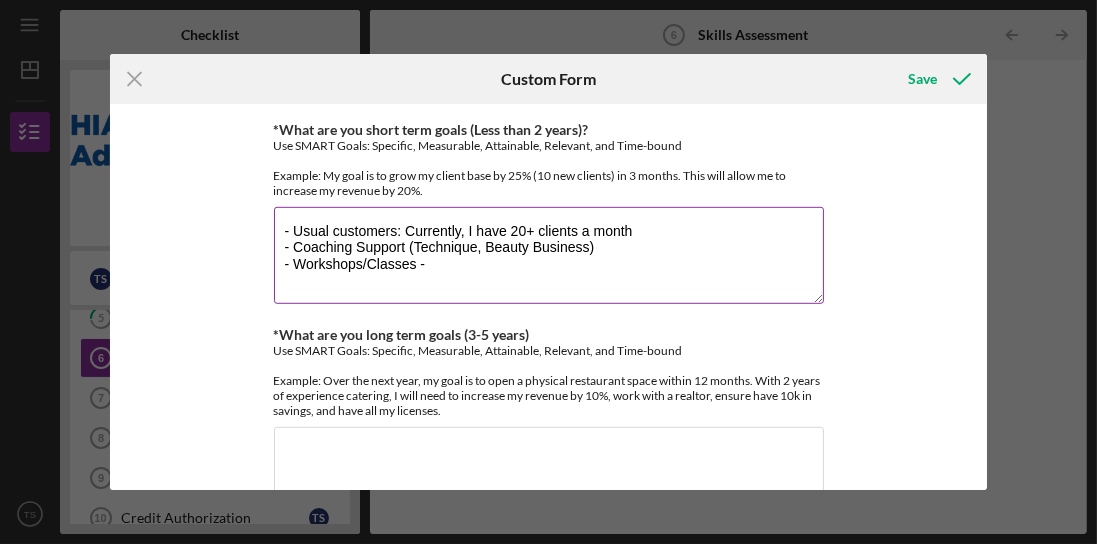 drag, startPoint x: 277, startPoint y: 235, endPoint x: 422, endPoint y: 268, distance: 148.70776 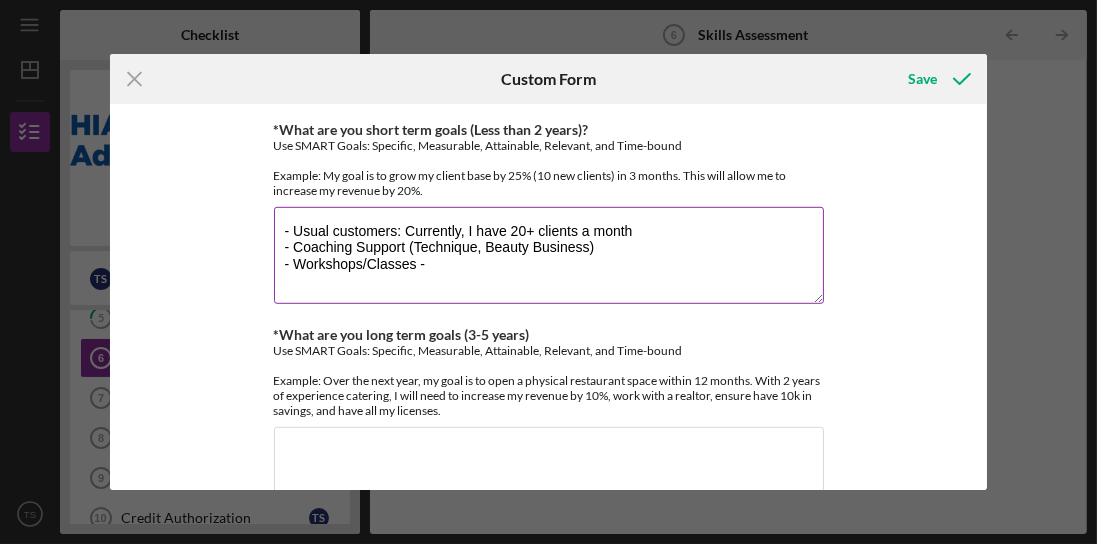 click on "- Usual customers: Currently, I have 20+ clients a month
- Coaching Support (Technique, Beauty Business)
- Workshops/Classes -" at bounding box center [549, 255] 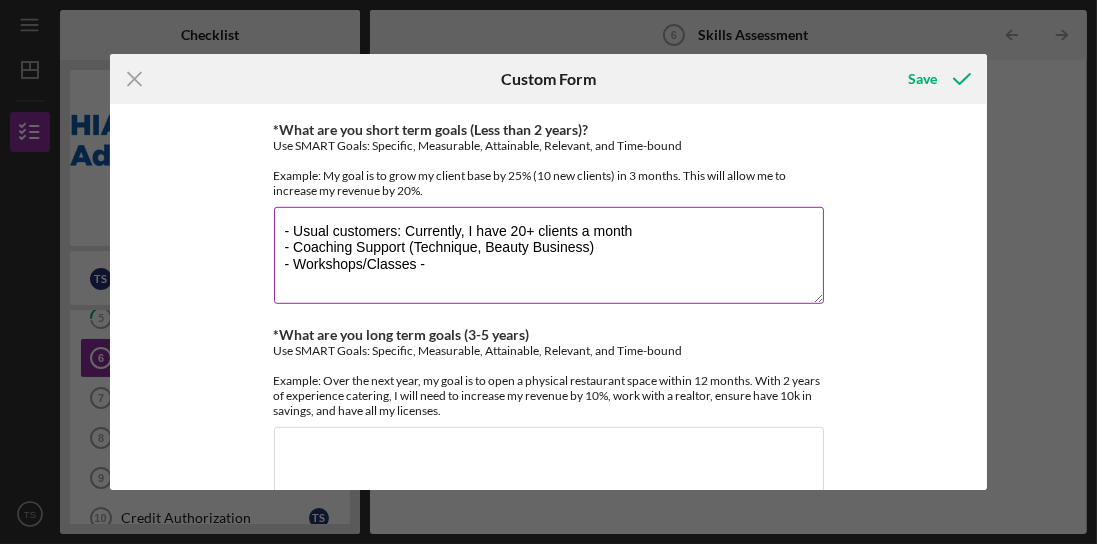 click on "- Usual customers: Currently, I have 20+ clients a month
- Coaching Support (Technique, Beauty Business)
- Workshops/Classes -" at bounding box center [549, 255] 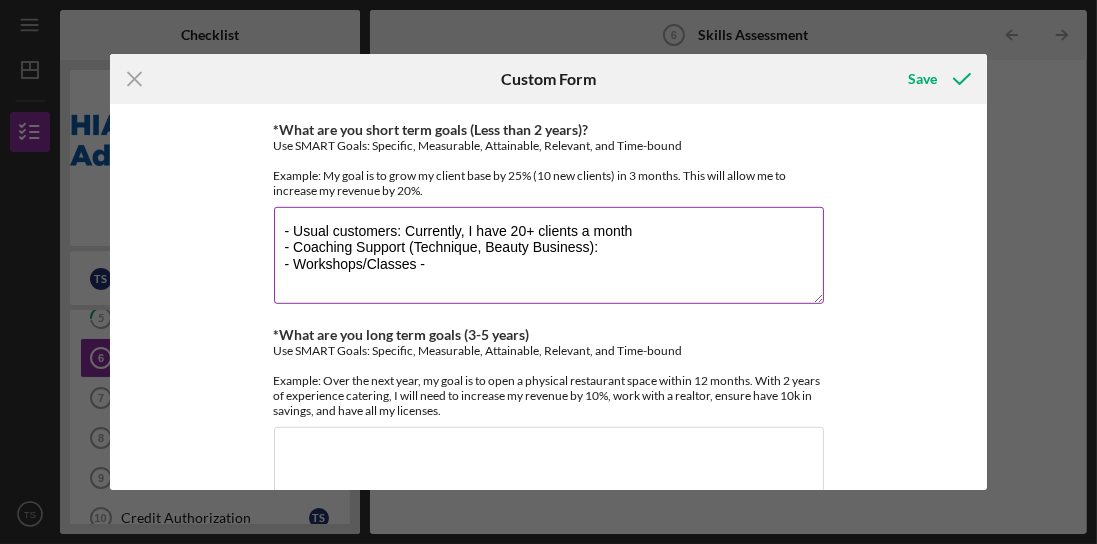drag, startPoint x: 429, startPoint y: 218, endPoint x: 684, endPoint y: 218, distance: 255 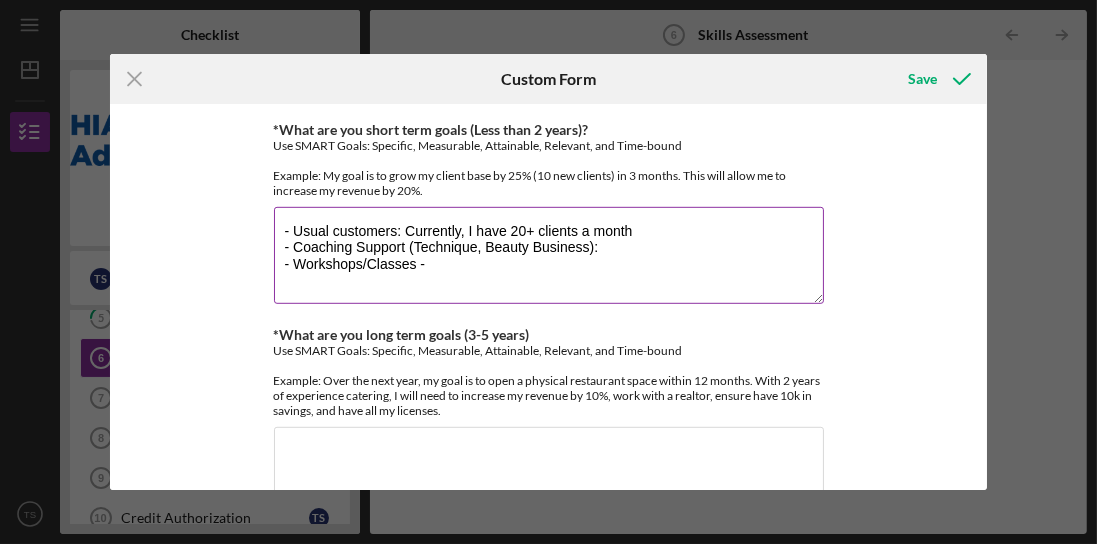 click on "- Usual customers: Currently, I have 20+ clients a month
- Coaching Support (Technique, Beauty Business):
- Workshops/Classes -" at bounding box center (549, 255) 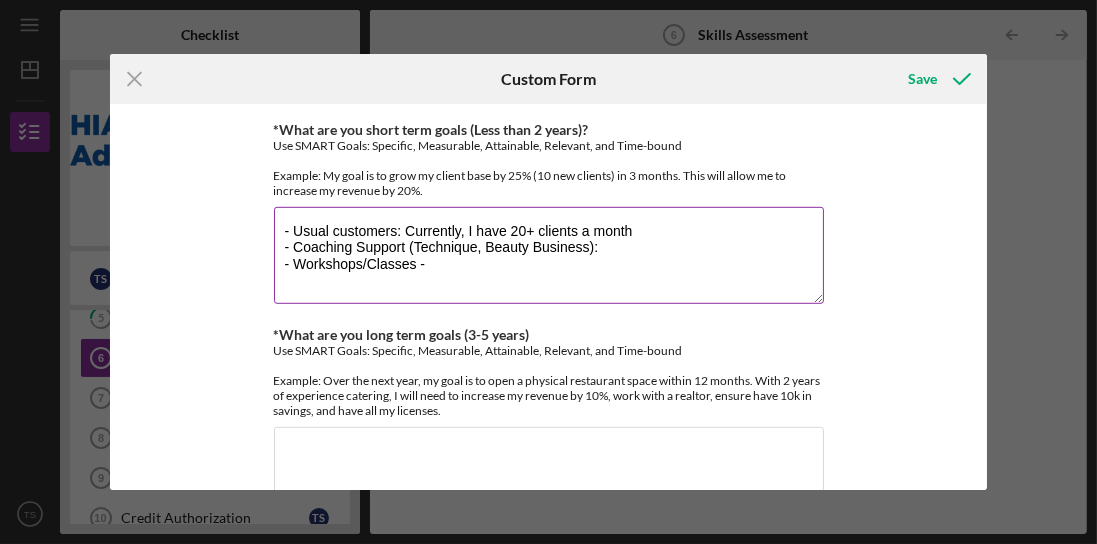 click on "- Usual customers: Currently, I have 20+ clients a month
- Coaching Support (Technique, Beauty Business):
- Workshops/Classes -" at bounding box center [549, 255] 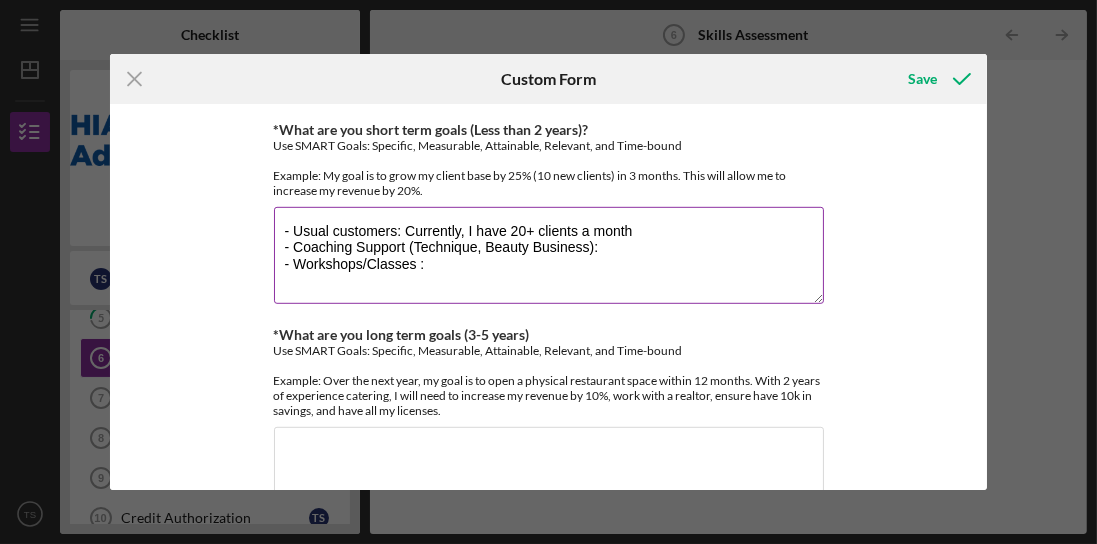 click on "- Usual customers: Currently, I have 20+ clients a month
- Coaching Support (Technique, Beauty Business):
- Workshops/Classes :" at bounding box center [549, 255] 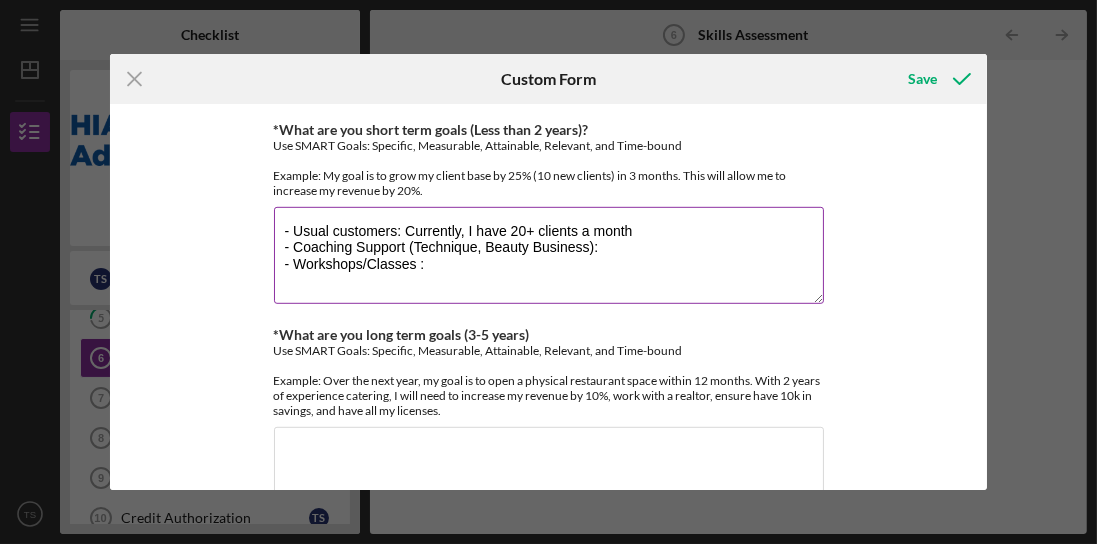 click on "- Usual customers: Currently, I have 20+ clients a month
- Coaching Support (Technique, Beauty Business):
- Workshops/Classes :" at bounding box center (549, 255) 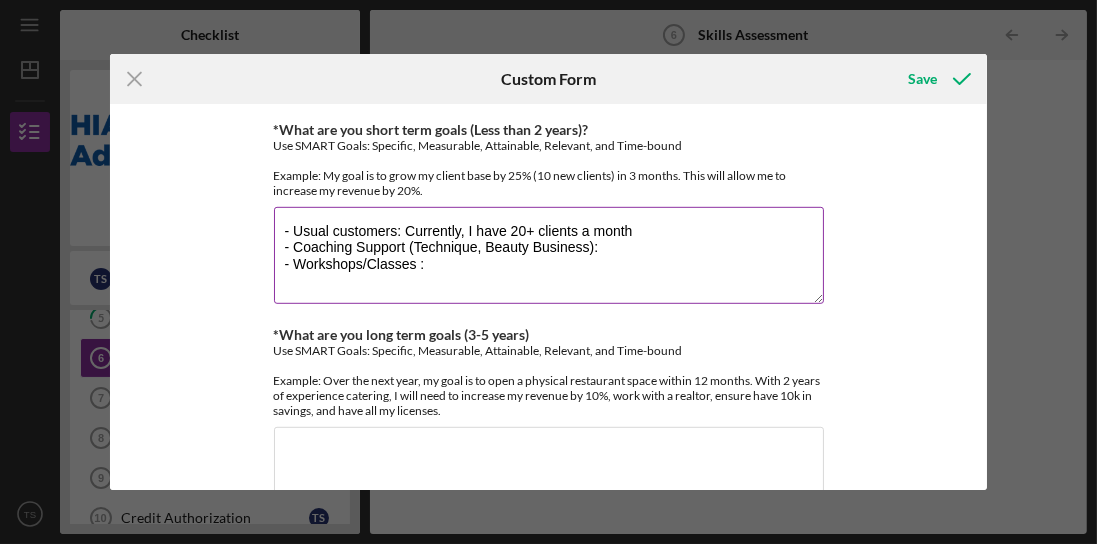 click on "- Usual customers: Currently, I have 20+ clients a month
- Coaching Support (Technique, Beauty Business):
- Workshops/Classes :" at bounding box center (549, 255) 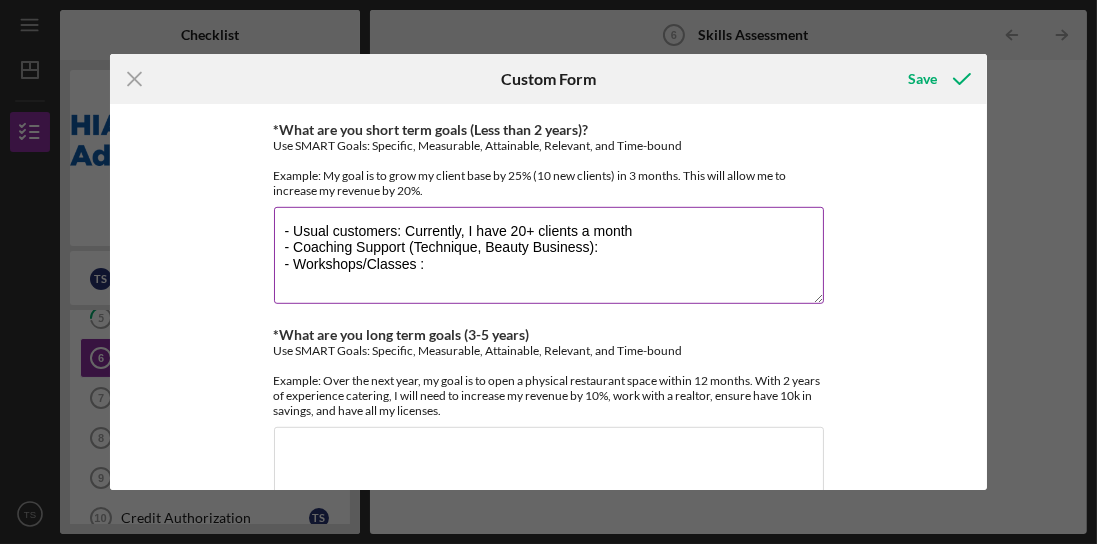 click on "- Usual customers: Currently, I have 20+ clients a month
- Coaching Support (Technique, Beauty Business):
- Workshops/Classes :" at bounding box center [549, 255] 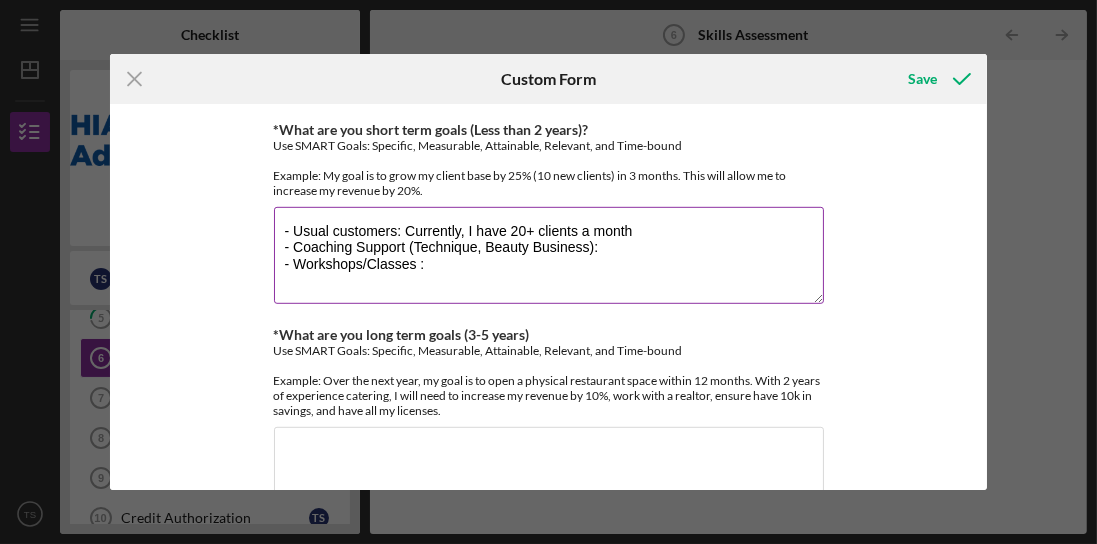 click on "- Usual customers: Currently, I have 20+ clients a month
- Coaching Support (Technique, Beauty Business):
- Workshops/Classes :" at bounding box center (549, 255) 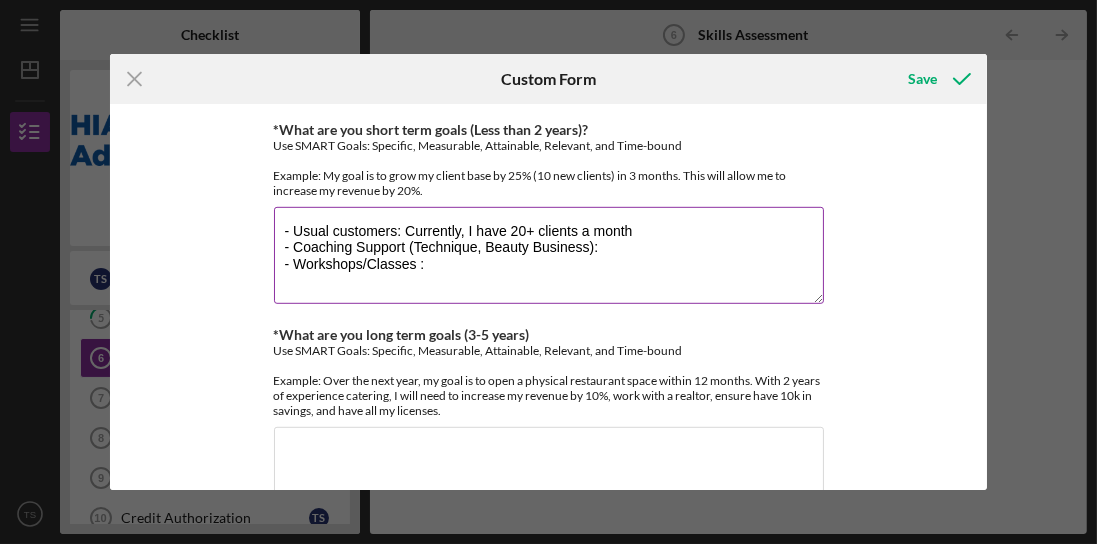 click on "- Usual customers: Currently, I have 20+ clients a month
- Coaching Support (Technique, Beauty Business):
- Workshops/Classes :" at bounding box center [549, 255] 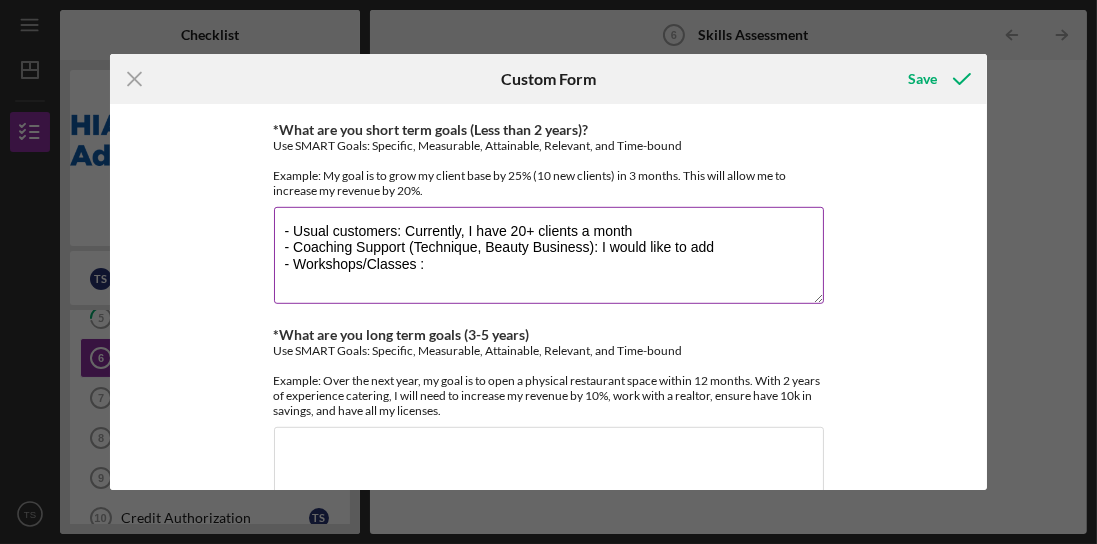 drag, startPoint x: 290, startPoint y: 238, endPoint x: 352, endPoint y: 232, distance: 62.289646 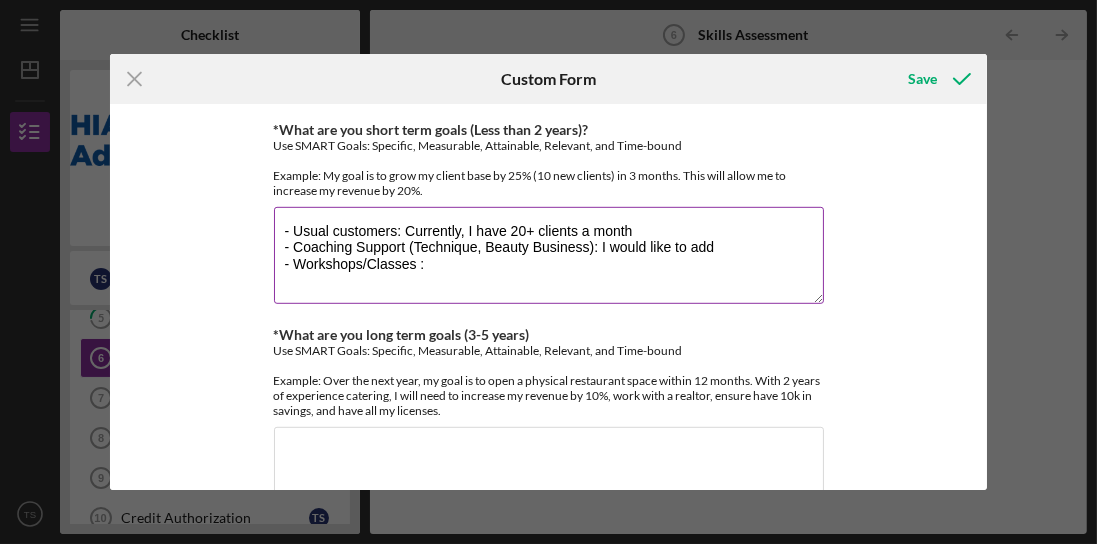 click on "- Usual customers: Currently, I have 20+ clients a month
- Coaching Support (Technique, Beauty Business): I would like to add
- Workshops/Classes :" at bounding box center [549, 255] 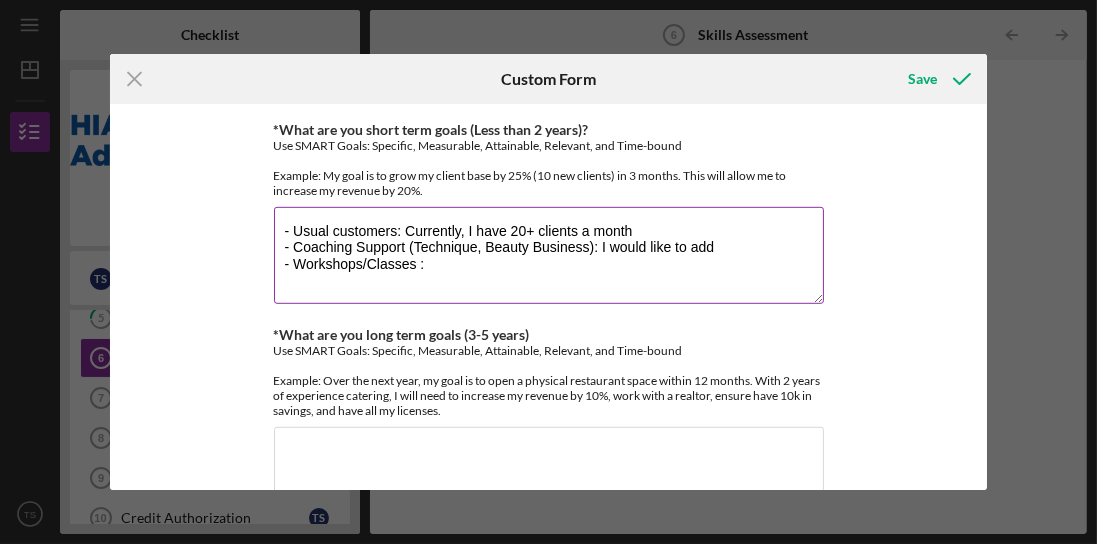 drag, startPoint x: 322, startPoint y: 238, endPoint x: 346, endPoint y: 238, distance: 24 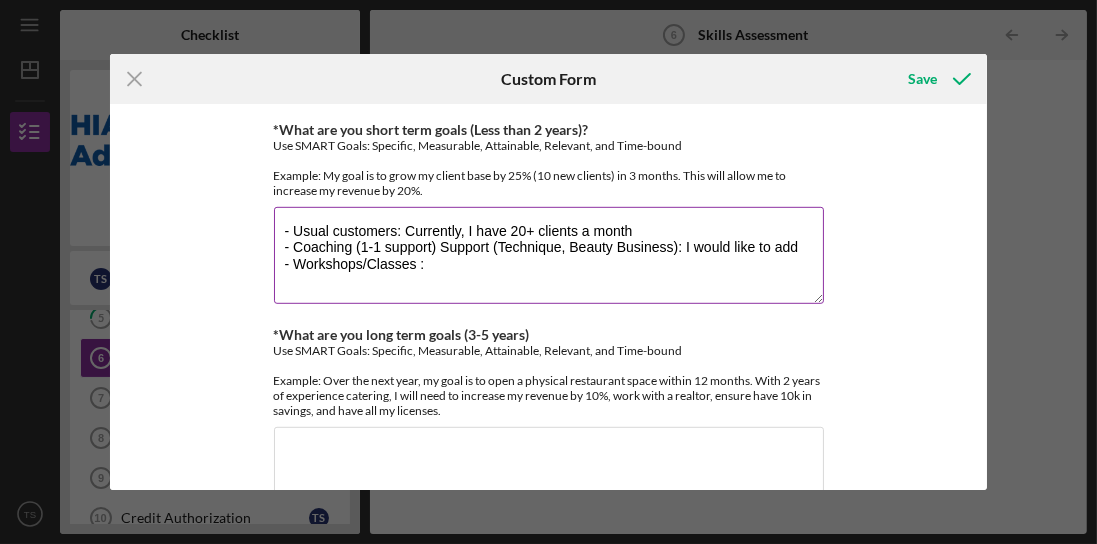 drag, startPoint x: 493, startPoint y: 237, endPoint x: 428, endPoint y: 234, distance: 65.06919 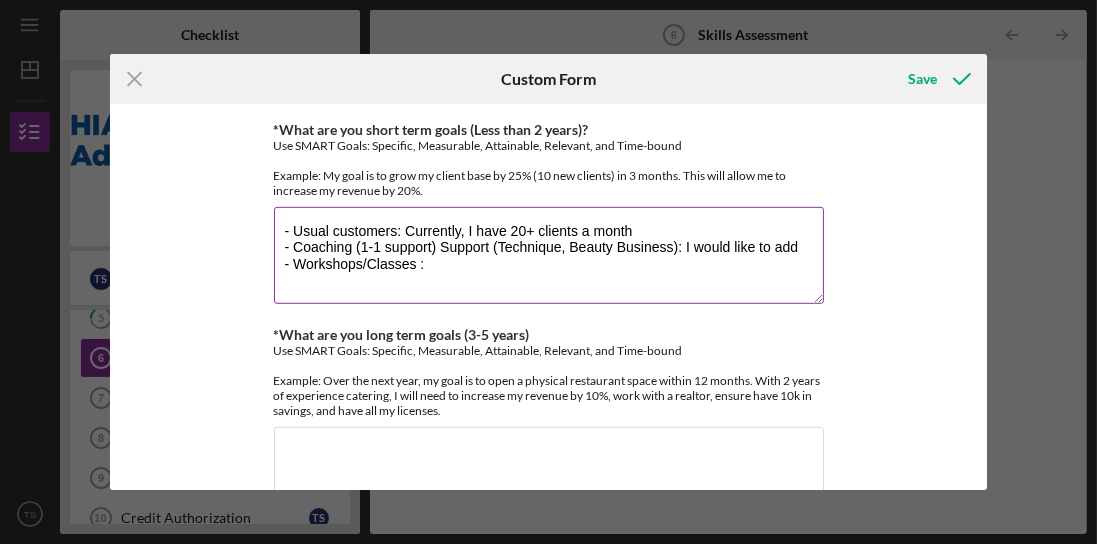 click on "- Usual customers: Currently, I have 20+ clients a month
- Coaching (1-1 support) Support (Technique, Beauty Business): I would like to add
- Workshops/Classes :" at bounding box center (549, 255) 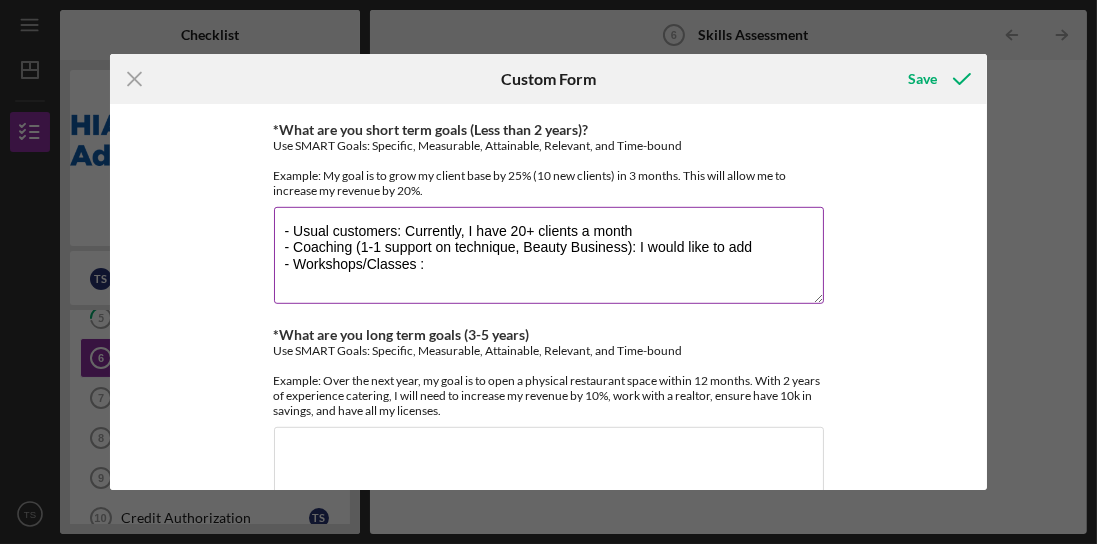 click on "- Usual customers: Currently, I have 20+ clients a month
- Coaching (1-1 support on technique, Beauty Business): I would like to add
- Workshops/Classes :" at bounding box center [549, 255] 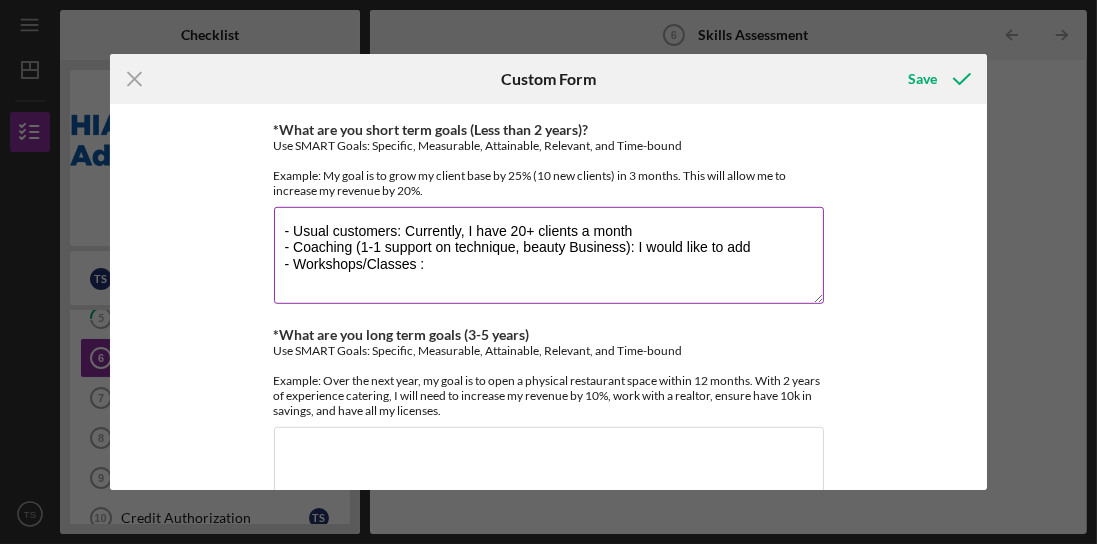 click on "- Usual customers: Currently, I have 20+ clients a month
- Coaching (1-1 support on technique, beauty Business): I would like to add
- Workshops/Classes :" at bounding box center (549, 255) 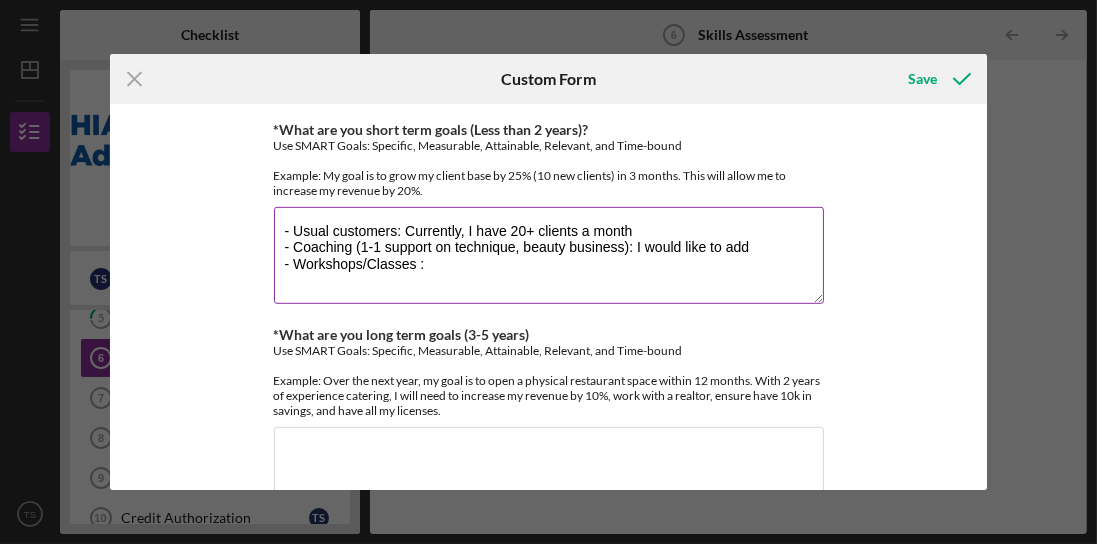 click on "- Usual customers: Currently, I have 20+ clients a month
- Coaching (1-1 support on technique, beauty business): I would like to add
- Workshops/Classes :" at bounding box center (549, 255) 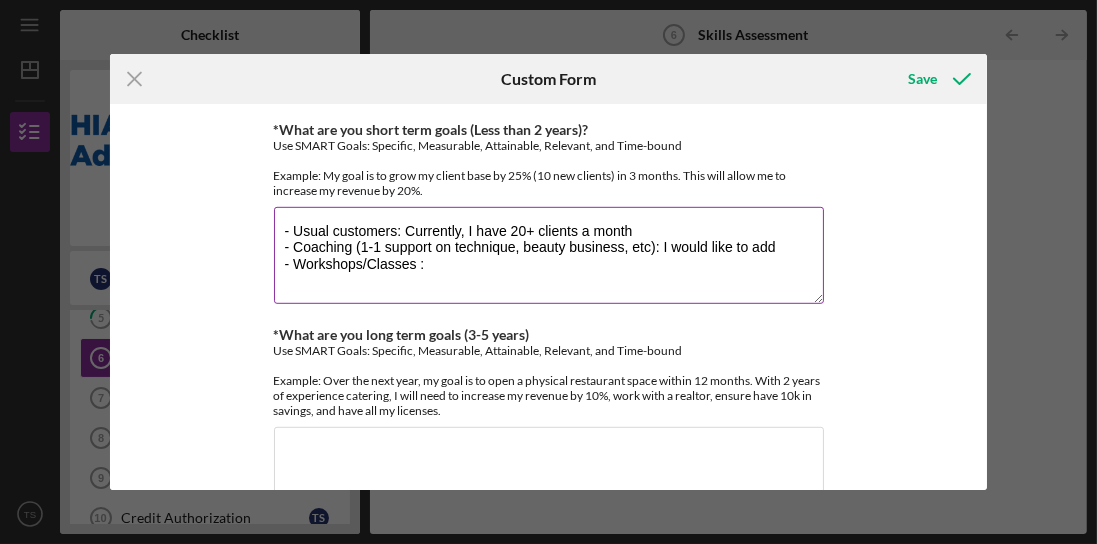 click on "- Usual customers: Currently, I have 20+ clients a month
- Coaching (1-1 support on technique, beauty business, etc): I would like to add
- Workshops/Classes :" at bounding box center (549, 255) 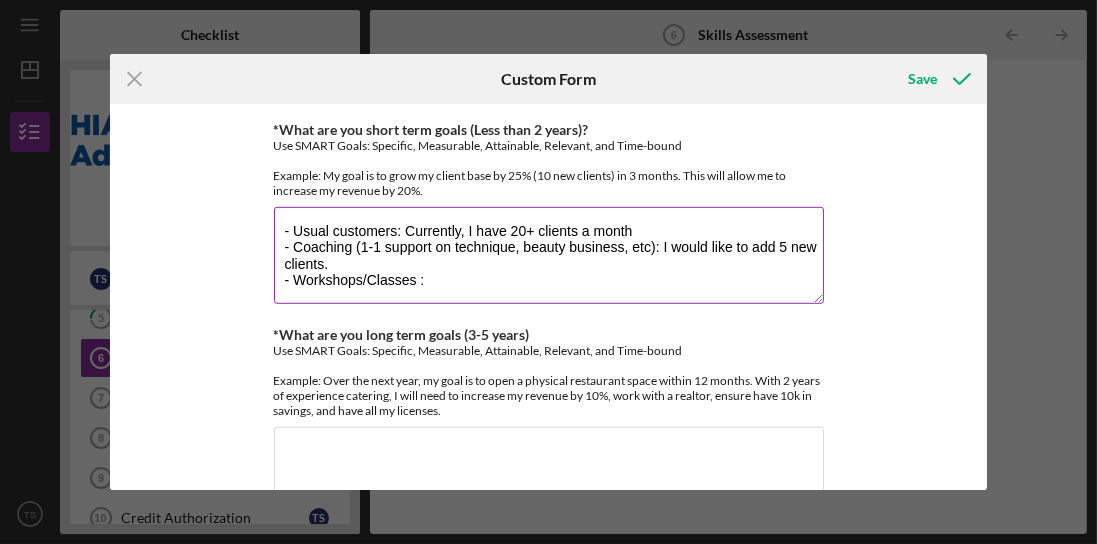 click on "- Usual customers: Currently, I have 20+ clients a month
- Coaching (1-1 support on technique, beauty business, etc): I would like to add 5 new clients.
- Workshops/Classes :" at bounding box center [549, 255] 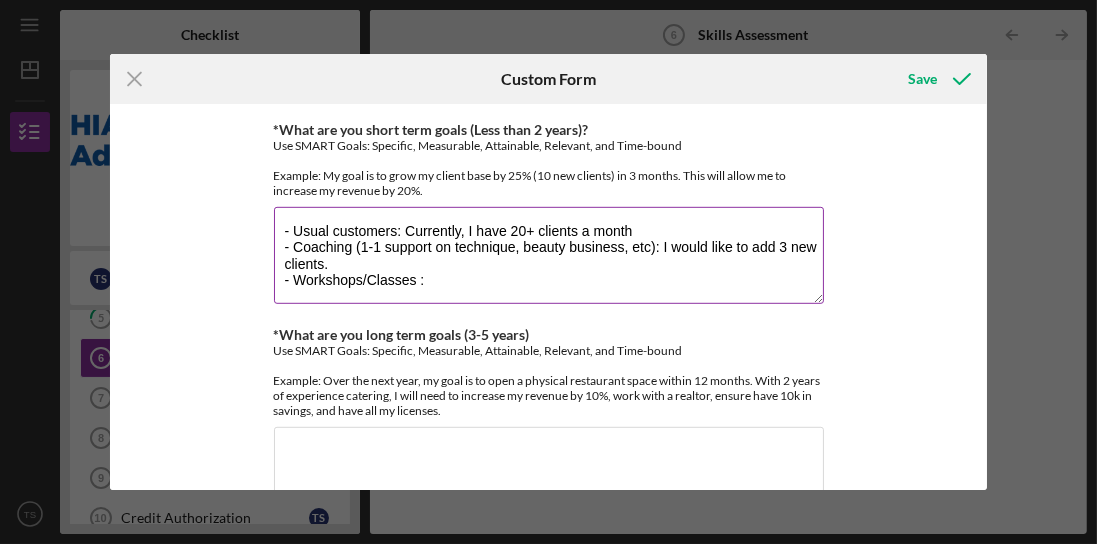 click on "- Usual customers: Currently, I have 20+ clients a month
- Coaching (1-1 support on technique, beauty business, etc): I would like to add 3 new clients.
- Workshops/Classes :" at bounding box center [549, 255] 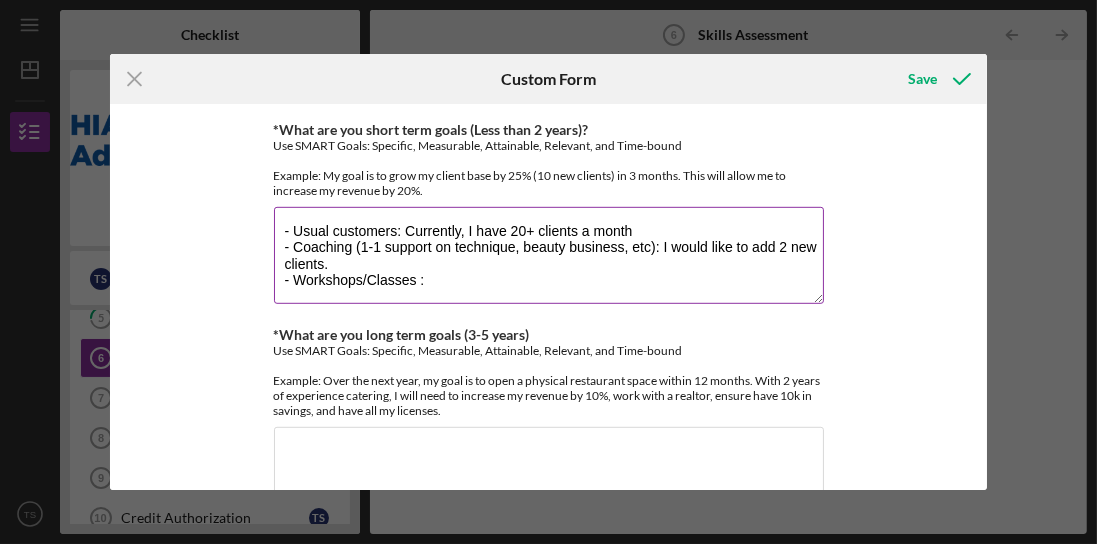click on "- Usual customers: Currently, I have 20+ clients a month
- Coaching (1-1 support on technique, beauty business, etc): I would like to add 2 new clients.
- Workshops/Classes :" at bounding box center (549, 255) 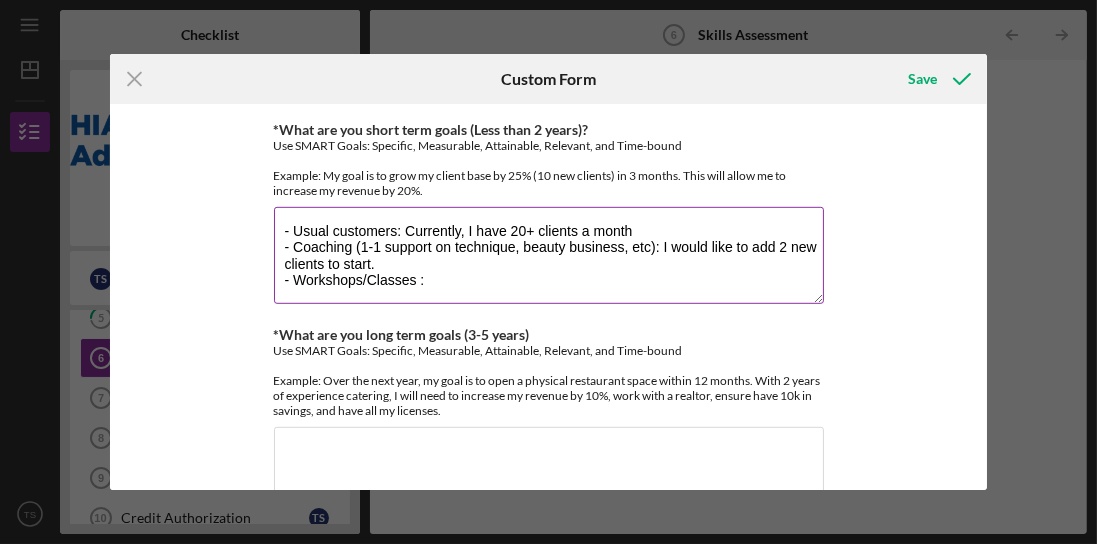 click on "- Usual customers: Currently, I have 20+ clients a month
- Coaching (1-1 support on technique, beauty business, etc): I would like to add 2 new clients to start.
- Workshops/Classes :" at bounding box center (549, 255) 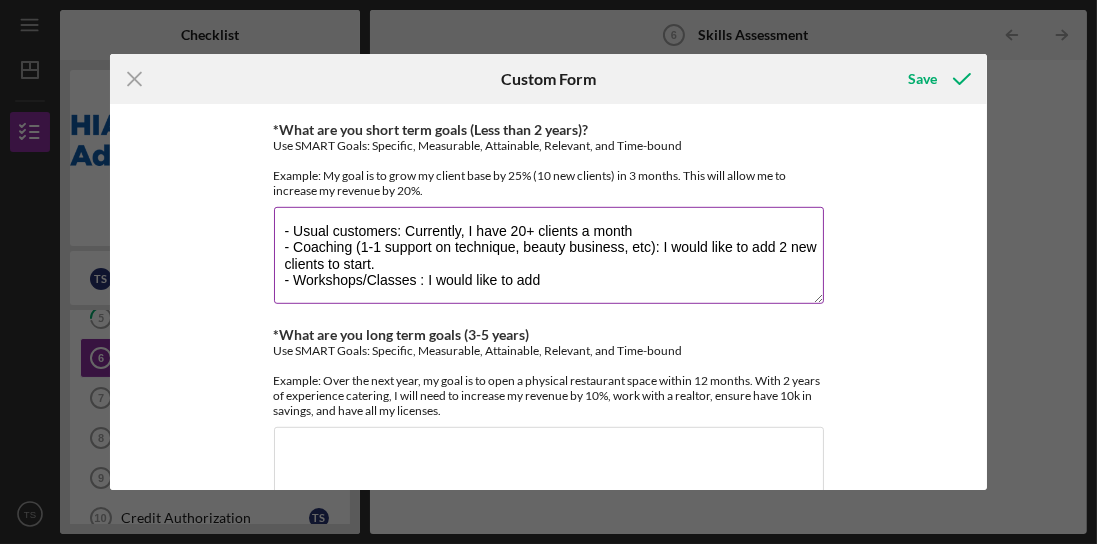 click on "- Usual customers: Currently, I have 20+ clients a month
- Coaching (1-1 support on technique, beauty business, etc): I would like to add 2 new clients to start.
- Workshops/Classes : I would like to add" at bounding box center [549, 255] 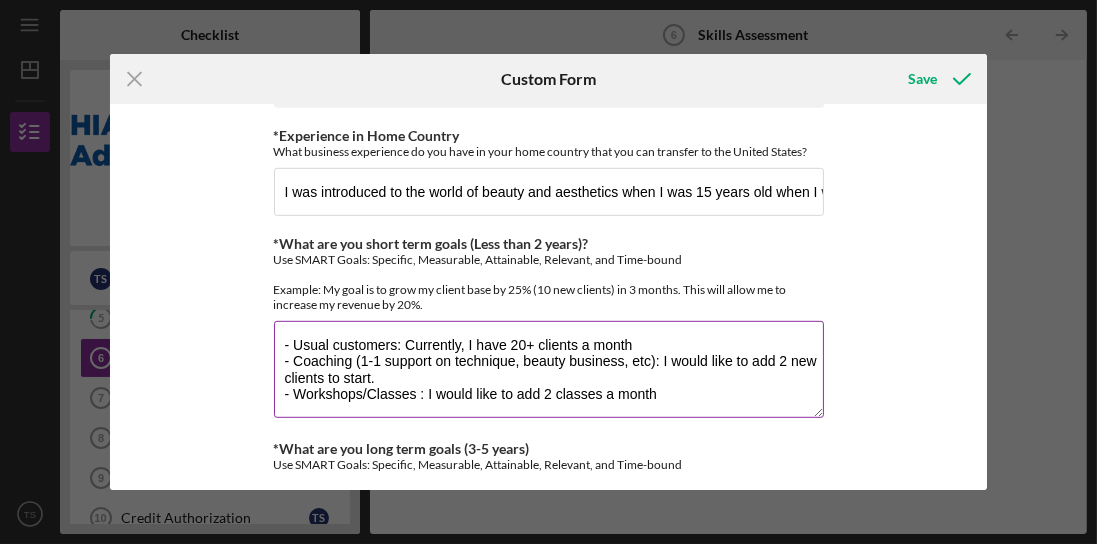 scroll, scrollTop: 1257, scrollLeft: 0, axis: vertical 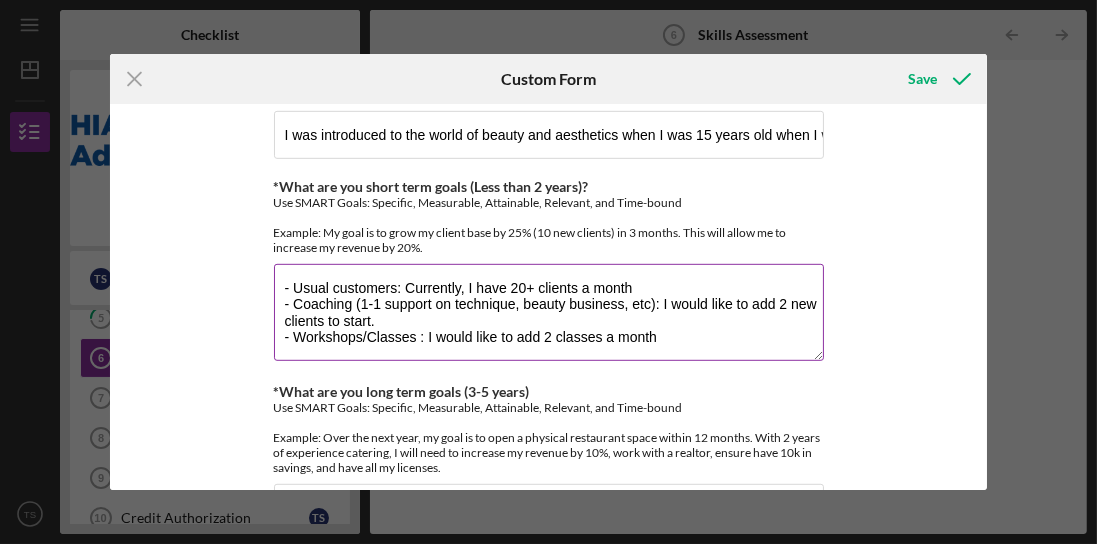 click on "- Usual customers: Currently, I have 20+ clients a month
- Coaching (1-1 support on technique, beauty business, etc): I would like to add 2 new clients to start.
- Workshops/Classes : I would like to add 2 classes a month" at bounding box center [549, 312] 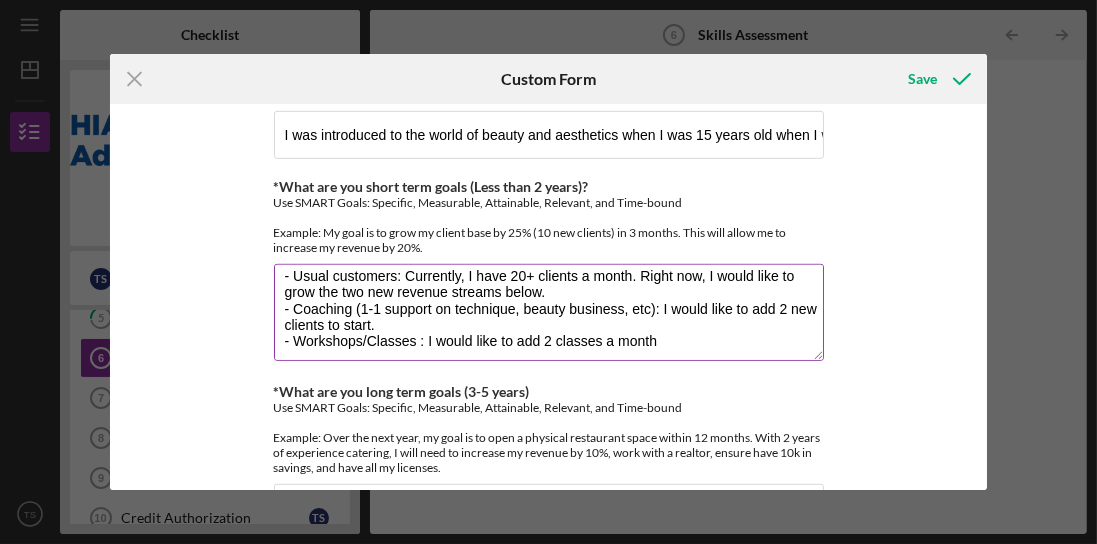 scroll, scrollTop: 16, scrollLeft: 0, axis: vertical 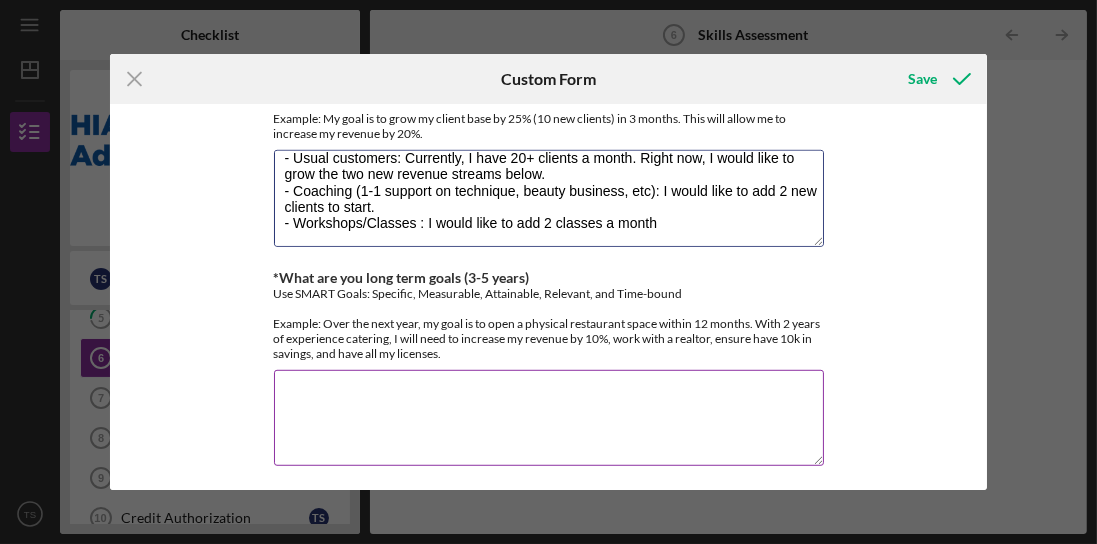 type on "- Usual customers: Currently, I have 20+ clients a month. Right now, I would like to grow the two new revenue streams below.
- Coaching (1-1 support on technique, beauty business, etc): I would like to add 2 new clients to start.
- Workshops/Classes : I would like to add 2 classes a month" 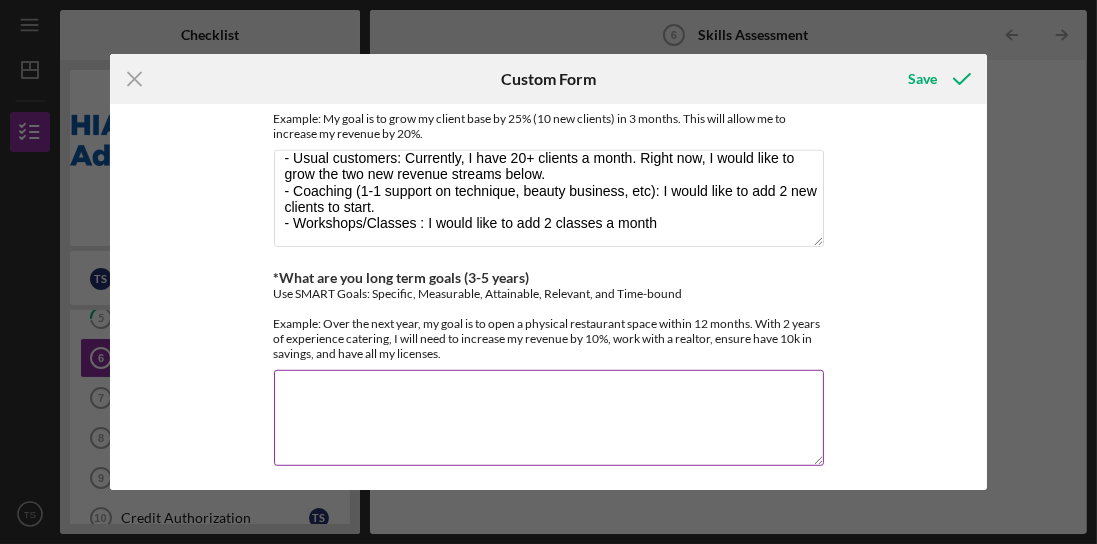 click on "*What are you long term goals (3-5 years)" at bounding box center [402, 277] 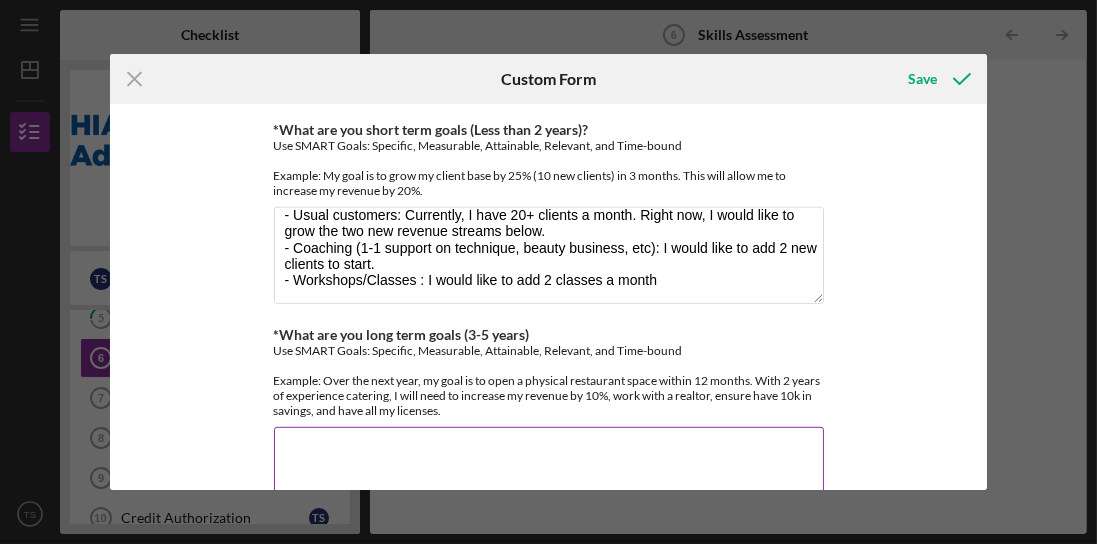 scroll, scrollTop: 1428, scrollLeft: 0, axis: vertical 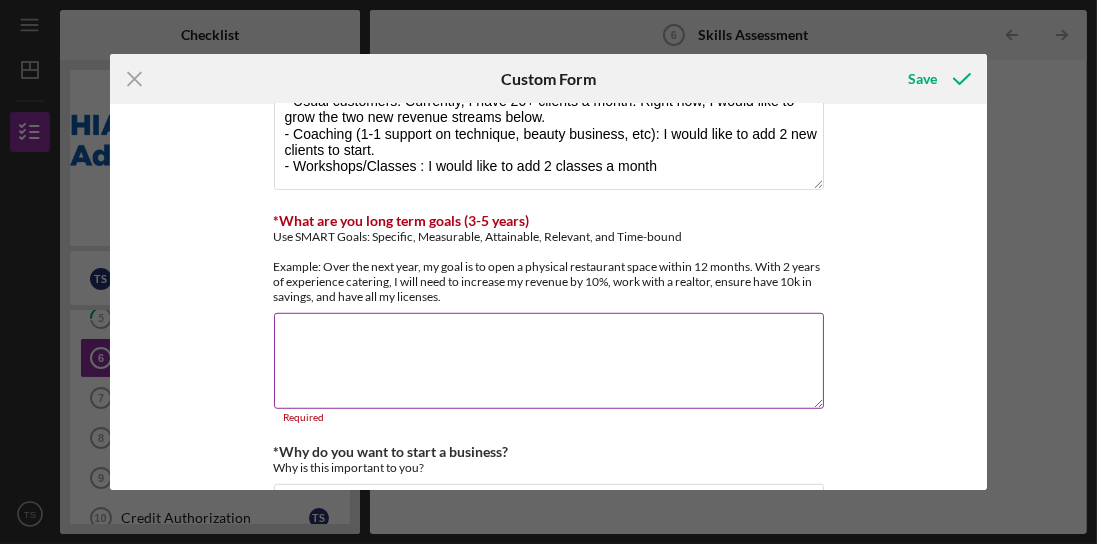 click on "Use SMART Goals: Specific, Measurable, Attainable, Relevant, and Time-bound
Example: Over the next year, my goal is to open a physical restaurant space within 12 months. With 2 years of experience catering, I will need to increase my revenue by 10%, work with a realtor, ensure have 10k in savings, and have all my licenses." at bounding box center (549, 266) 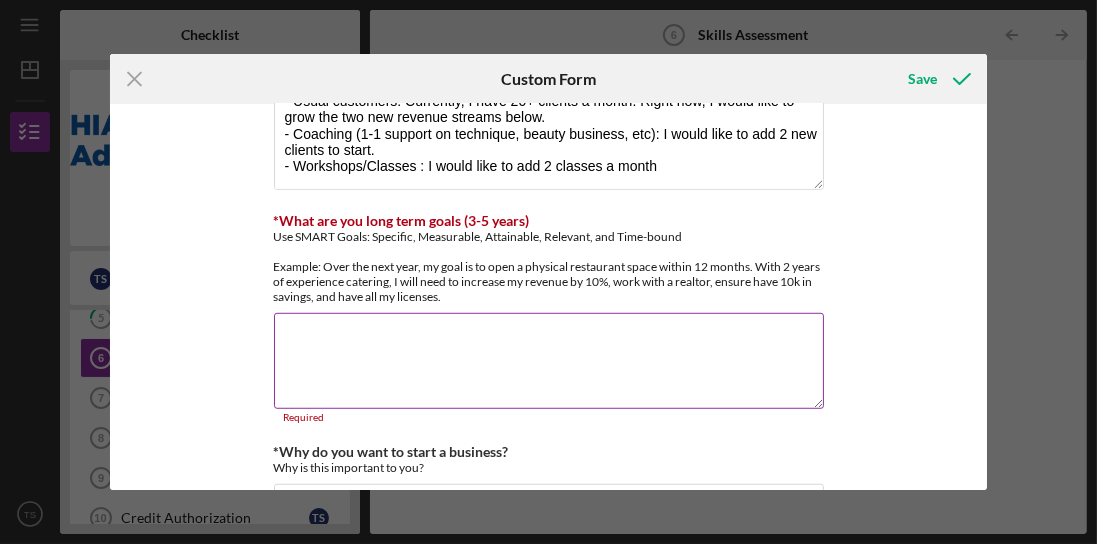 drag, startPoint x: 377, startPoint y: 333, endPoint x: 348, endPoint y: 340, distance: 29.832869 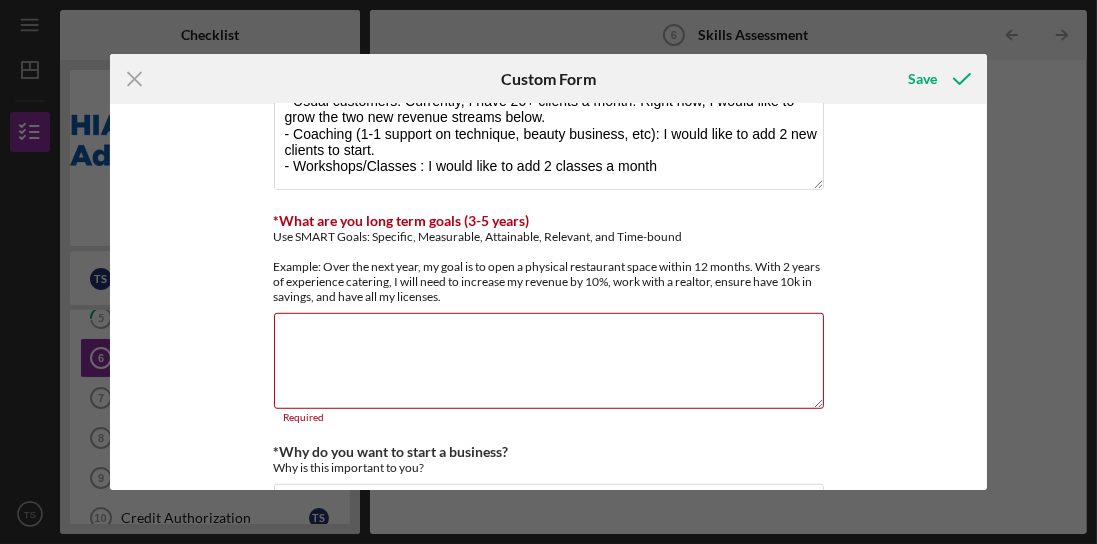 scroll, scrollTop: 1371, scrollLeft: 0, axis: vertical 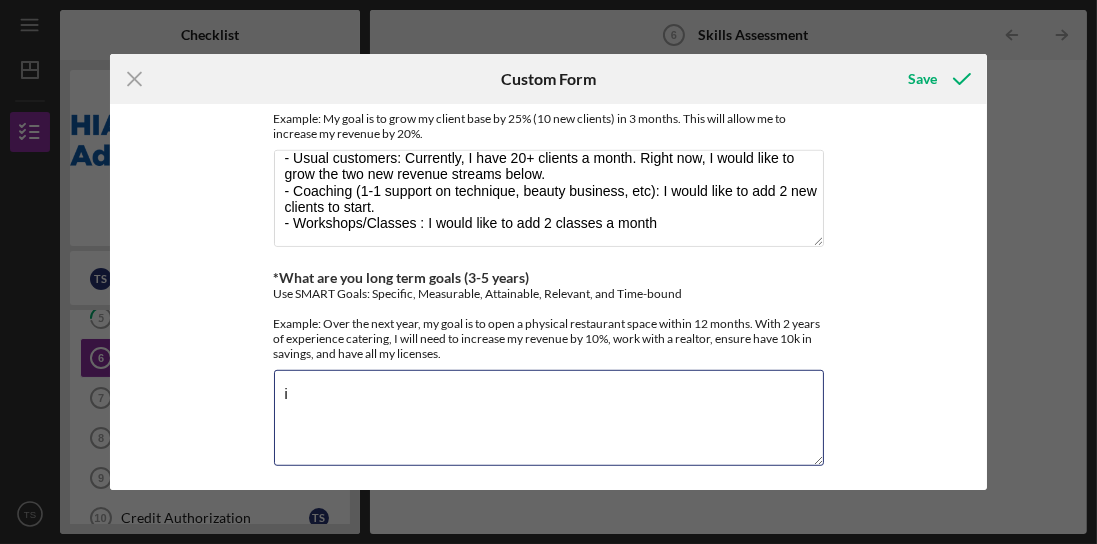 type on "i" 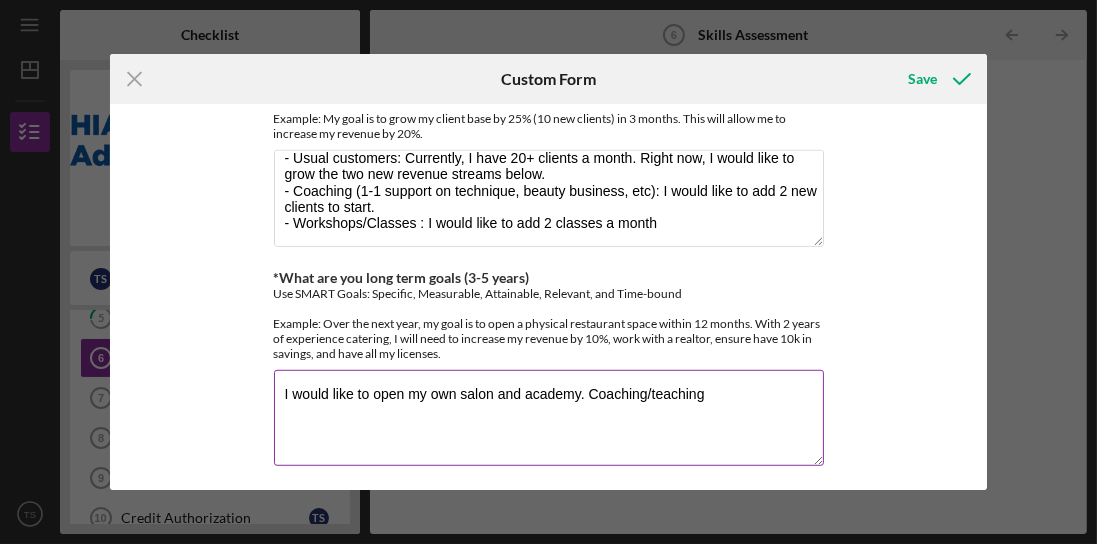 click on "I would like to open my own salon and academy. Coaching/teaching" at bounding box center (549, 418) 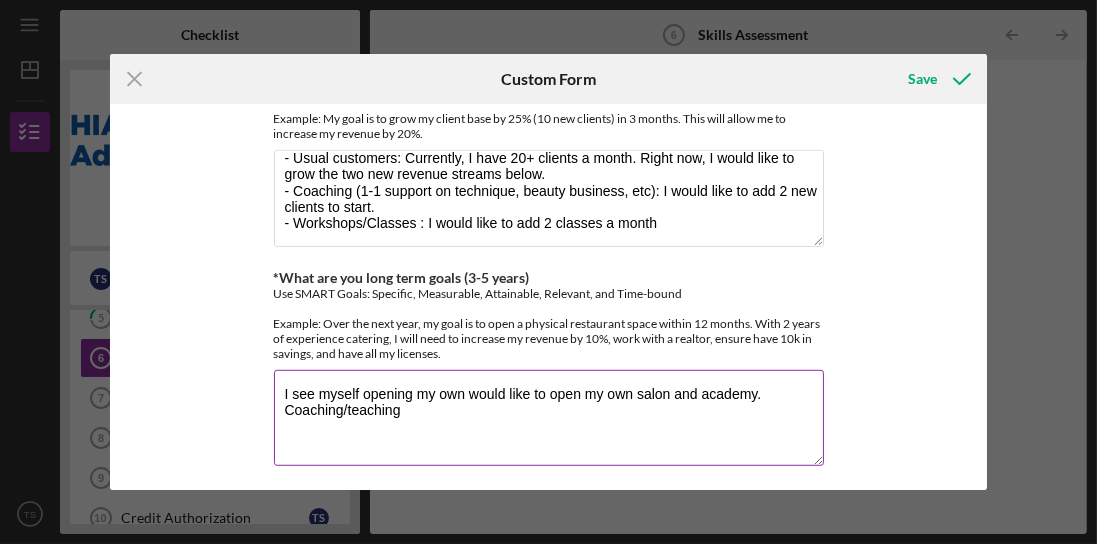 drag, startPoint x: 632, startPoint y: 380, endPoint x: 465, endPoint y: 382, distance: 167.01198 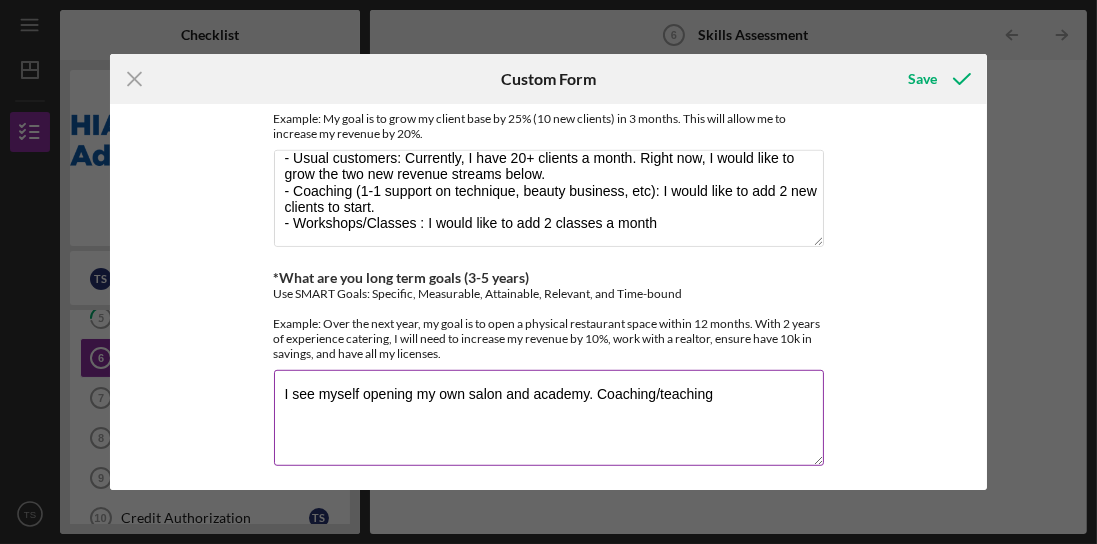 click on "I see myself opening my own salon and academy. Coaching/teaching" at bounding box center [549, 418] 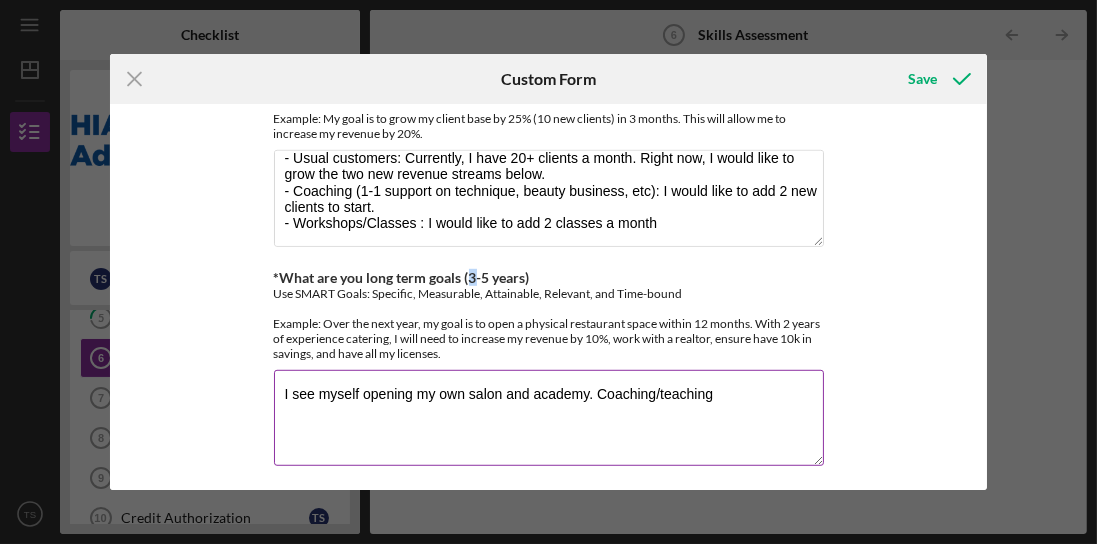 click on "*What are you long term goals (3-5 years)" at bounding box center [402, 277] 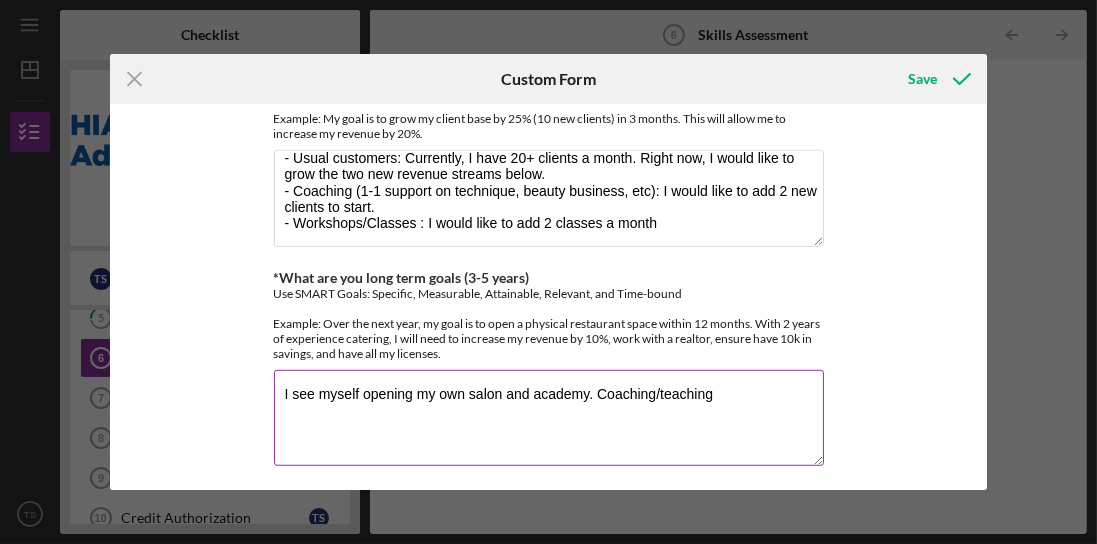 click on "I see myself opening my own salon and academy. Coaching/teaching" at bounding box center (549, 418) 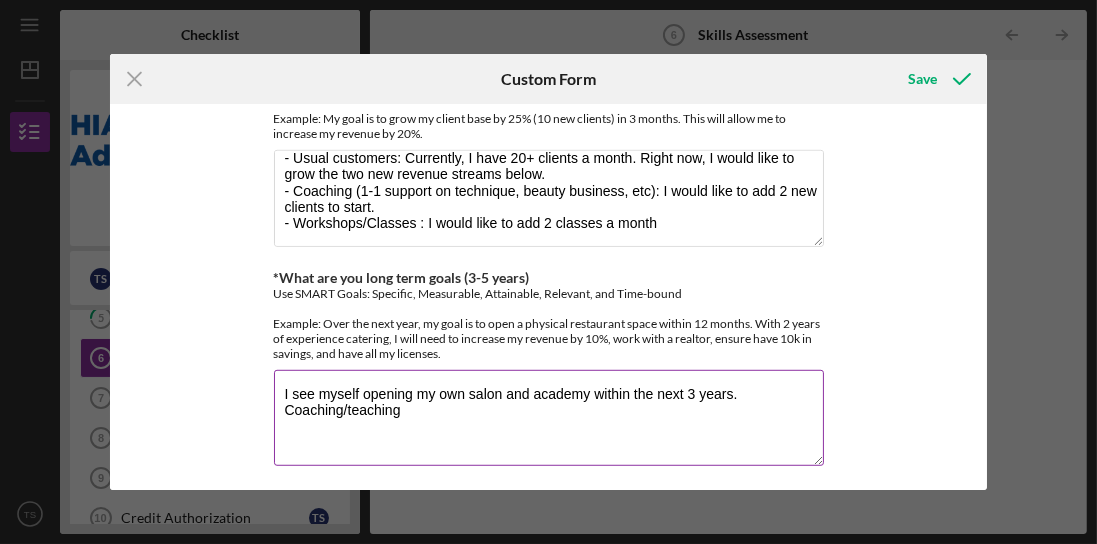 click on "I see myself opening my own salon and academy within the next 3 years. Coaching/teaching" at bounding box center [549, 418] 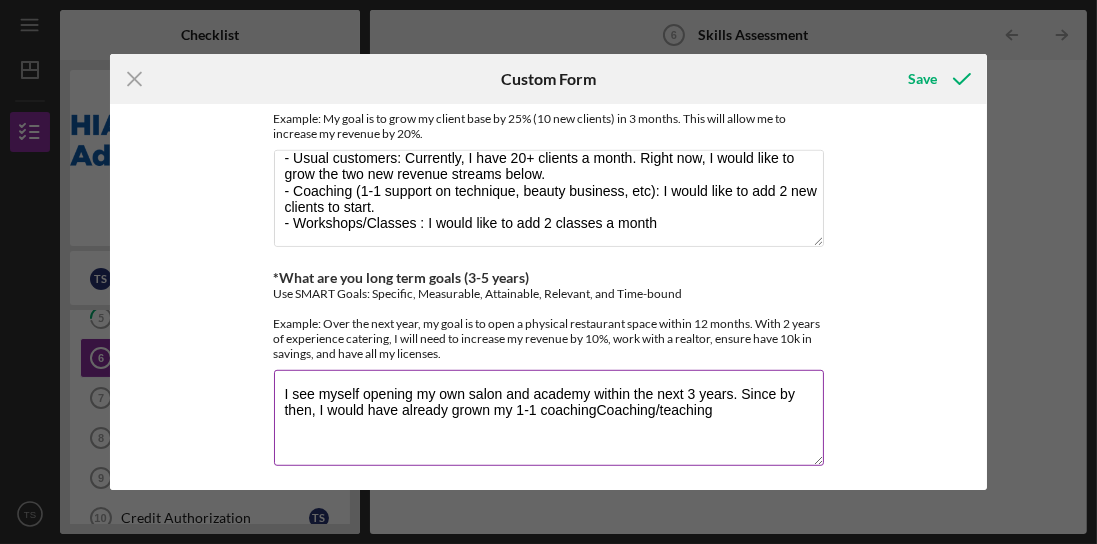 drag, startPoint x: 649, startPoint y: 396, endPoint x: 594, endPoint y: 401, distance: 55.226807 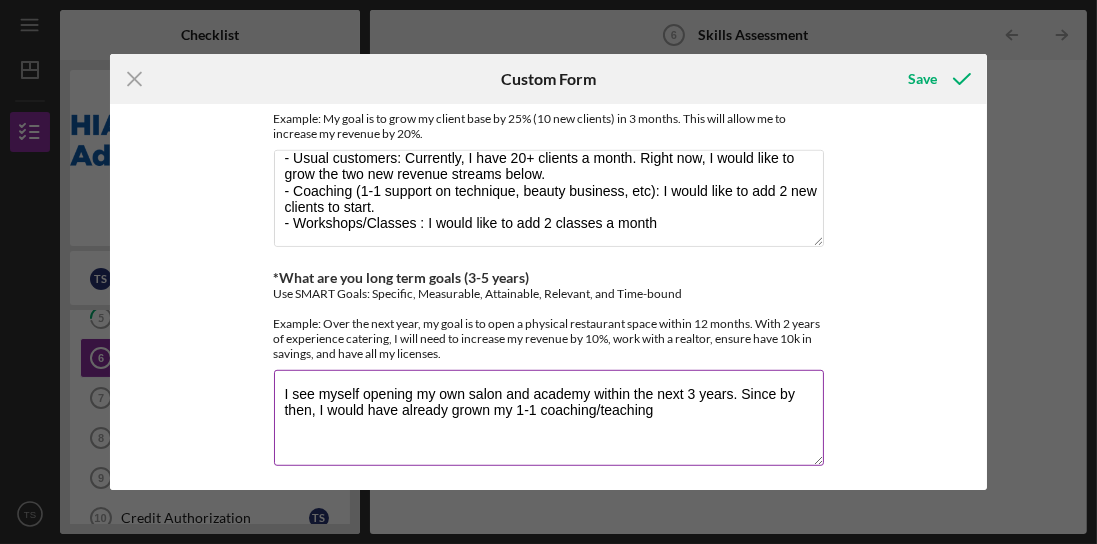 click on "I see myself opening my own salon and academy within the next 3 years. Since by then, I would have already grown my 1-1 coaching/teaching" at bounding box center (549, 418) 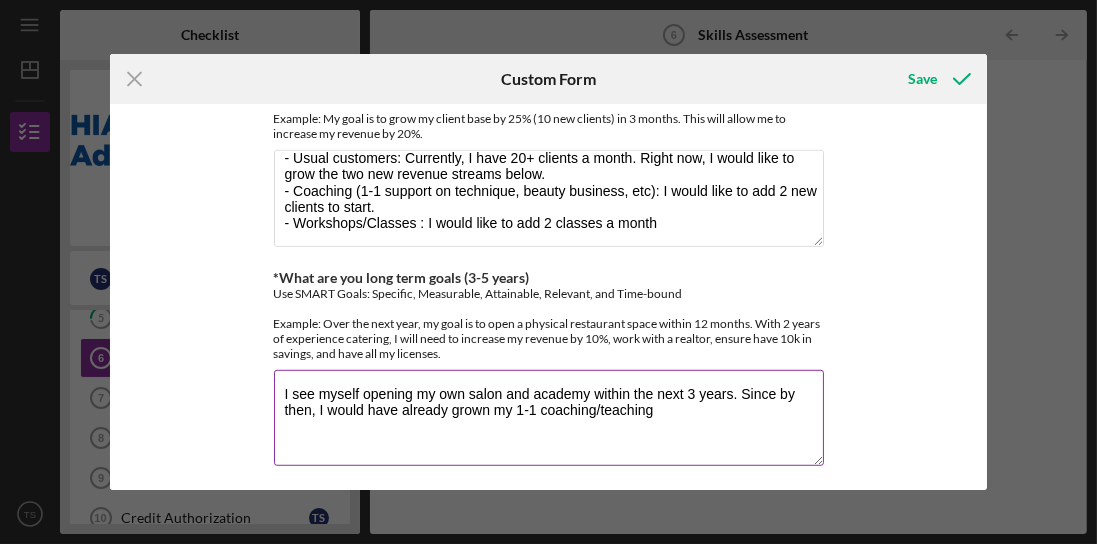 click on "I see myself opening my own salon and academy within the next 3 years. Since by then, I would have already grown my 1-1 coaching/teaching" at bounding box center [549, 418] 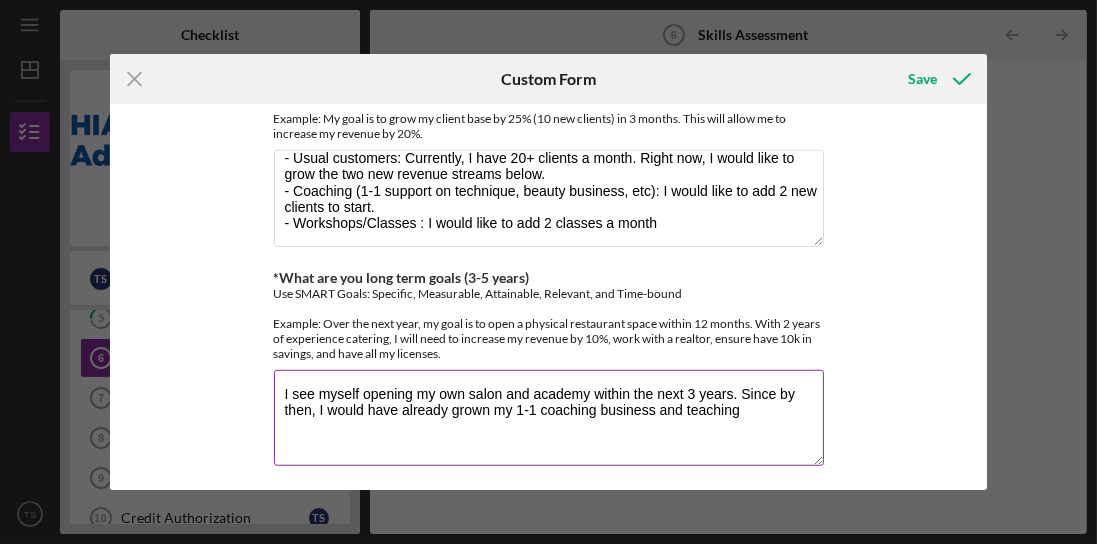 click on "I see myself opening my own salon and academy within the next 3 years. Since by then, I would have already grown my 1-1 coaching business and teaching" at bounding box center [549, 418] 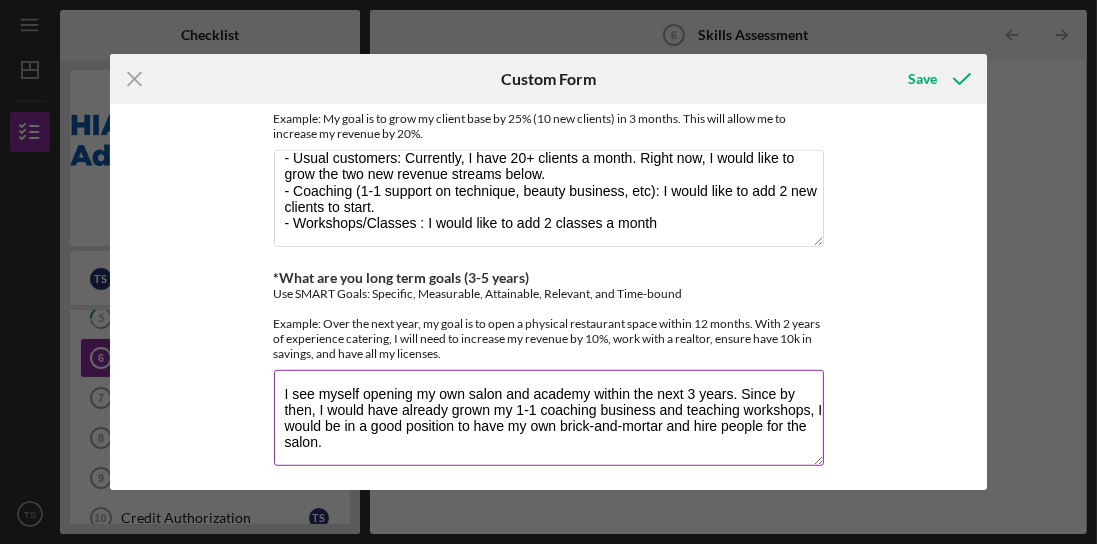 drag, startPoint x: 514, startPoint y: 396, endPoint x: 752, endPoint y: 401, distance: 238.05252 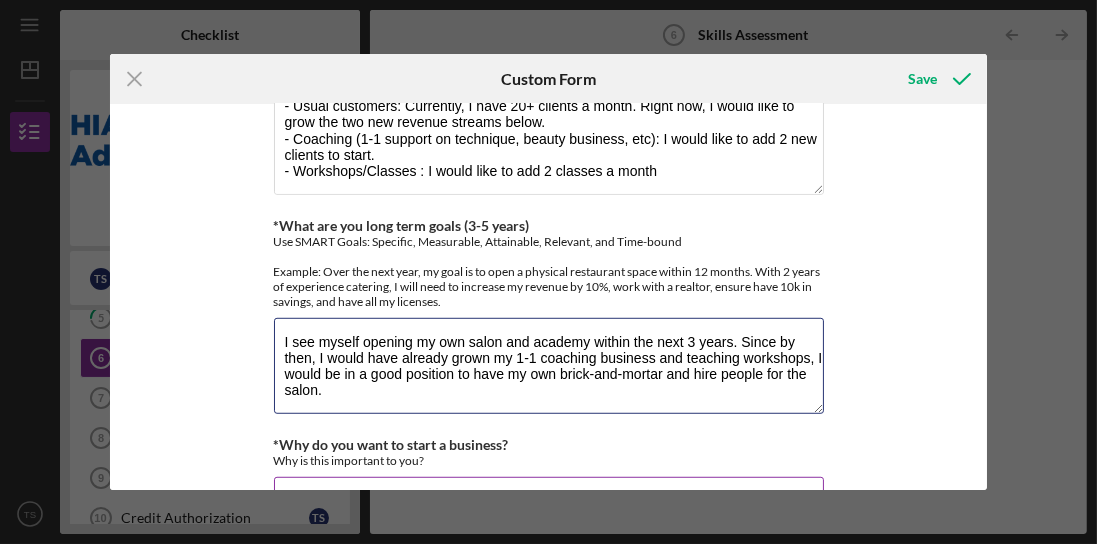 scroll, scrollTop: 1474, scrollLeft: 0, axis: vertical 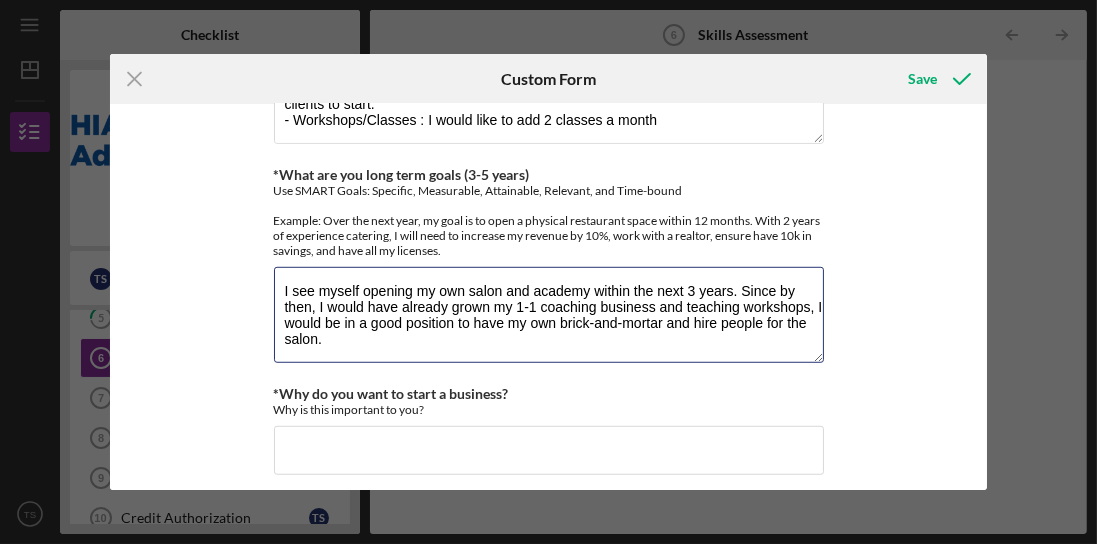 type on "I see myself opening my own salon and academy within the next 3 years. Since by then, I would have already grown my 1-1 coaching business and teaching workshops, I would be in a good position to have my own brick-and-mortar and hire people for the salon." 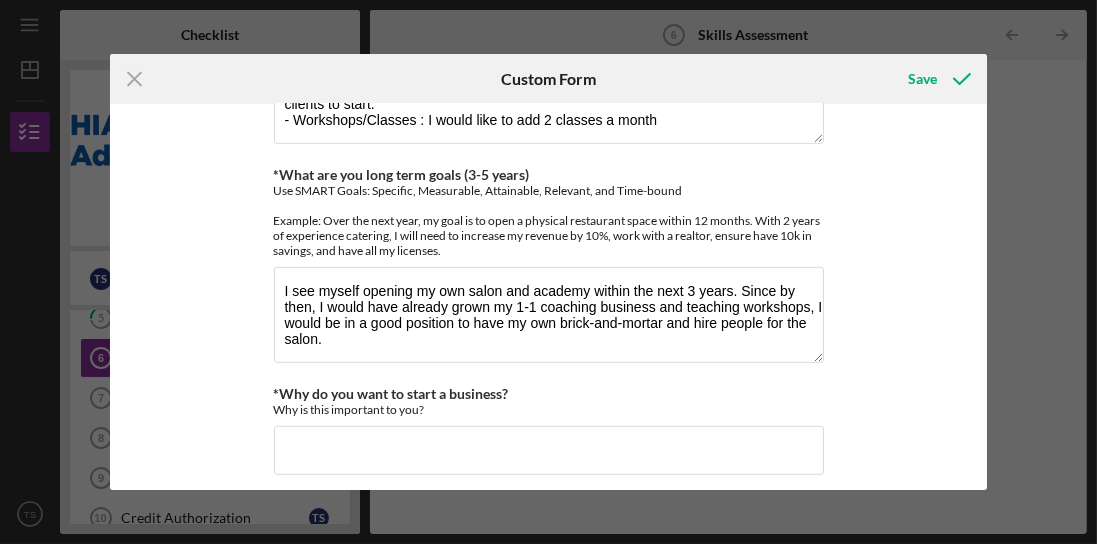 click on "Finances *Financial Tools Which of the following financial tools do you currently use to make business decisions? Select all that apply. Profit & Loss Statement (Income Statement) A Balance Sheet Cashflow Projections Other N/A *Improving Skills Which of the following do you hope to improve on: Reading and improving your credit score Understanding and implementing good bookkeeping Understanding your business taxes Cash management Usage of financial tools (including P&L, balance sheet, etc) Marketing skills (including reaching costumers via social media, advertising, etc.) Other Management *Confidence in Skills I am confident that I have the skills needed to grow my business.  Strongly Disagree Disagree Neither Agree nor Disagree Agree Strongly Agree *Knowledge of U.S. Business Environment  I have the knowledge I need to grow a successful business here in the United States.  Strongly Disagree Disagree Neither Agree nor Disagree Agree Strongly Agree Business Goals *Experience in Home Country  Required" at bounding box center [549, 296] 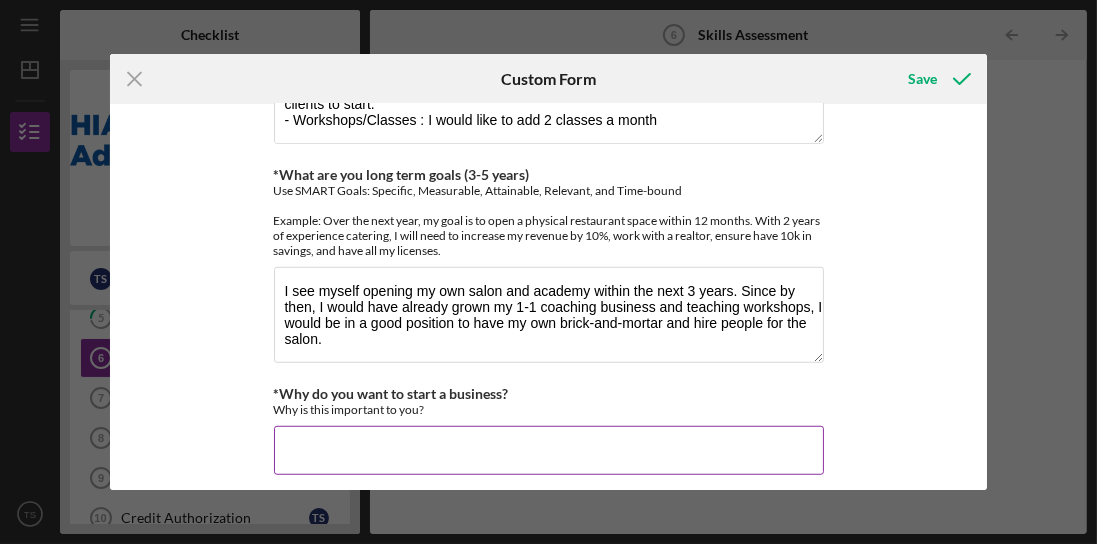 click on "*Why do you want to start a business?" at bounding box center [549, 450] 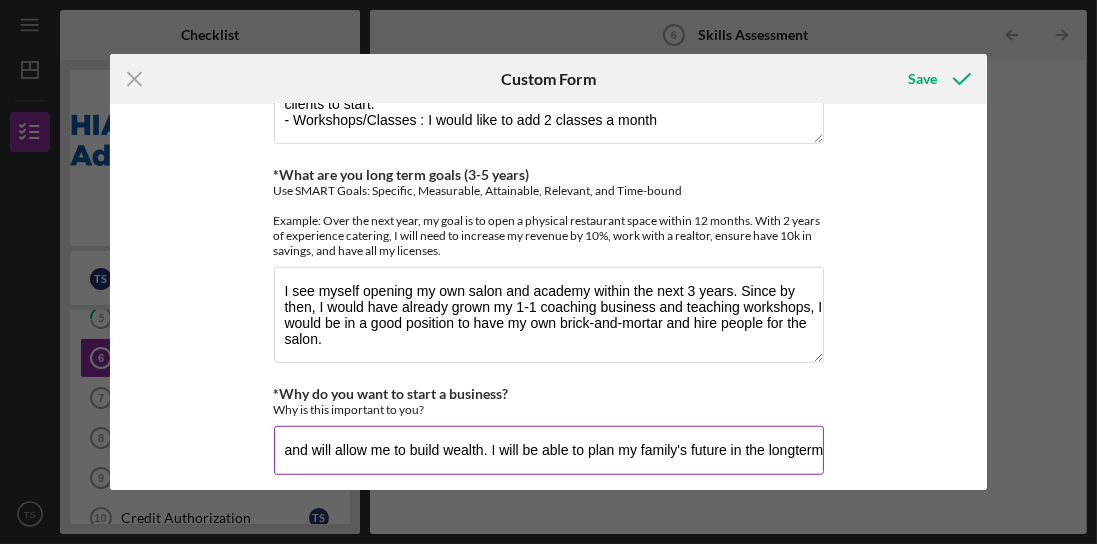 scroll, scrollTop: 0, scrollLeft: 1765, axis: horizontal 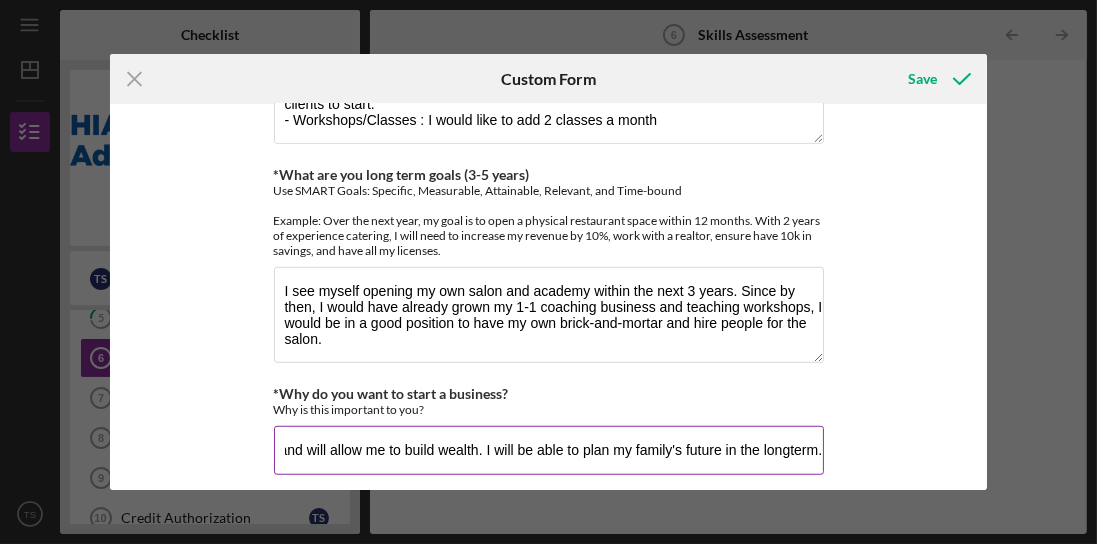click on "I love my work and I know am very skilled at my job. I would like to teach others. Additionally, I am very social and this industry works well with my personality. People trust me and they like my professional style. Lastly, having my own business provides me with better financial security and will allow me to build wealth. I will be able to plan my family's future in the longterm." at bounding box center (549, 450) 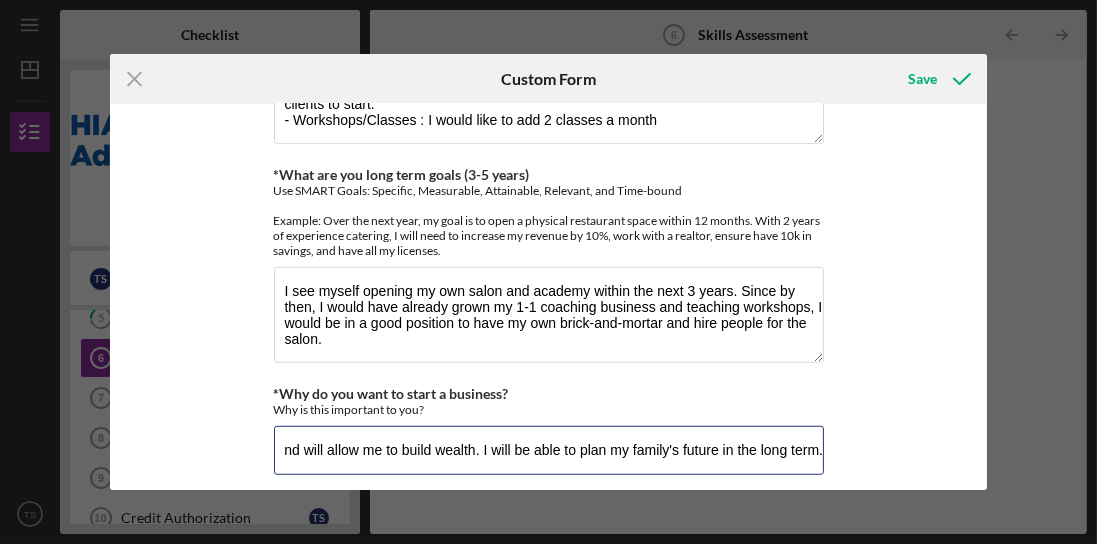 type on "I love my work and I know am very skilled at my job. I would like to teach others. Additionally, I am very social and this industry works well with my personality. People trust me and they like my professional style. Lastly, having my own business provides me with better financial security and will allow me to build wealth. I will be able to plan my family's future in the long term." 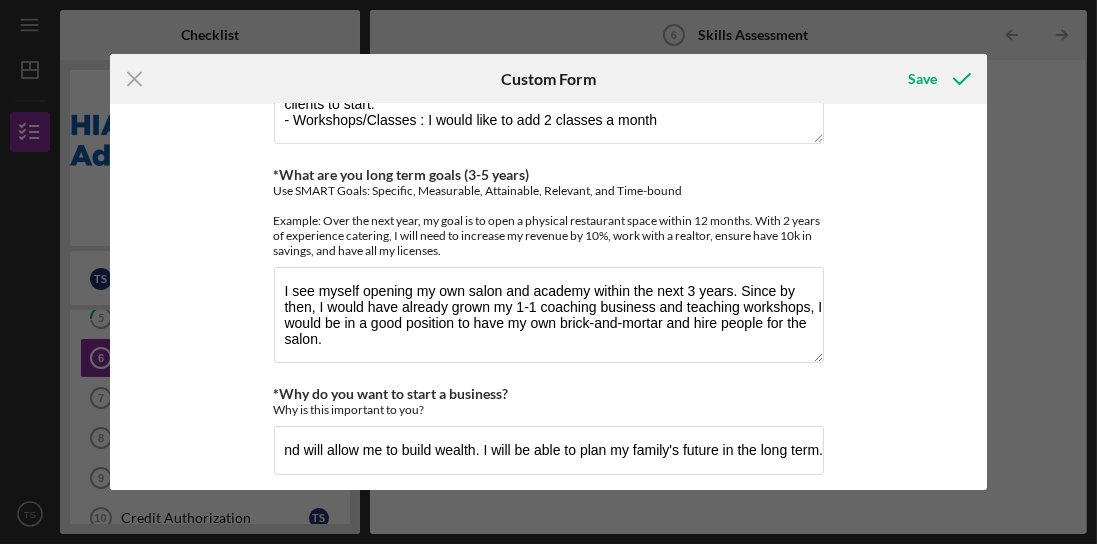 click on "Finances *Financial Tools Which of the following financial tools do you currently use to make business decisions? Select all that apply. Profit & Loss Statement (Income Statement) A Balance Sheet Cashflow Projections Other N/A *Improving Skills Which of the following do you hope to improve on: Reading and improving your credit score Understanding and implementing good bookkeeping Understanding your business taxes Cash management Usage of financial tools (including P&L, balance sheet, etc) Marketing skills (including reaching costumers via social media, advertising, etc.) Other Management *Confidence in Skills I am confident that I have the skills needed to grow my business.  Strongly Disagree Disagree Neither Agree nor Disagree Agree Strongly Agree *Knowledge of U.S. Business Environment  I have the knowledge I need to grow a successful business here in the United States.  Strongly Disagree Disagree Neither Agree nor Disagree Agree Strongly Agree Business Goals *Experience in Home Country" at bounding box center [549, 296] 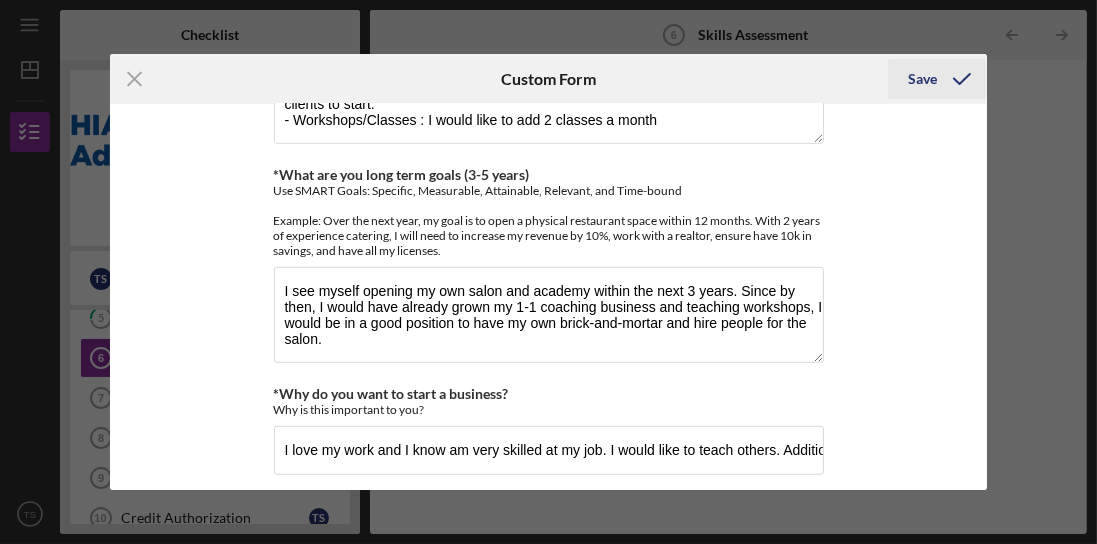 click on "Save" at bounding box center (922, 79) 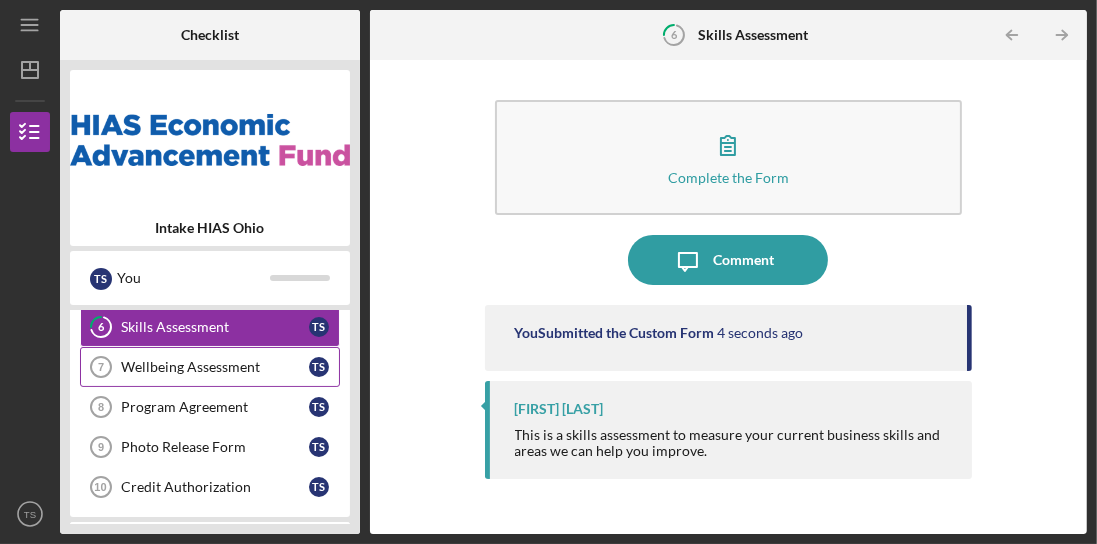 scroll, scrollTop: 270, scrollLeft: 0, axis: vertical 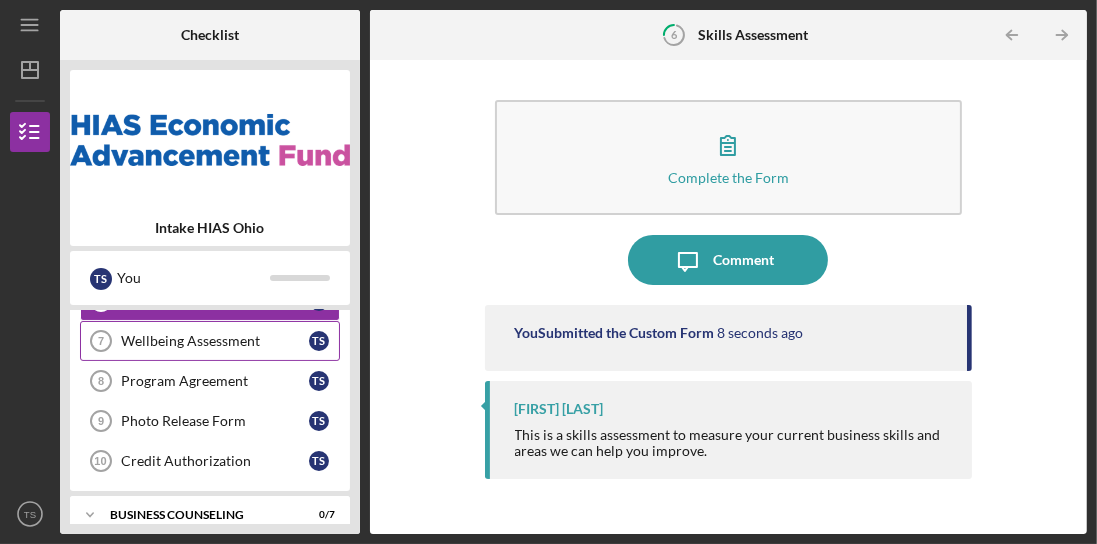 click on "Wellbeing Assessment" at bounding box center [215, 341] 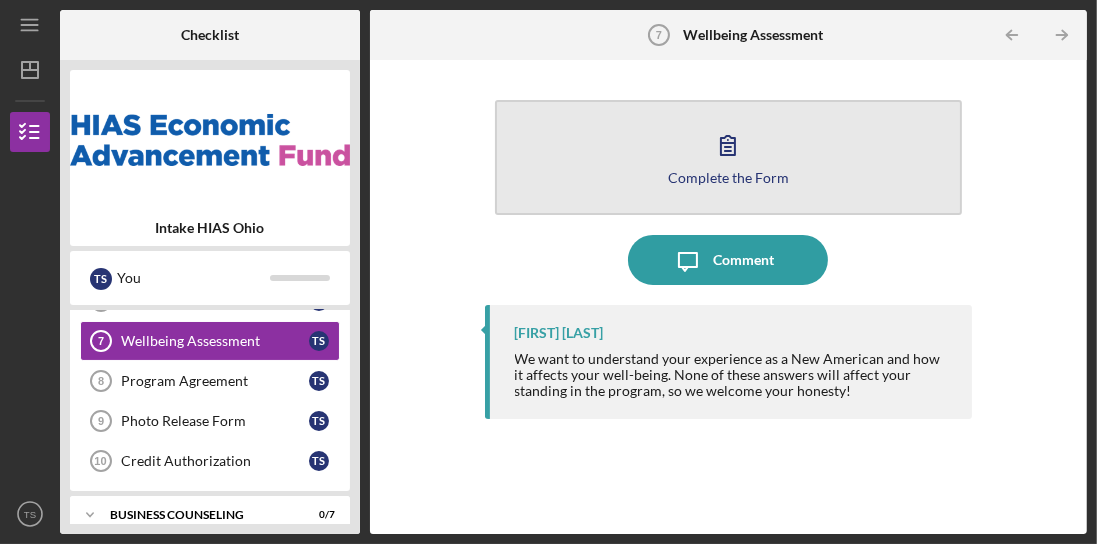 click 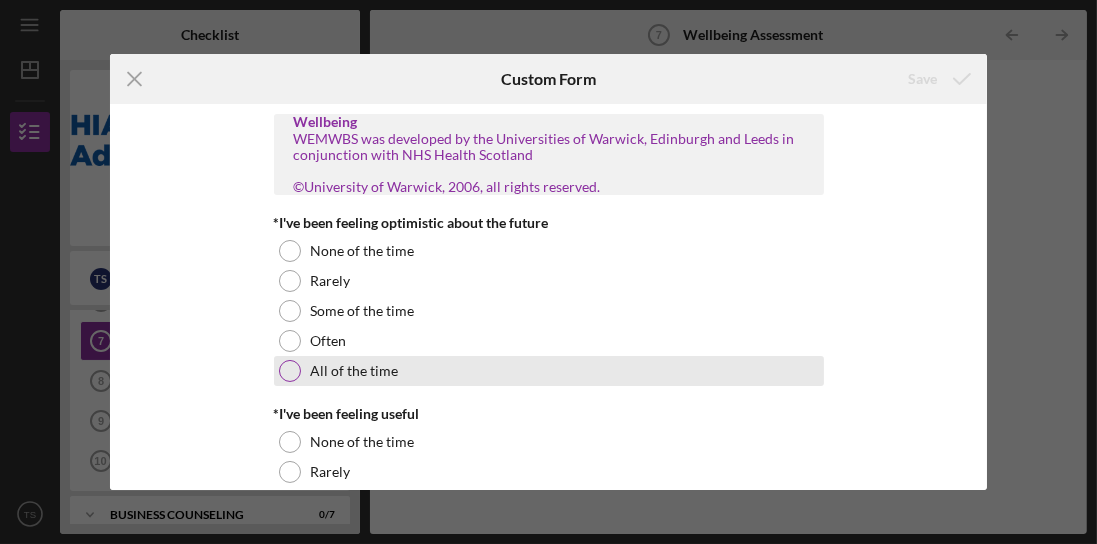 click on "All of the time" at bounding box center [549, 371] 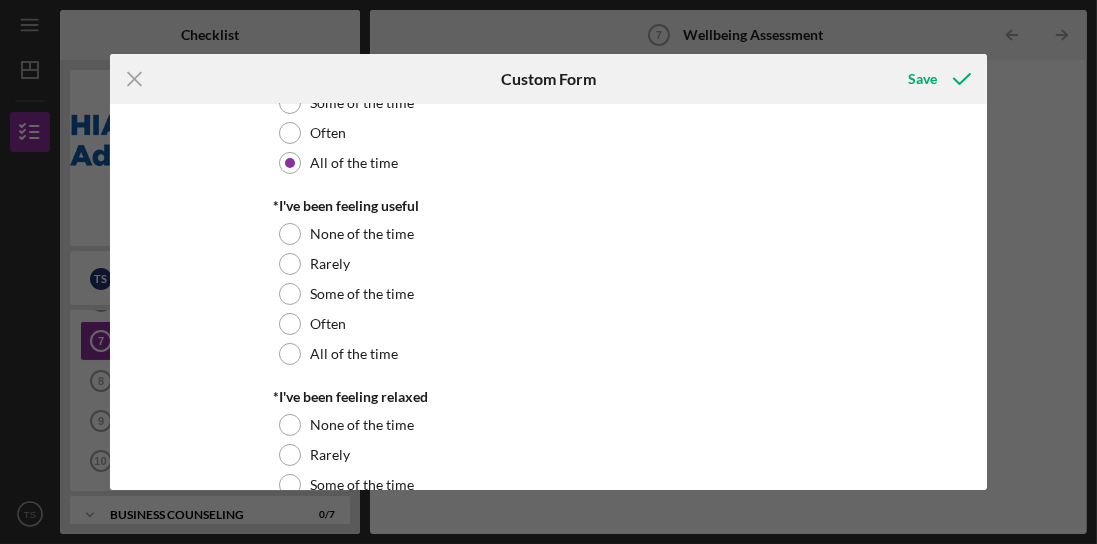 scroll, scrollTop: 228, scrollLeft: 0, axis: vertical 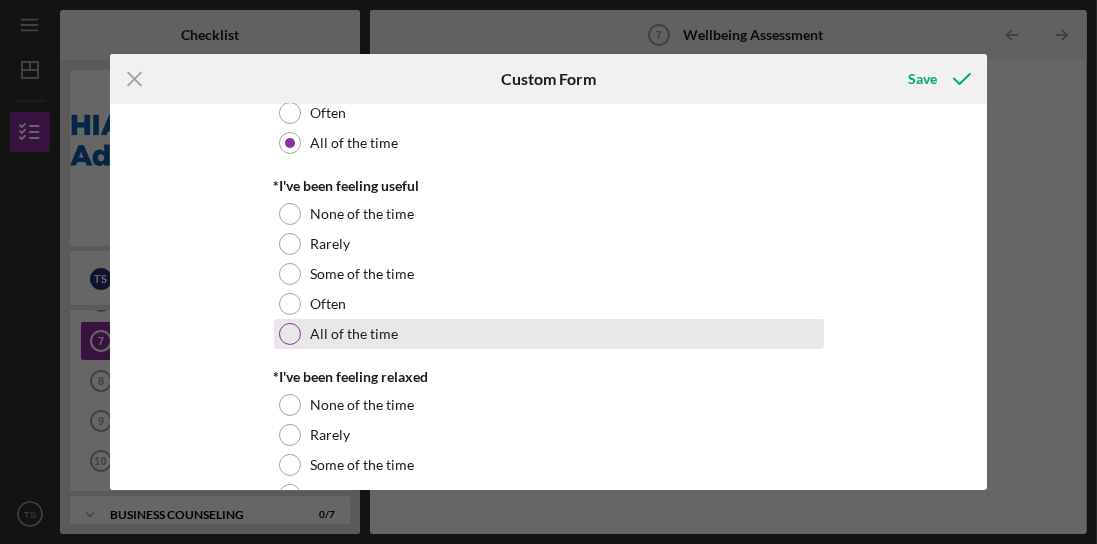 click on "All of the time" at bounding box center (355, 334) 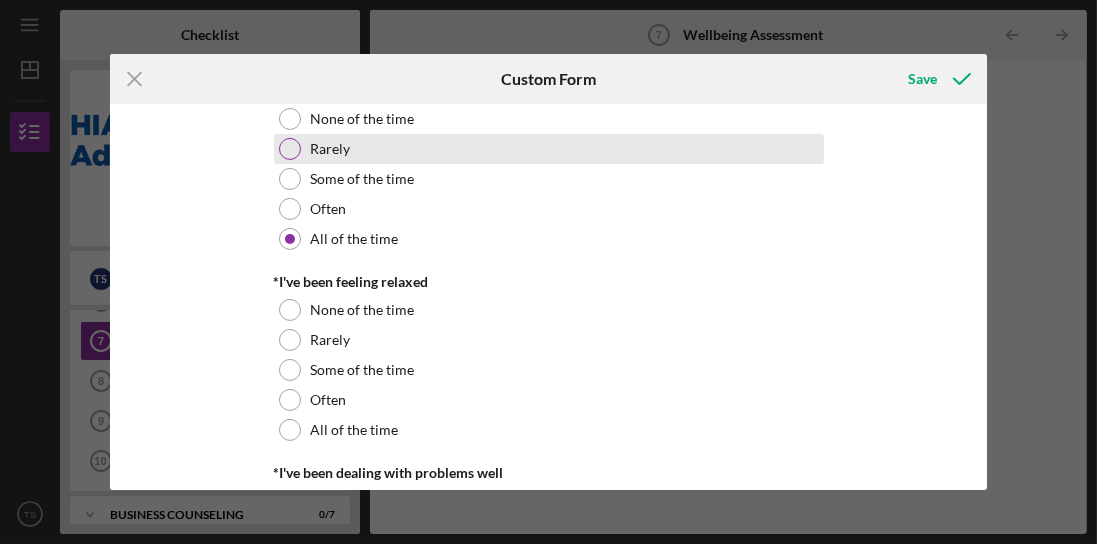 scroll, scrollTop: 400, scrollLeft: 0, axis: vertical 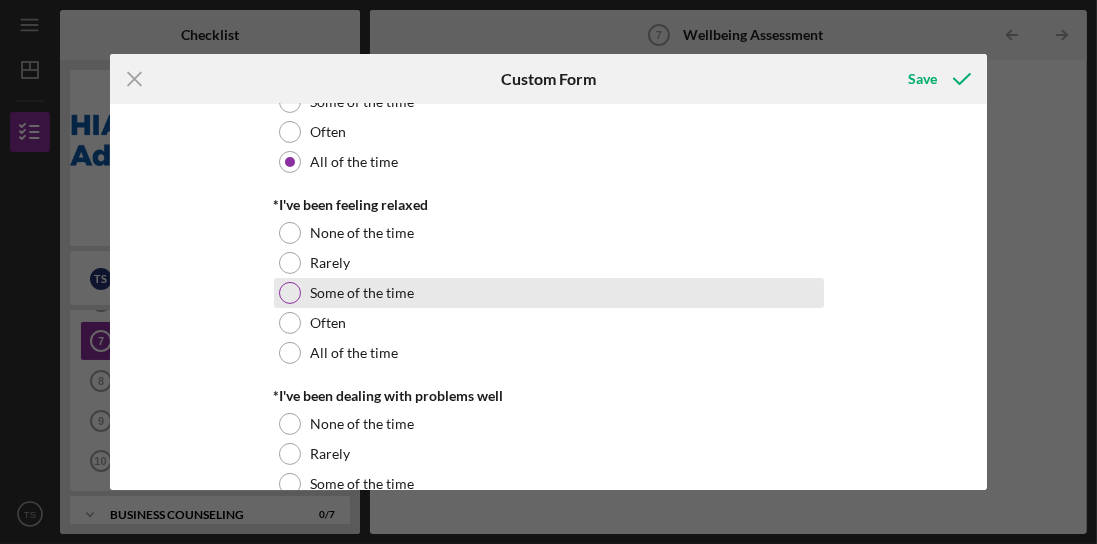 click on "Some of the time" at bounding box center (549, 293) 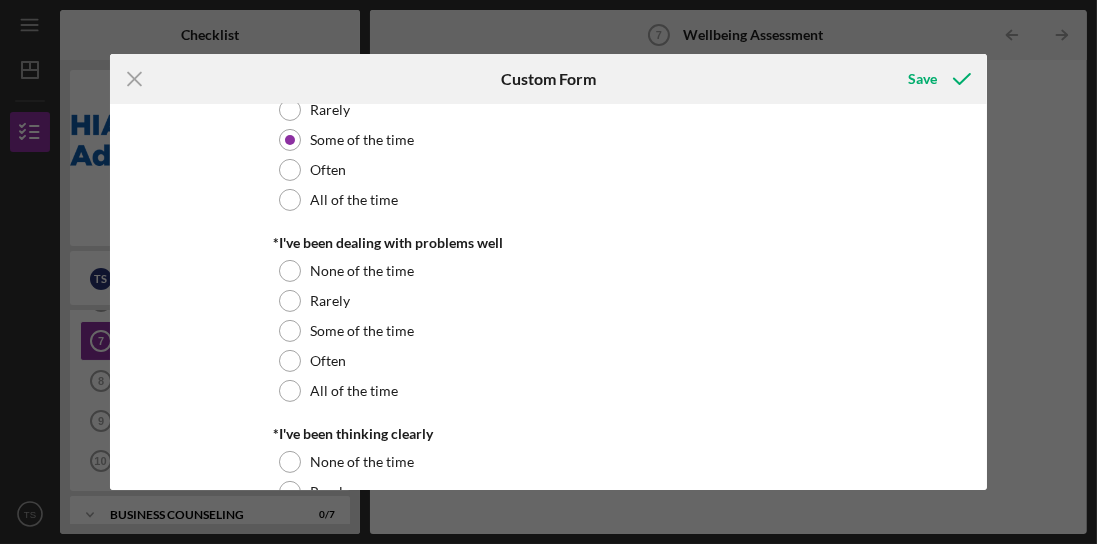 scroll, scrollTop: 571, scrollLeft: 0, axis: vertical 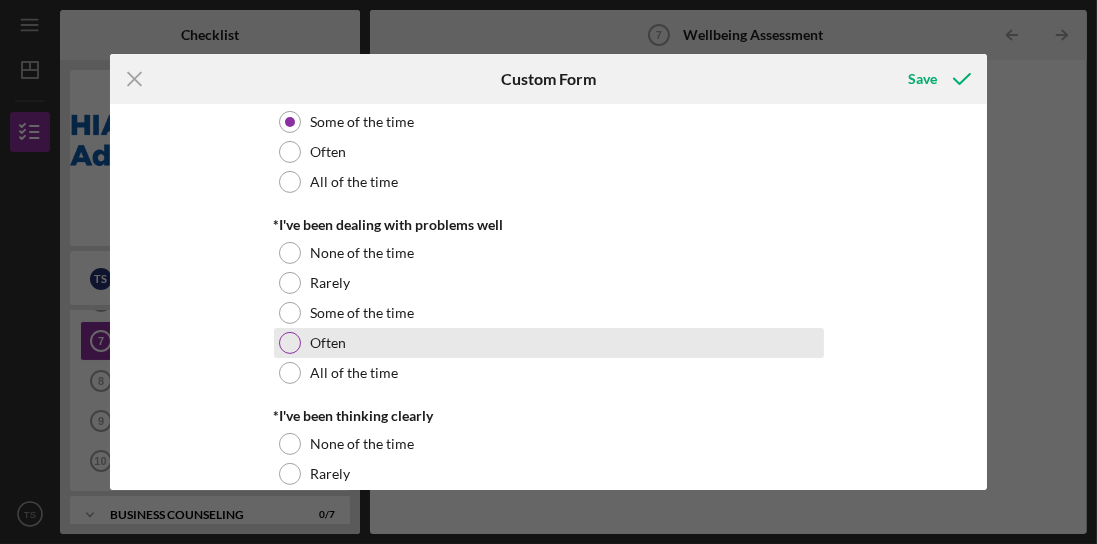 click on "Often" at bounding box center (549, 343) 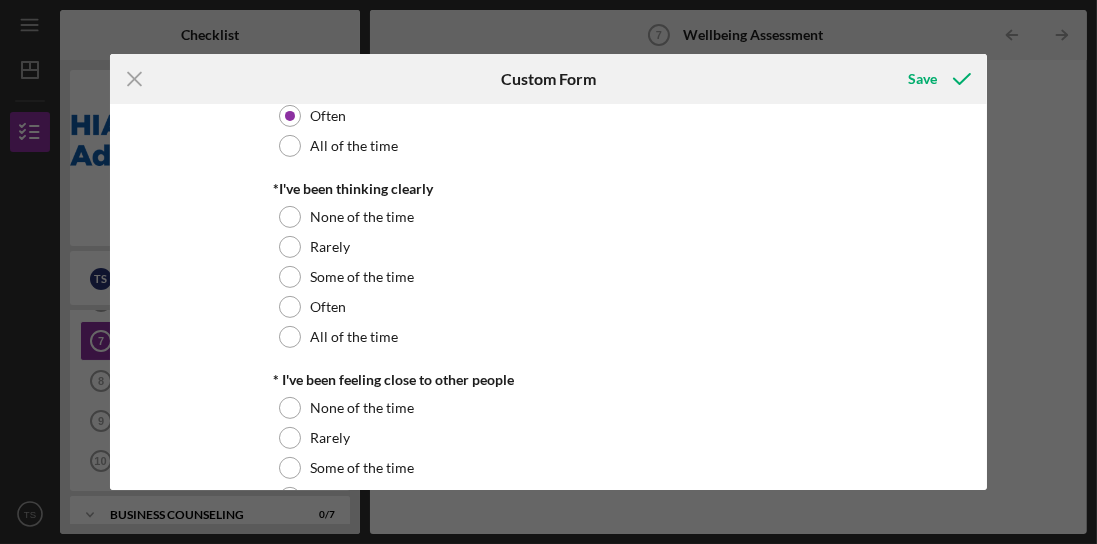 scroll, scrollTop: 800, scrollLeft: 0, axis: vertical 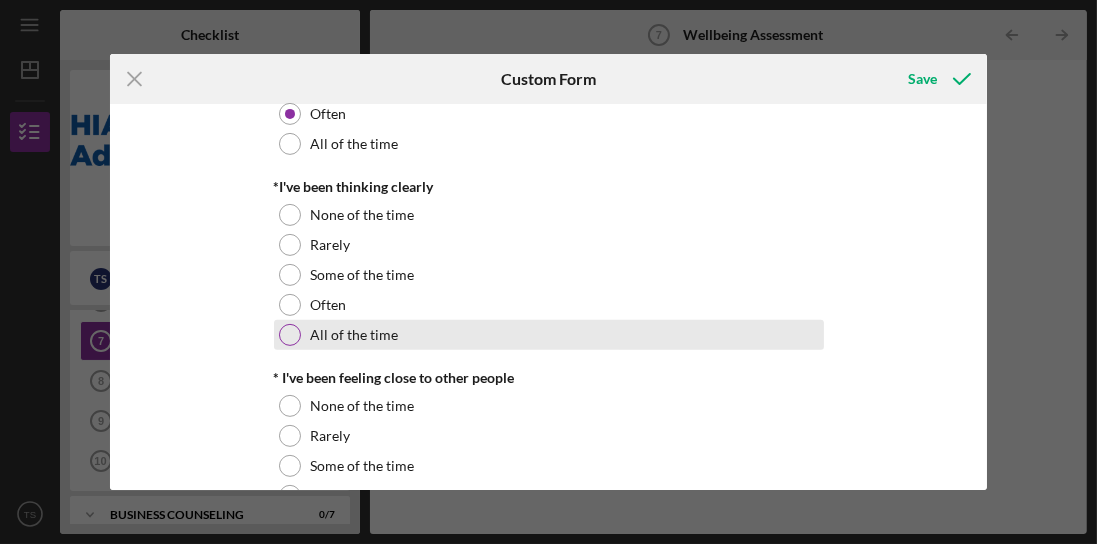 click on "All of the time" at bounding box center [549, 335] 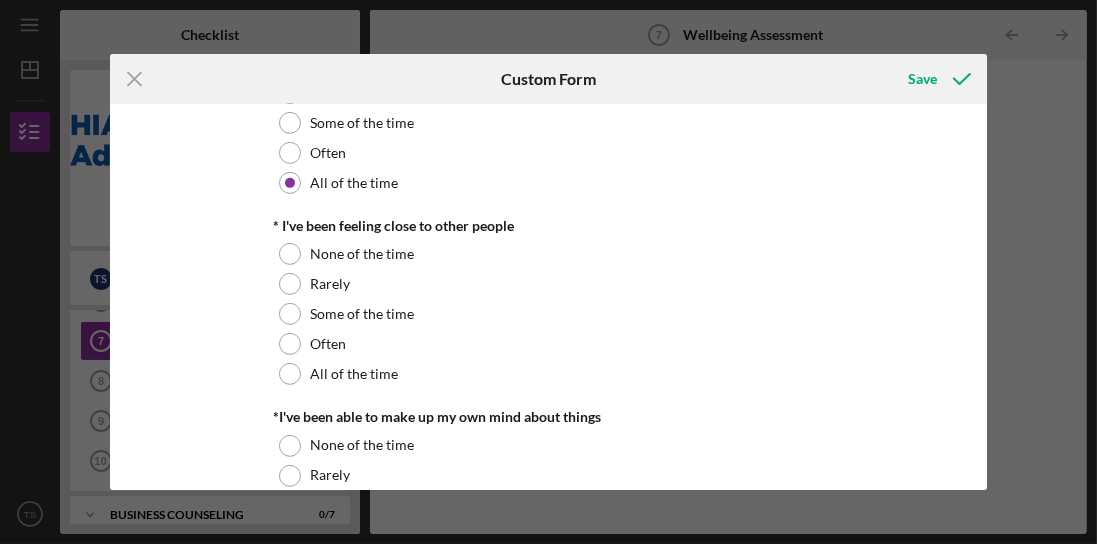 scroll, scrollTop: 971, scrollLeft: 0, axis: vertical 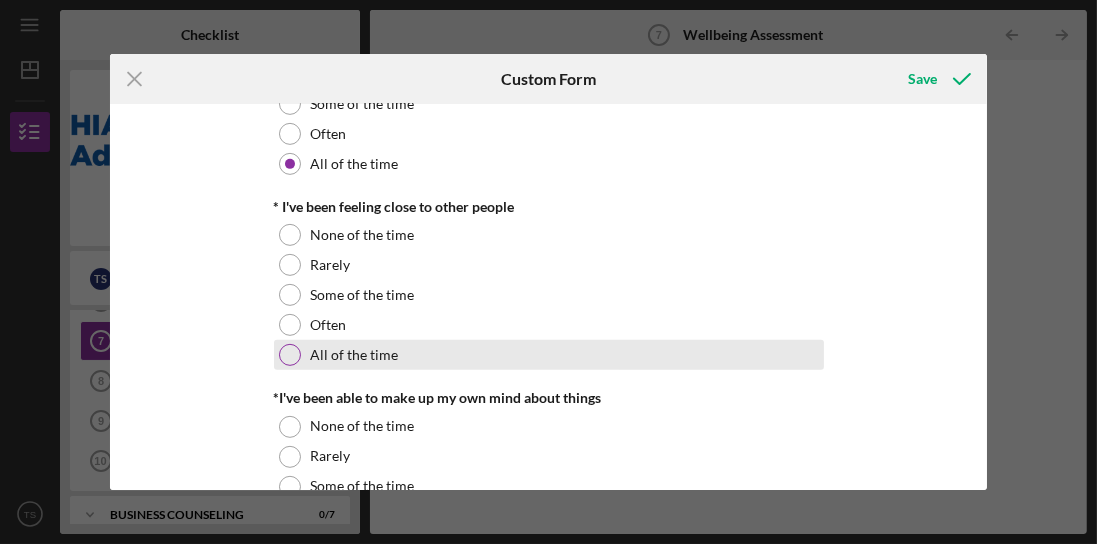 click on "All of the time" at bounding box center (549, 355) 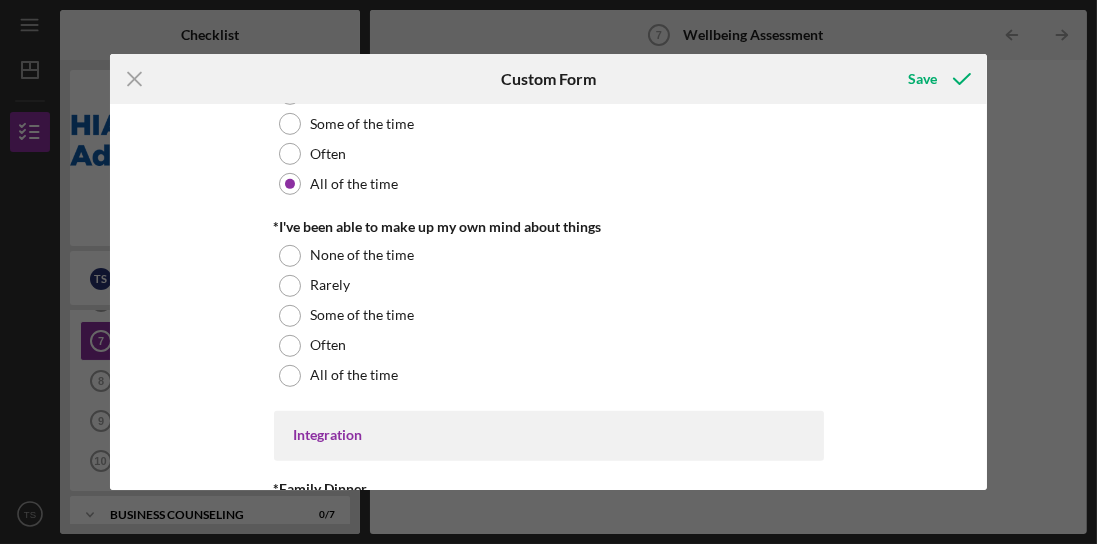 scroll, scrollTop: 1200, scrollLeft: 0, axis: vertical 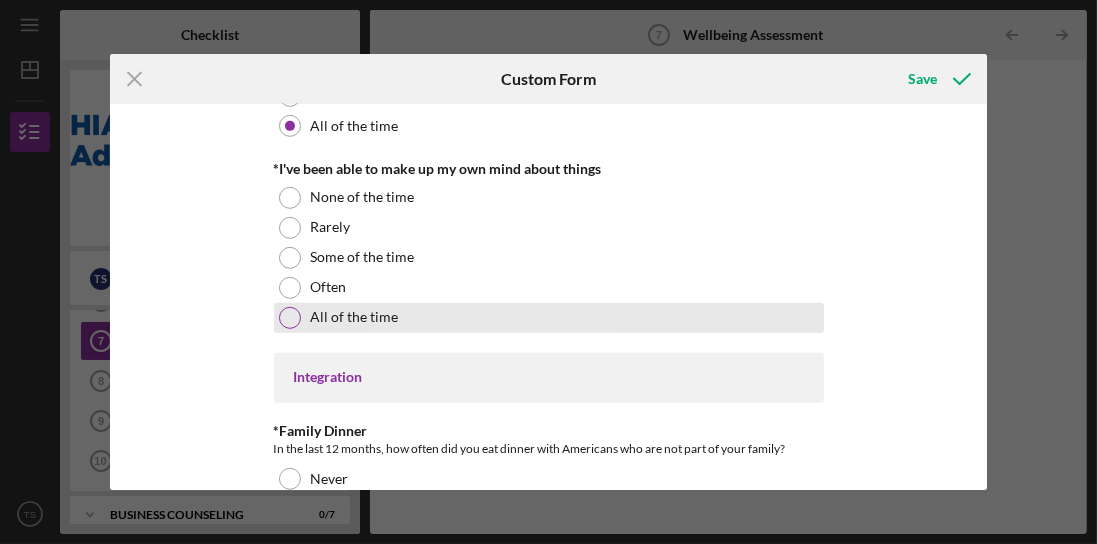 click on "All of the time" at bounding box center [549, 318] 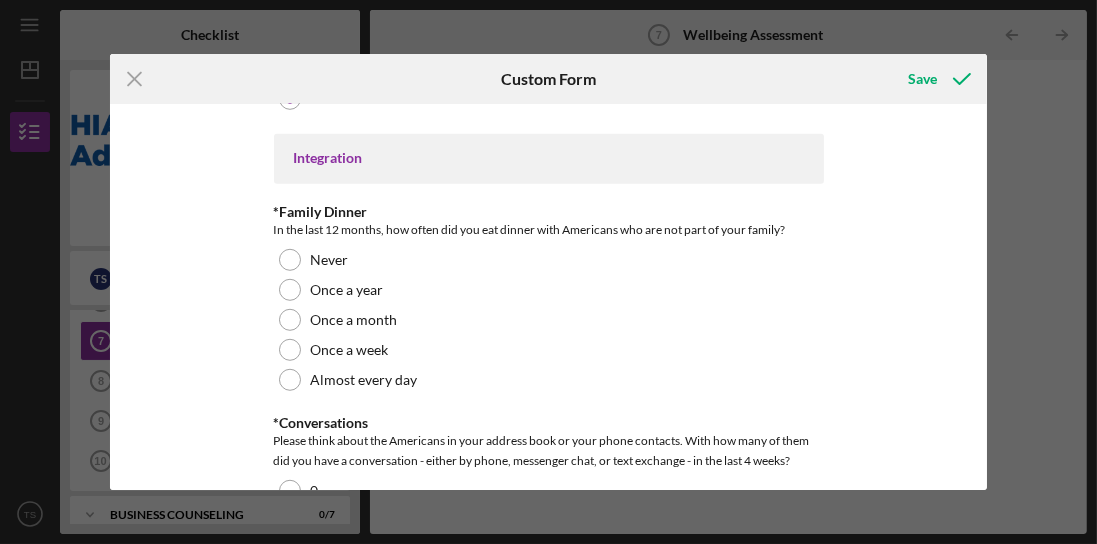 scroll, scrollTop: 1428, scrollLeft: 0, axis: vertical 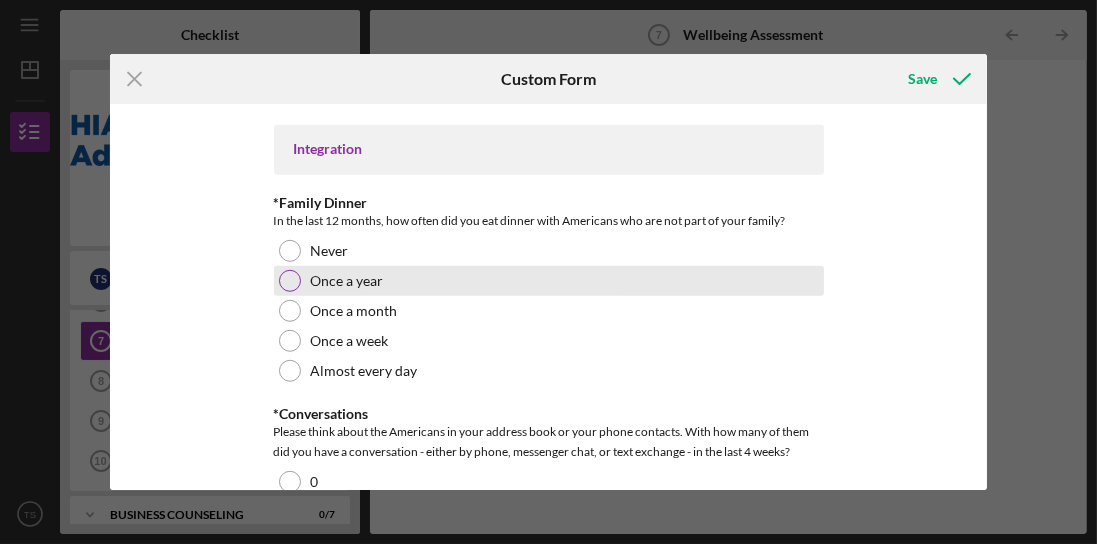 click on "Once a year" at bounding box center (549, 281) 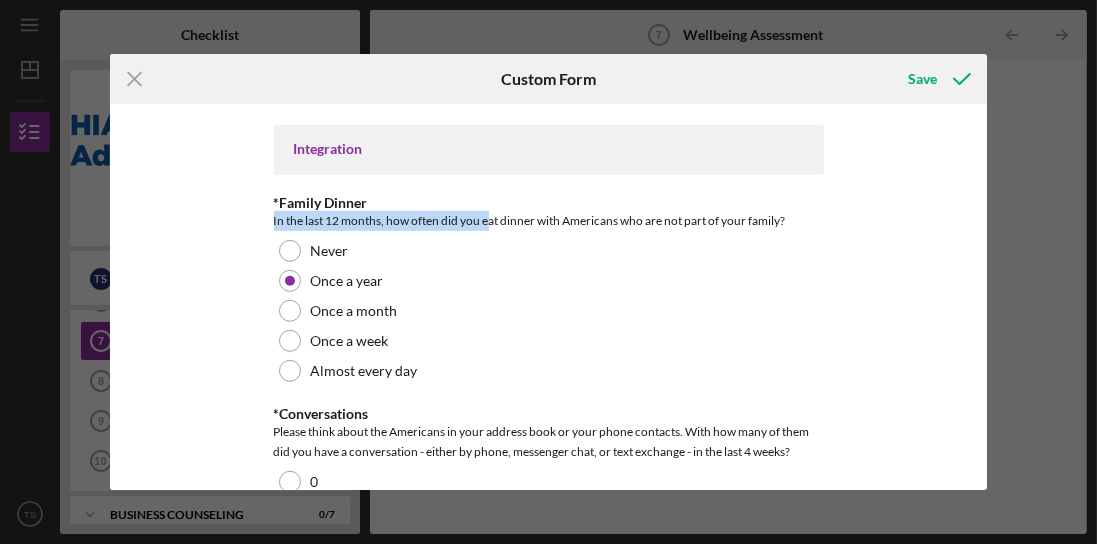 drag, startPoint x: 267, startPoint y: 236, endPoint x: 502, endPoint y: 236, distance: 235 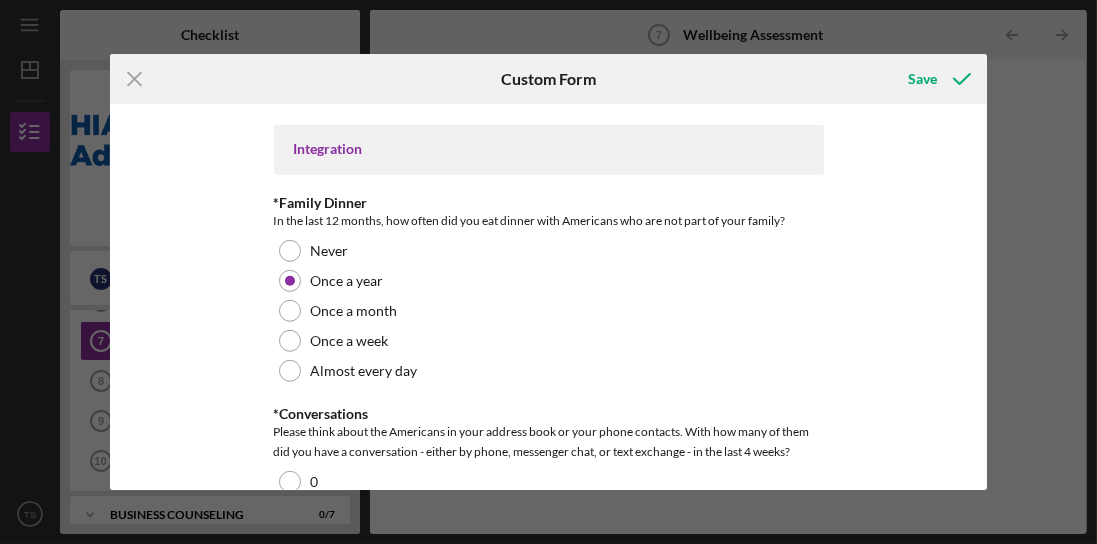 click on "In the last 12 months, how often did you eat dinner with Americans who are not part of your family?" at bounding box center [549, 221] 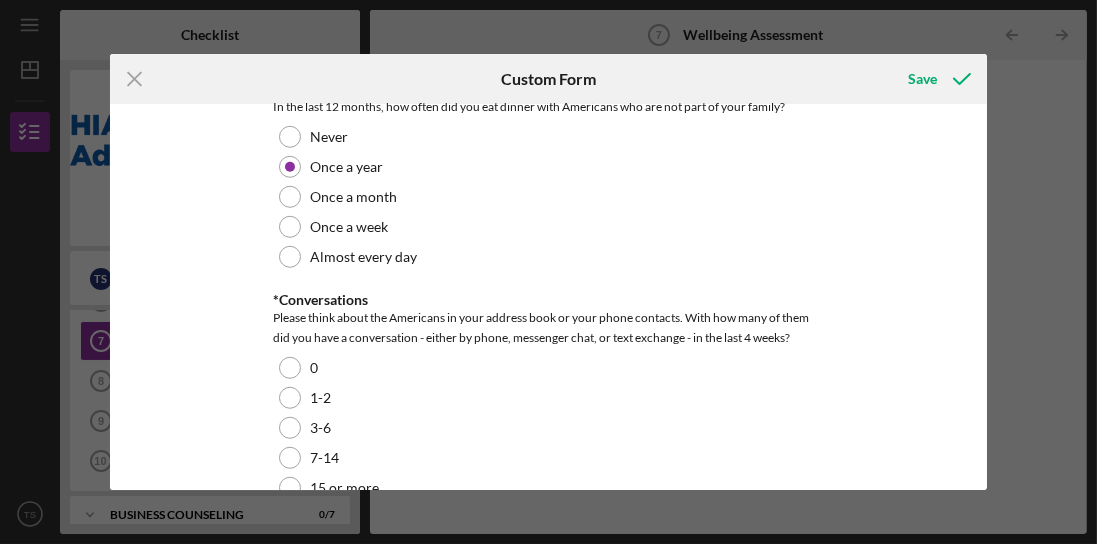 scroll, scrollTop: 1600, scrollLeft: 0, axis: vertical 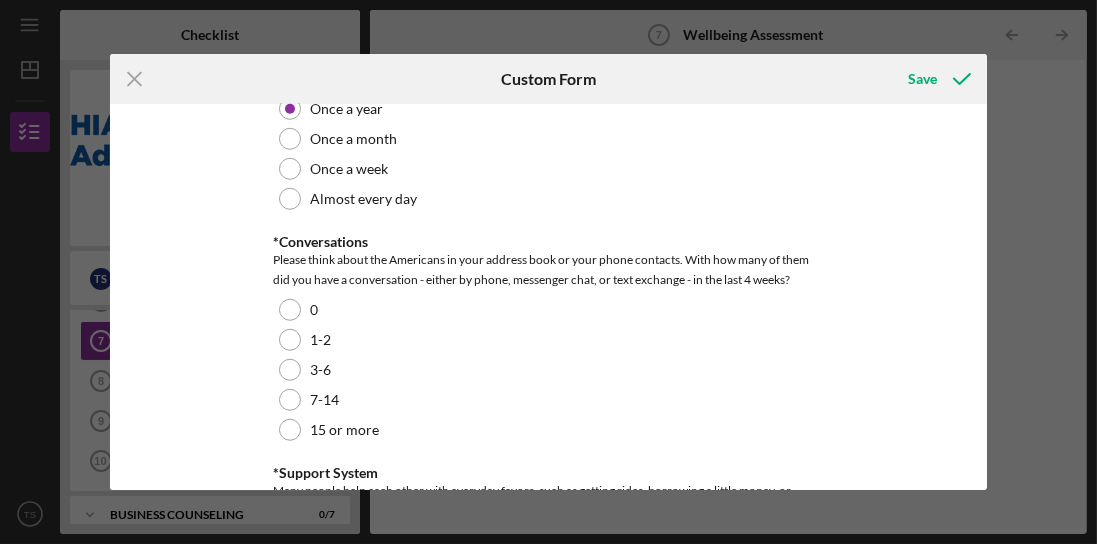 drag, startPoint x: 349, startPoint y: 264, endPoint x: 362, endPoint y: 264, distance: 13 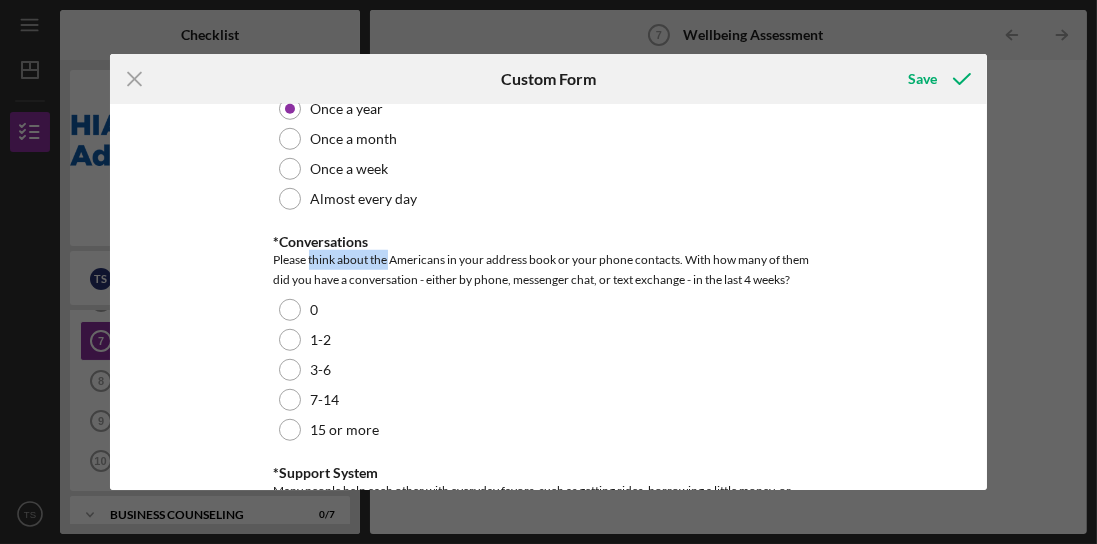 drag, startPoint x: 307, startPoint y: 281, endPoint x: 385, endPoint y: 273, distance: 78.40918 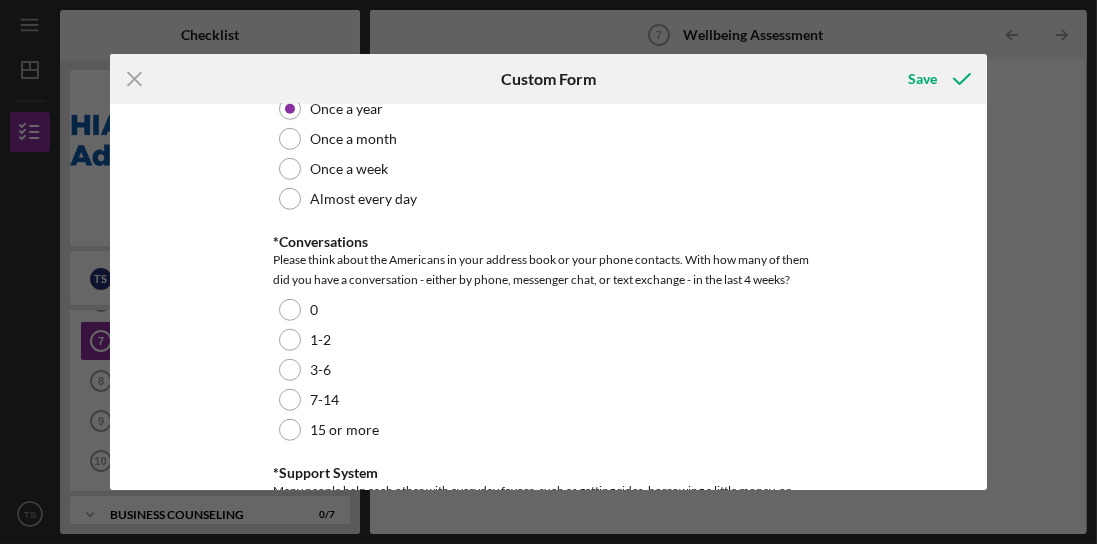 click on "Please think about the Americans in your address book or your phone contacts. With how many of them did you have a conversation - either by phone, messenger chat, or text exchange - in the last 4 weeks?" at bounding box center (549, 270) 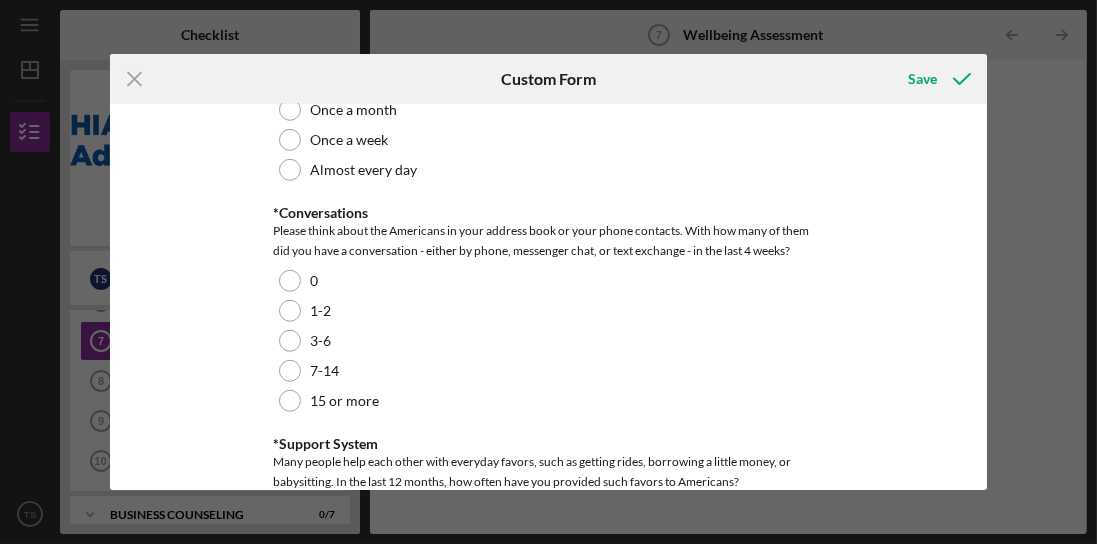 scroll, scrollTop: 1657, scrollLeft: 0, axis: vertical 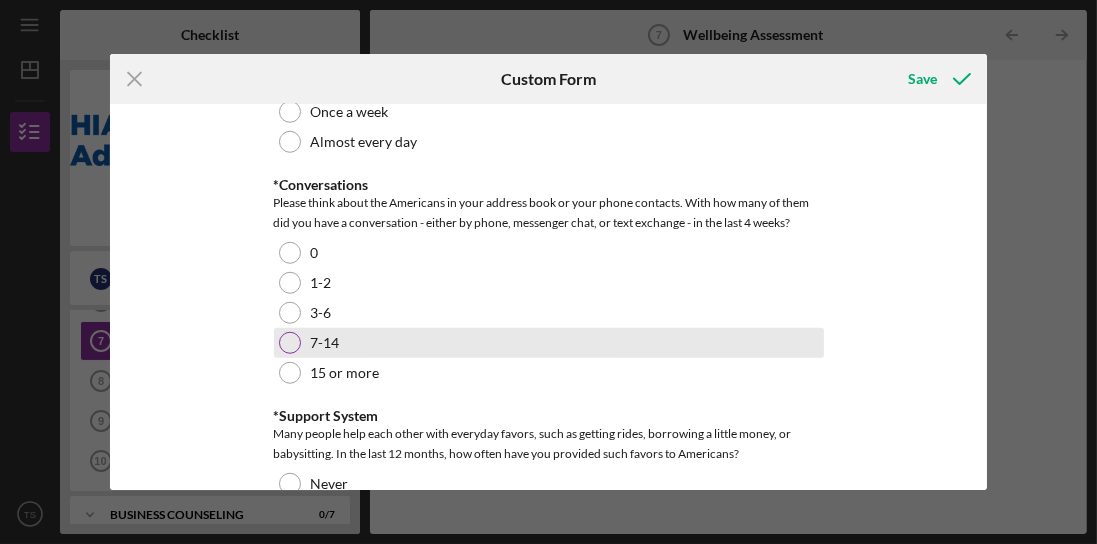 click on "7-14" at bounding box center [549, 343] 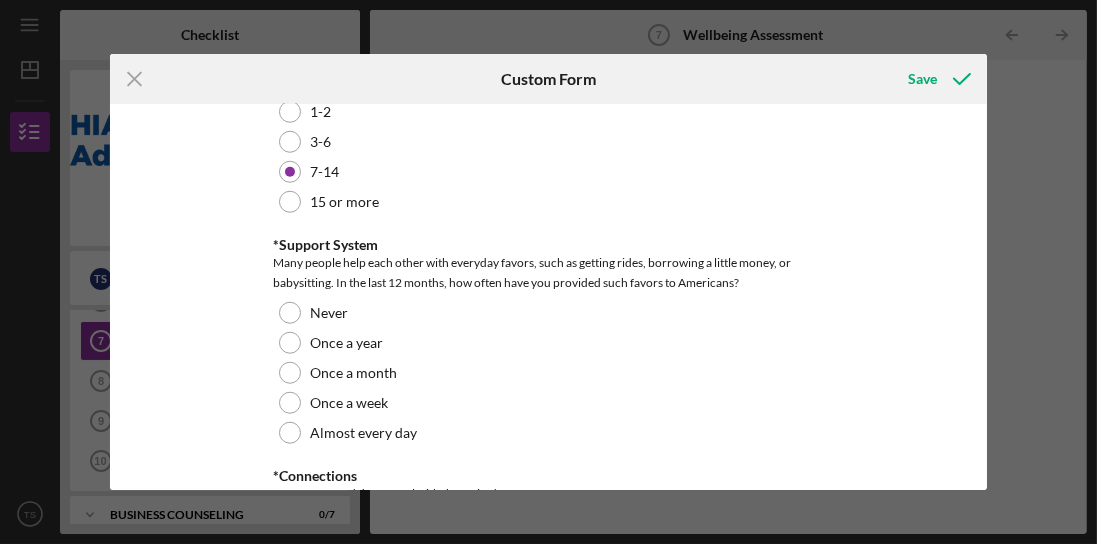 scroll, scrollTop: 1885, scrollLeft: 0, axis: vertical 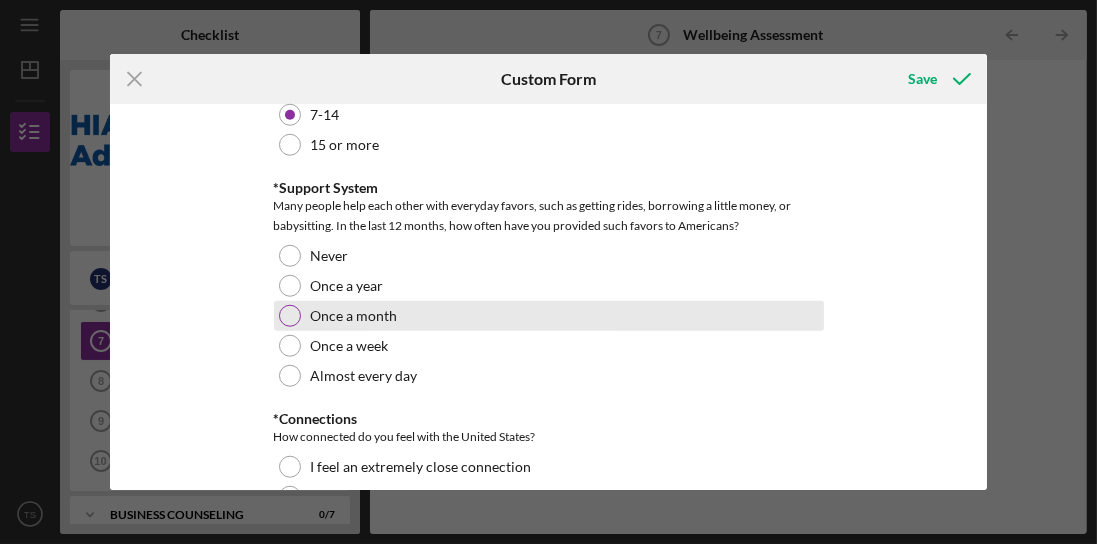 click on "Once a month" at bounding box center [354, 316] 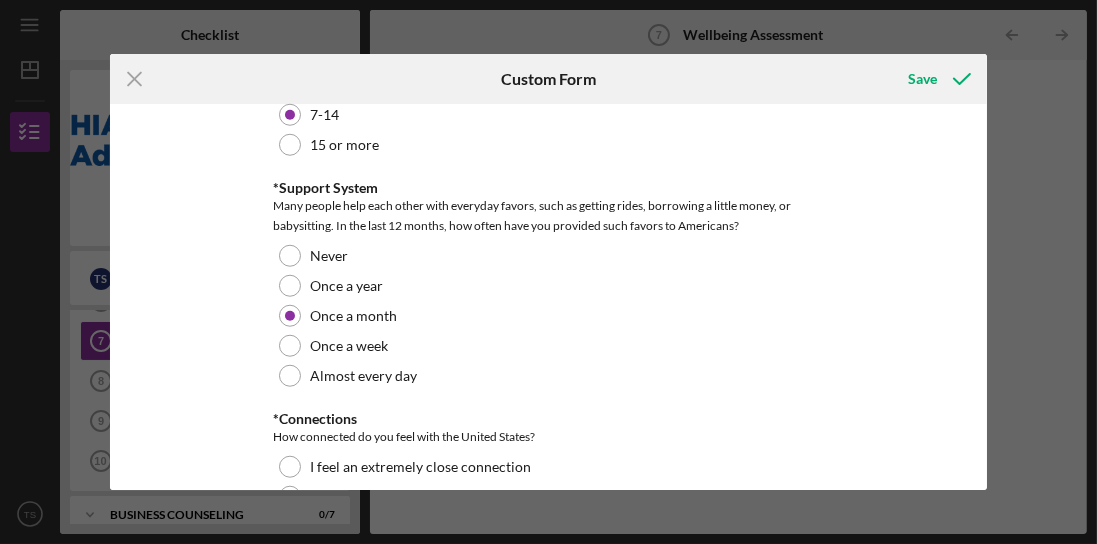 click on "Wellbeing
WEMWBS was developed by the Universities of Warwick, Edinburgh and Leeds in conjunction with NHS Health Scotland
©University of Warwick, 2006, all rights reserved. *I've been feeling optimistic about the future None of the time Rarely Some of the time Often All of the time *I've been feeling useful None of the time Rarely Some of the time Often All of the time *I've been feeling relaxed None of the time Rarely Some of the time Often All of the time *I've been dealing with problems well None of the time Rarely Some of the time Often All of the time *I've been thinking clearly None of the time Rarely Some of the time Often All of the time * I've been feeling close to other people None of the time Rarely Some of the time Often All of the time *I've been able to make up my own mind about things None of the time Rarely Some of the time Often All of the time Integration *Family Dinner In the last 12 months, how often did you eat dinner with Americans who are not part of your family? Never Once a year" at bounding box center [549, 296] 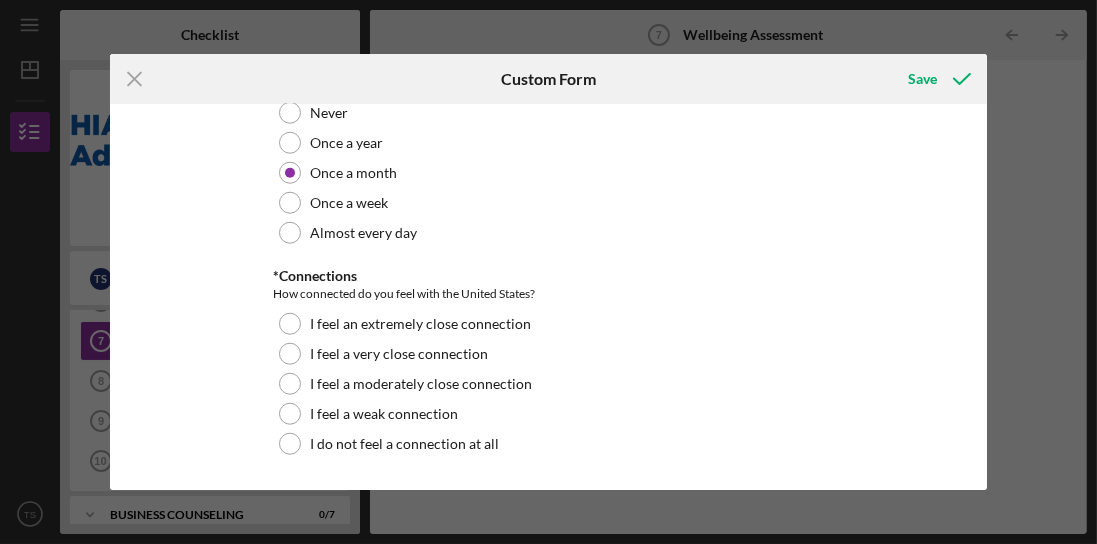 scroll, scrollTop: 2042, scrollLeft: 0, axis: vertical 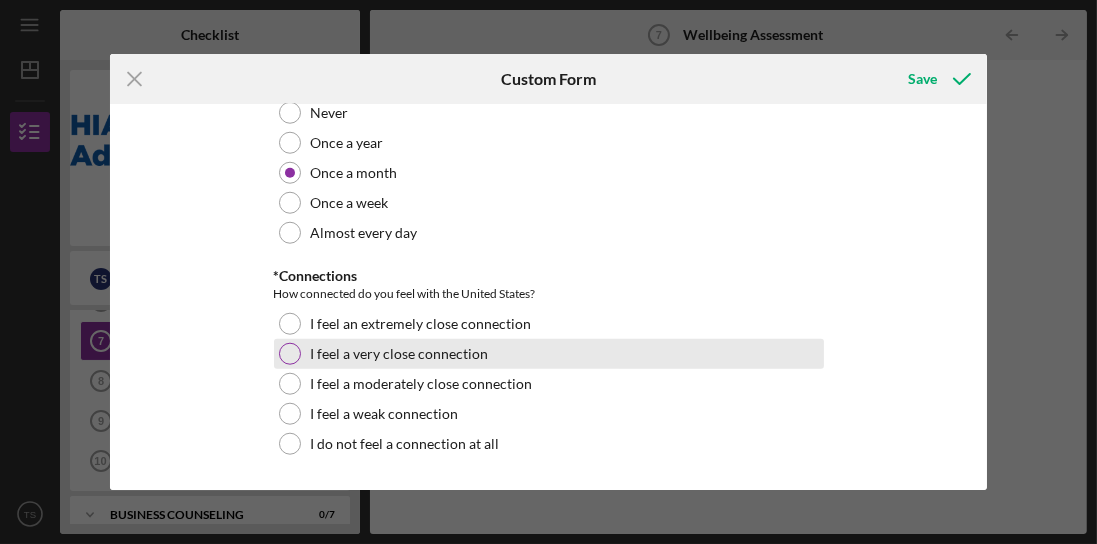 click on "I feel a very close connection" at bounding box center (400, 354) 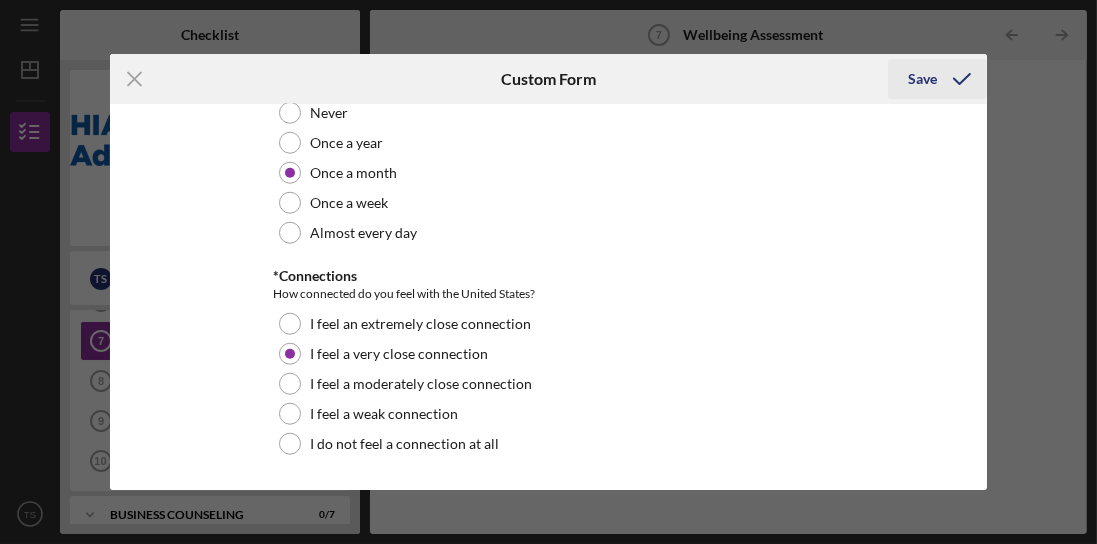 click 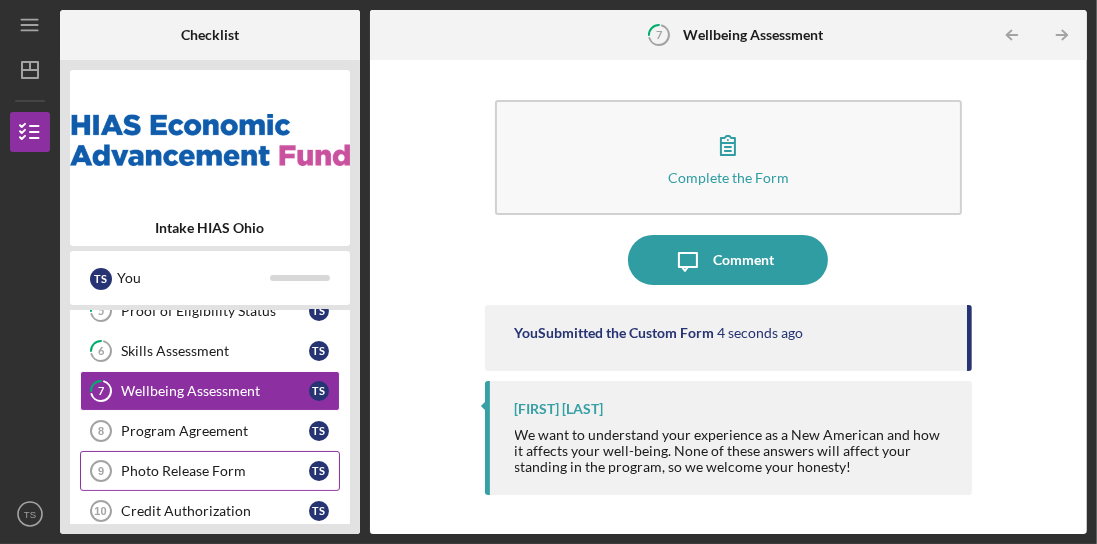scroll, scrollTop: 327, scrollLeft: 0, axis: vertical 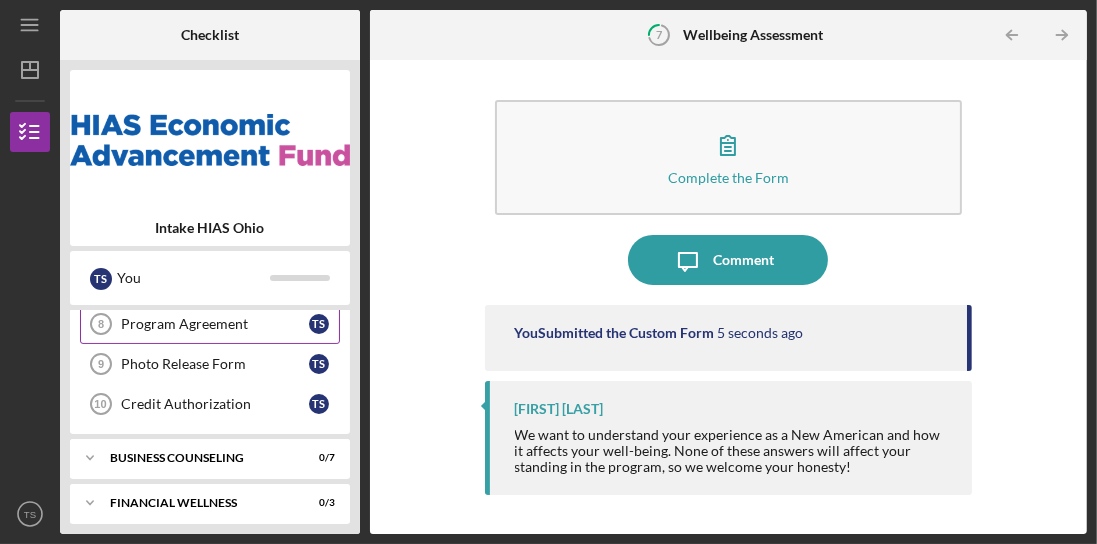 click on "Program Agreement" at bounding box center (215, 324) 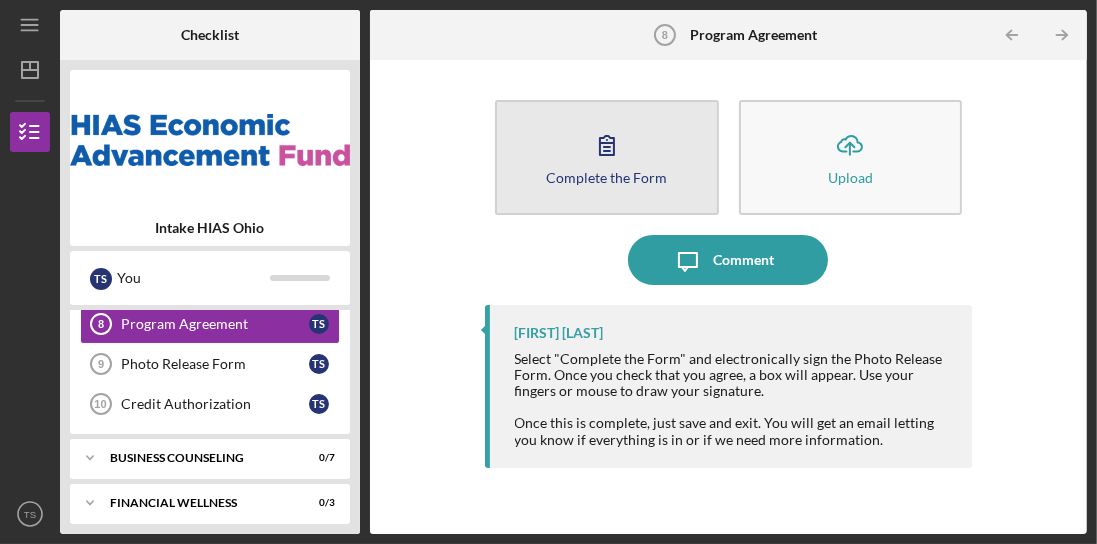 click on "Complete the Form" at bounding box center (606, 177) 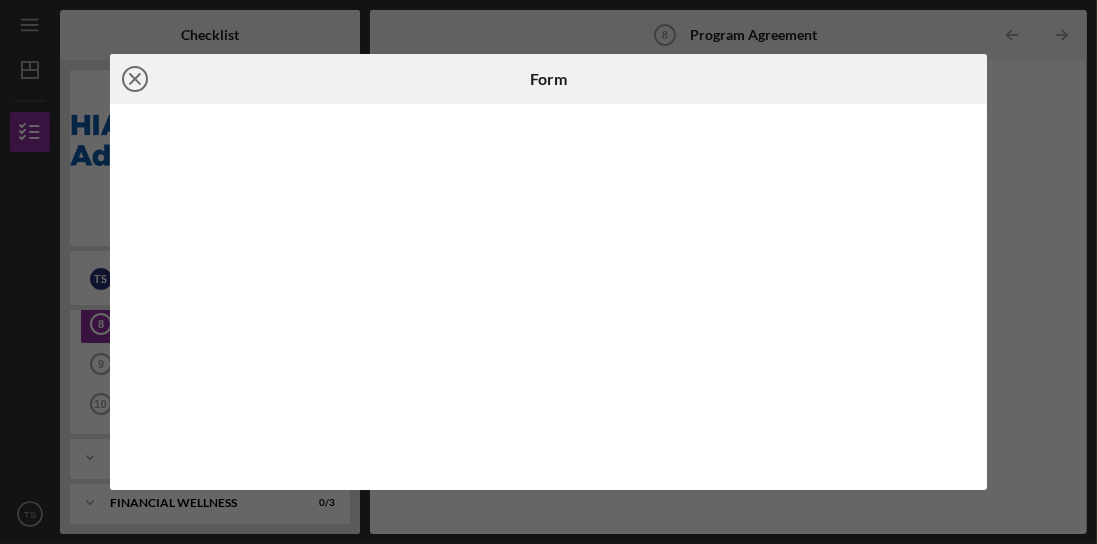 click on "Icon/Close" 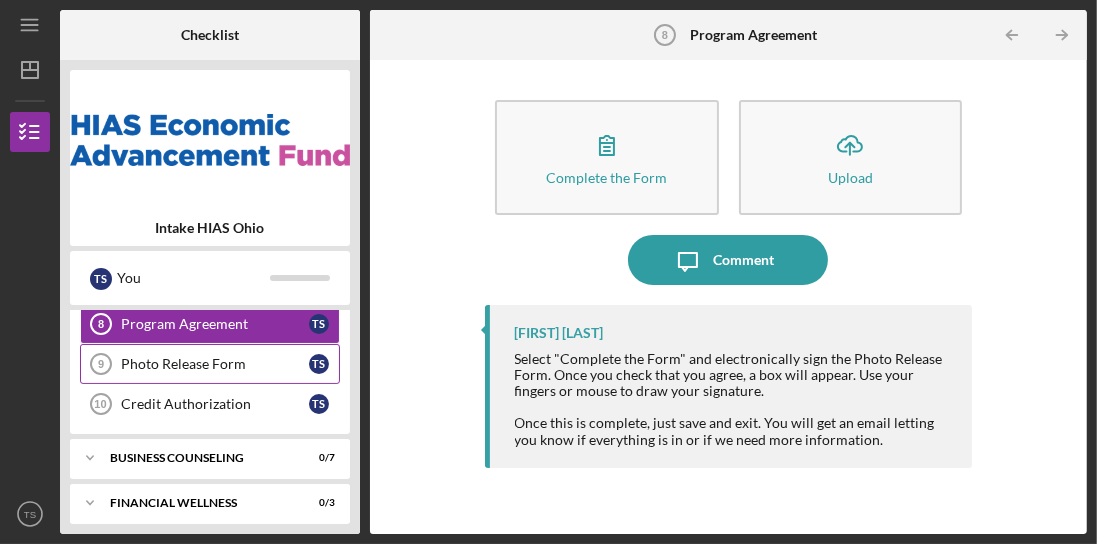 click on "Photo Release Form 9 Photo Release Form T S" at bounding box center (210, 364) 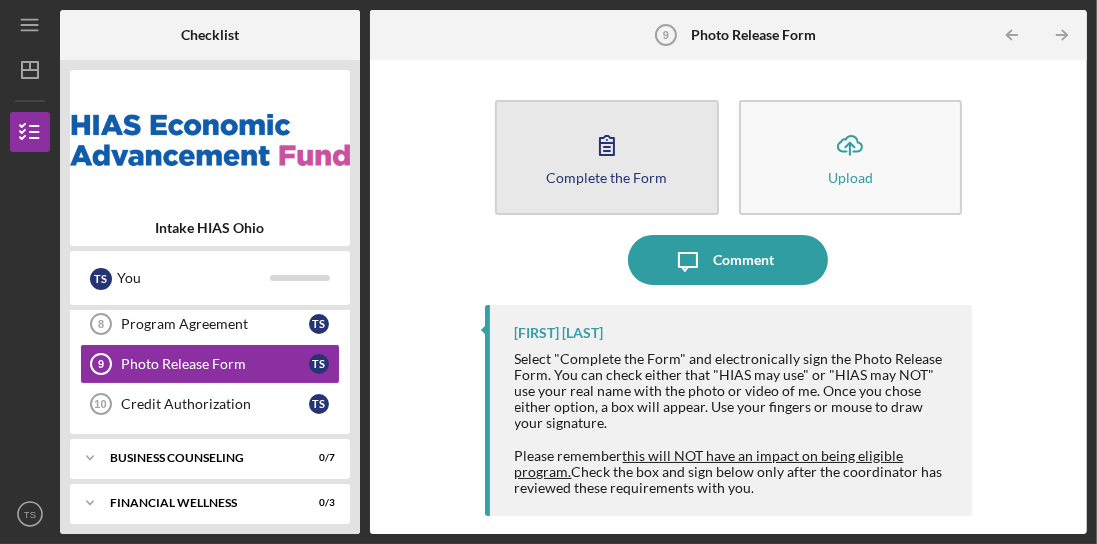 click on "Complete the Form" at bounding box center [606, 177] 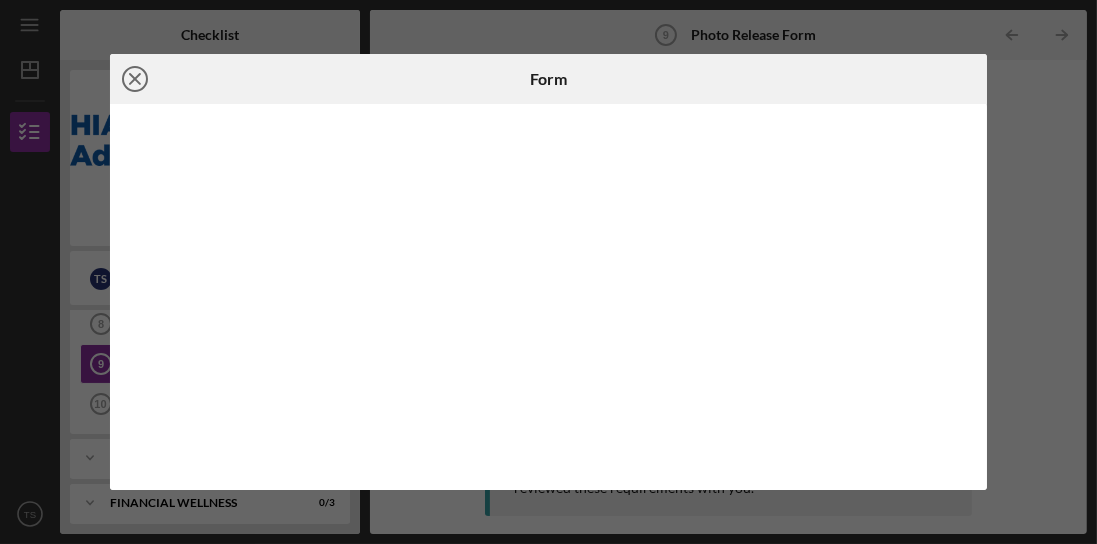 click on "Icon/Close" 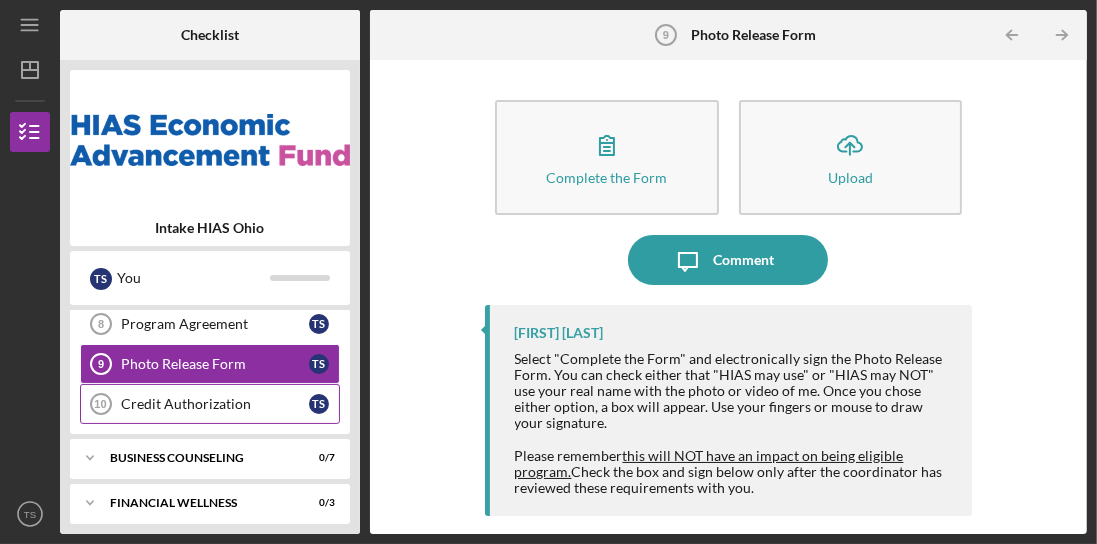 click on "Credit Authorization" at bounding box center [215, 404] 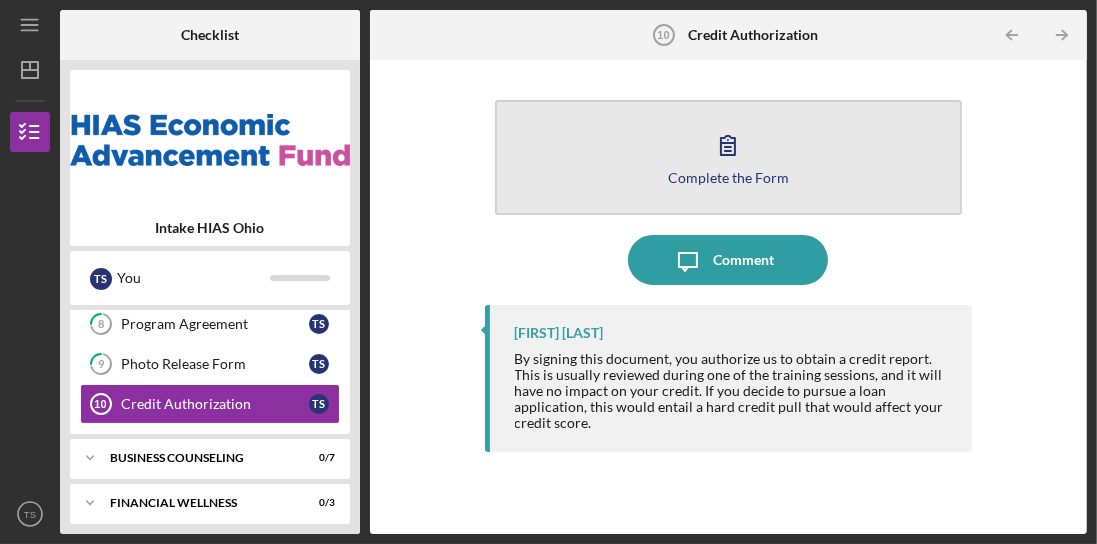 click on "Complete the Form" at bounding box center [728, 177] 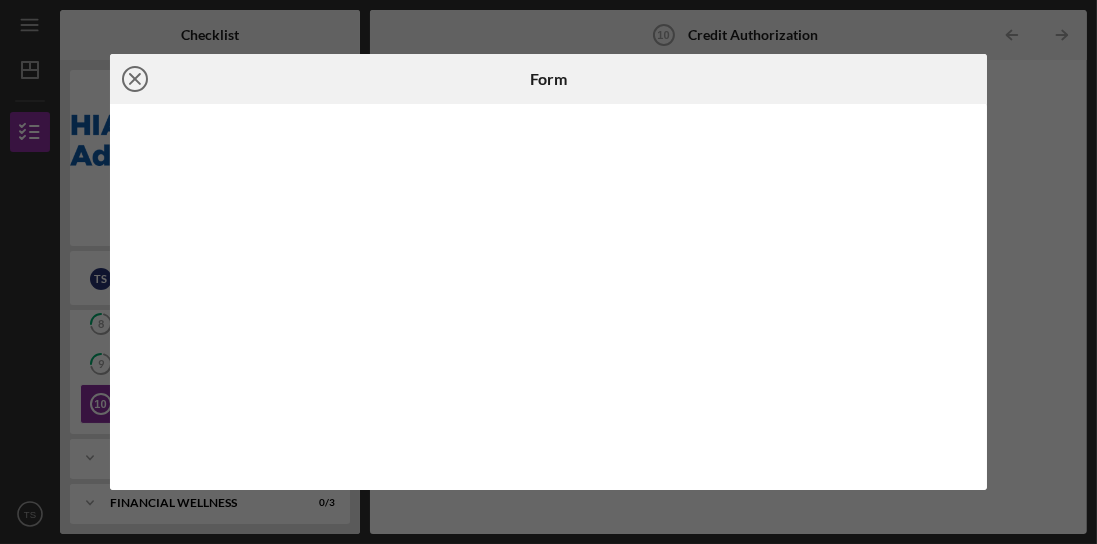 click on "Icon/Close" 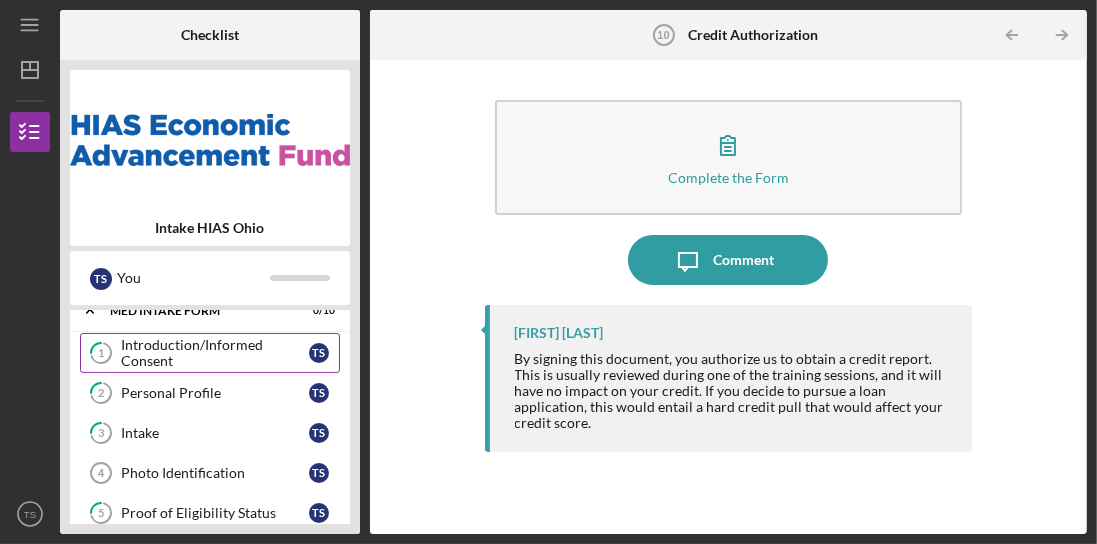 scroll, scrollTop: 0, scrollLeft: 0, axis: both 